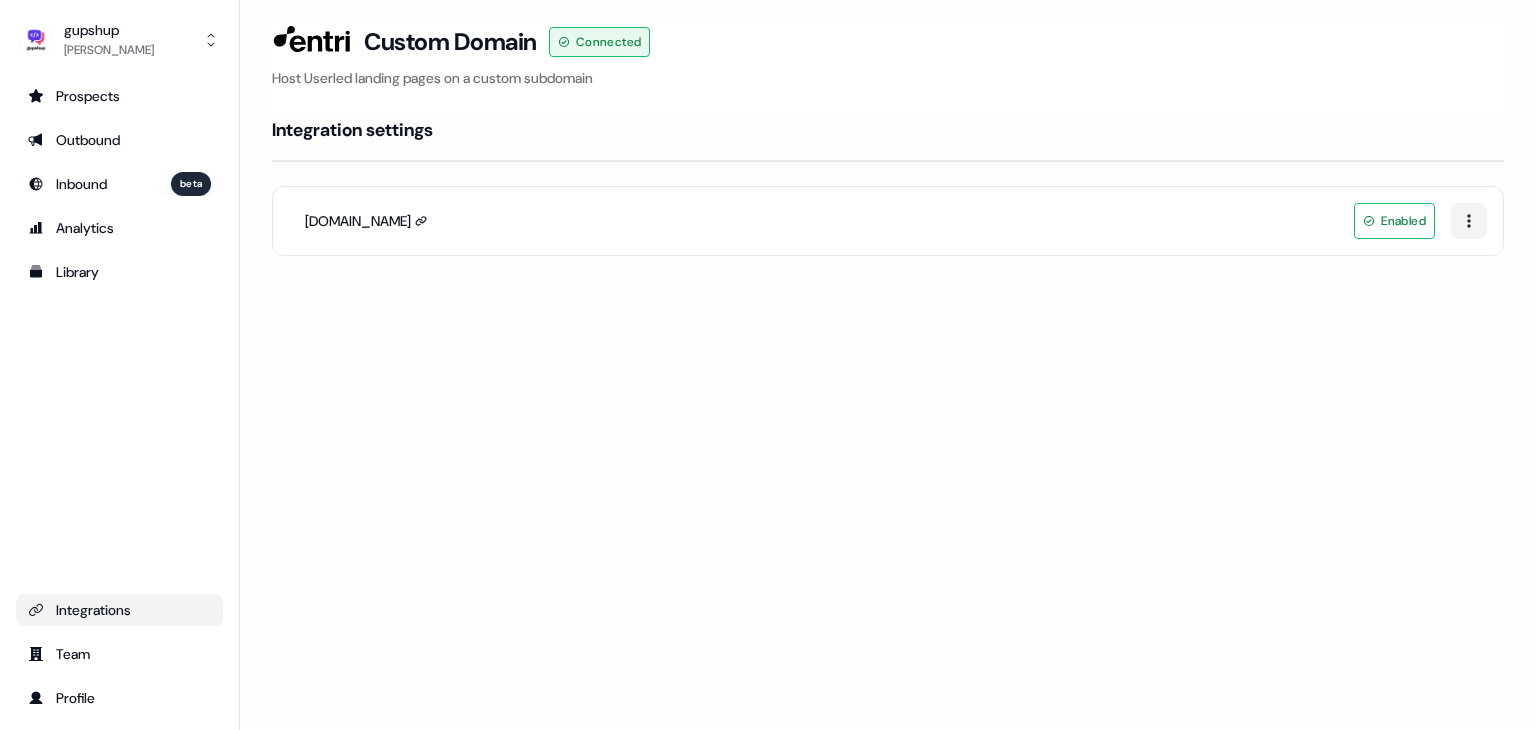 scroll, scrollTop: 0, scrollLeft: 0, axis: both 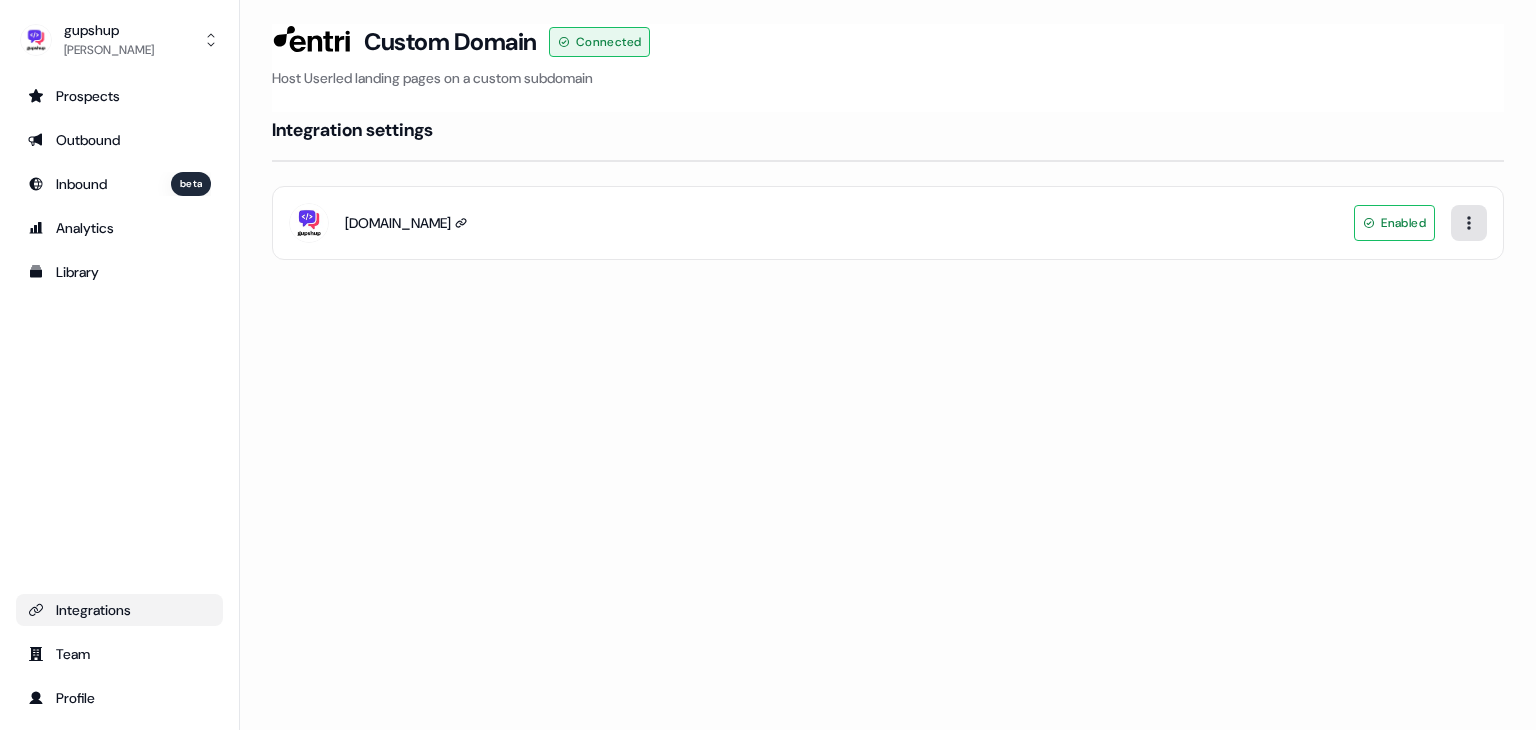 click on "For the best experience switch devices to a bigger screen. Go to Userled.io gupshup Nikunj Gupta Prospects Outbound Inbound beta Analytics Library   Integrations Team Profile Loading... Custom Domain Connected Host Userled landing pages on a custom subdomain Integration settings lp.gupshup.io Enabled" at bounding box center (768, 365) 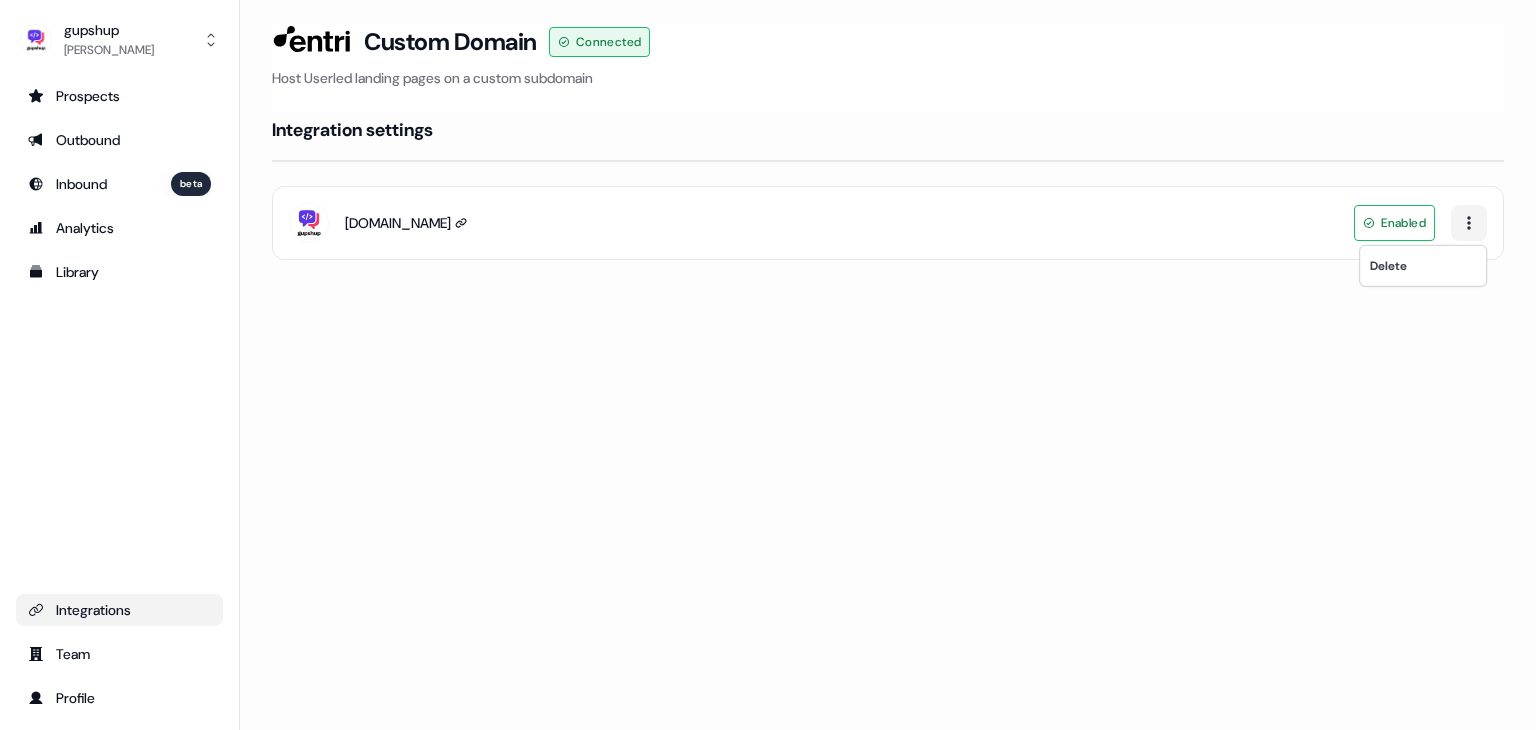 click on "For the best experience switch devices to a bigger screen. Go to Userled.io gupshup Nikunj Gupta Prospects Outbound Inbound beta Analytics Library   Integrations Team Profile Loading... Custom Domain Connected Host Userled landing pages on a custom subdomain Integration settings lp.gupshup.io Enabled Delete" at bounding box center [768, 365] 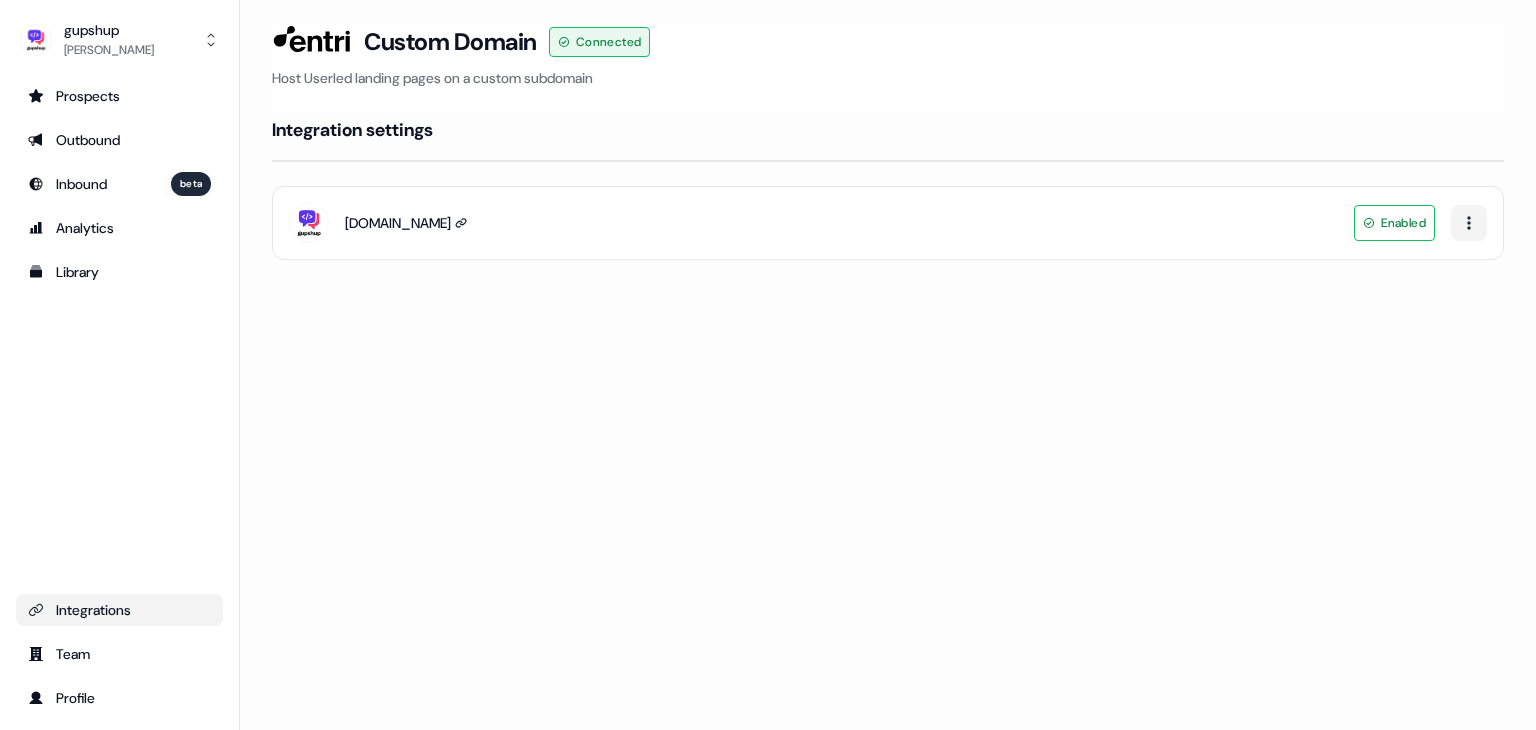 click on "Loading... Custom Domain Connected Host Userled landing pages on a custom subdomain Integration settings lp.gupshup.io Enabled" at bounding box center (888, 365) 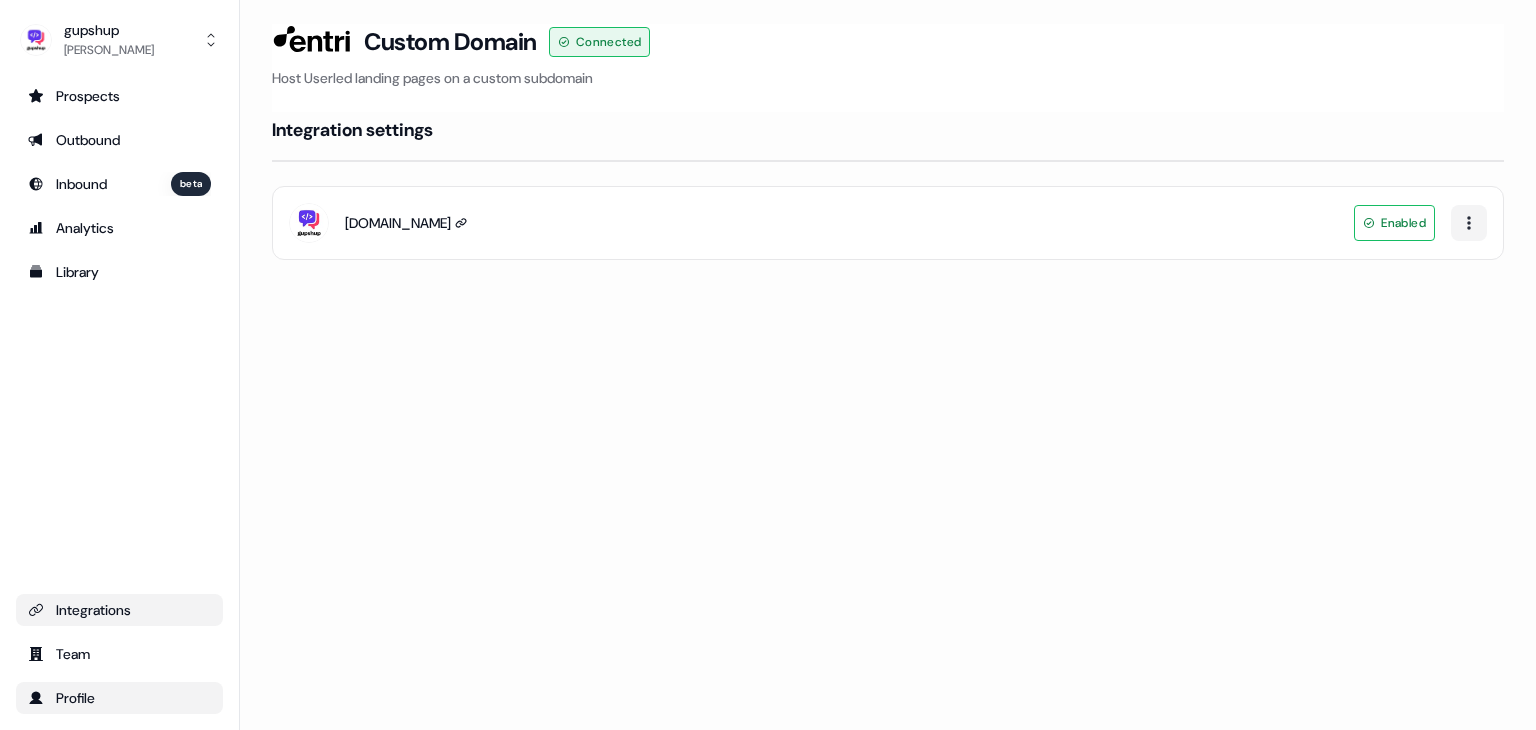 click on "Profile" at bounding box center (119, 698) 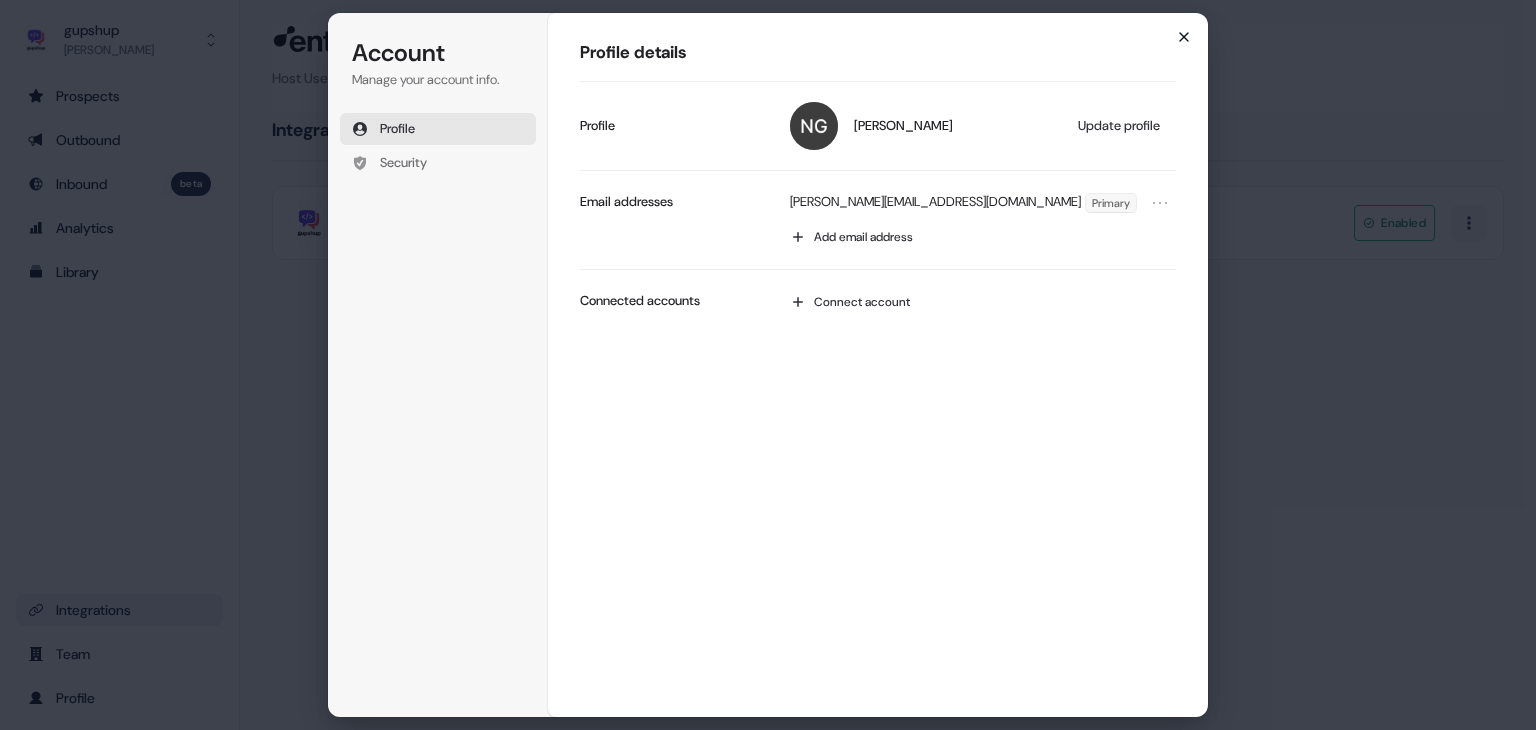click 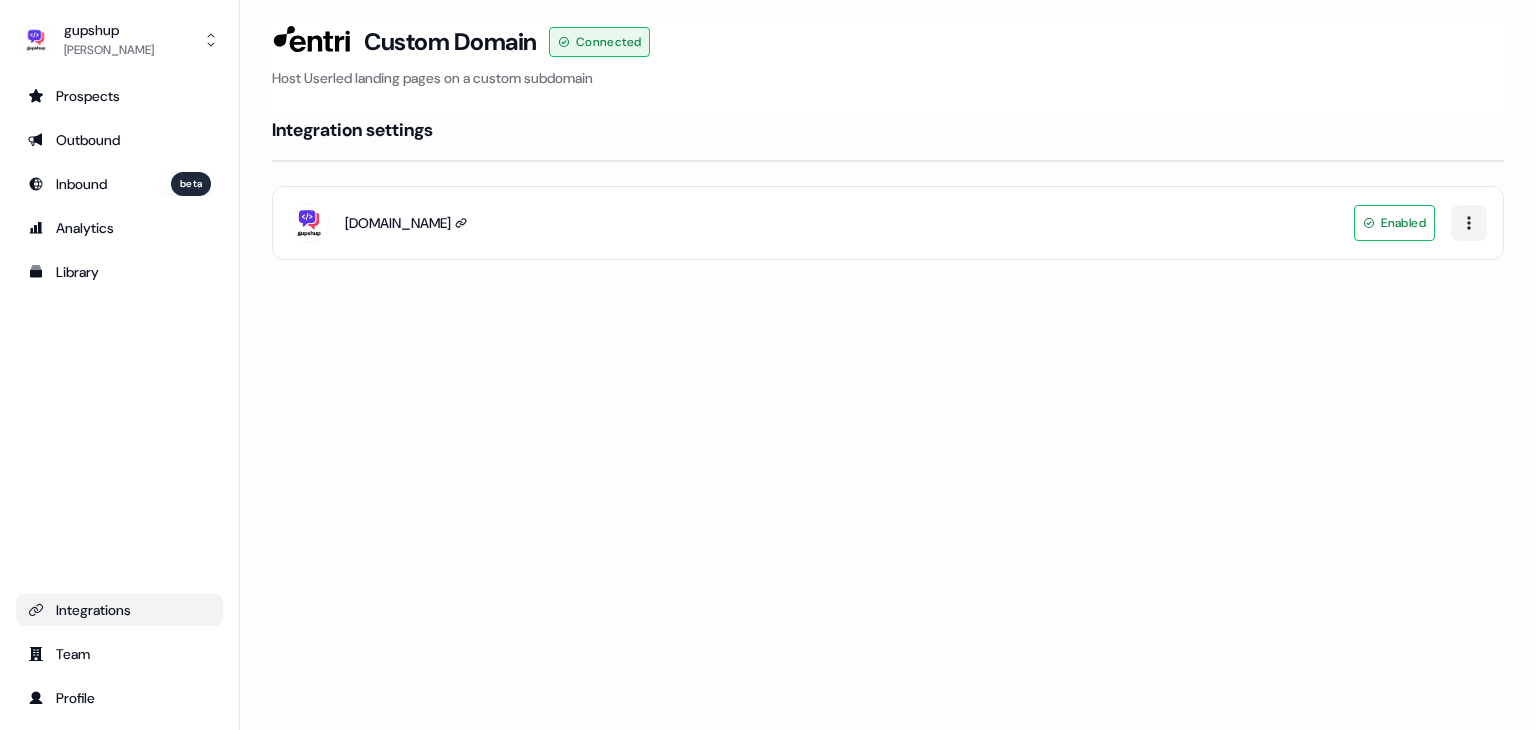 click 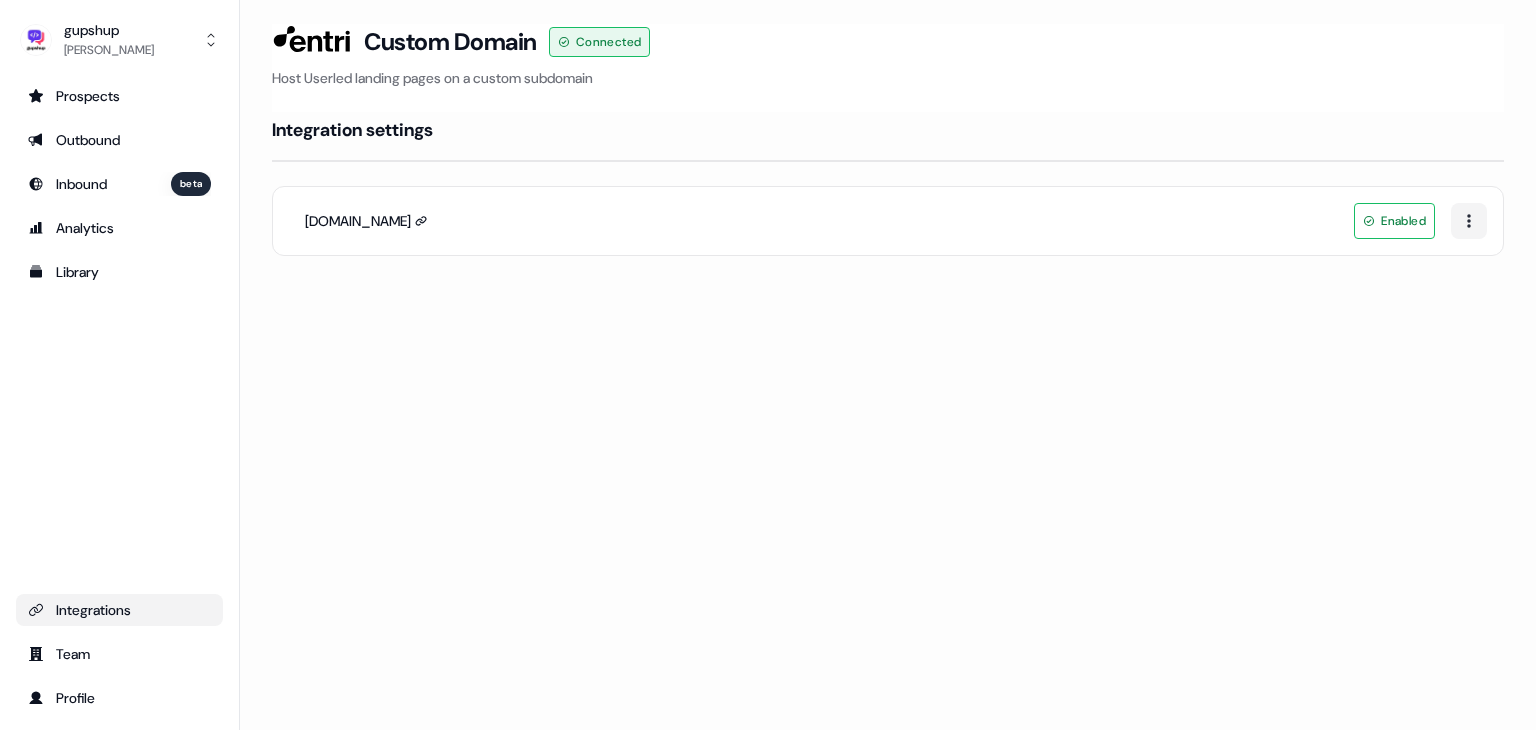 scroll, scrollTop: 0, scrollLeft: 0, axis: both 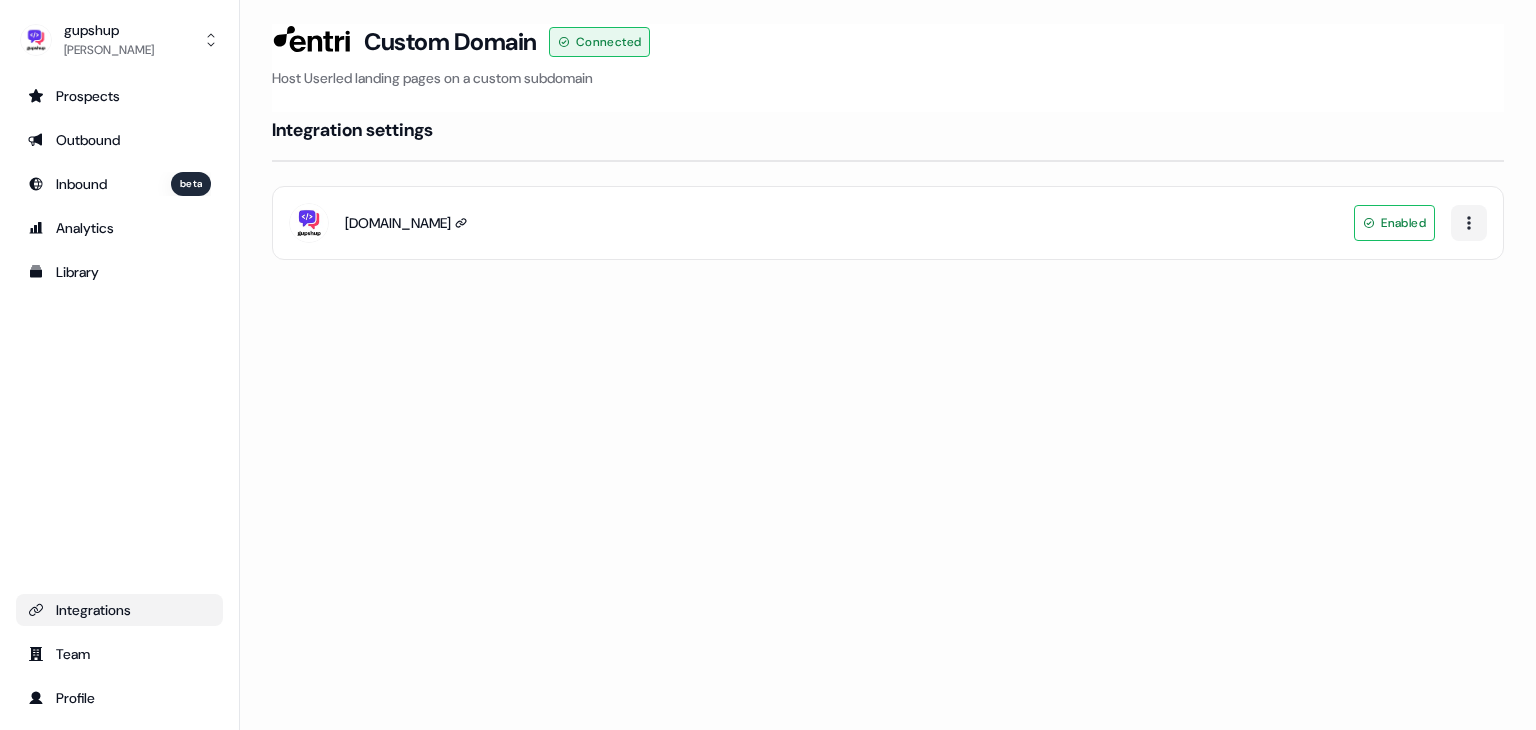 click on "Prospects Outbound Inbound beta Analytics Library   Integrations Team Profile" at bounding box center [119, 397] 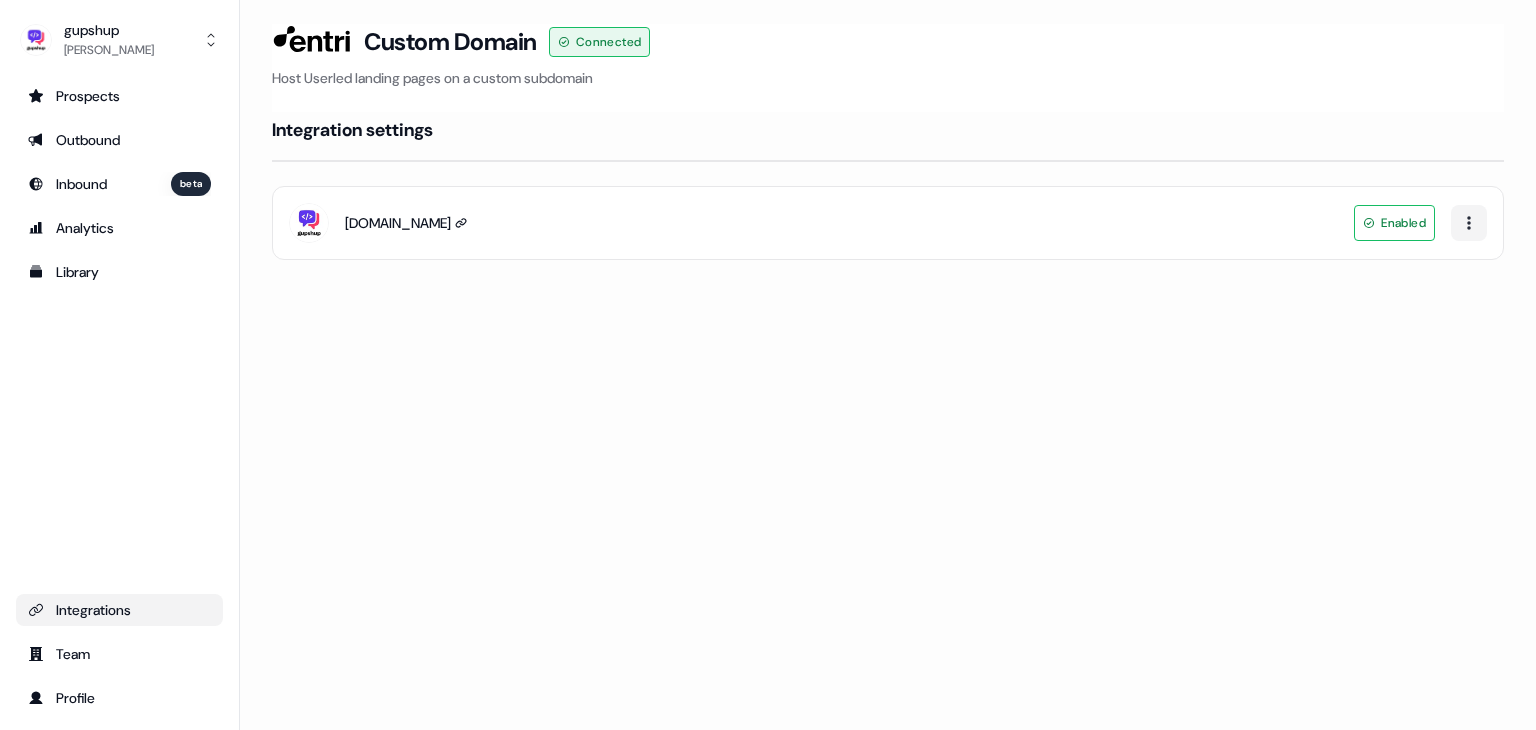 click on "Integrations Team Profile" at bounding box center (119, 654) 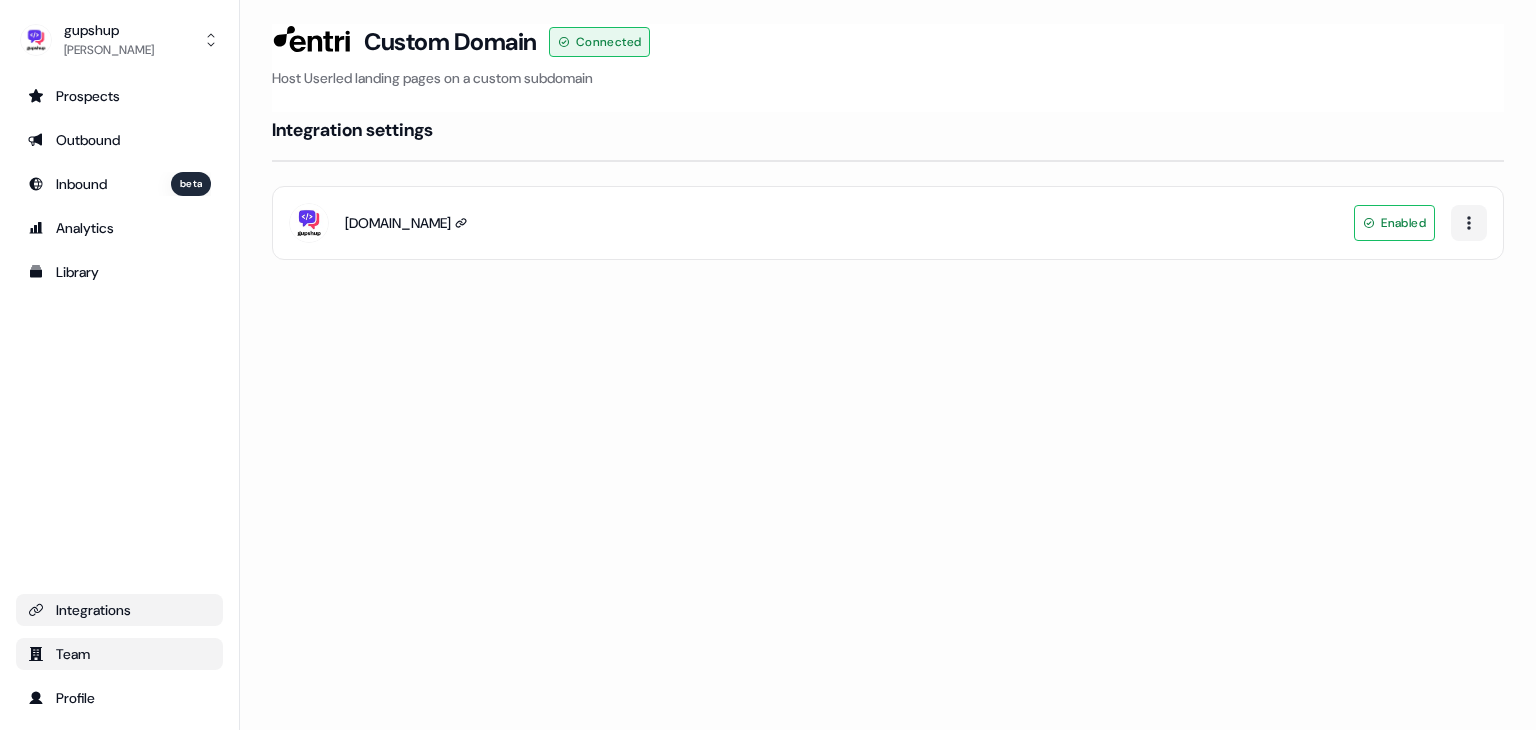 click on "Team" at bounding box center [119, 654] 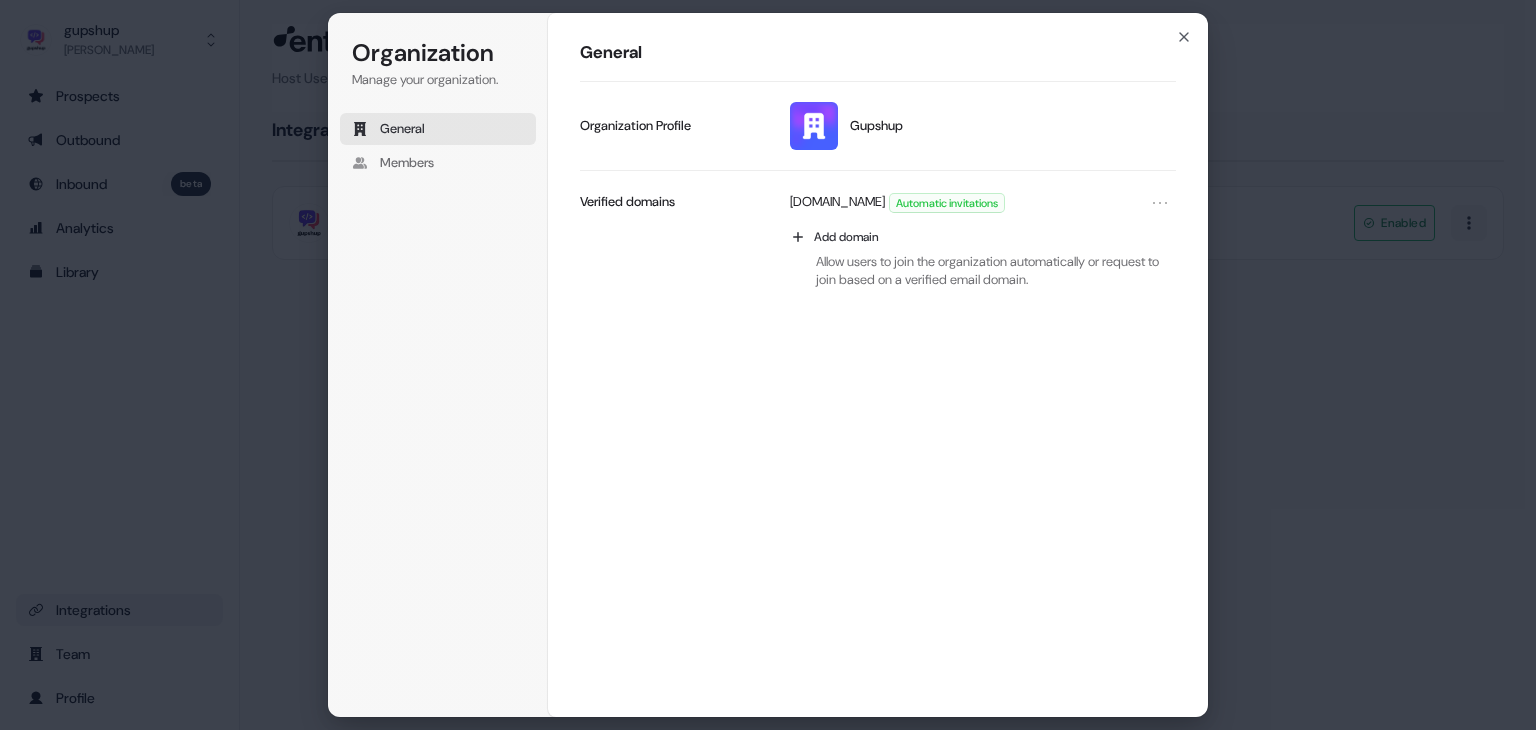 click on "Organization Manage your organization. General Members Organization General Gupshup   Update profile Organization Profile gupshup.io Automatic invitations Add domain Allow users to join the organization automatically or request to join based on a verified email domain. Verified domains Leave organization Leave organization Delete organization Delete organization Close" at bounding box center [768, 365] 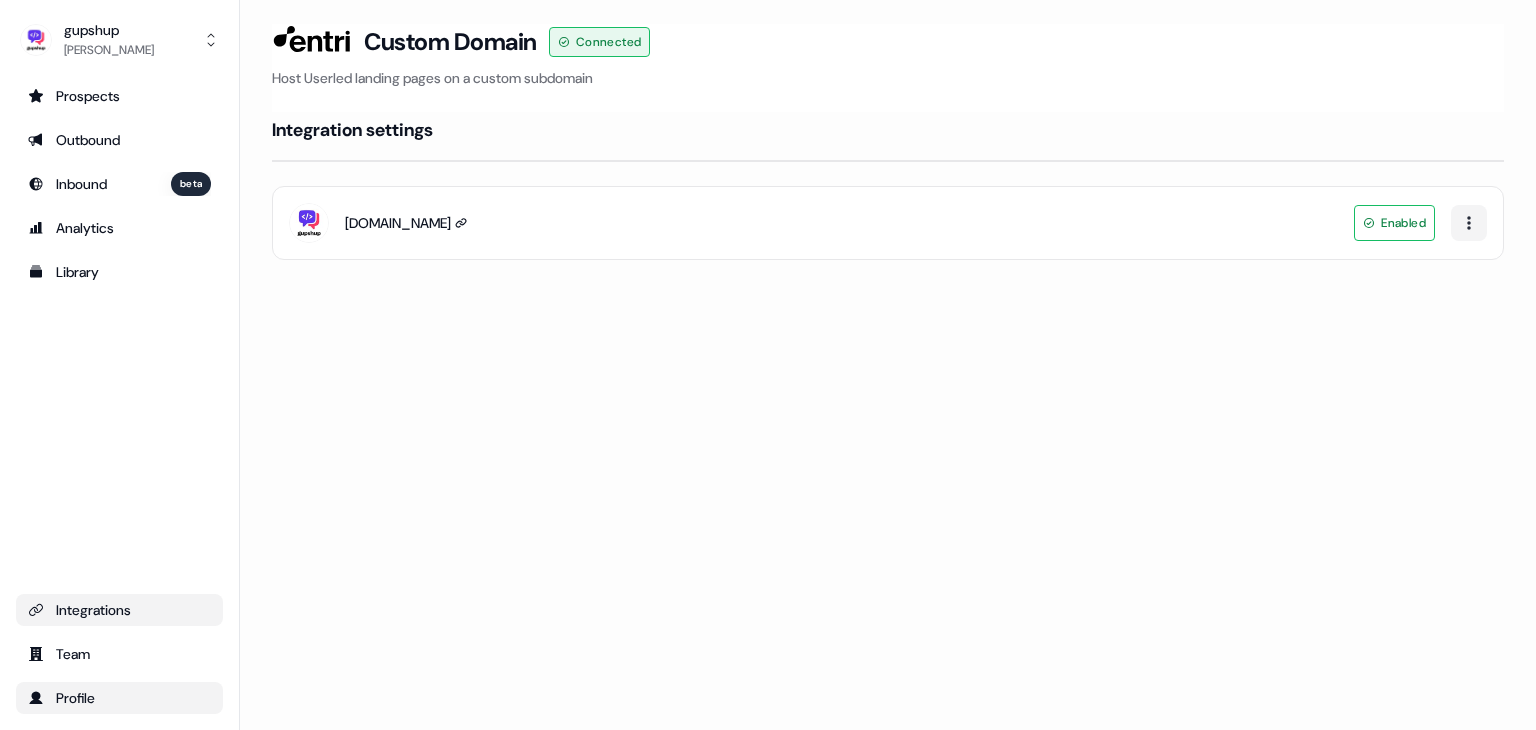 click on "Profile" at bounding box center (119, 698) 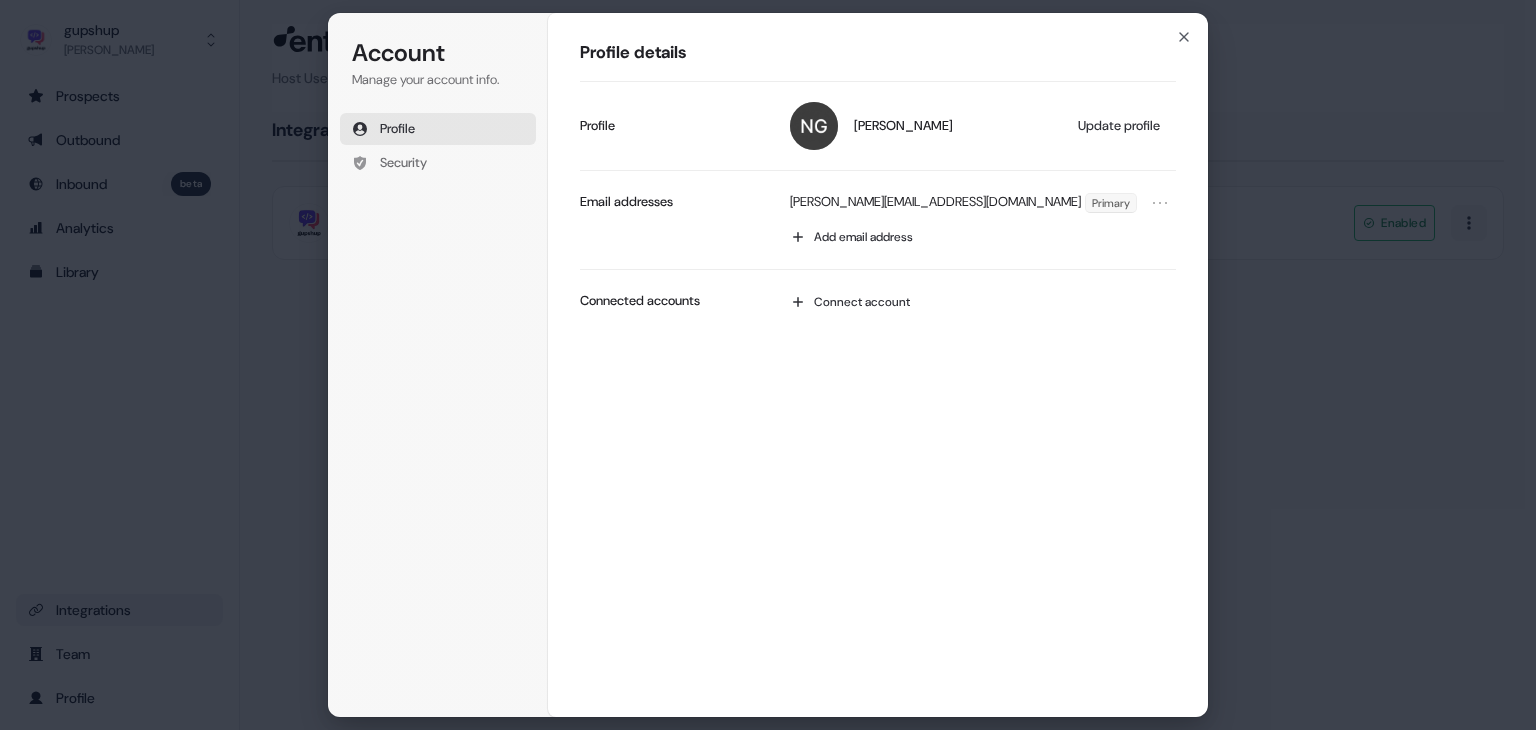 click on "Account Manage your account info. Profile Security Account Profile details Nikunj Gupta Update profile Profile nikunj.gupta@gupshup.io Primary Add email address Email addresses Connect account Connected accounts Close" at bounding box center [768, 365] 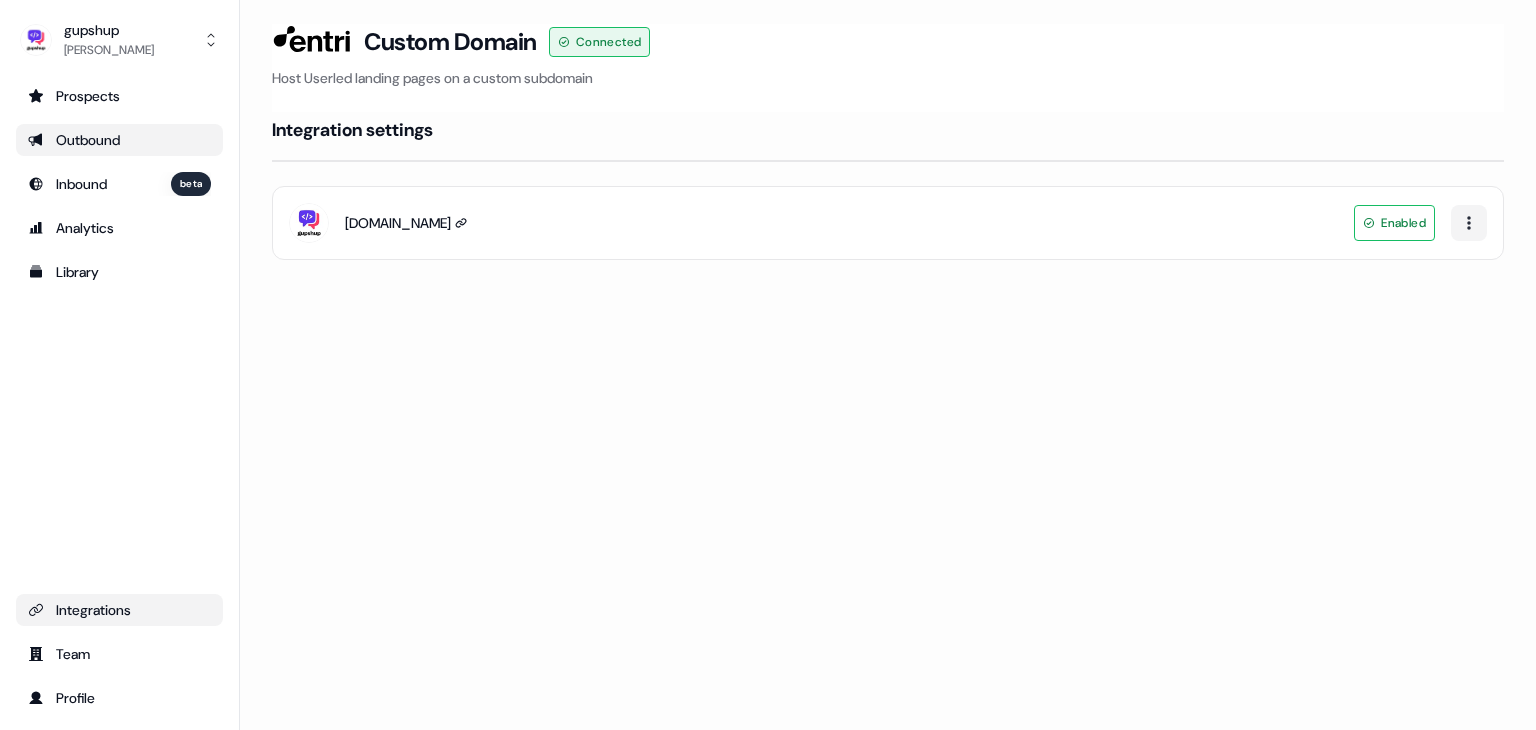 click on "Outbound" at bounding box center (119, 140) 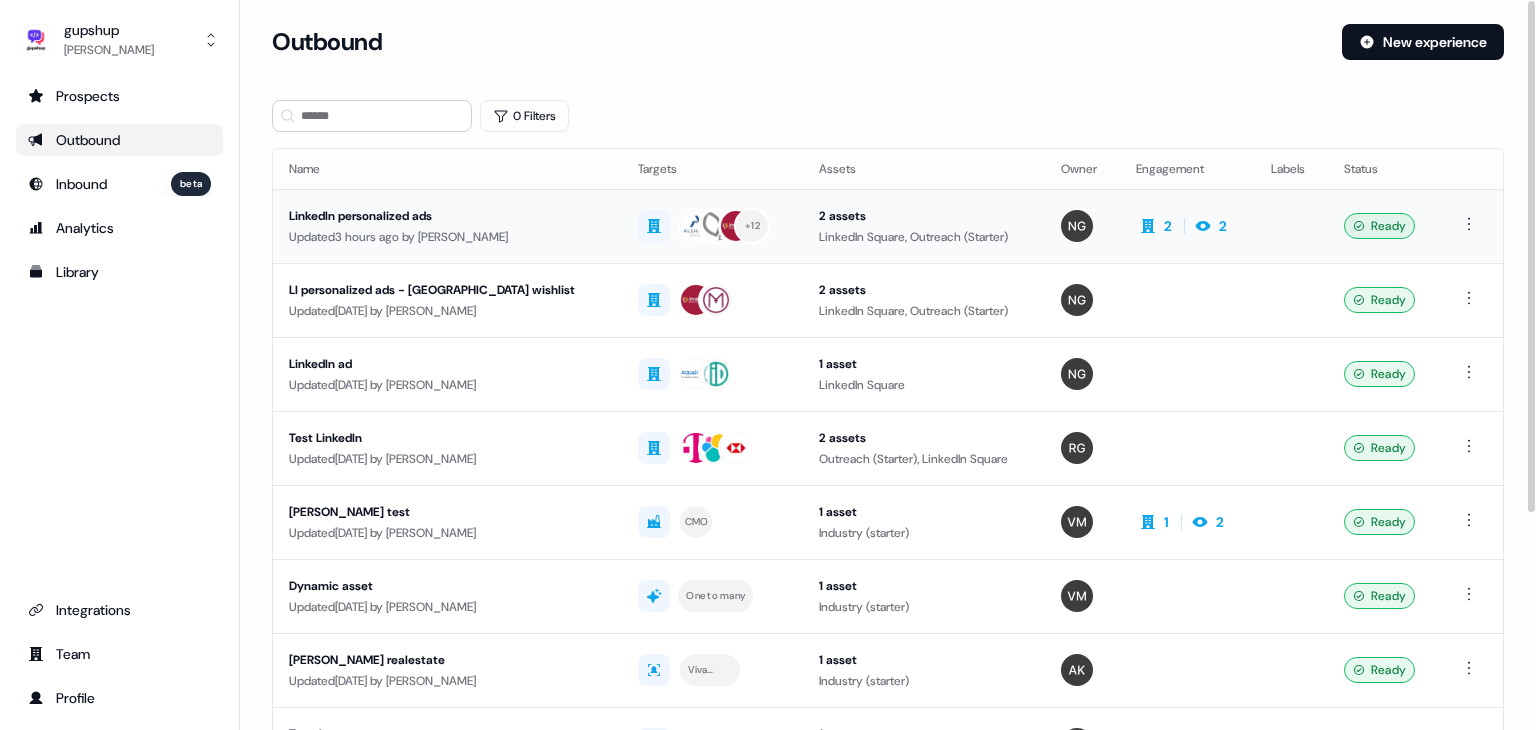 click on "LinkedIn personalized ads" at bounding box center (447, 216) 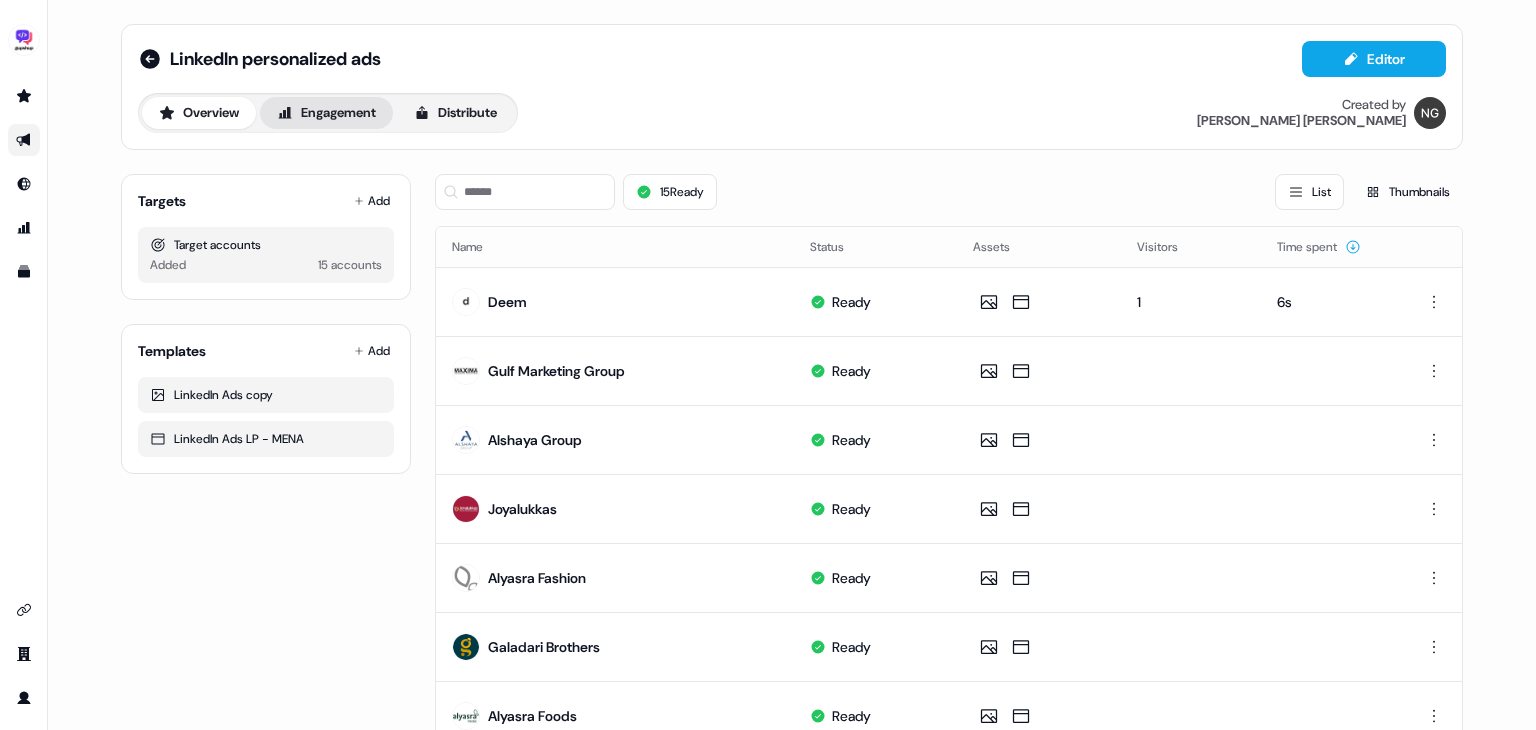 click on "Engagement" at bounding box center [326, 113] 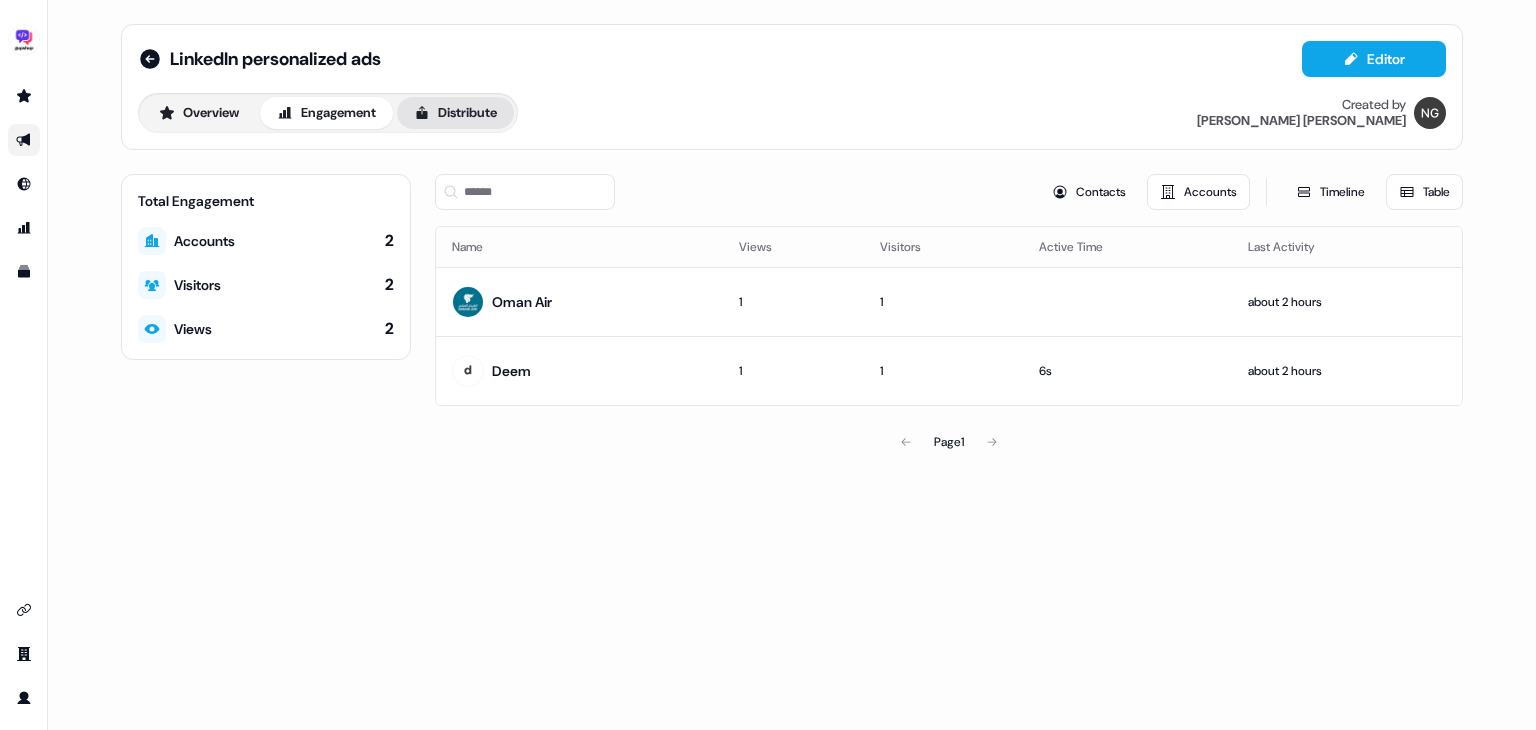click on "Distribute" at bounding box center (455, 113) 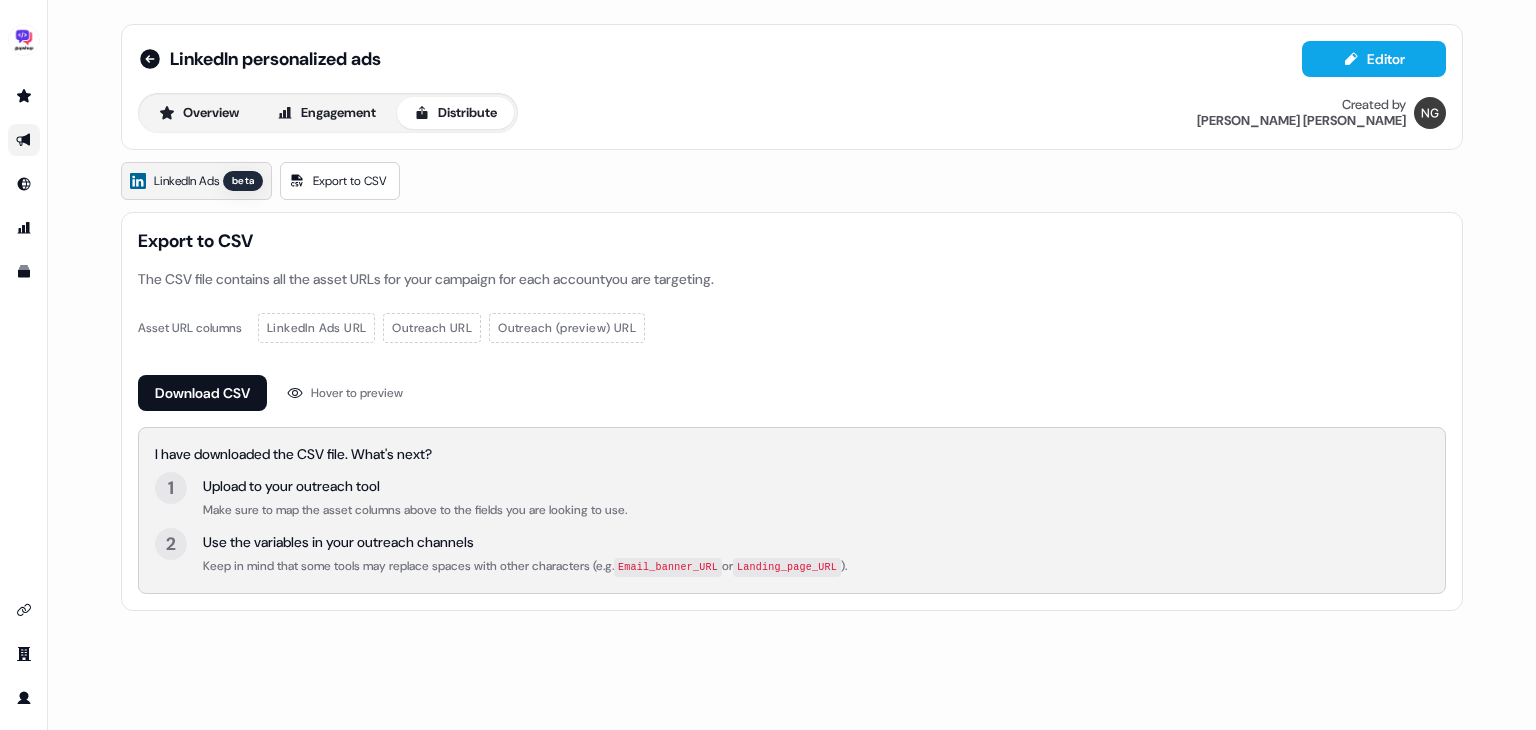 click on "LinkedIn Ads beta" at bounding box center (196, 181) 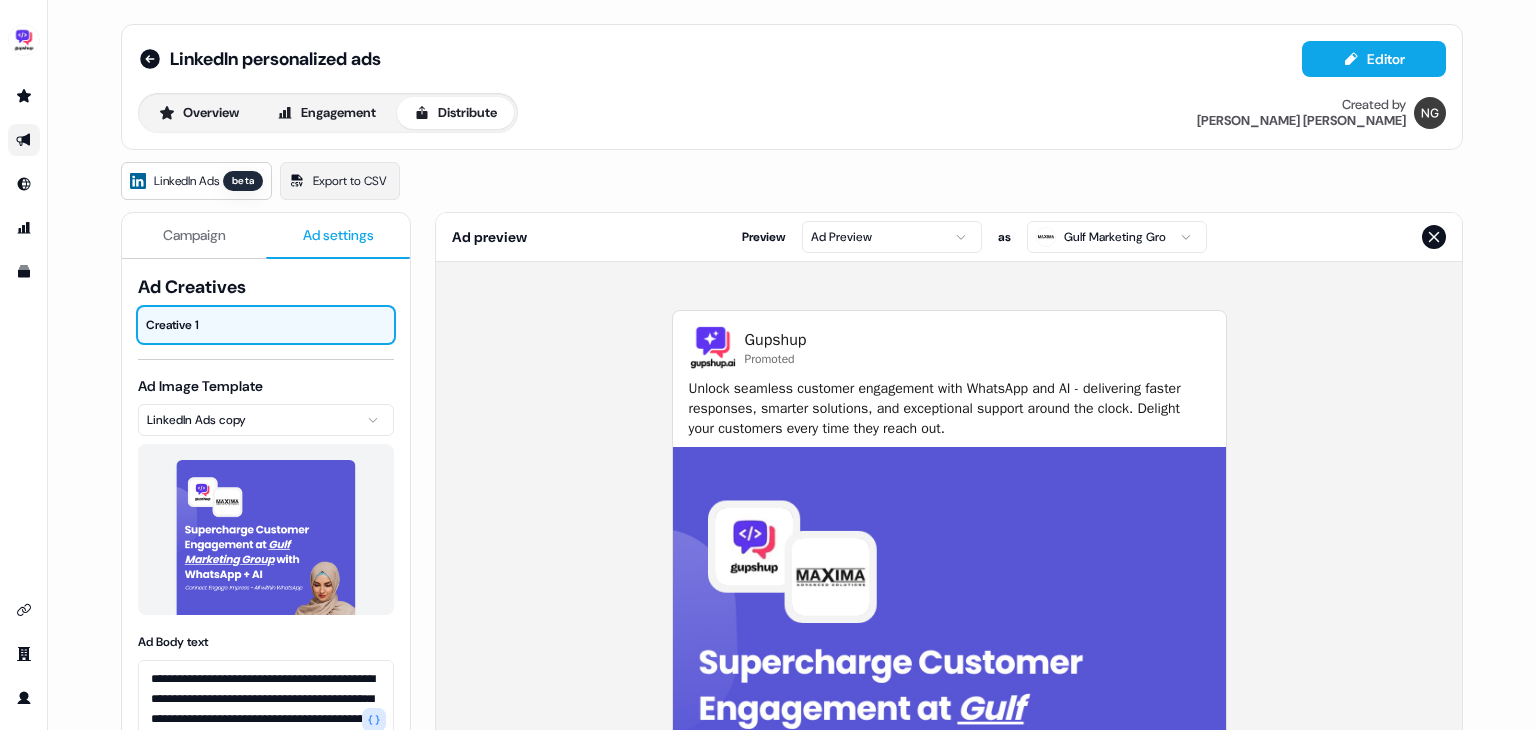 click on "Ad settings" at bounding box center [338, 235] 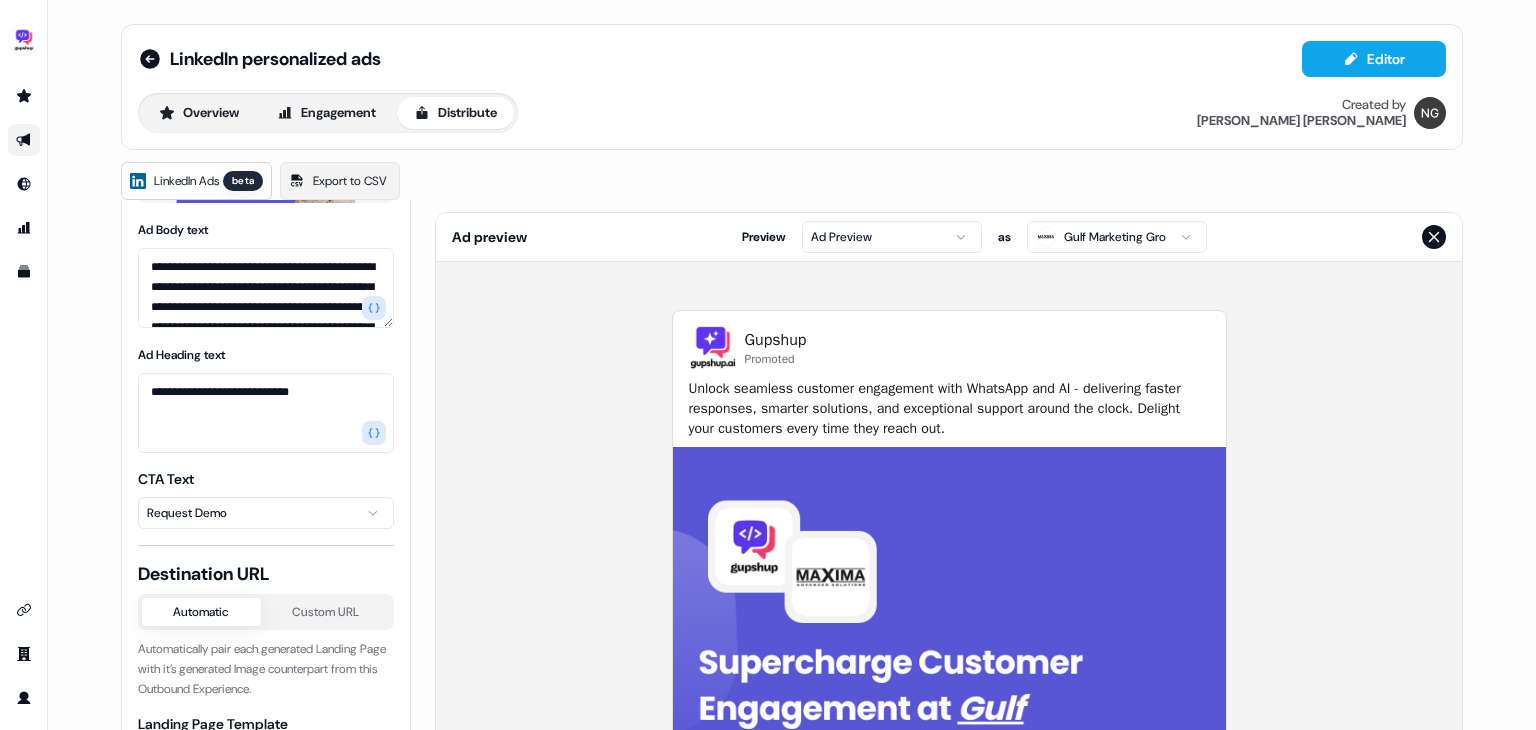 scroll, scrollTop: 432, scrollLeft: 0, axis: vertical 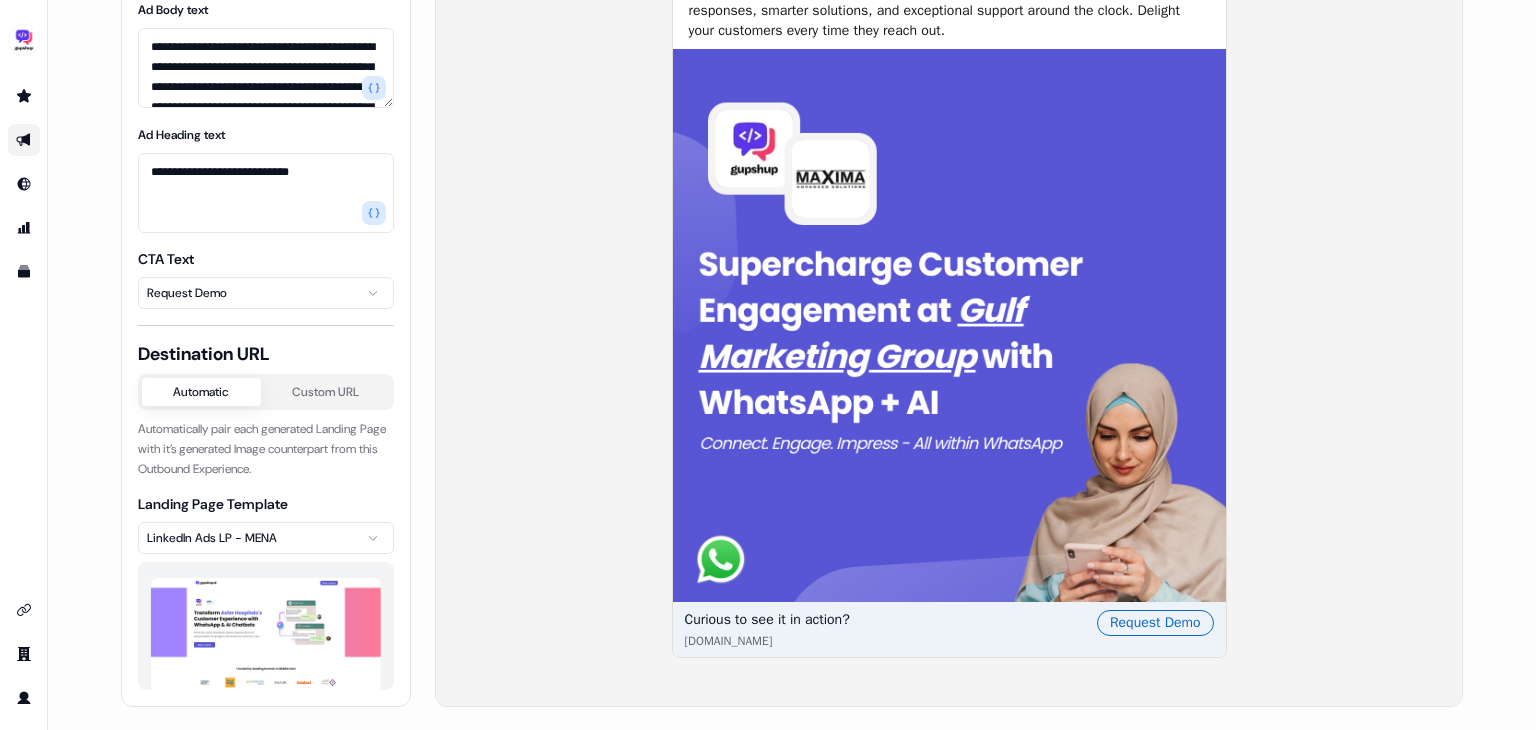 click on "Request Demo" at bounding box center [1155, 623] 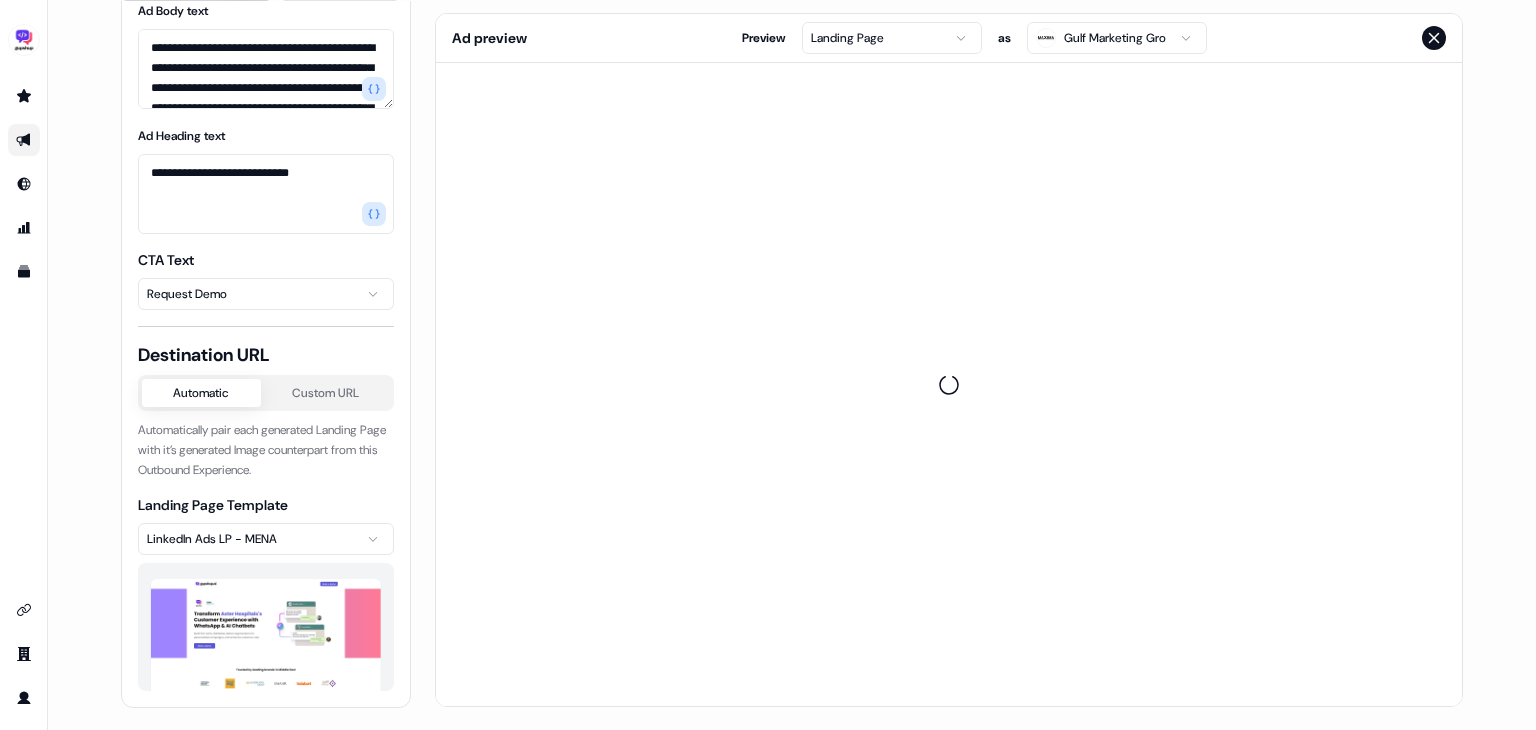 scroll, scrollTop: 24, scrollLeft: 0, axis: vertical 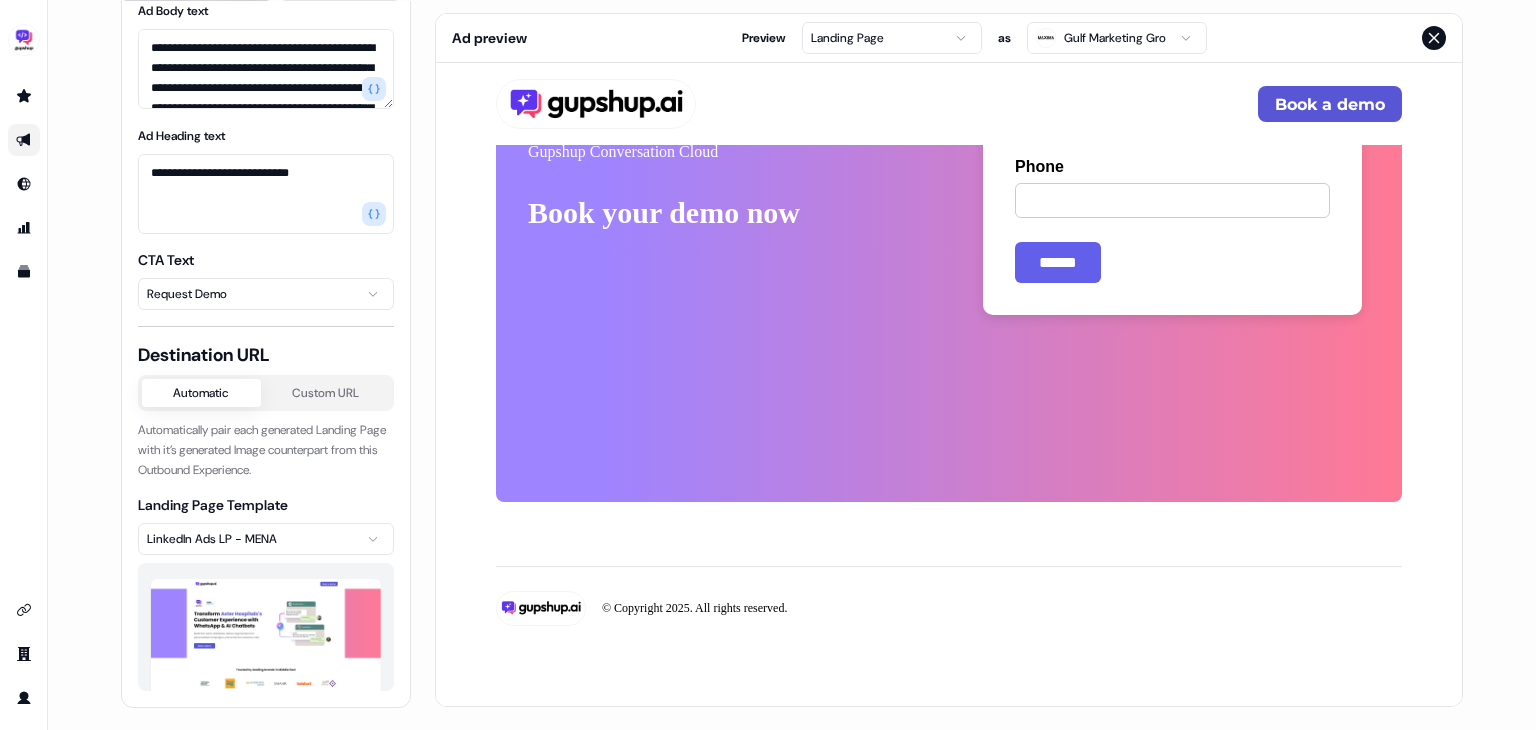 click at bounding box center (266, 644) 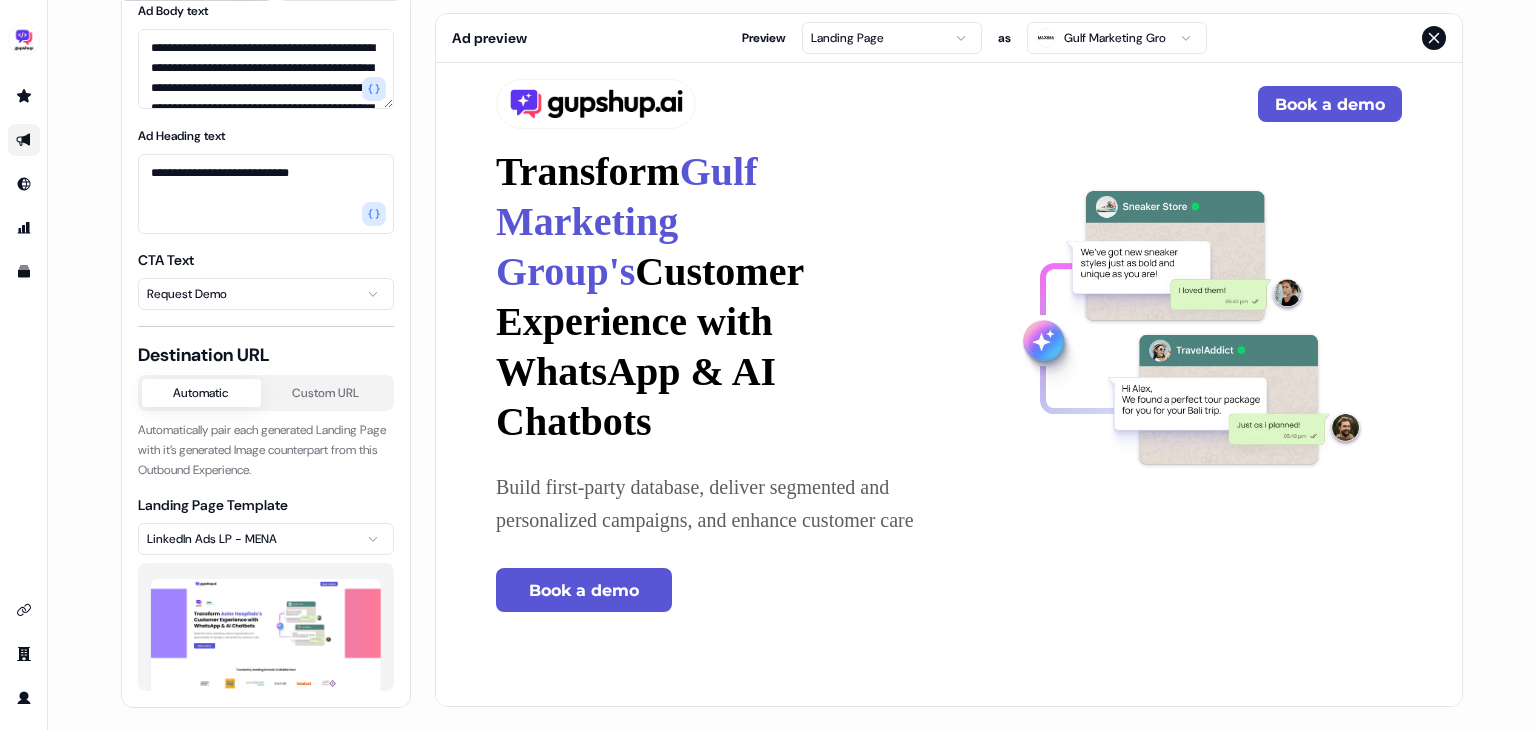 scroll, scrollTop: 0, scrollLeft: 0, axis: both 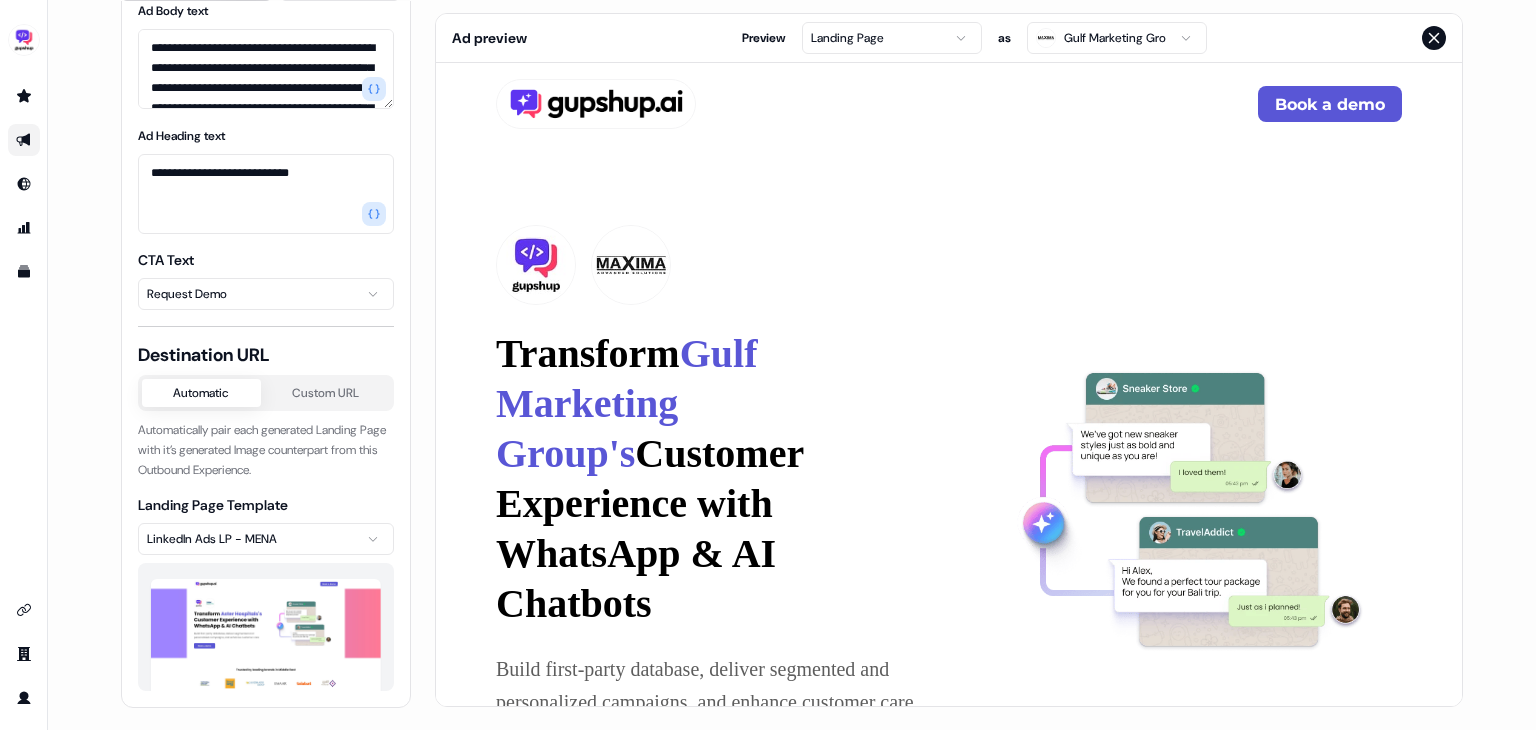 click at bounding box center [1434, 38] 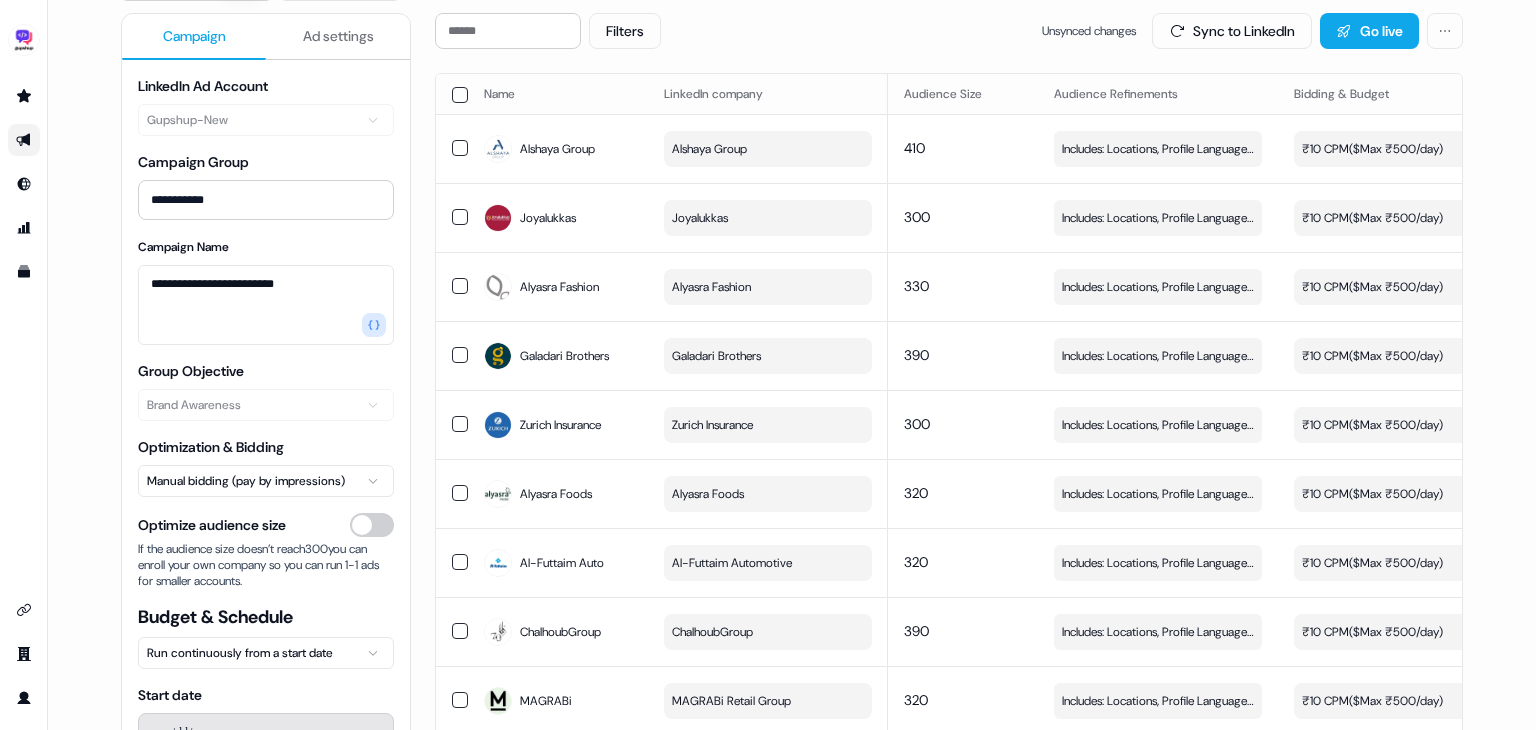 scroll, scrollTop: 0, scrollLeft: 0, axis: both 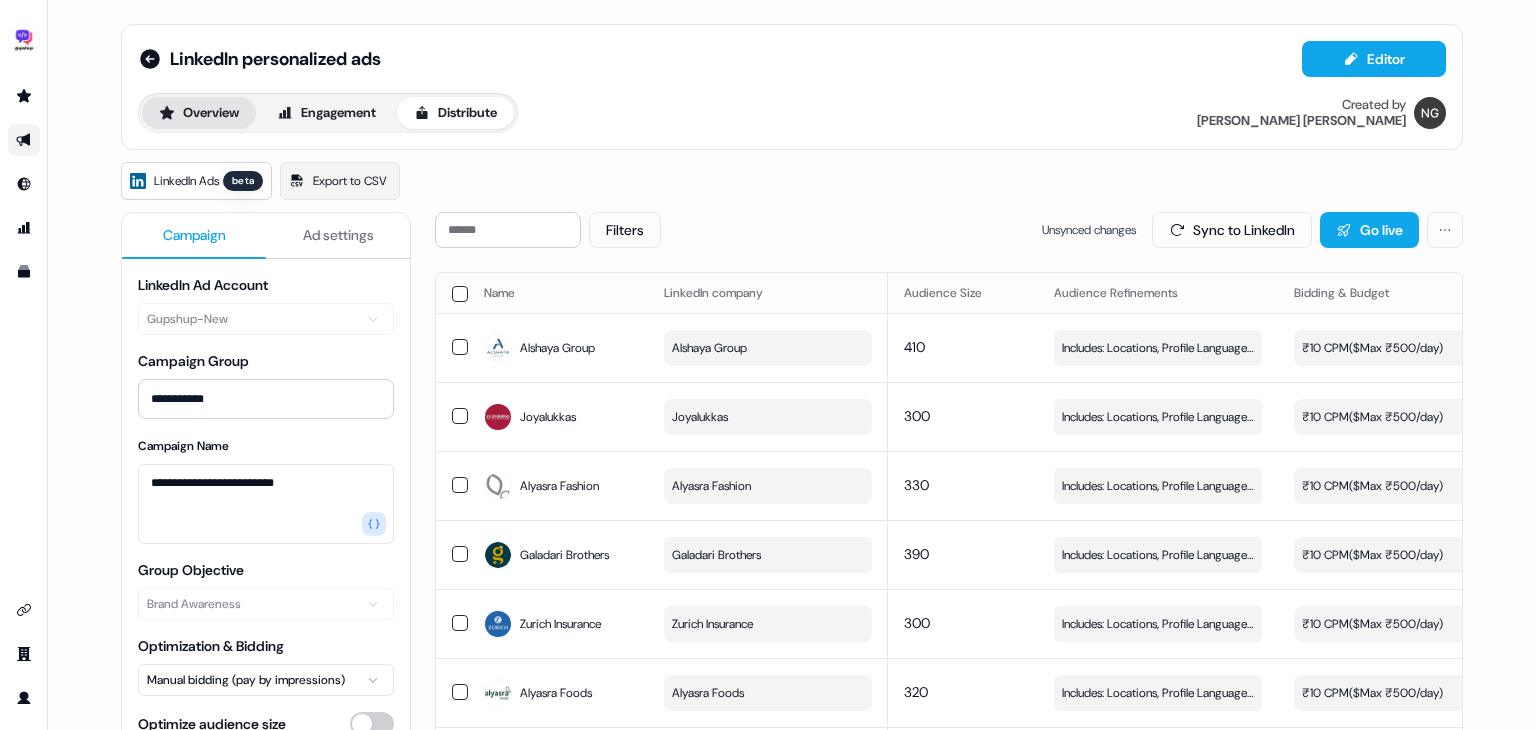 click on "Overview" at bounding box center (199, 113) 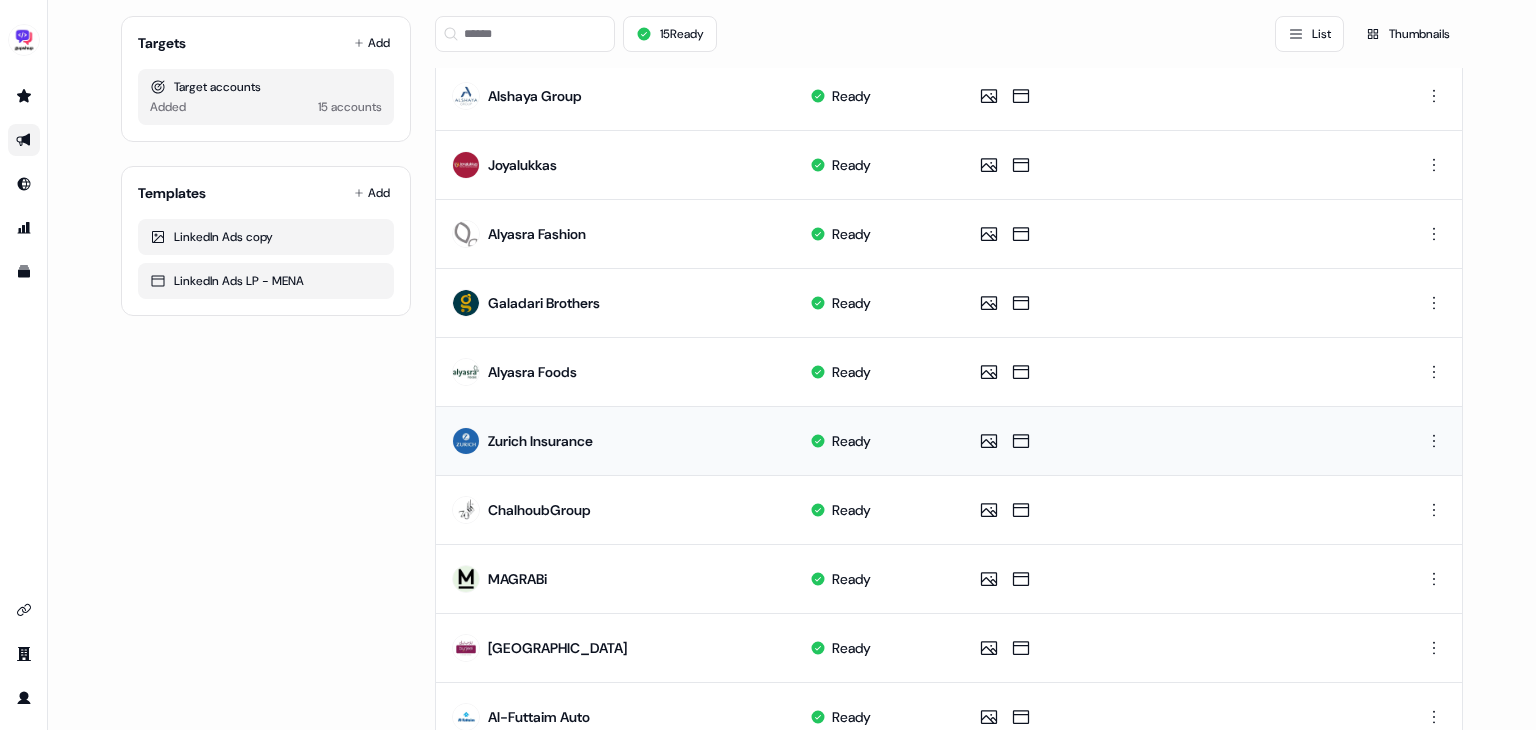 type 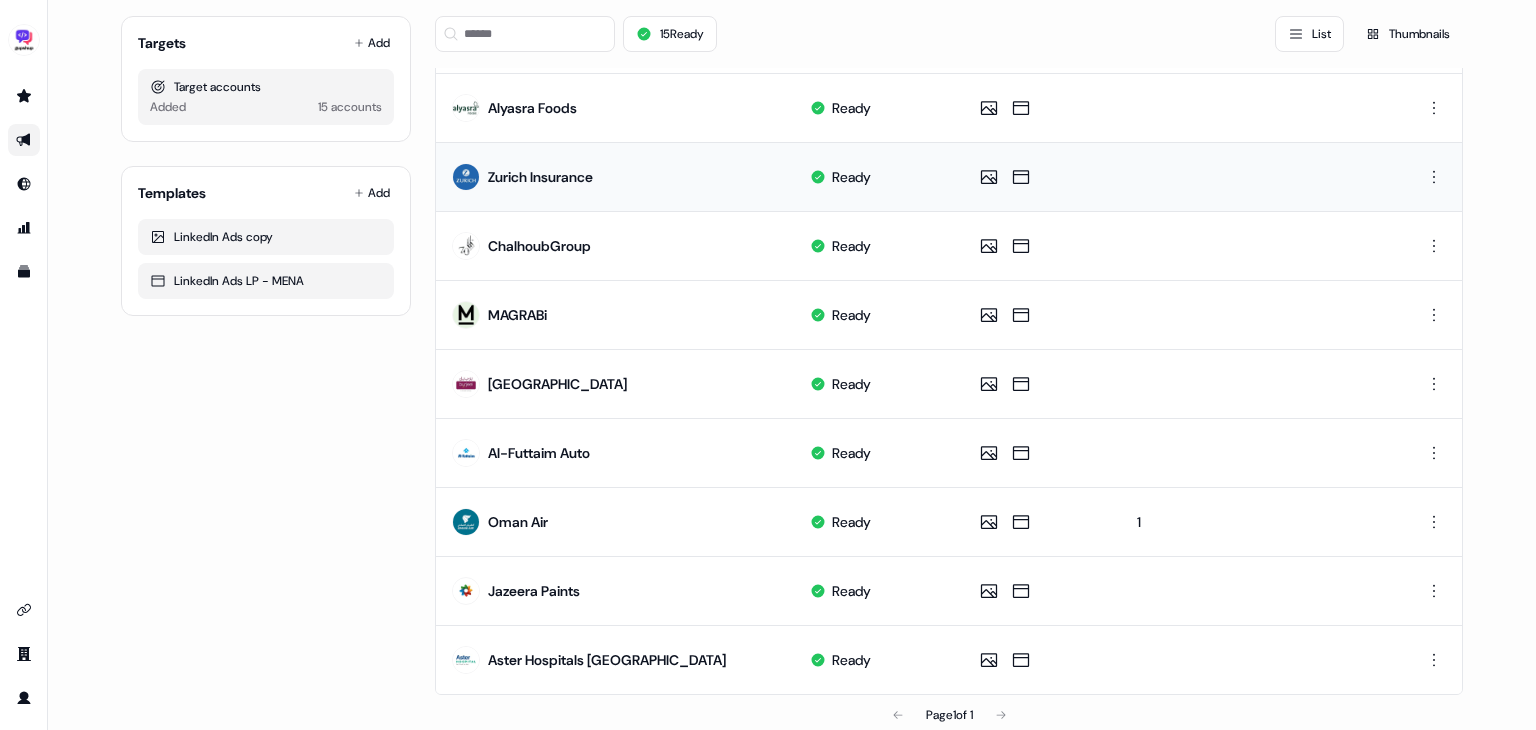 scroll, scrollTop: 633, scrollLeft: 0, axis: vertical 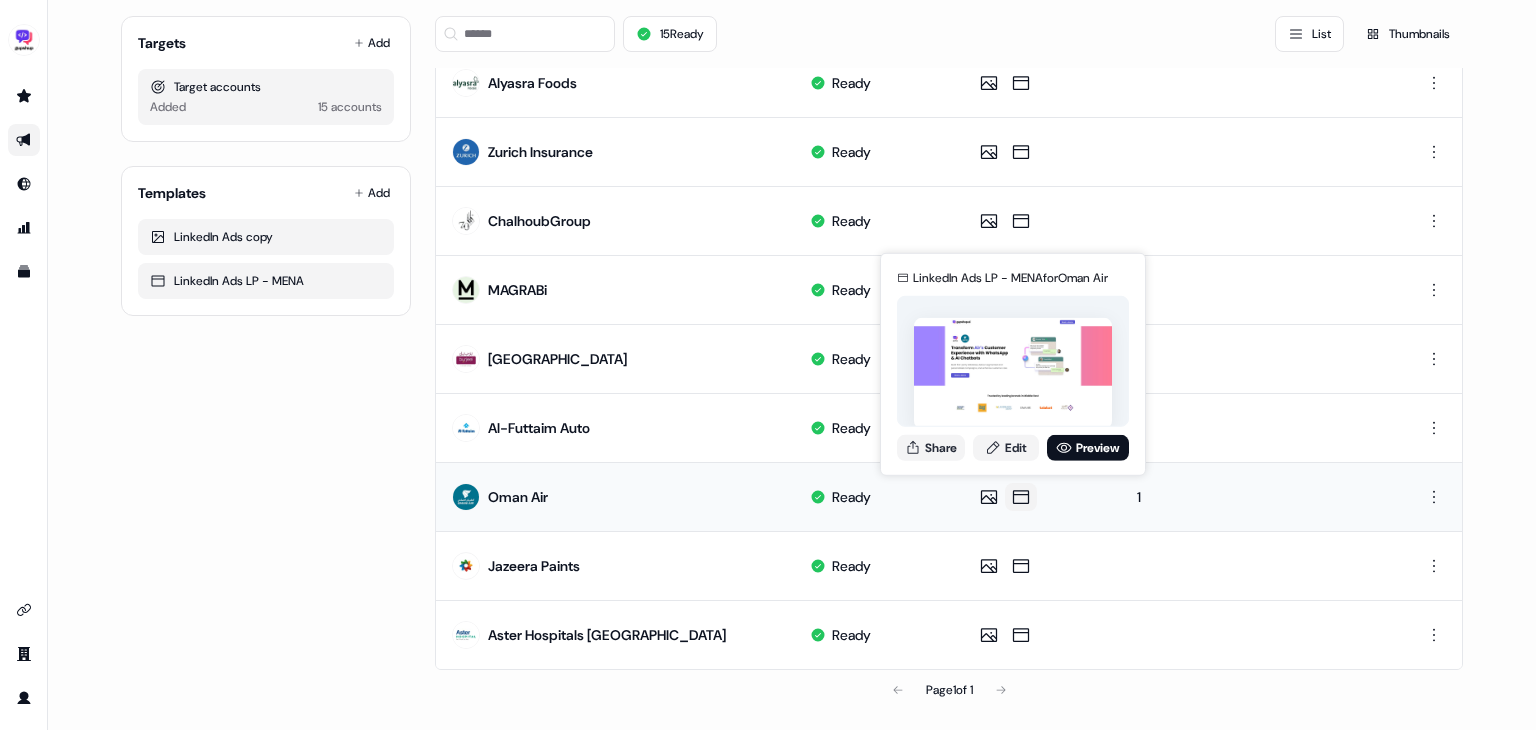 click 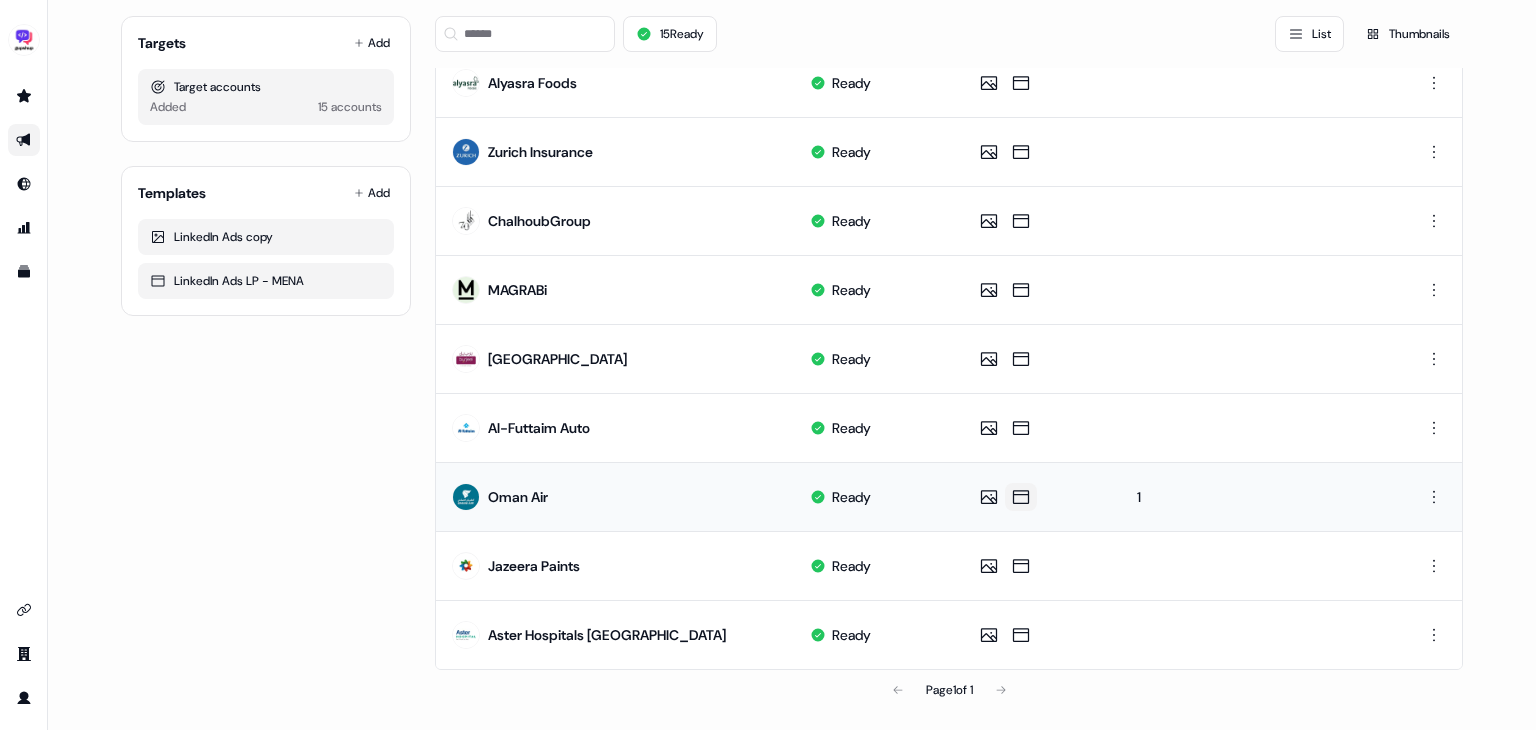 click 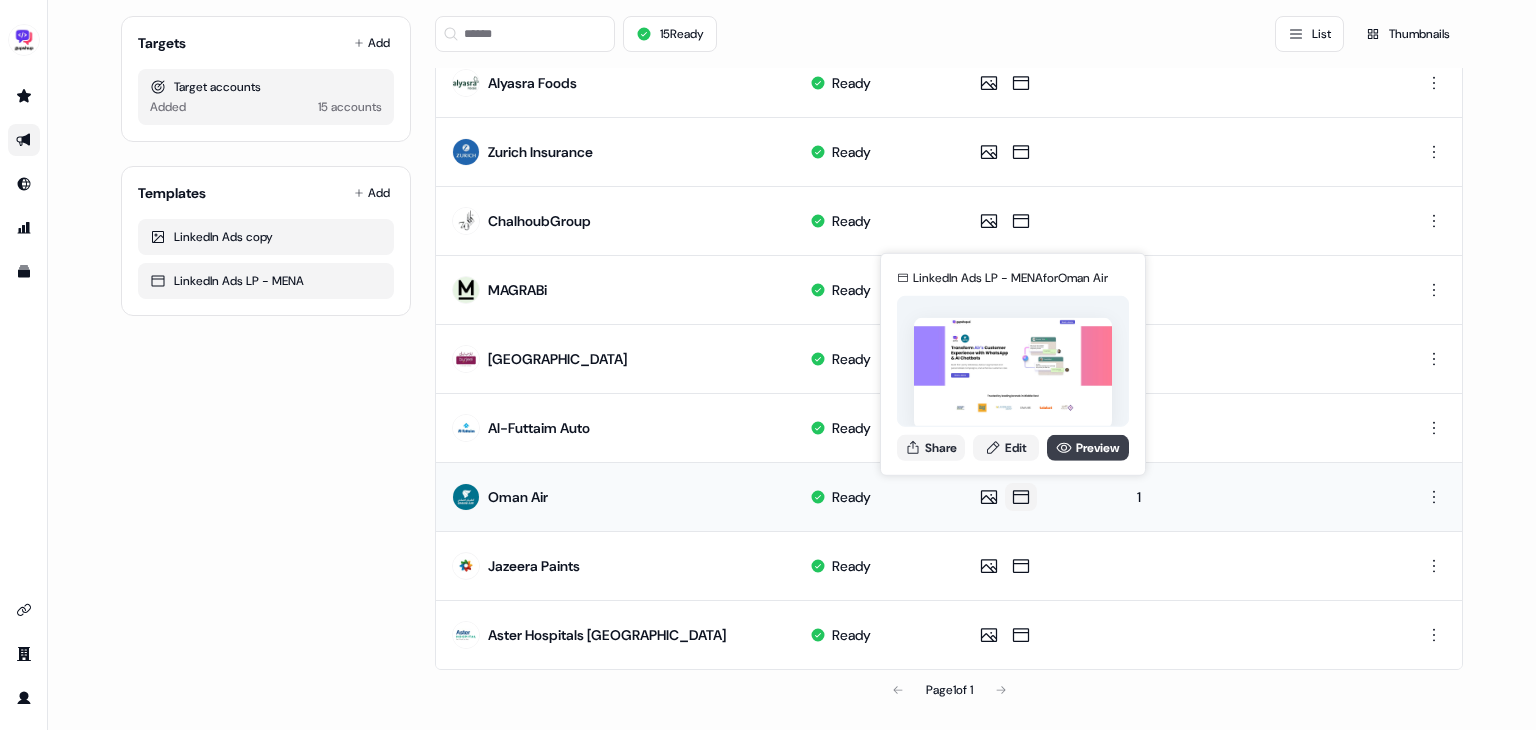 click on "Preview" at bounding box center (1088, 447) 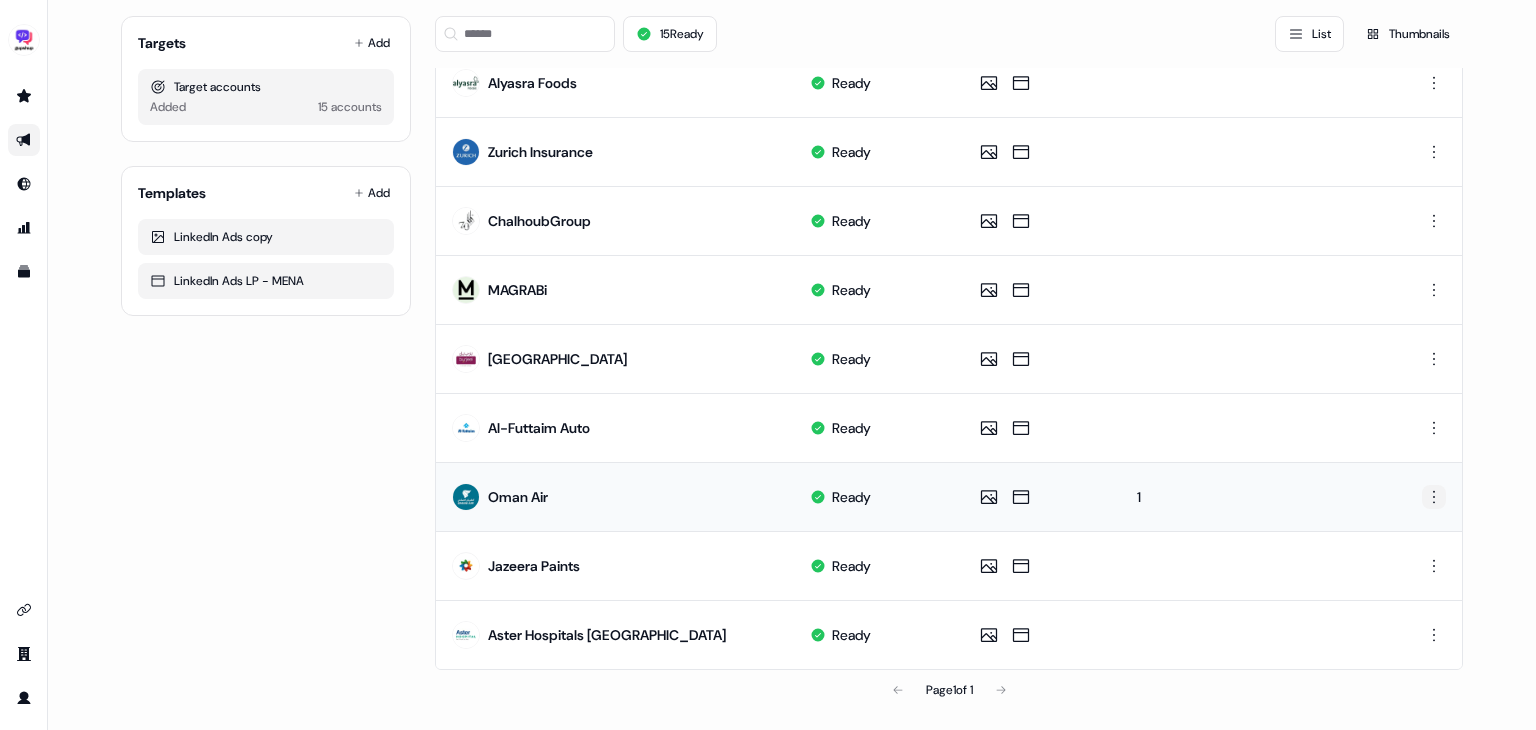 click on "For the best experience switch devices to a bigger screen. Go to Userled.io   LinkedIn personalized ads Editor Overview Engagement Distribute Created by Nikunj   Gupta Targets Add Target   accounts Added 15   accounts Templates Add LinkedIn Ads copy LinkedIn Ads LP - MENA 15  Ready List Thumbnails Name Status Assets Visitors Time spent Deem Ready 1 6s Gulf Marketing Group Ready Alshaya Group Ready Joyalukkas Ready Alyasra Fashion Ready Galadari Brothers Ready Alyasra Foods Ready Zurich Insurance Ready ChalhoubGroup Ready MAGRABi Ready Burjeel Hospital Ready Al-Futtaim Auto Ready Oman Air Ready 1 Jazeera Paints Ready Aster Hospitals UAE Ready Page  1  of 1" at bounding box center (768, 365) 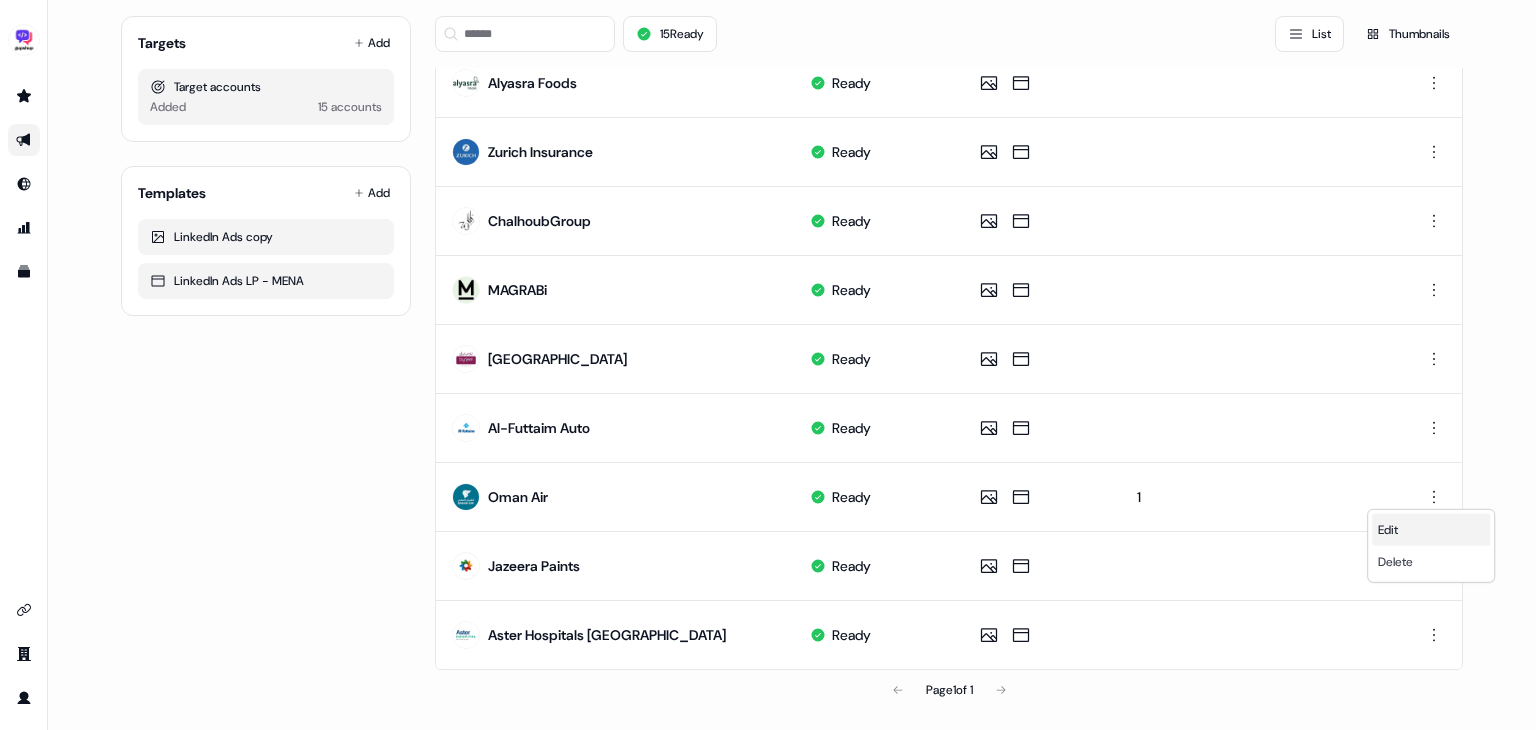 click on "Edit" at bounding box center (1388, 530) 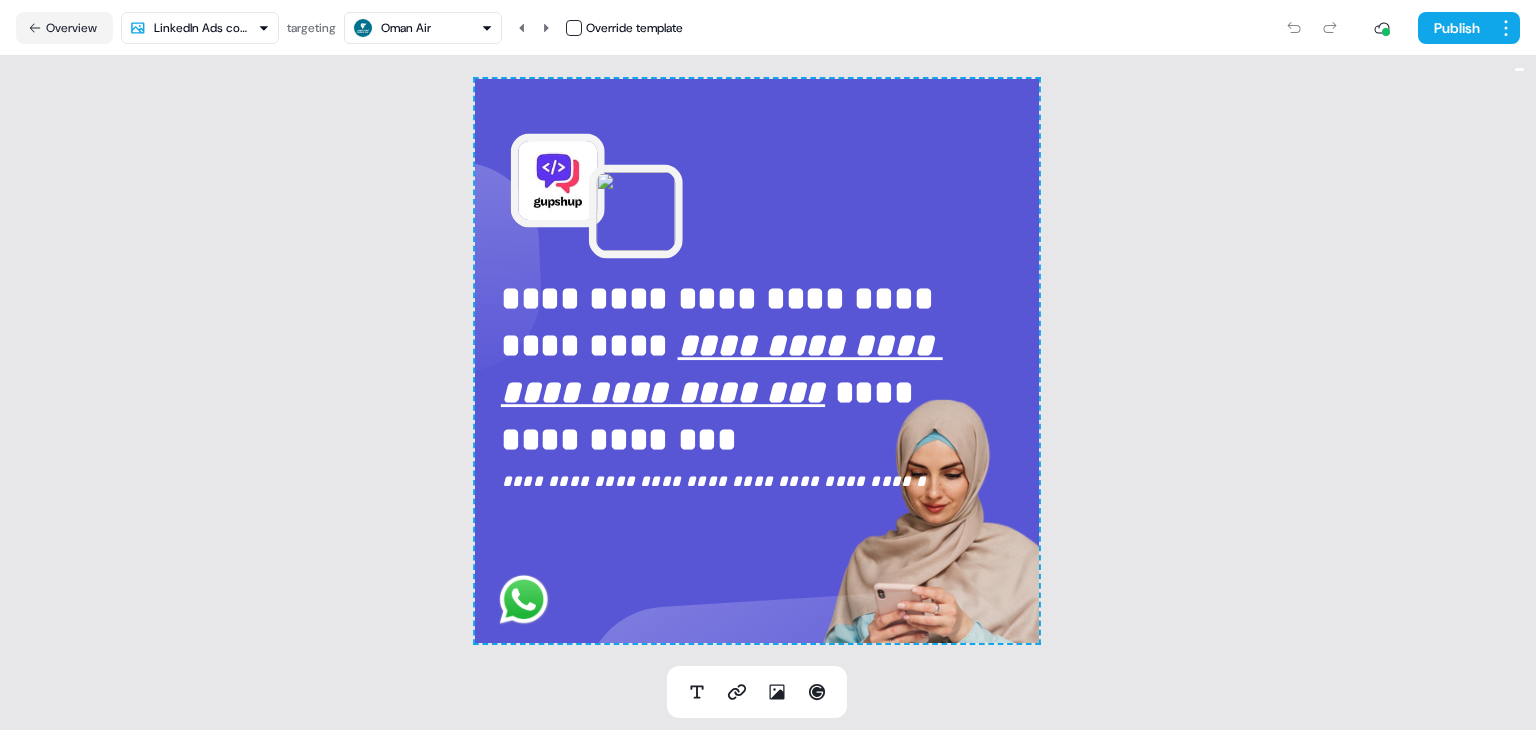 scroll, scrollTop: 0, scrollLeft: 0, axis: both 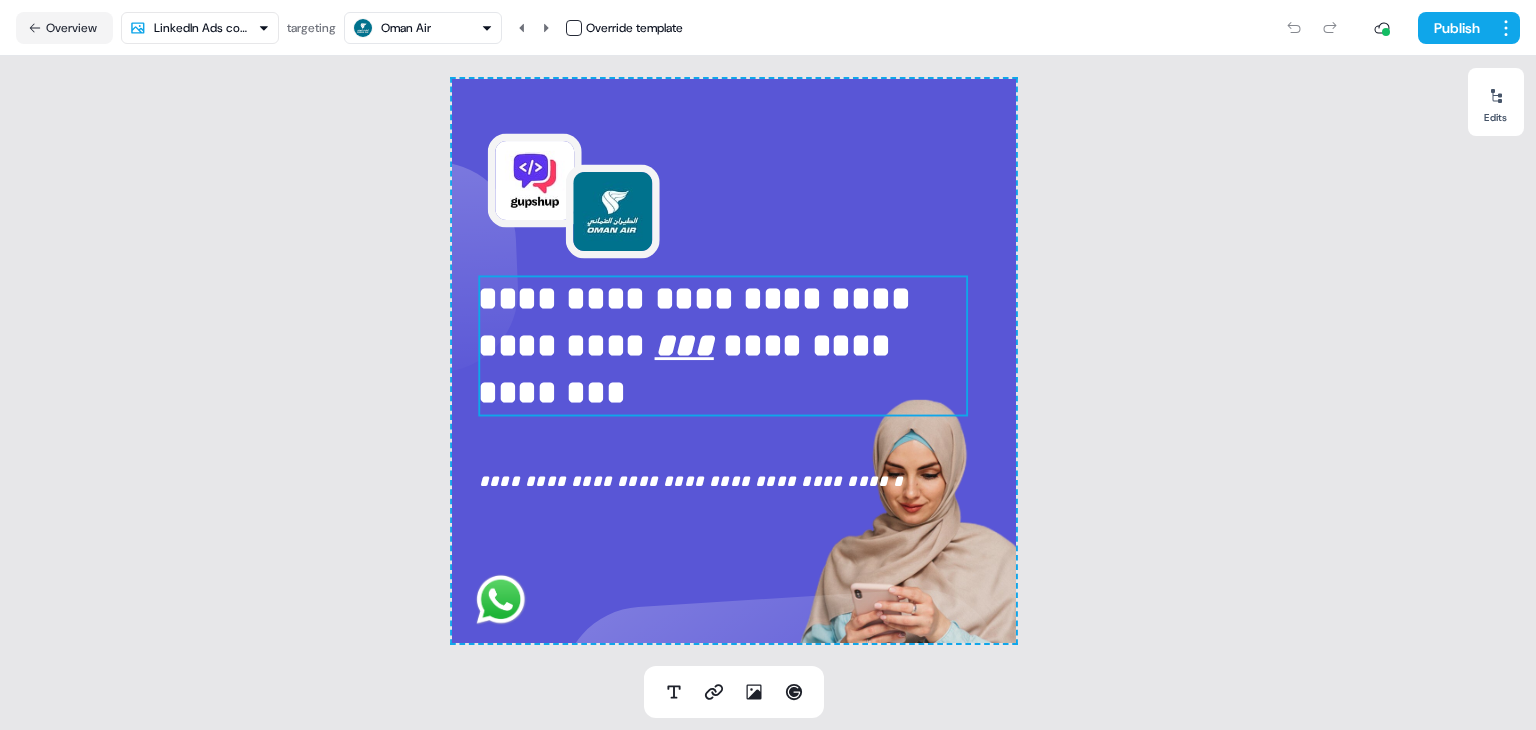 click on "***" at bounding box center (684, 346) 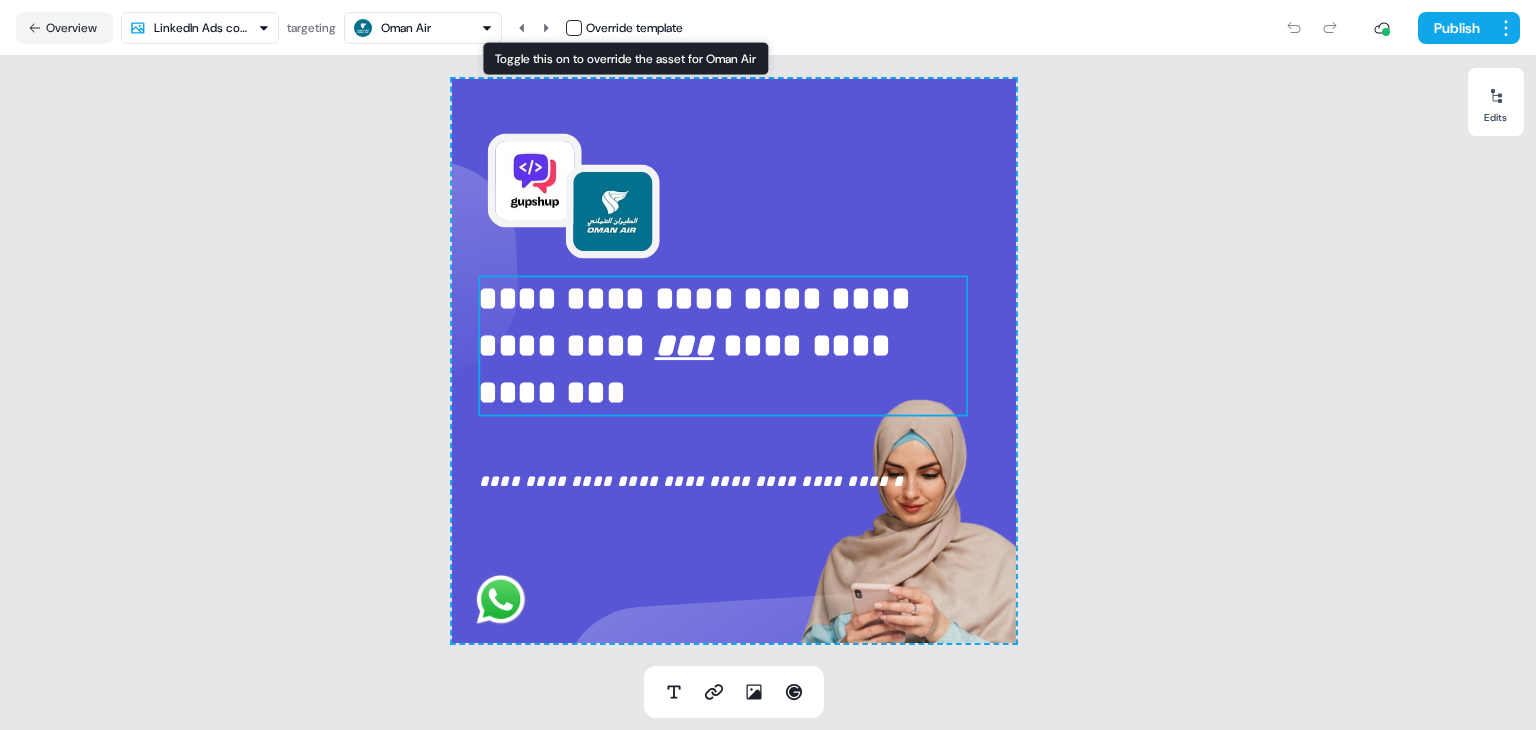 click at bounding box center [574, 28] 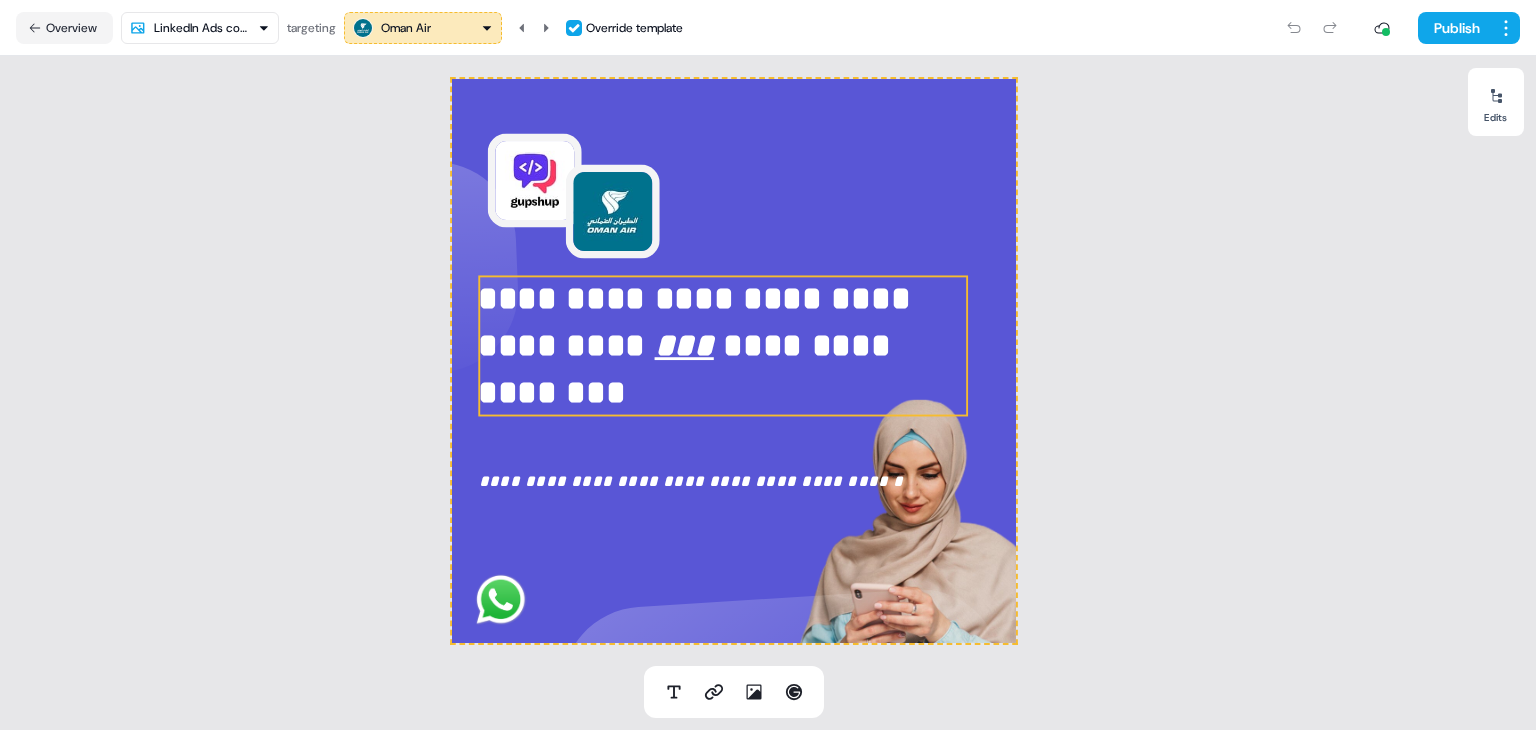 click on "***" at bounding box center [684, 346] 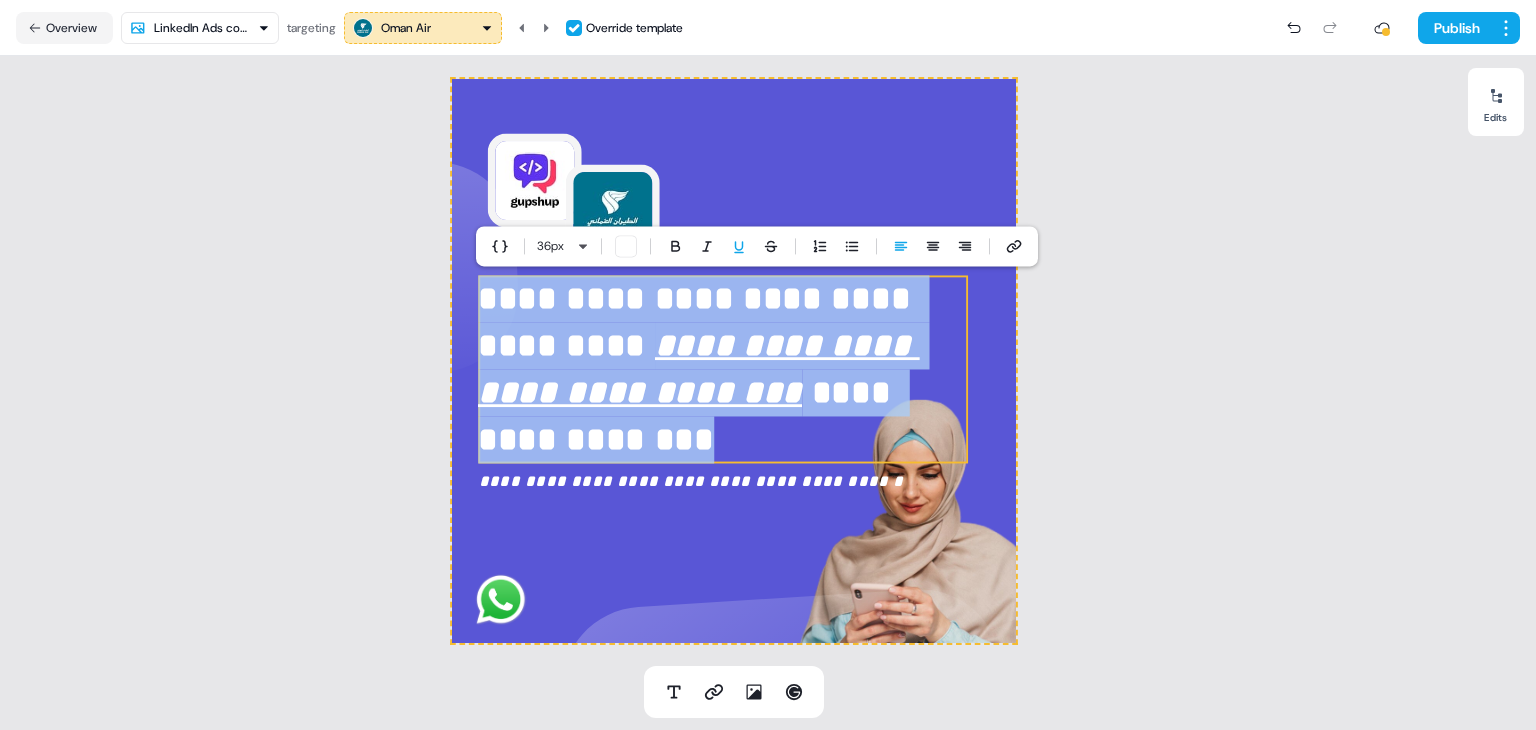 click on "**********" at bounding box center (699, 369) 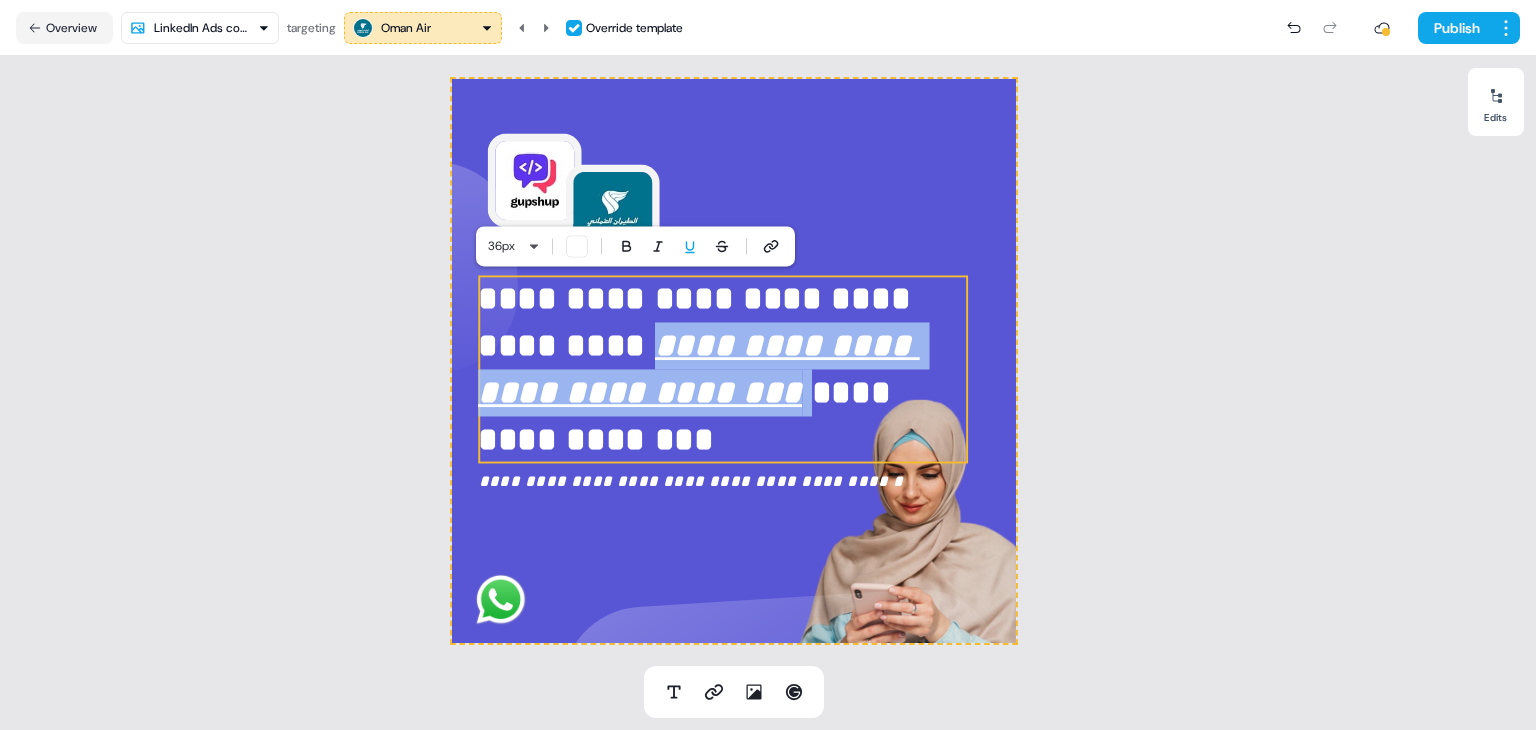 drag, startPoint x: 577, startPoint y: 436, endPoint x: 750, endPoint y: 342, distance: 196.88829 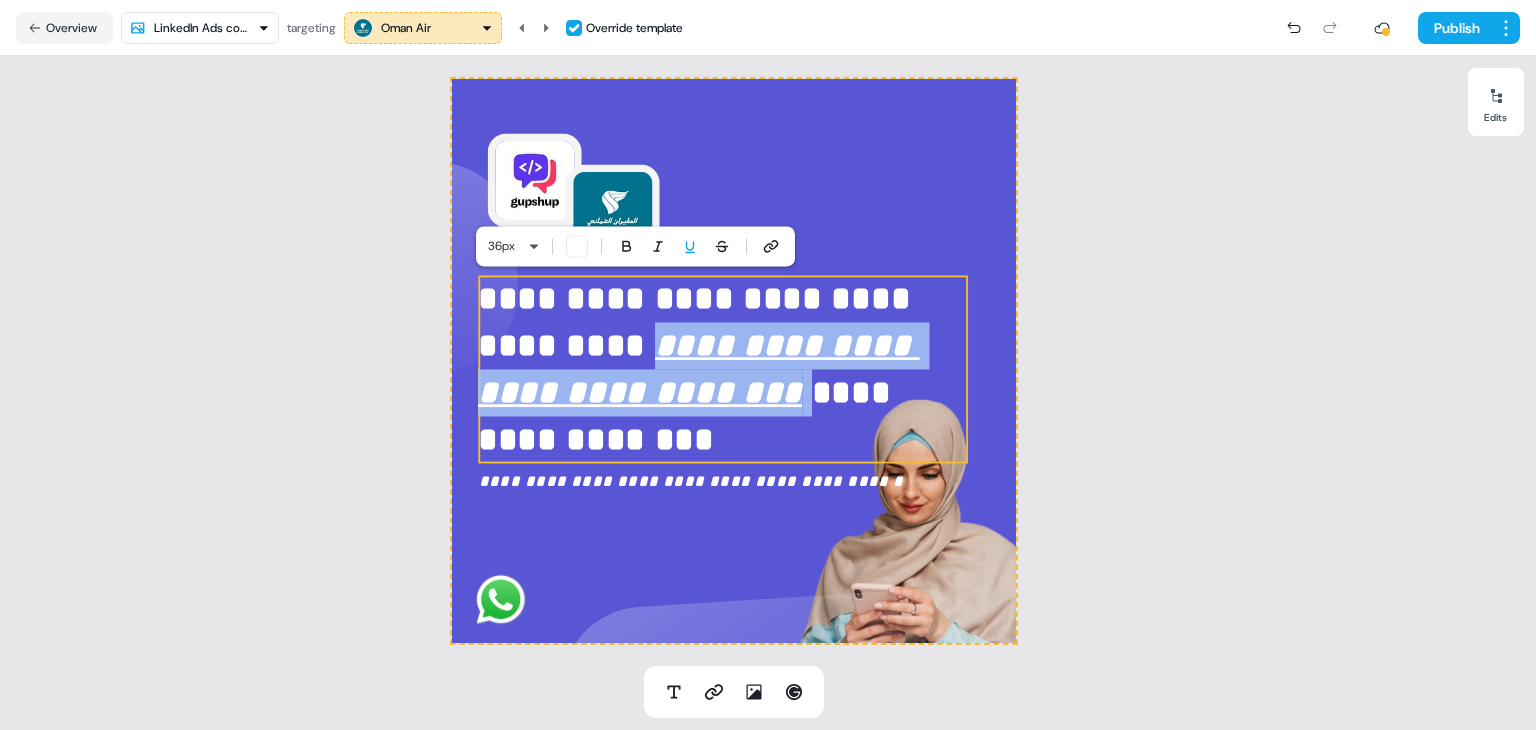 click on "**********" at bounding box center (723, 369) 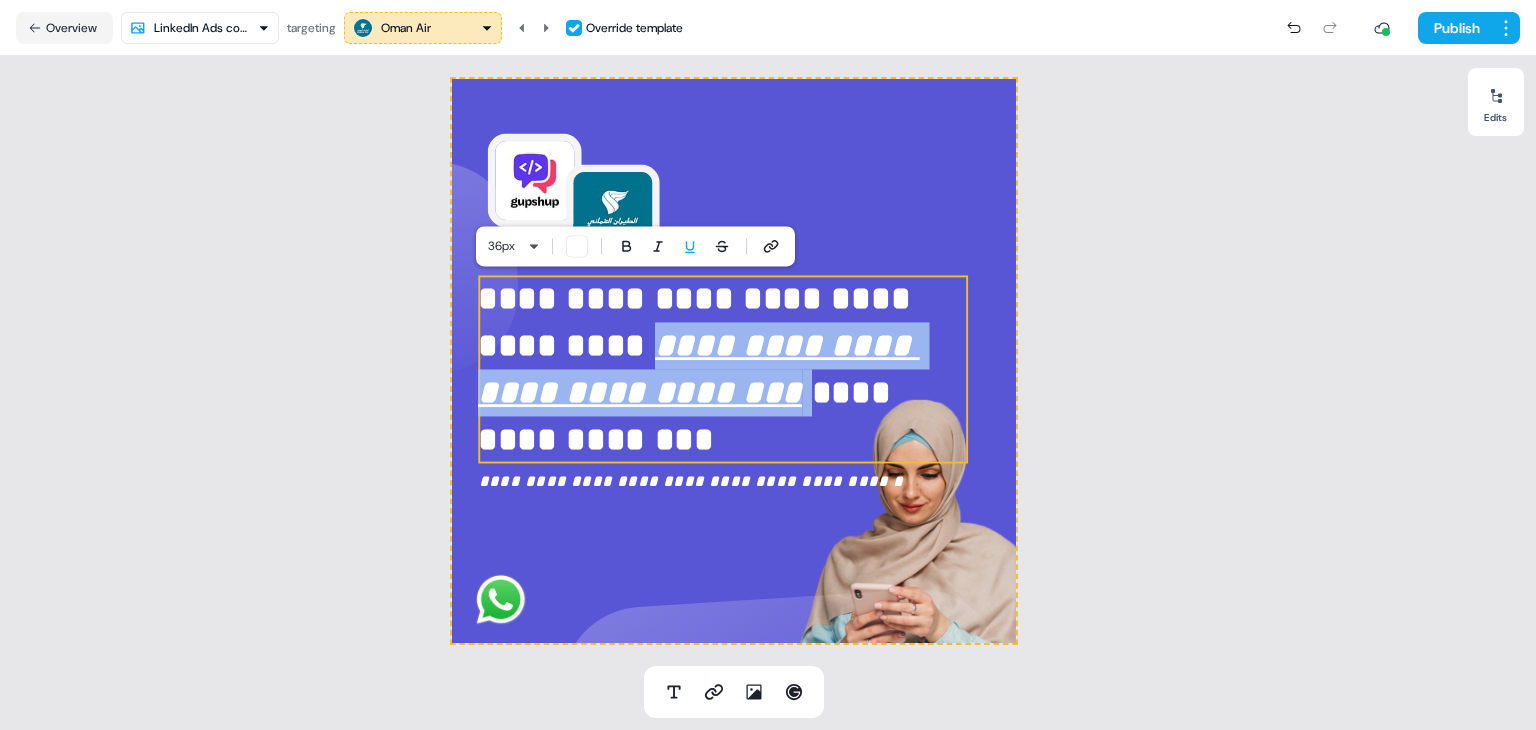 type 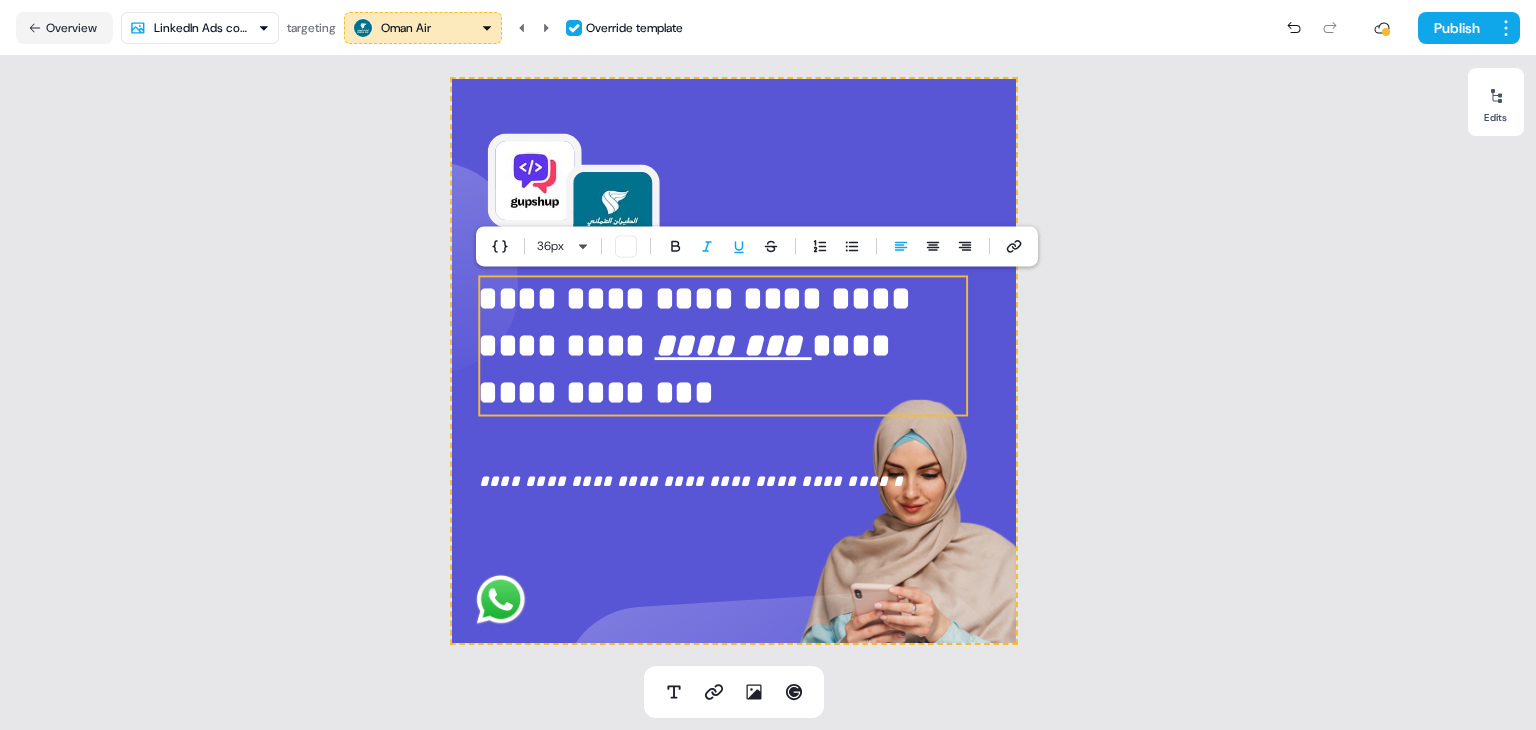 click on "**********" at bounding box center [734, 361] 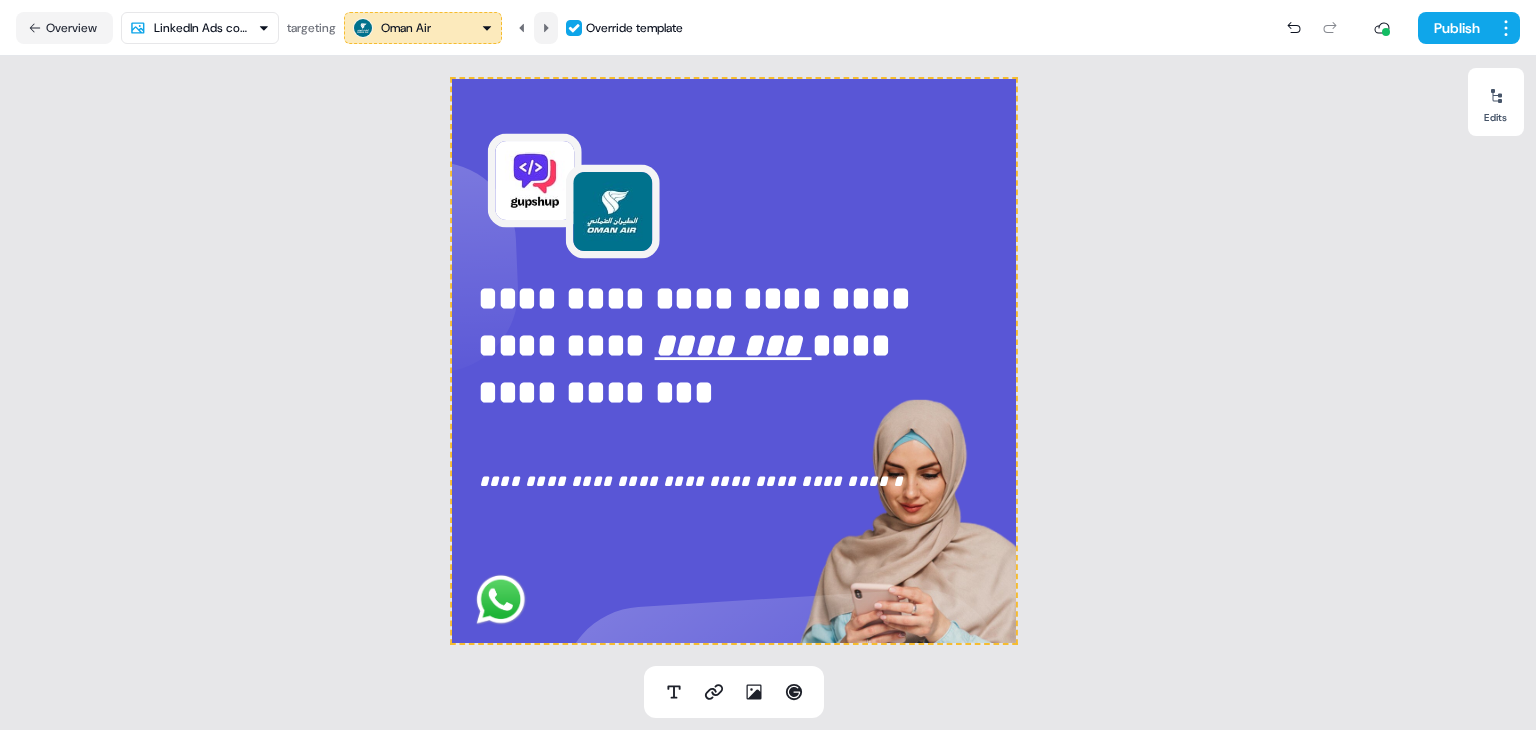 click 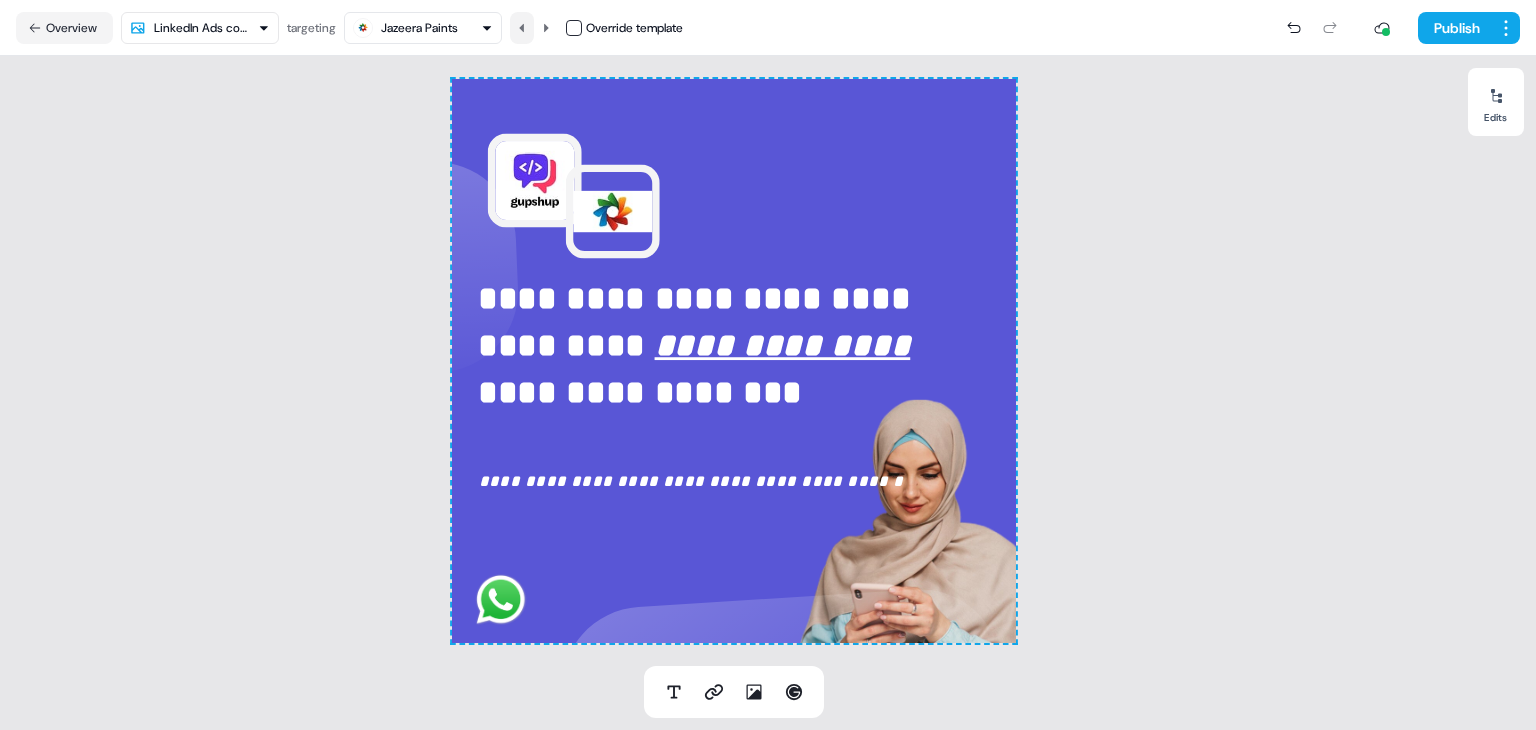 click 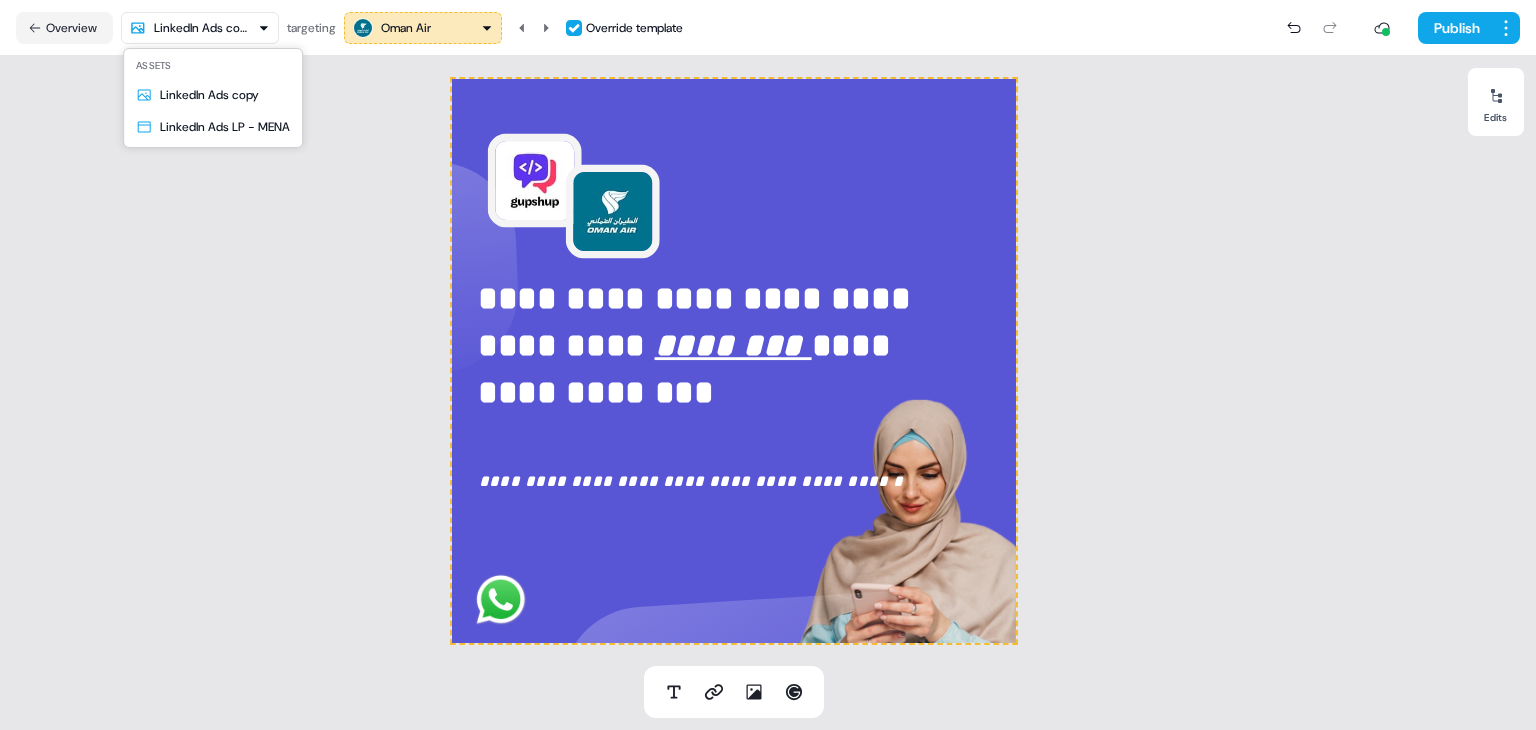 click on "**********" at bounding box center (768, 365) 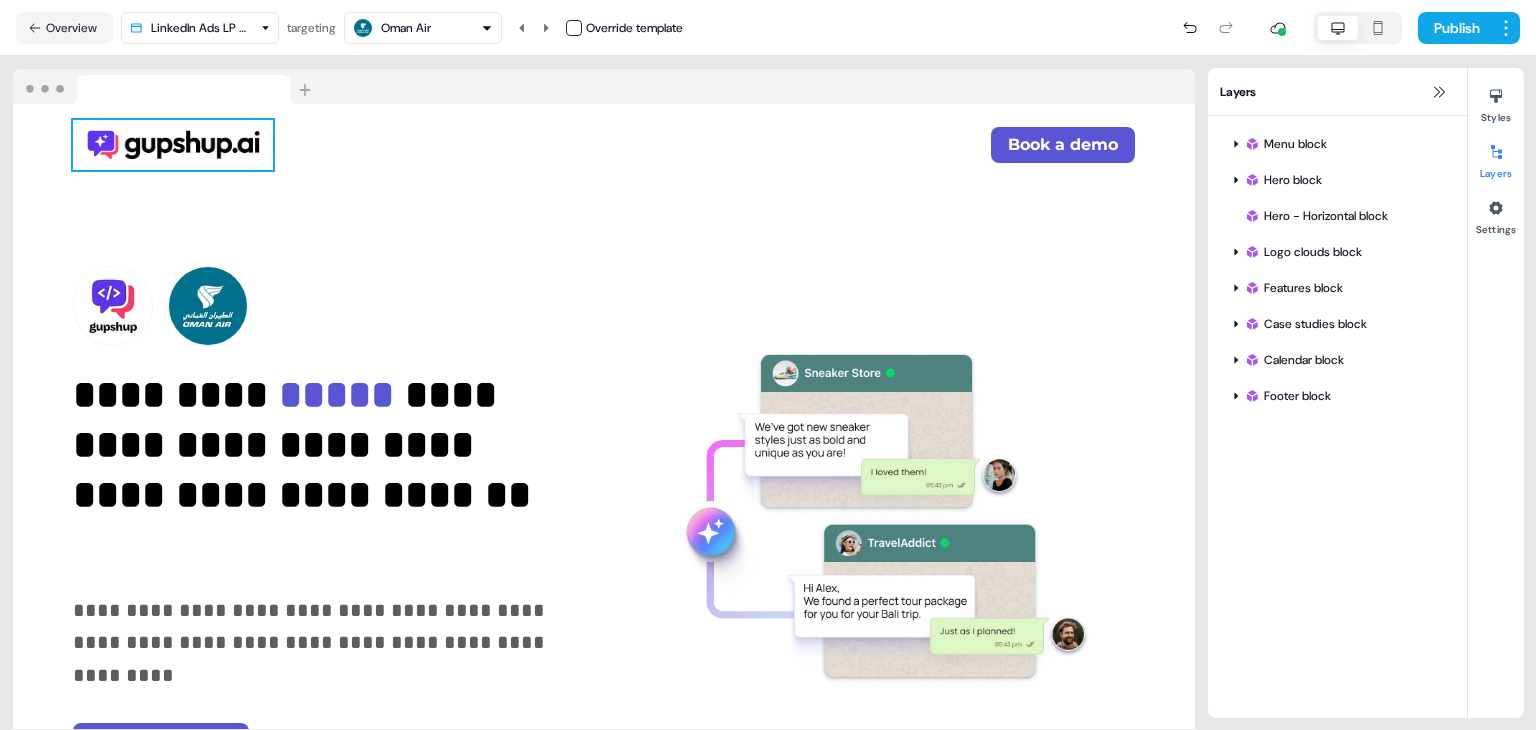 scroll, scrollTop: 0, scrollLeft: 0, axis: both 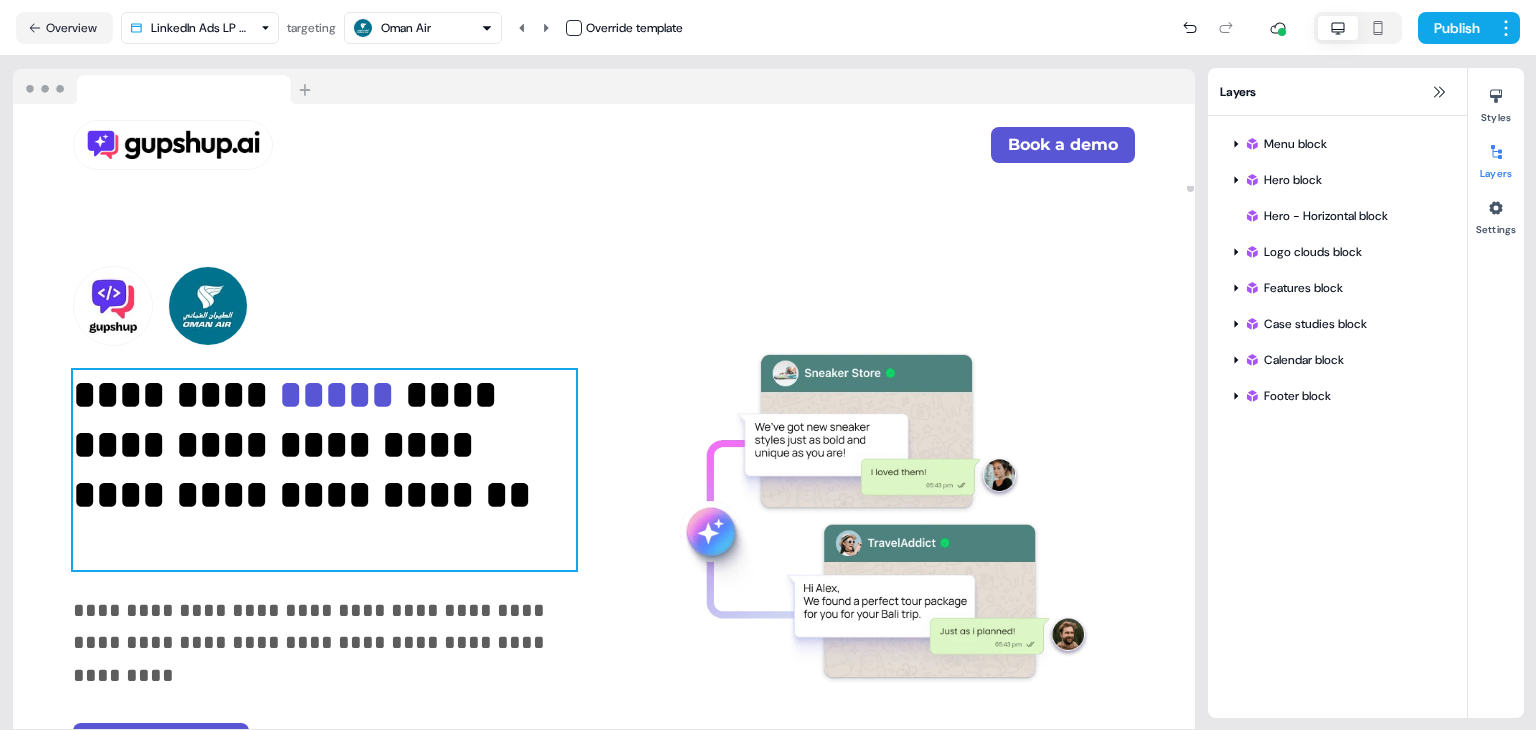 click on "*****" at bounding box center (342, 394) 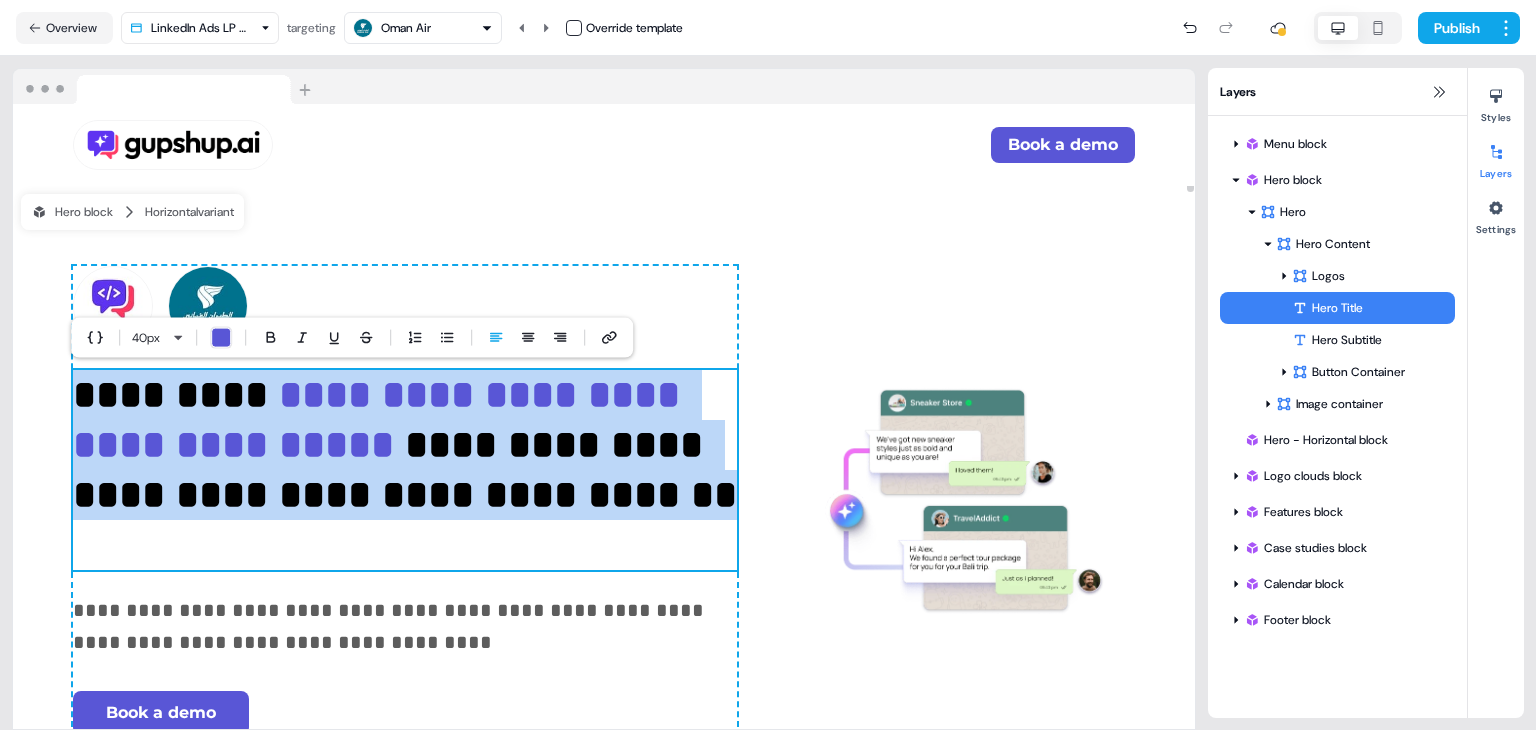 click on "**********" at bounding box center [382, 419] 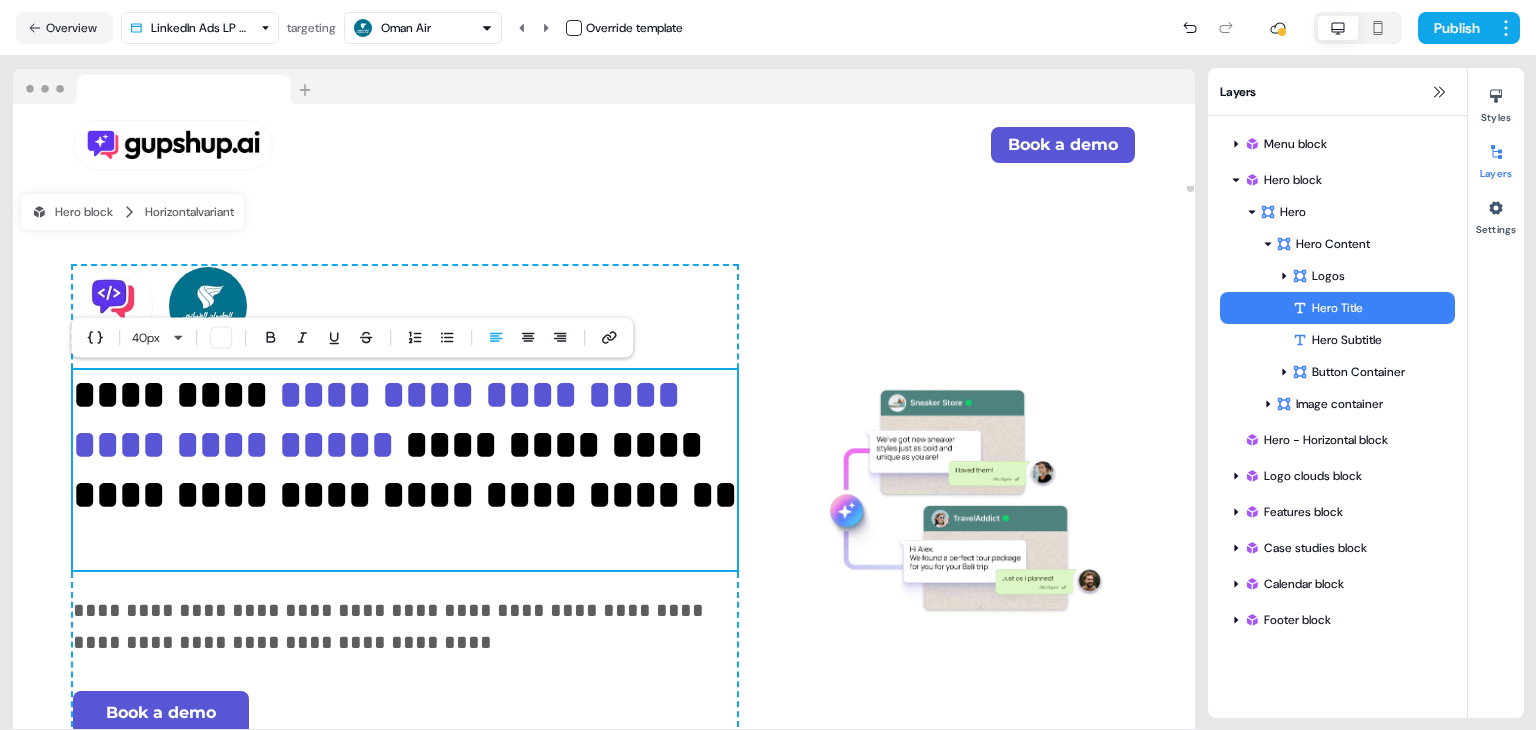 click on "**********" at bounding box center (382, 419) 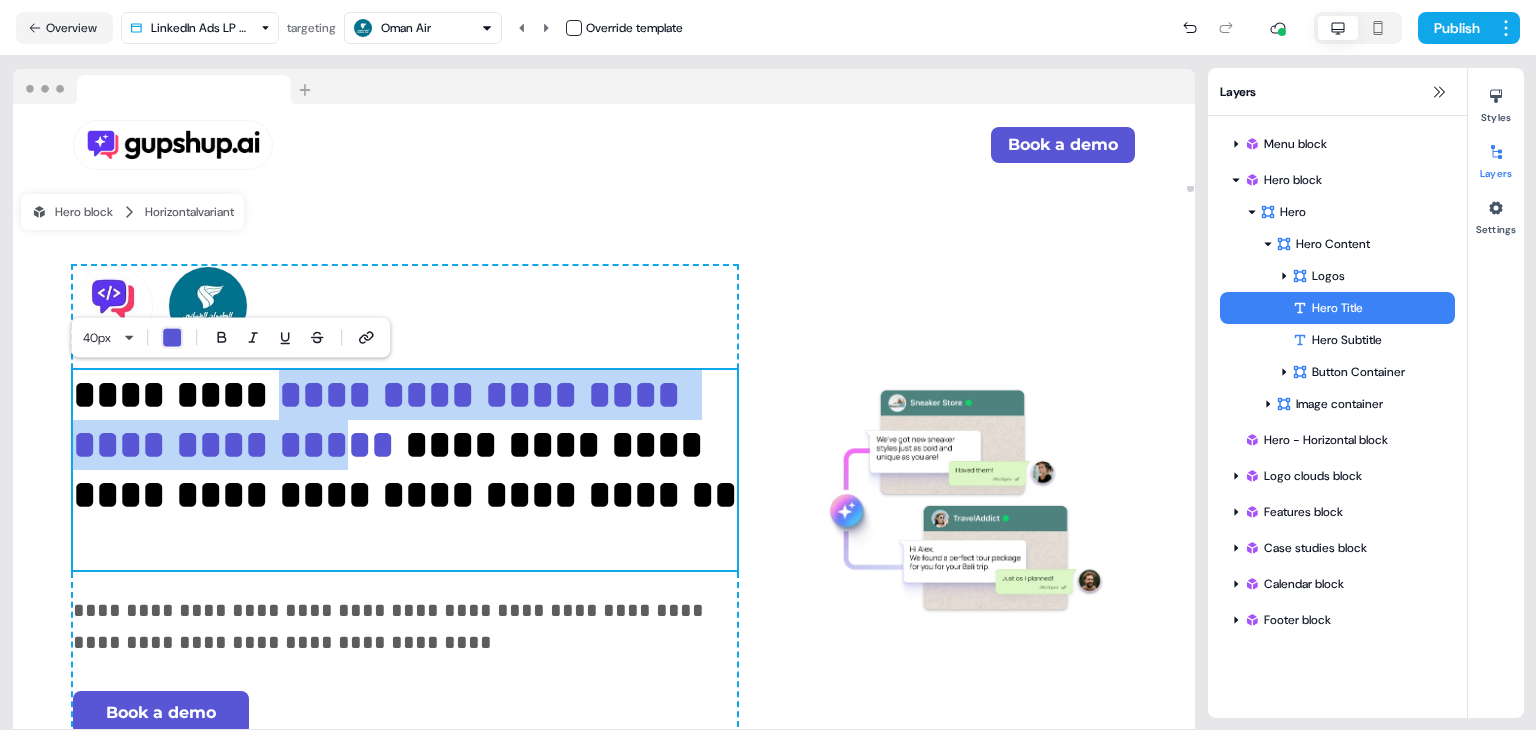 click on "**********" at bounding box center (382, 419) 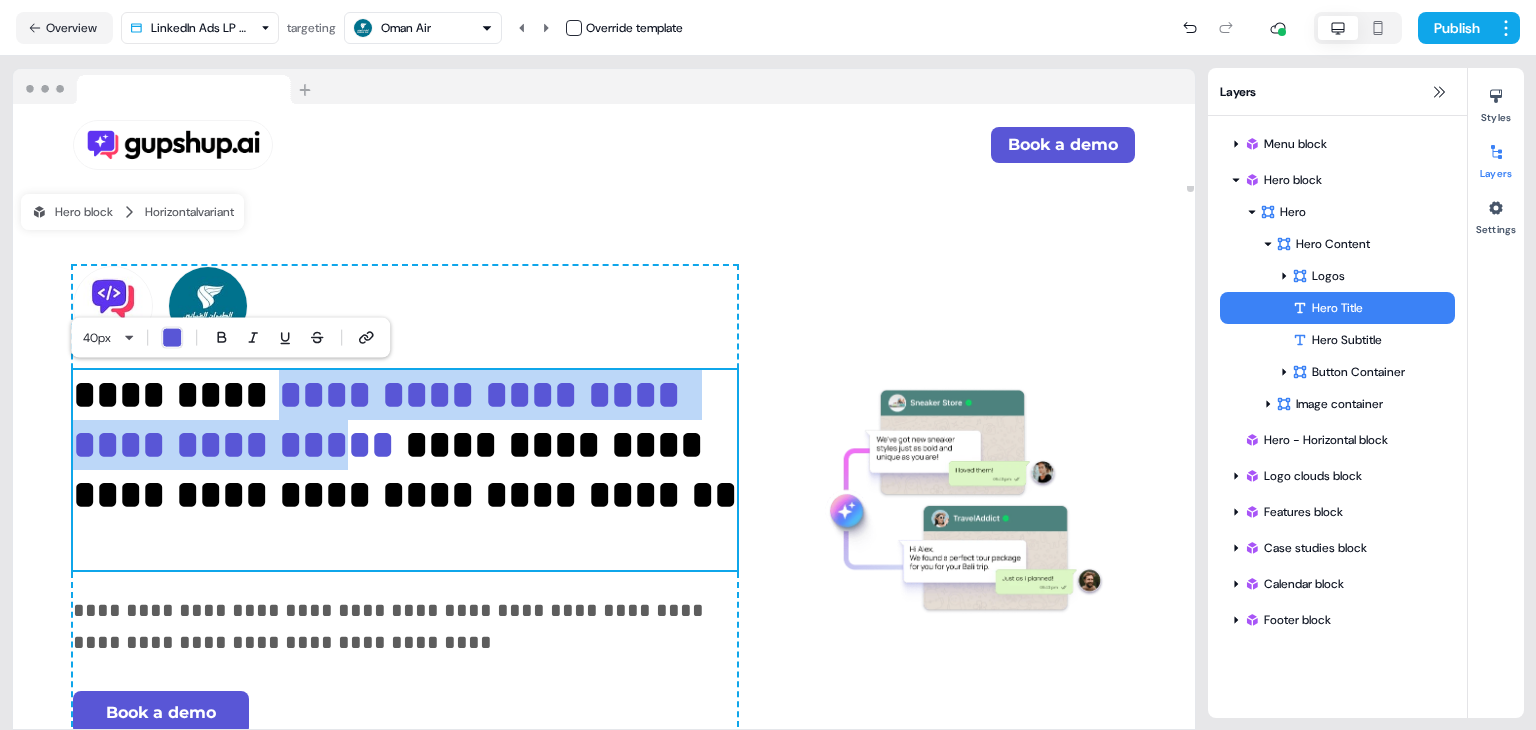 type 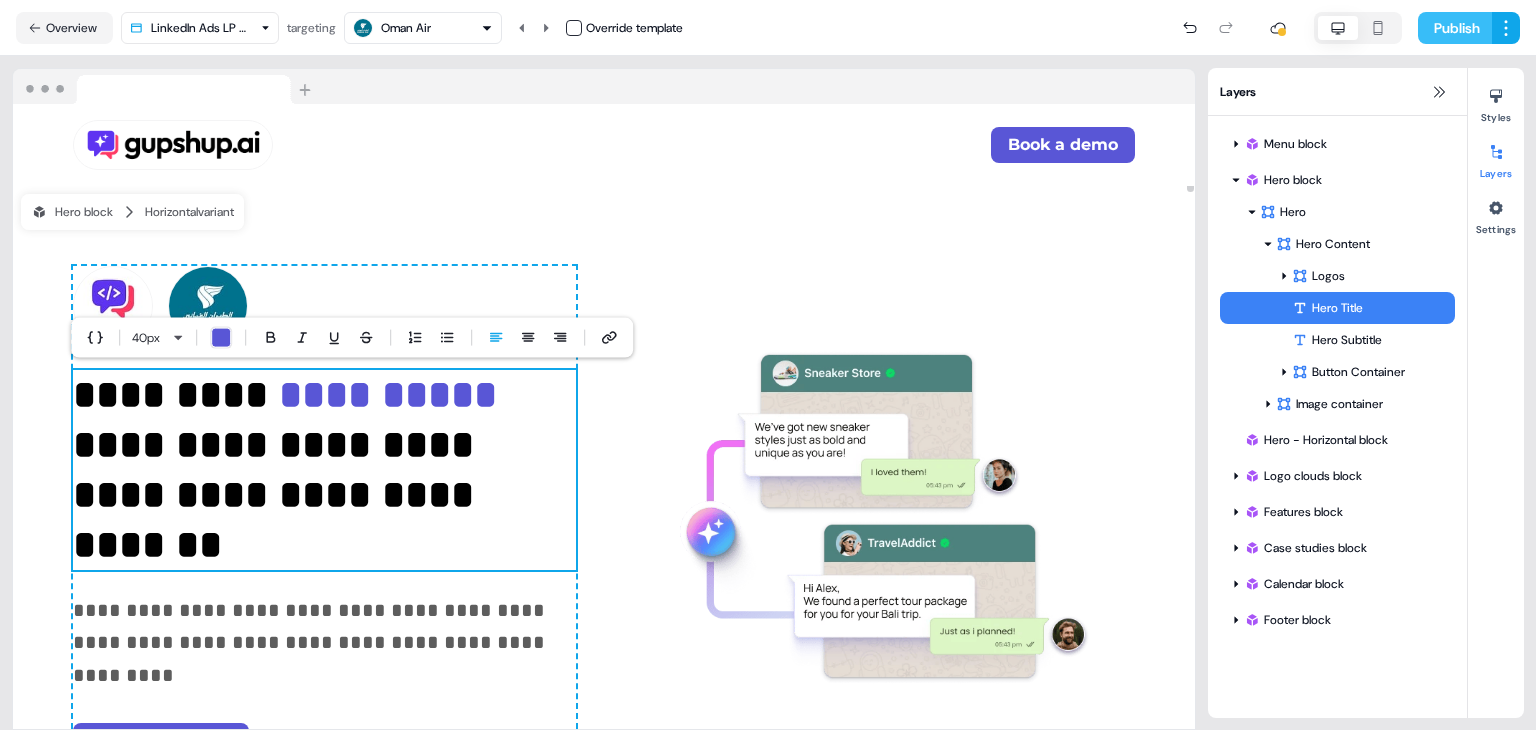 click on "Publish" at bounding box center [1455, 28] 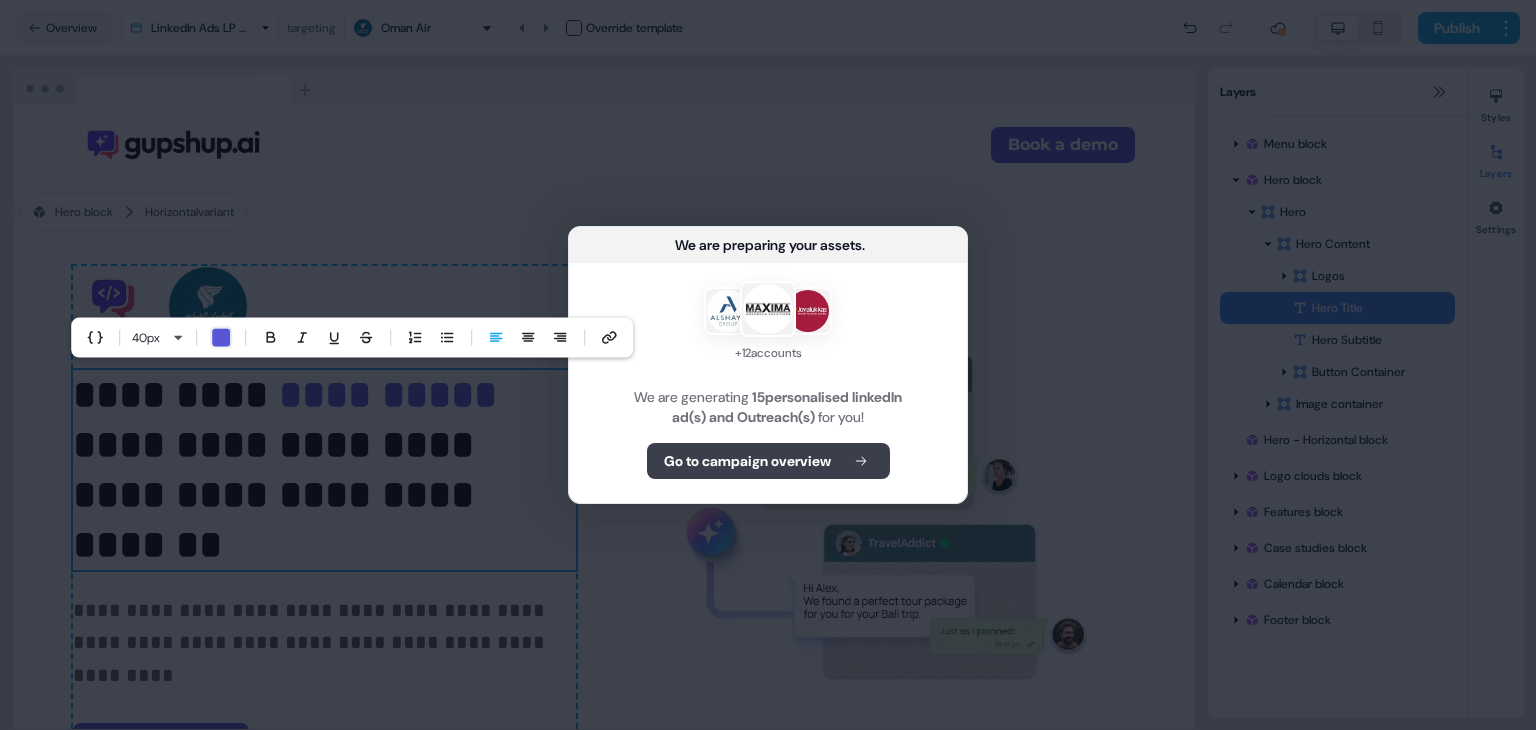 click on "Go to campaign overview" at bounding box center (747, 461) 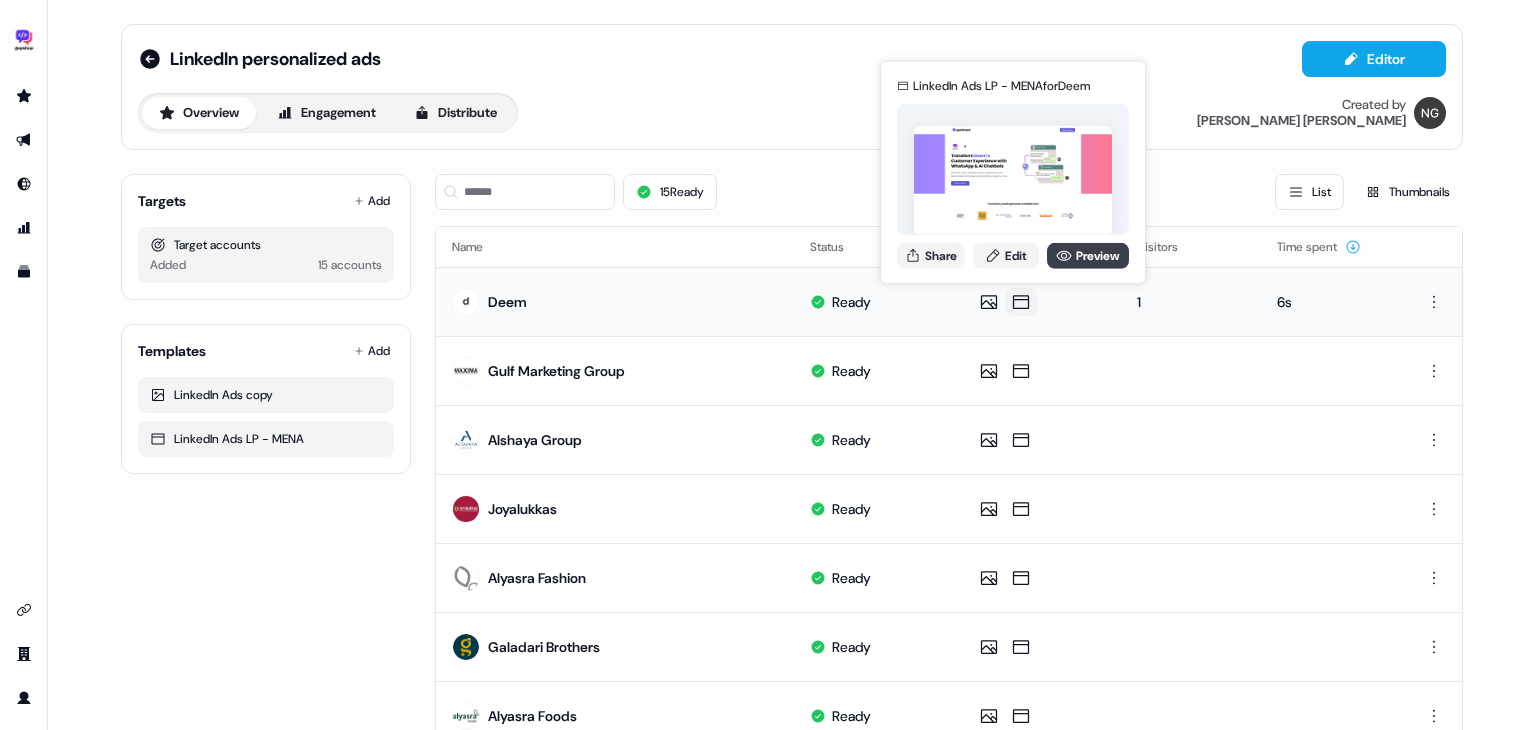click on "Preview" at bounding box center [1088, 255] 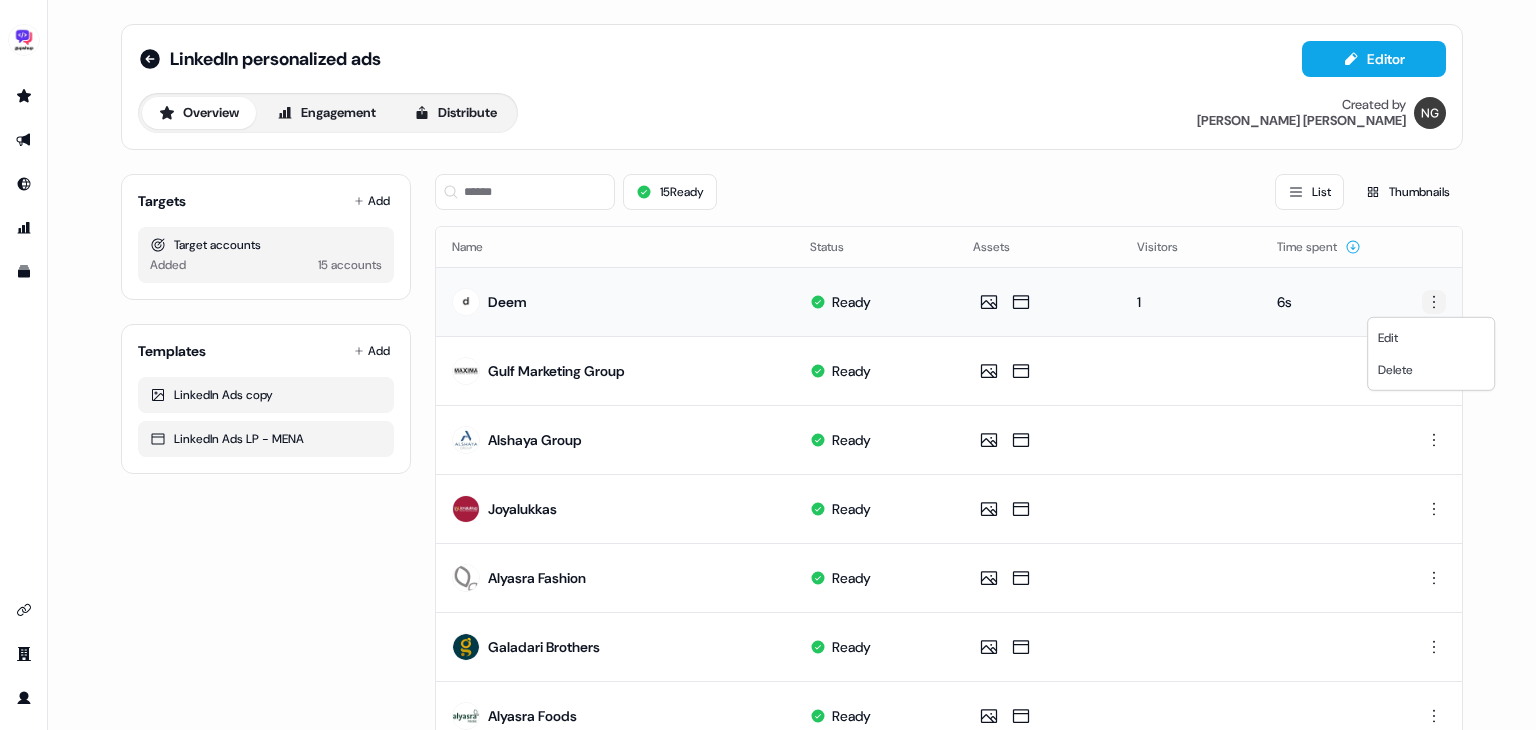 click on "For the best experience switch devices to a bigger screen. Go to [DOMAIN_NAME]   LinkedIn personalized ads Editor Overview Engagement Distribute Created by [PERSON_NAME] Targets Add Target   accounts Added 15   accounts Templates Add LinkedIn Ads copy LinkedIn Ads LP - MENA 15  Ready List Thumbnails Name Status Assets Visitors Time spent Deem Ready 1 6s Gulf Marketing Group Ready Alshaya Group Ready Joyalukkas Ready Alyasra Fashion Ready Galadari Brothers Ready Alyasra Foods Ready Zurich Insurance Ready ChalhoubGroup Ready MAGRABi Ready [GEOGRAPHIC_DATA] Ready Al-Futtaim Auto Ready Oman Air Ready 1 Jazeera Paints Ready Aster Hospitals [GEOGRAPHIC_DATA] Ready Page  1  of 1 Edit Delete" at bounding box center [768, 365] 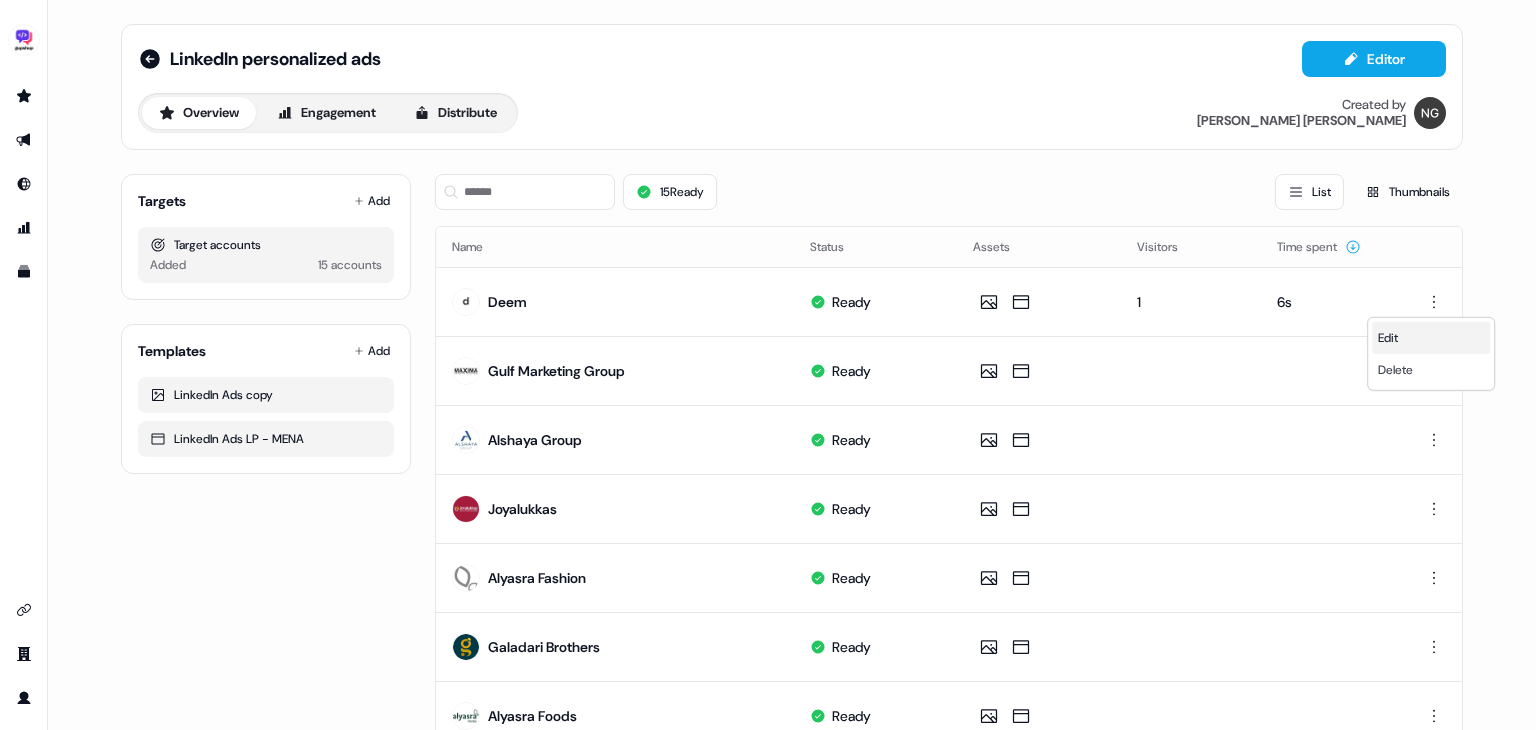 click on "Edit" at bounding box center (1431, 338) 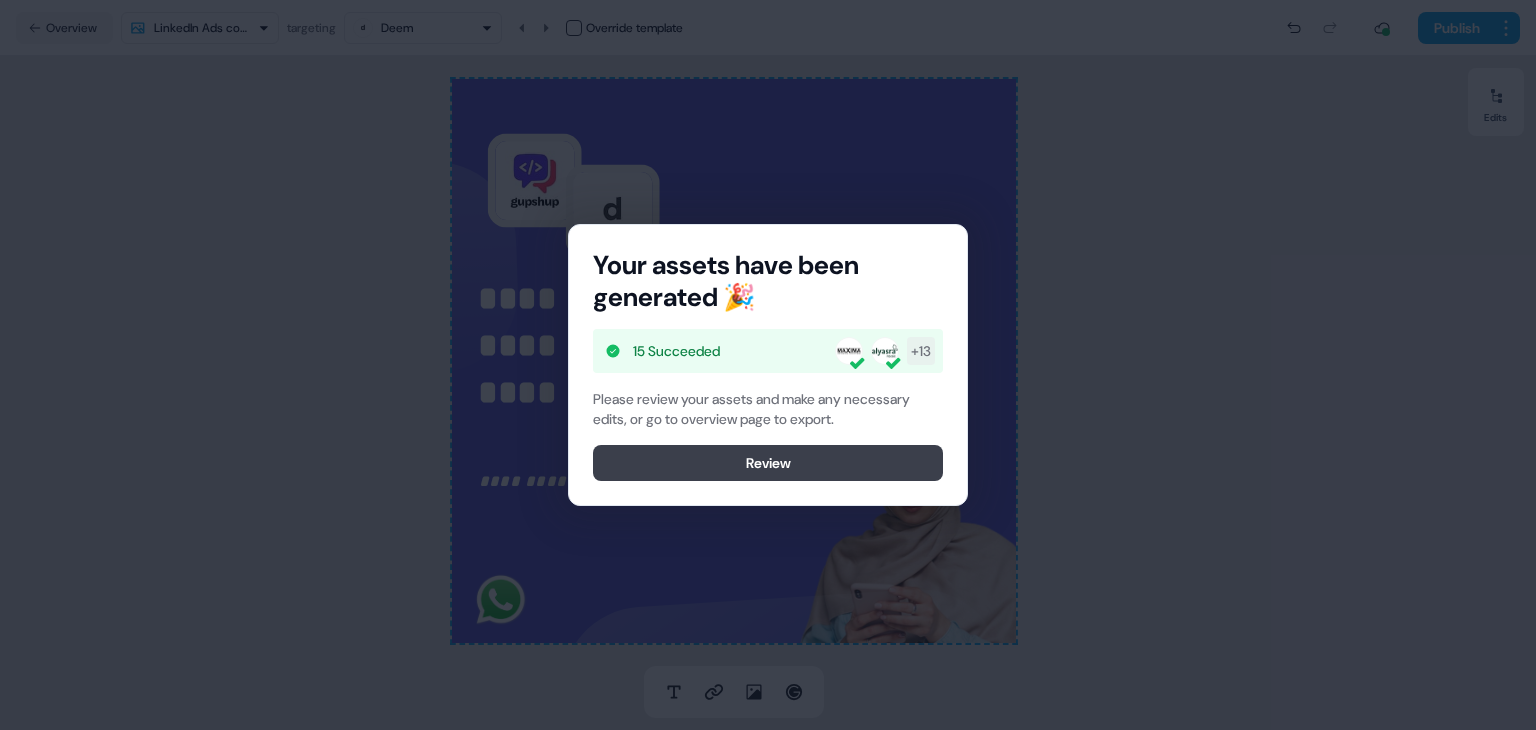 click on "Review" at bounding box center [768, 463] 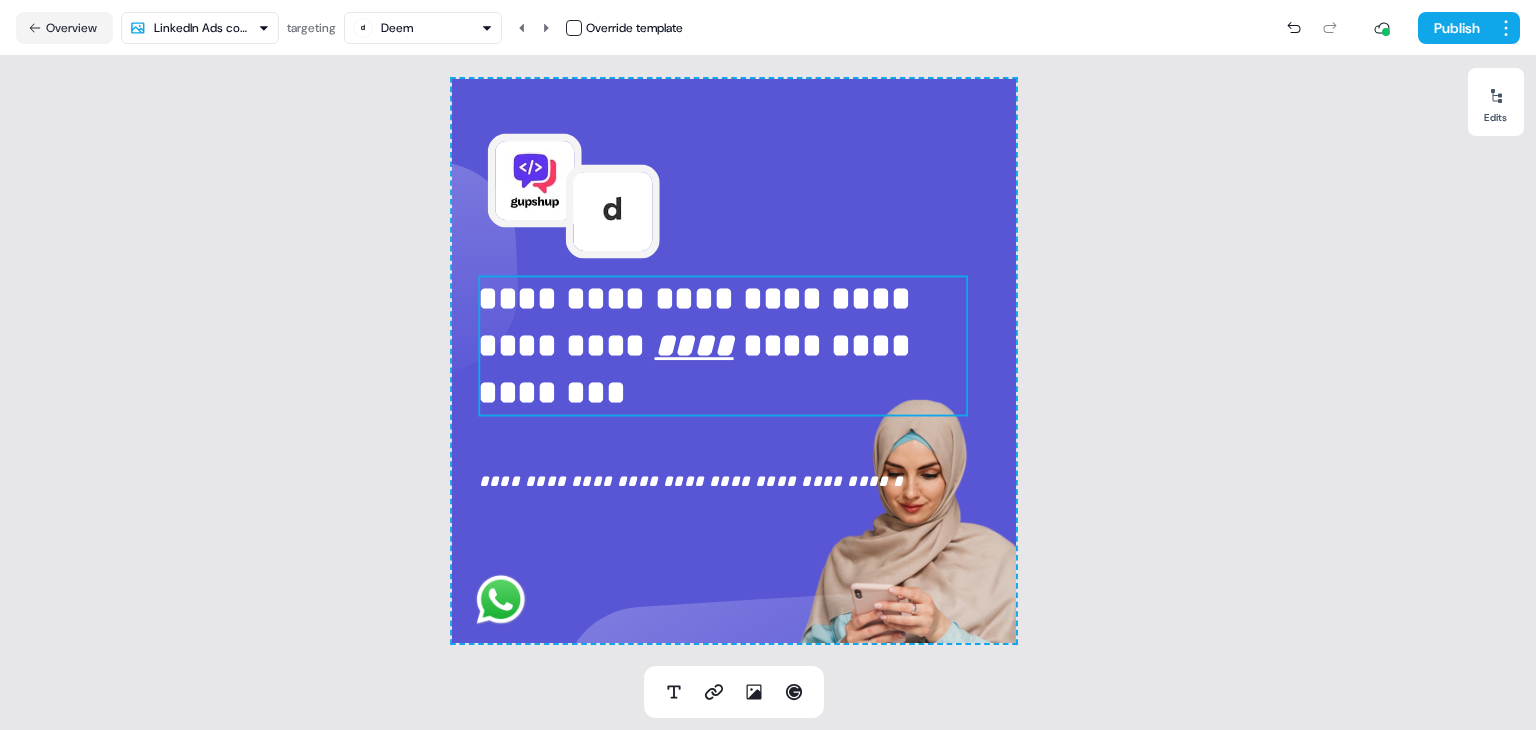 click on "****" at bounding box center [694, 346] 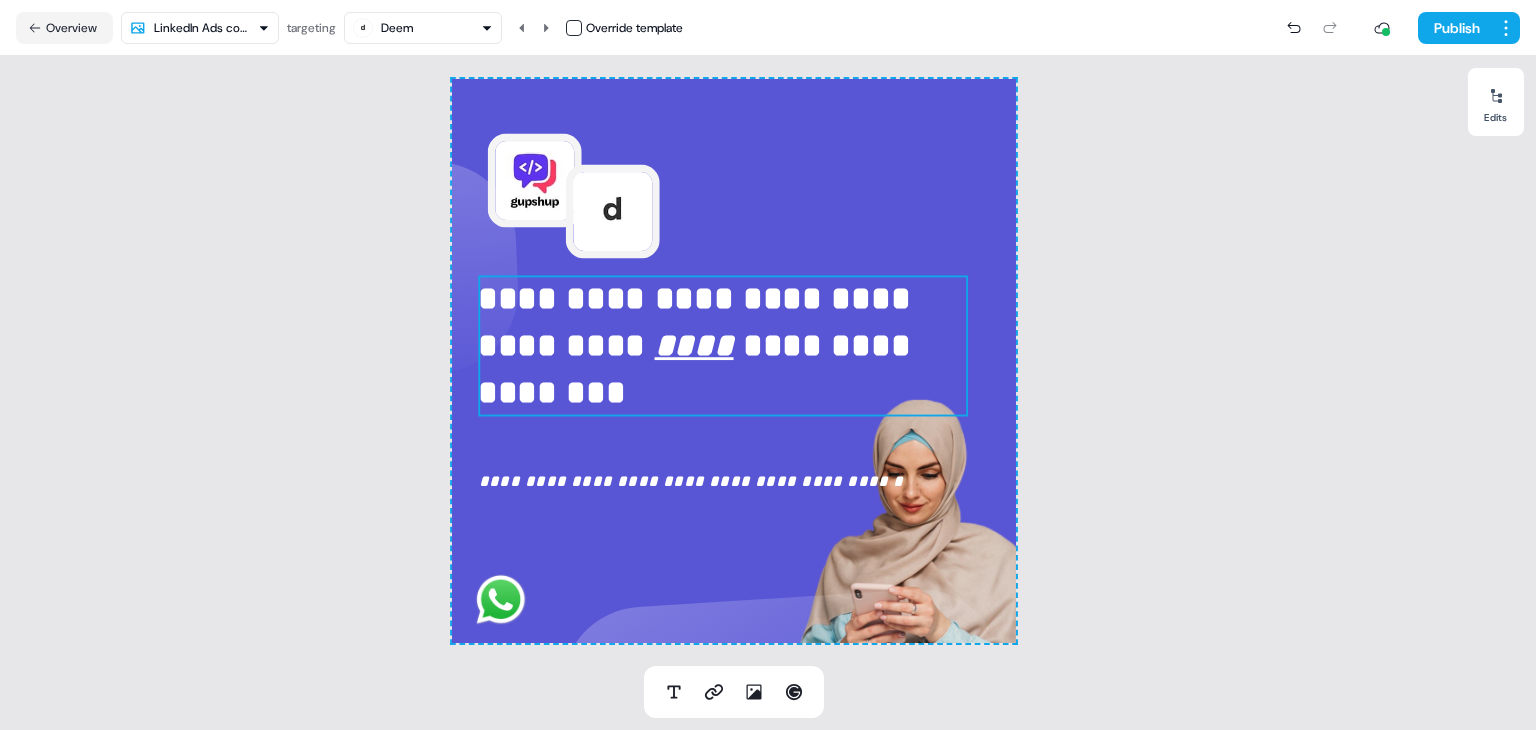 click on "****" at bounding box center [694, 346] 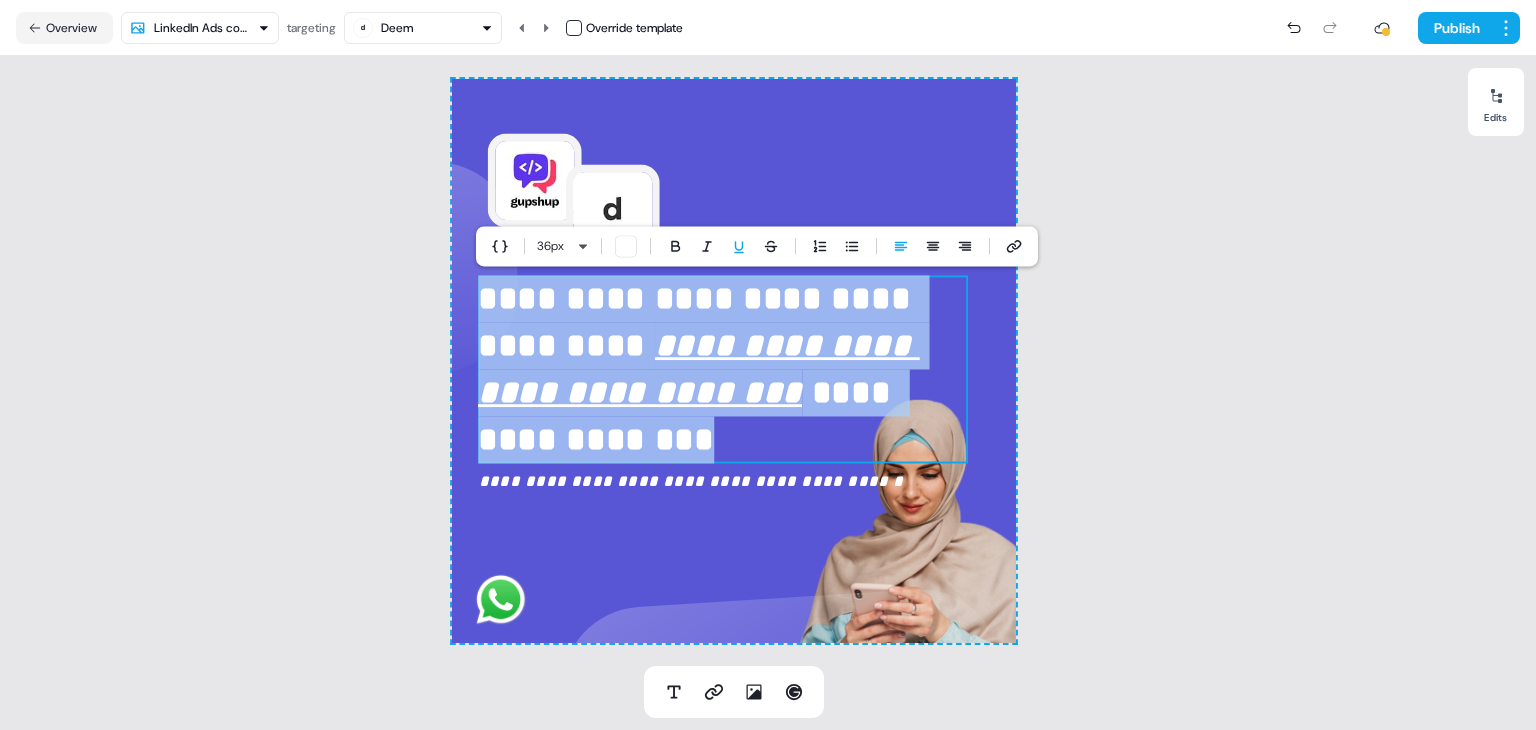 click on "**********" at bounding box center (699, 369) 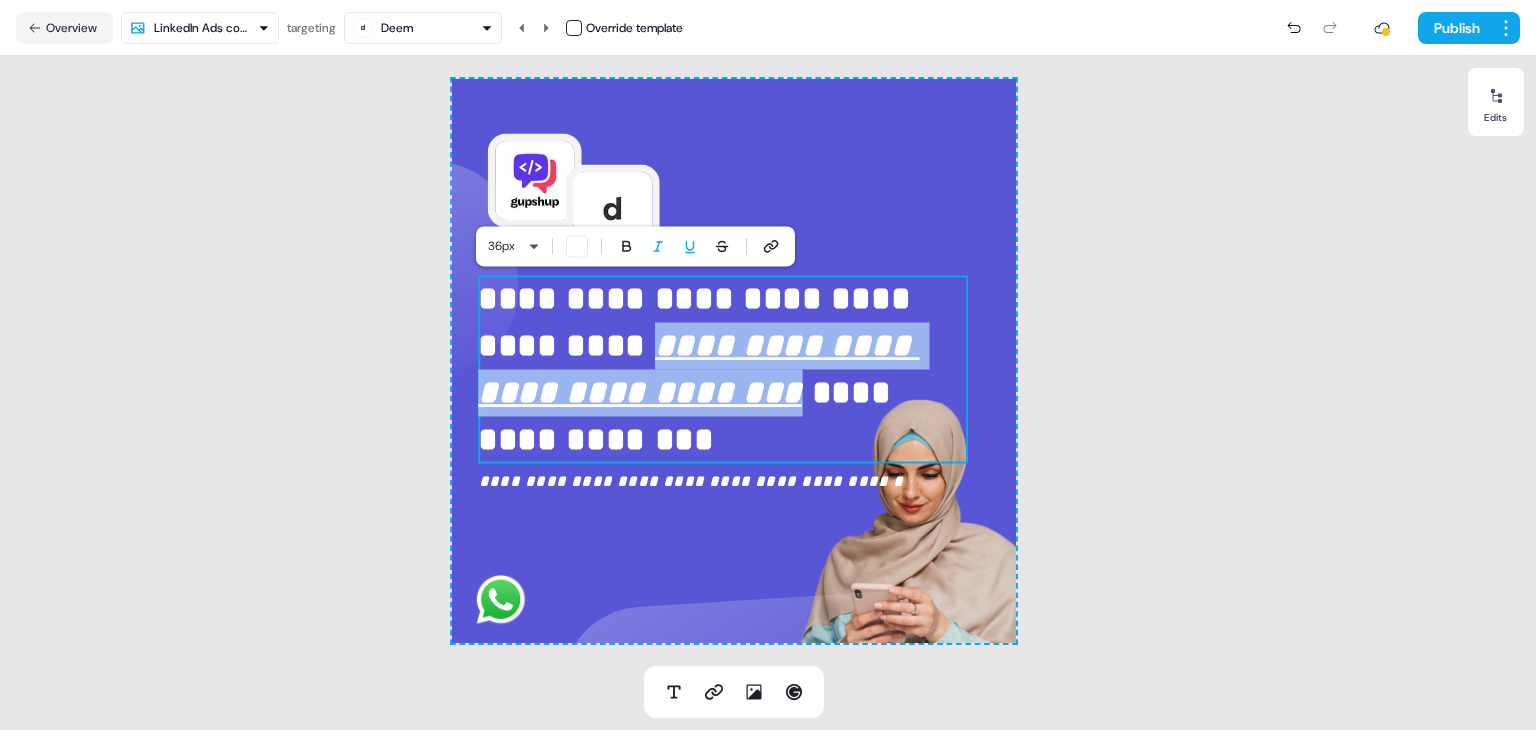 click on "**********" at bounding box center [699, 369] 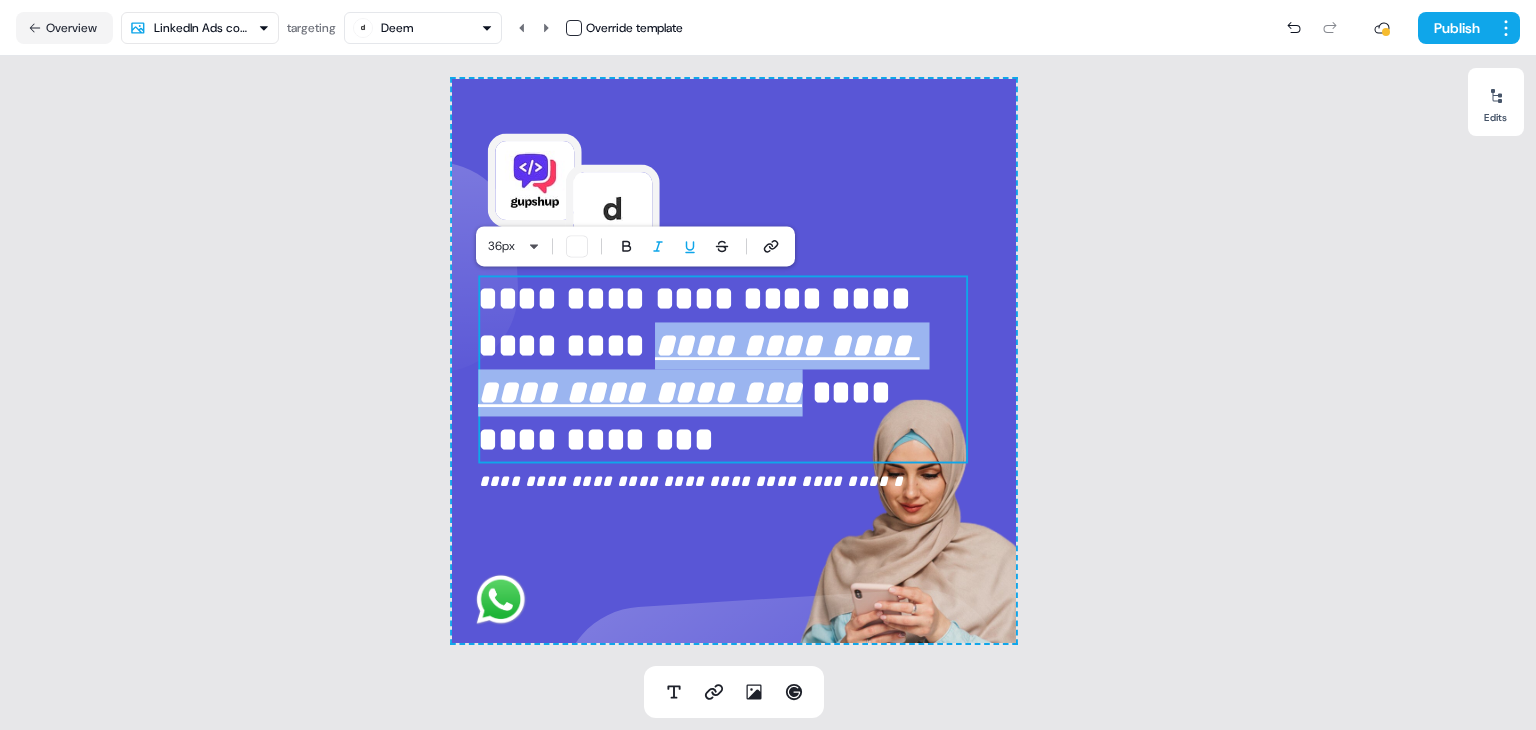 copy on "**********" 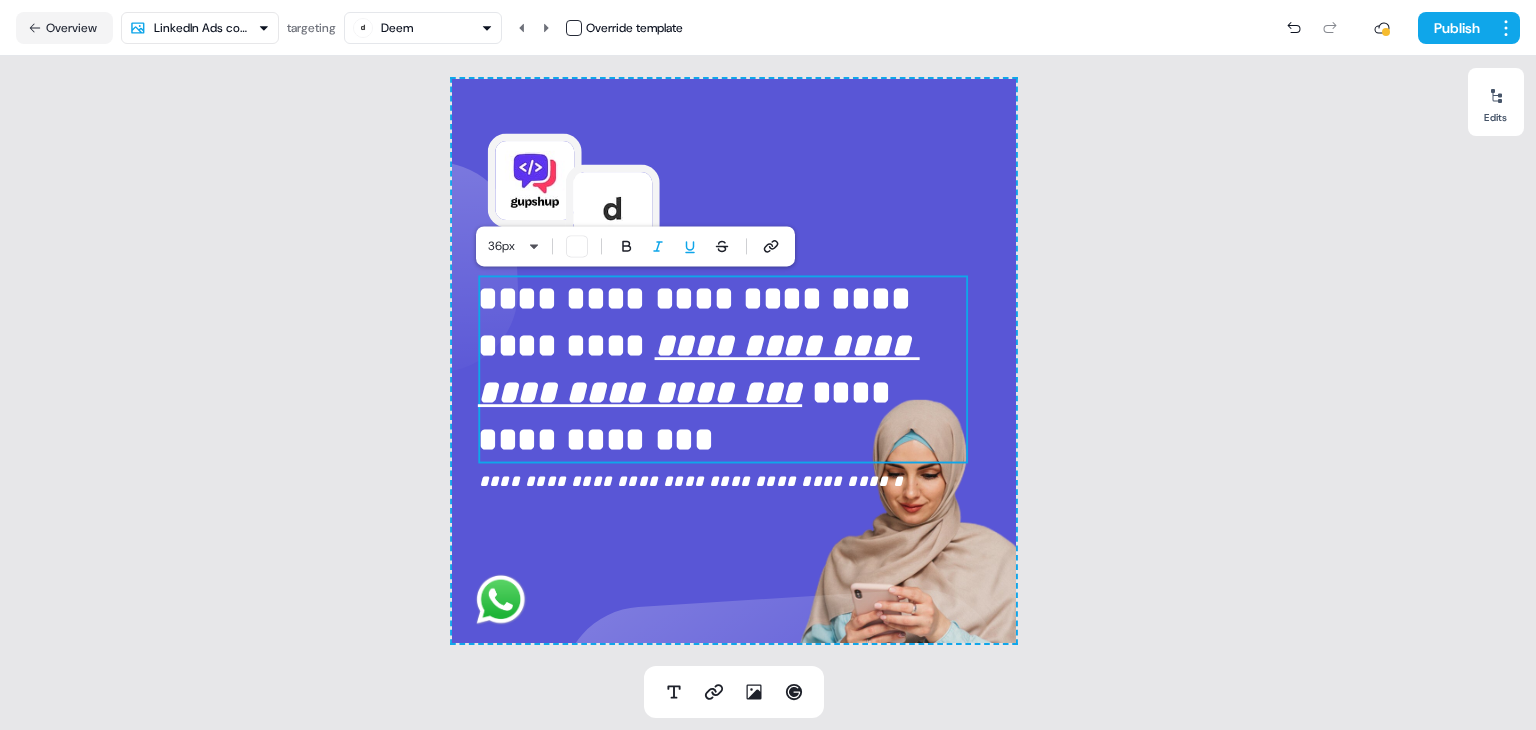 click on "**********" at bounding box center (734, 361) 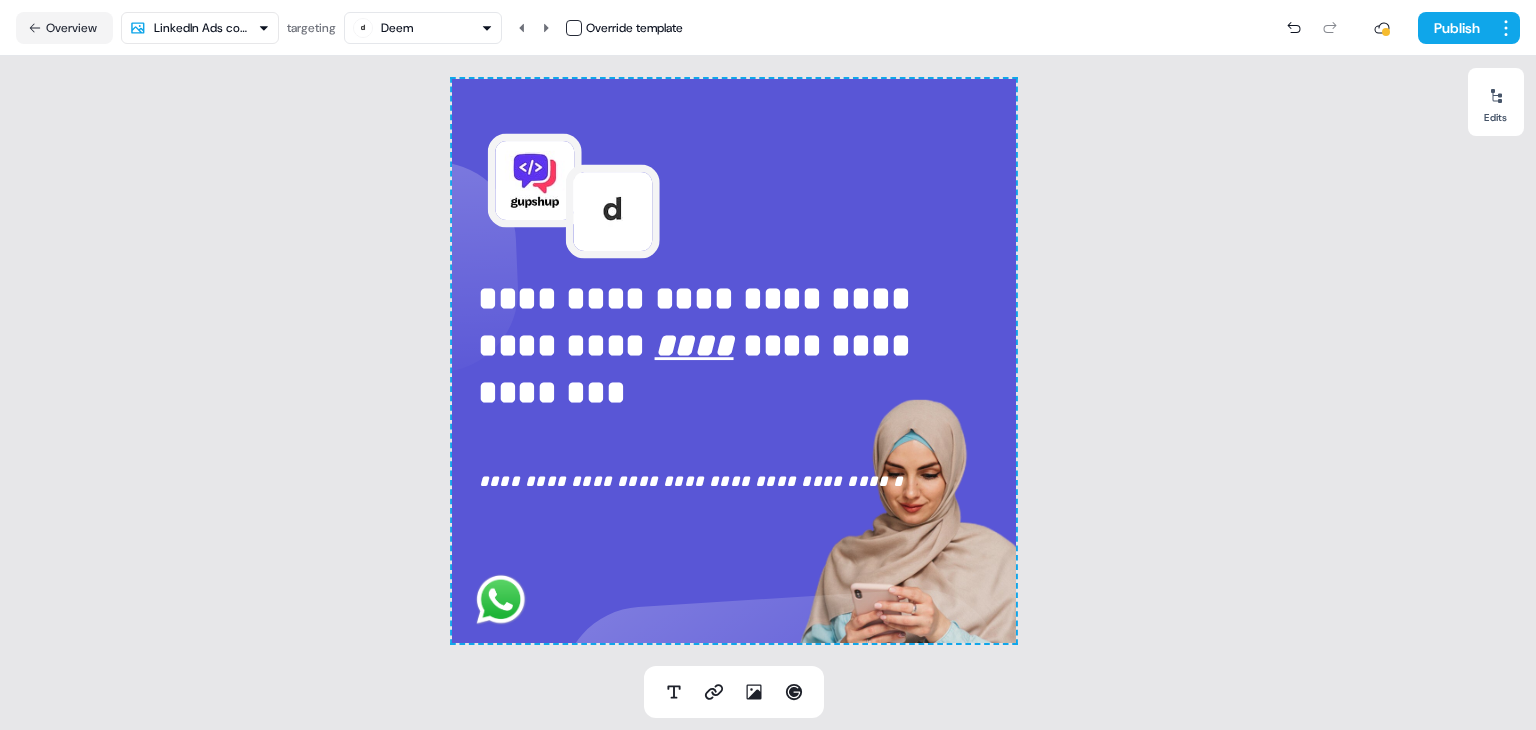 click on "**********" at bounding box center [768, 365] 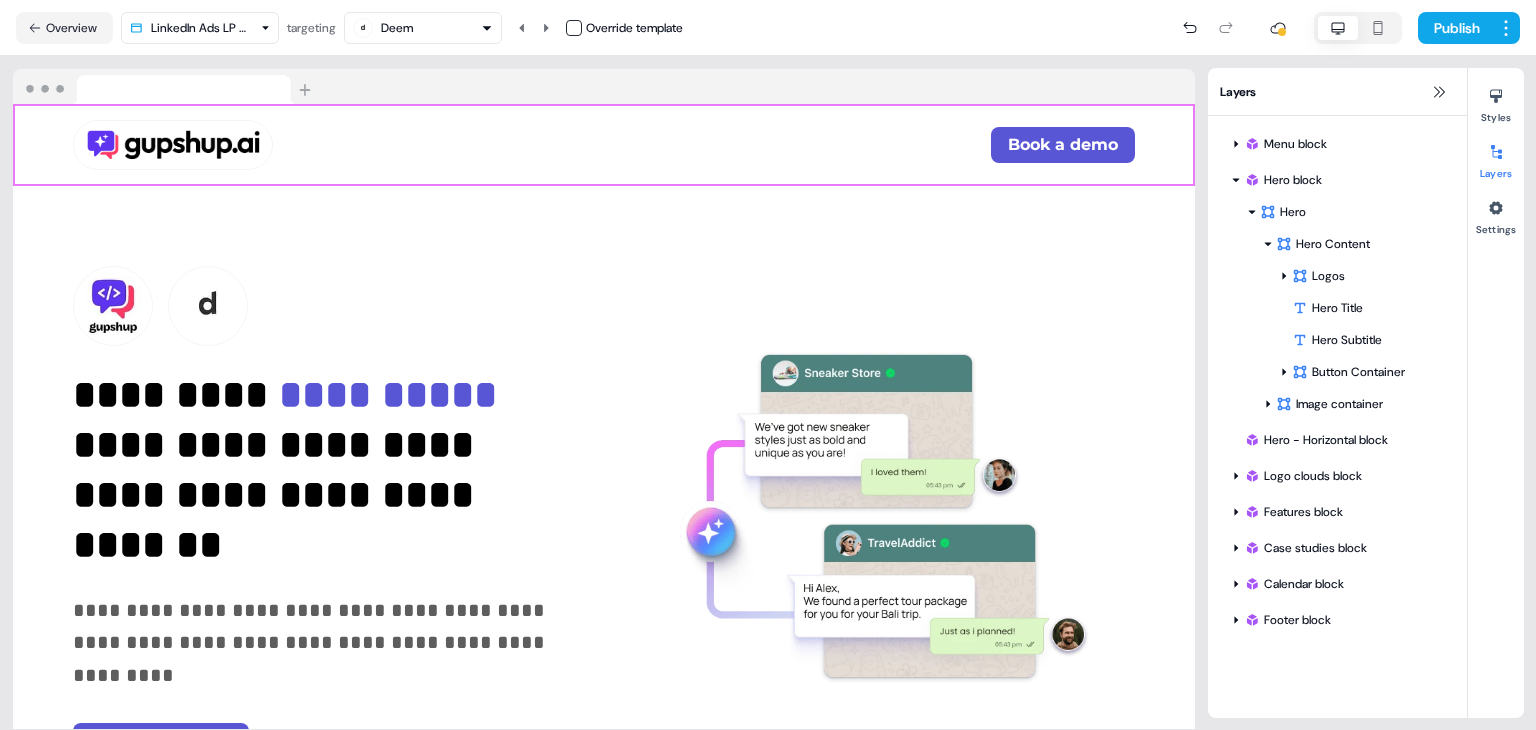 scroll, scrollTop: 0, scrollLeft: 0, axis: both 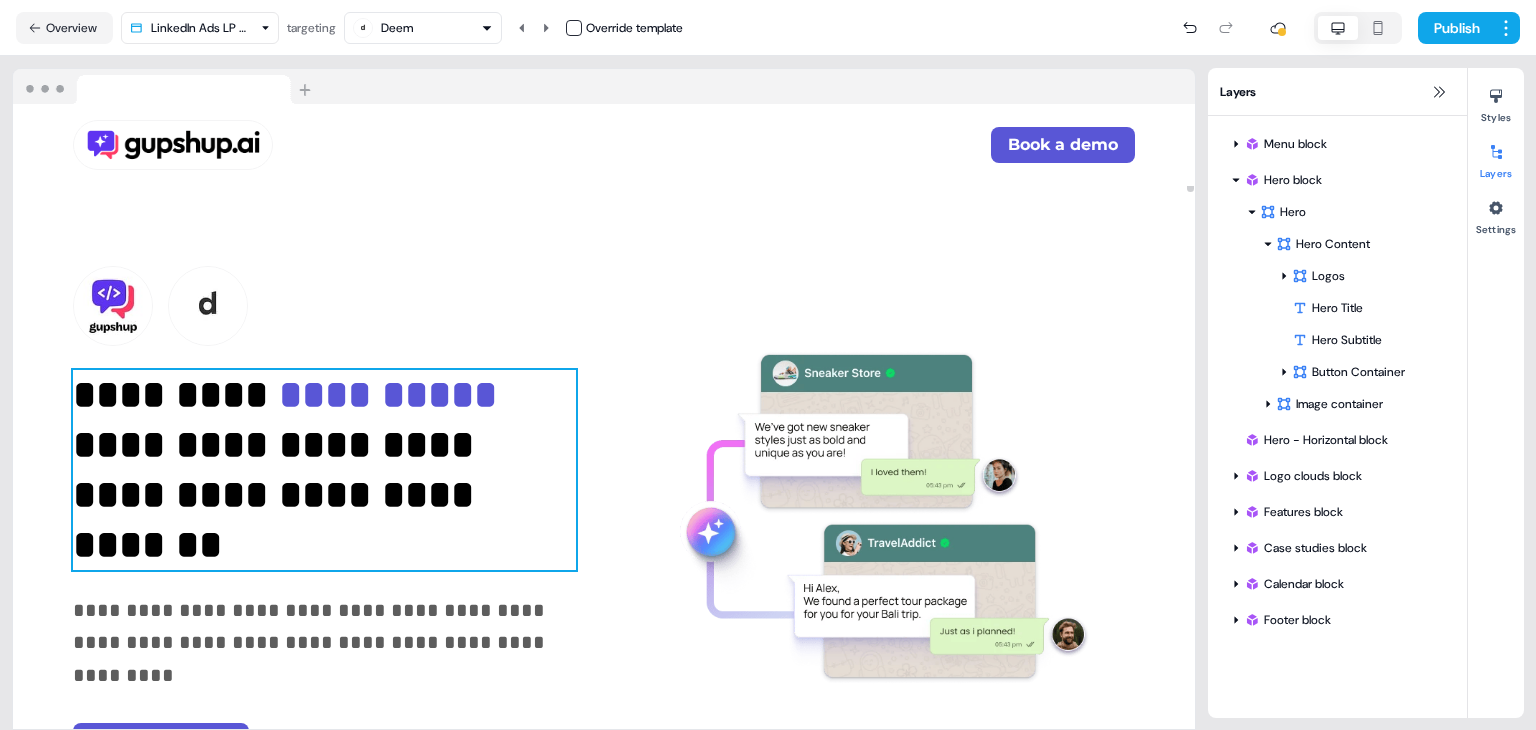 click on "**********" at bounding box center [393, 394] 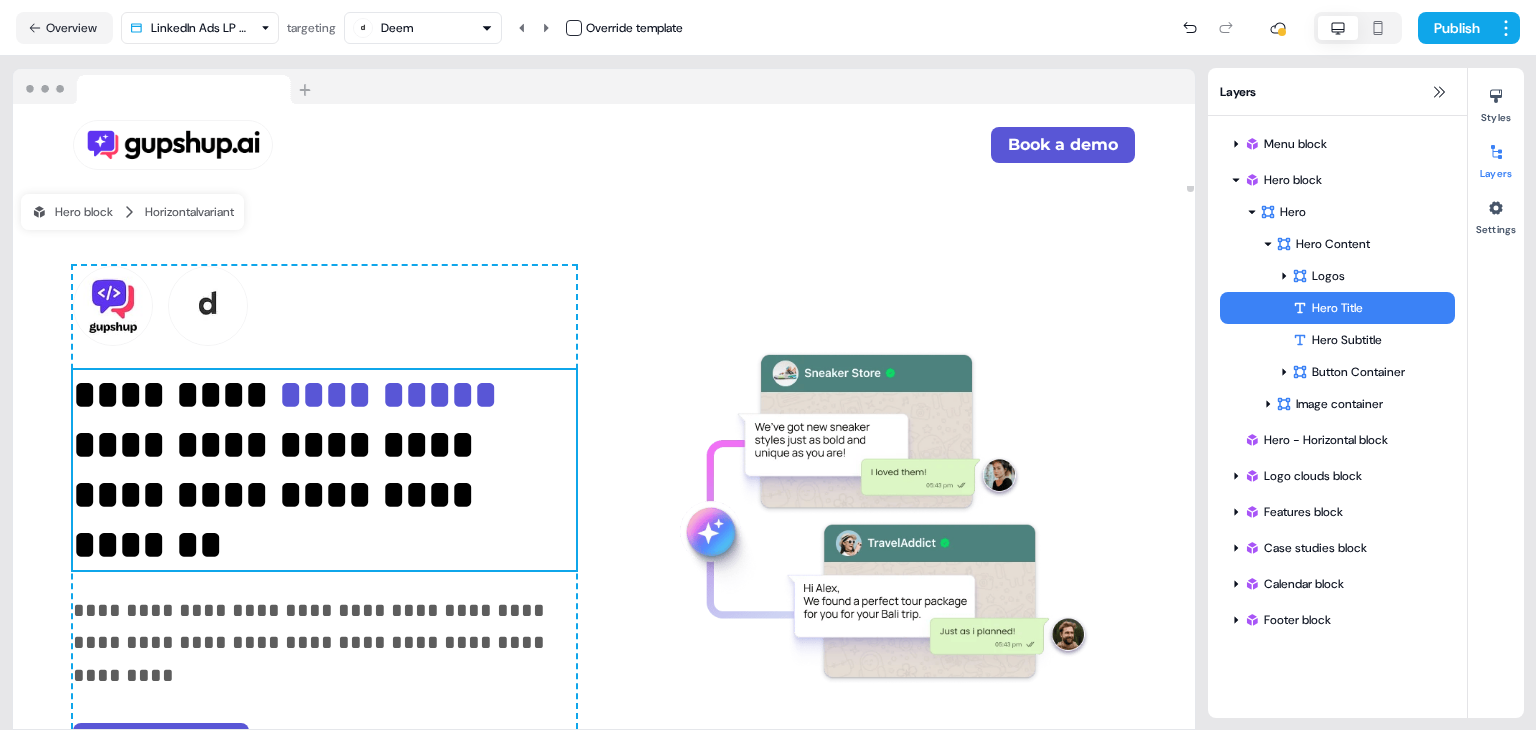 click on "**********" at bounding box center (393, 394) 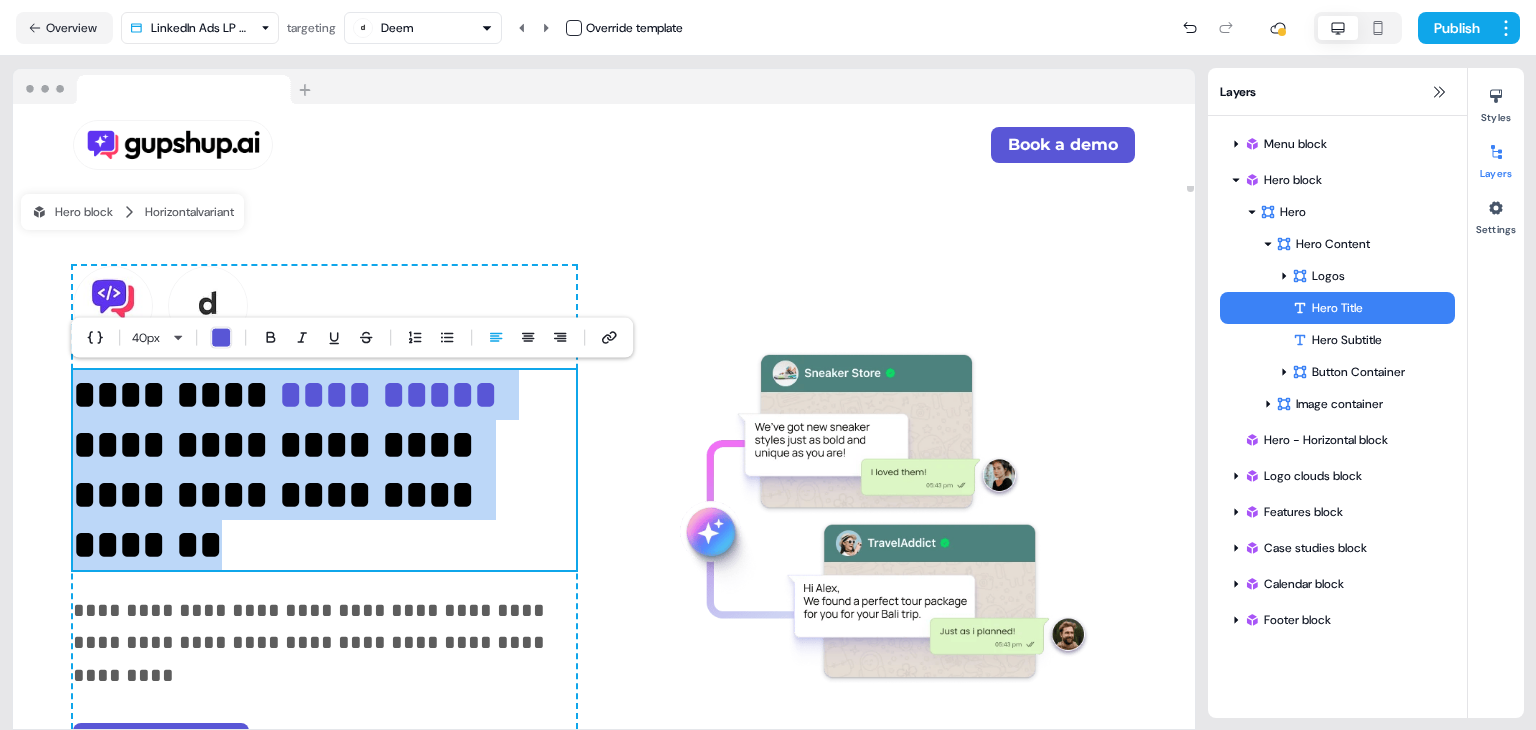 click on "**********" at bounding box center (393, 394) 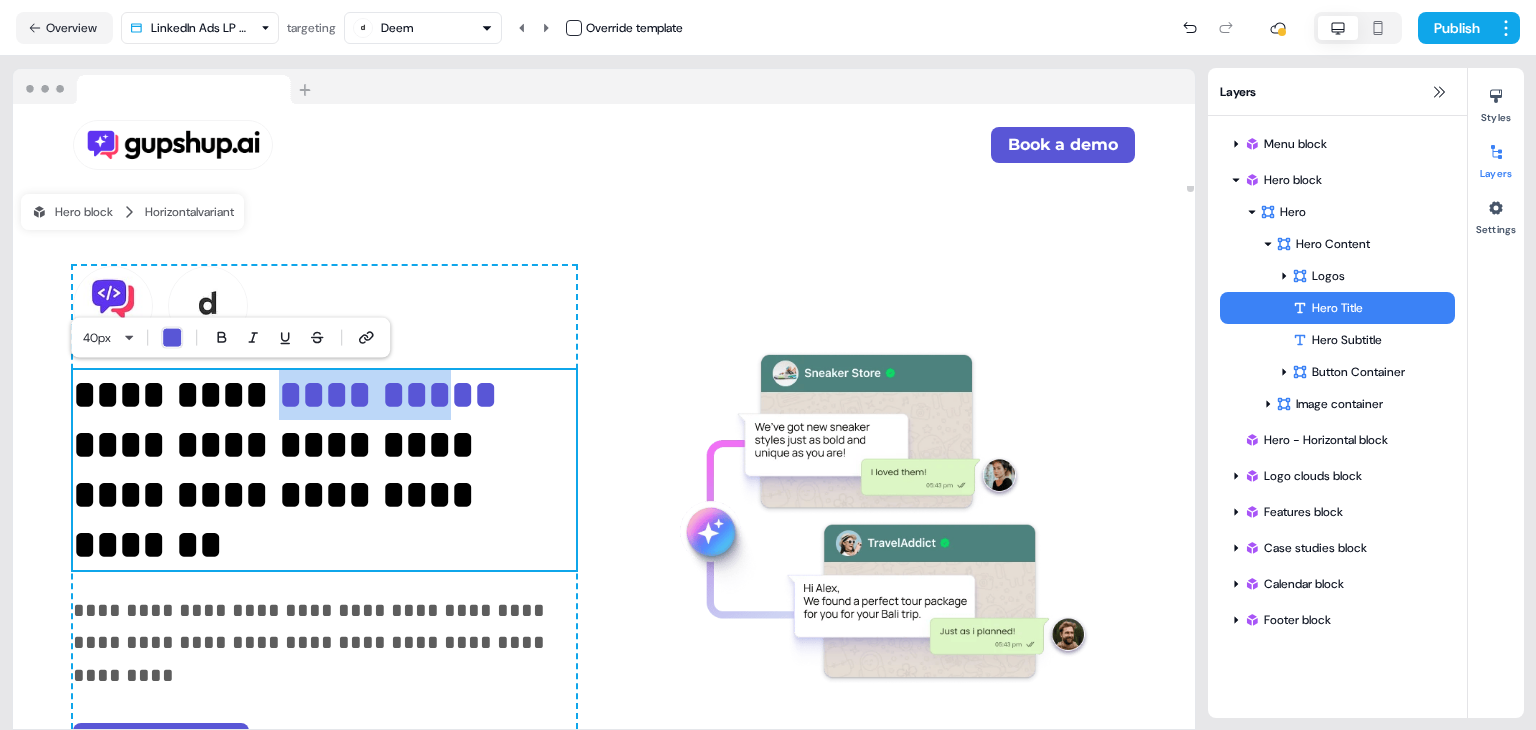 drag, startPoint x: 308, startPoint y: 395, endPoint x: 492, endPoint y: 397, distance: 184.01086 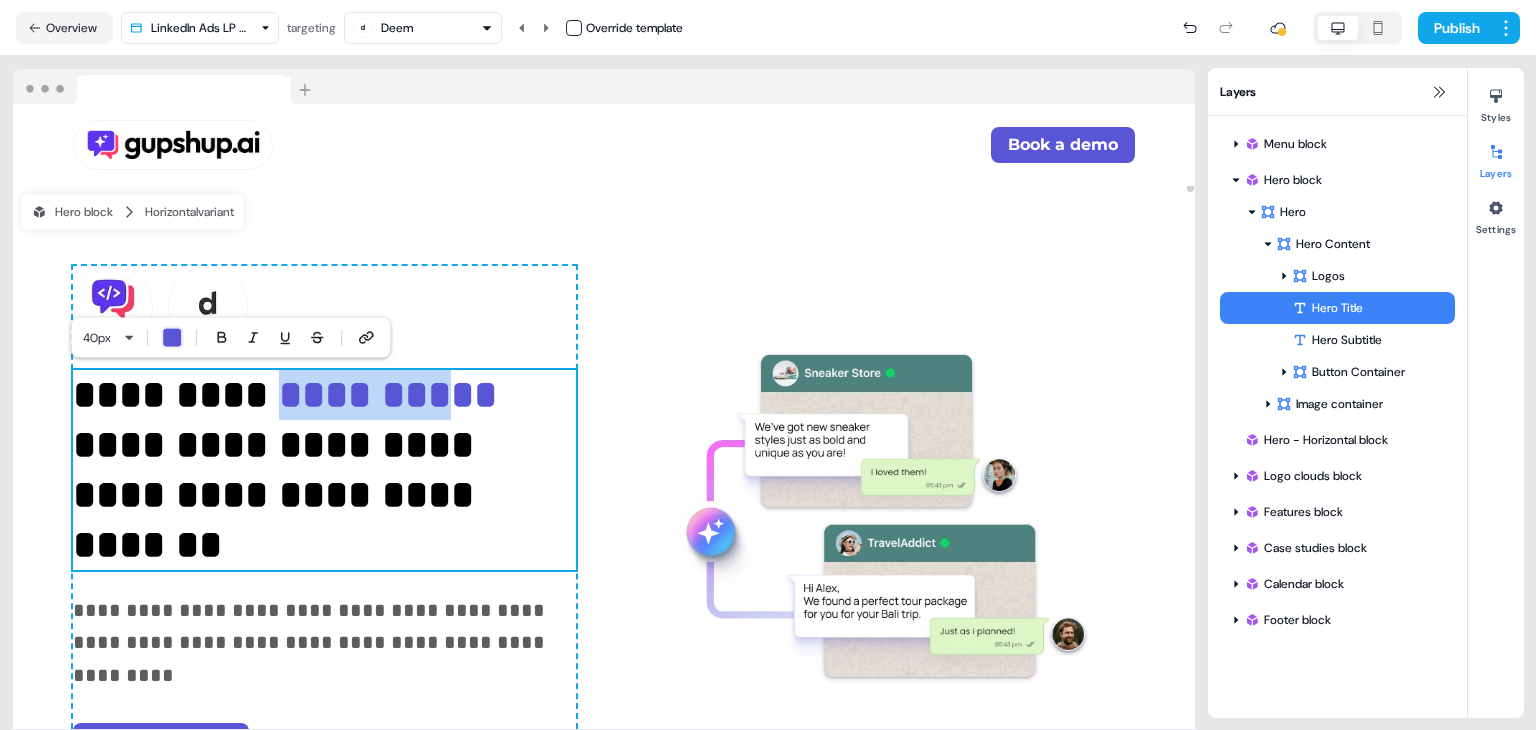 click on "**********" at bounding box center [393, 394] 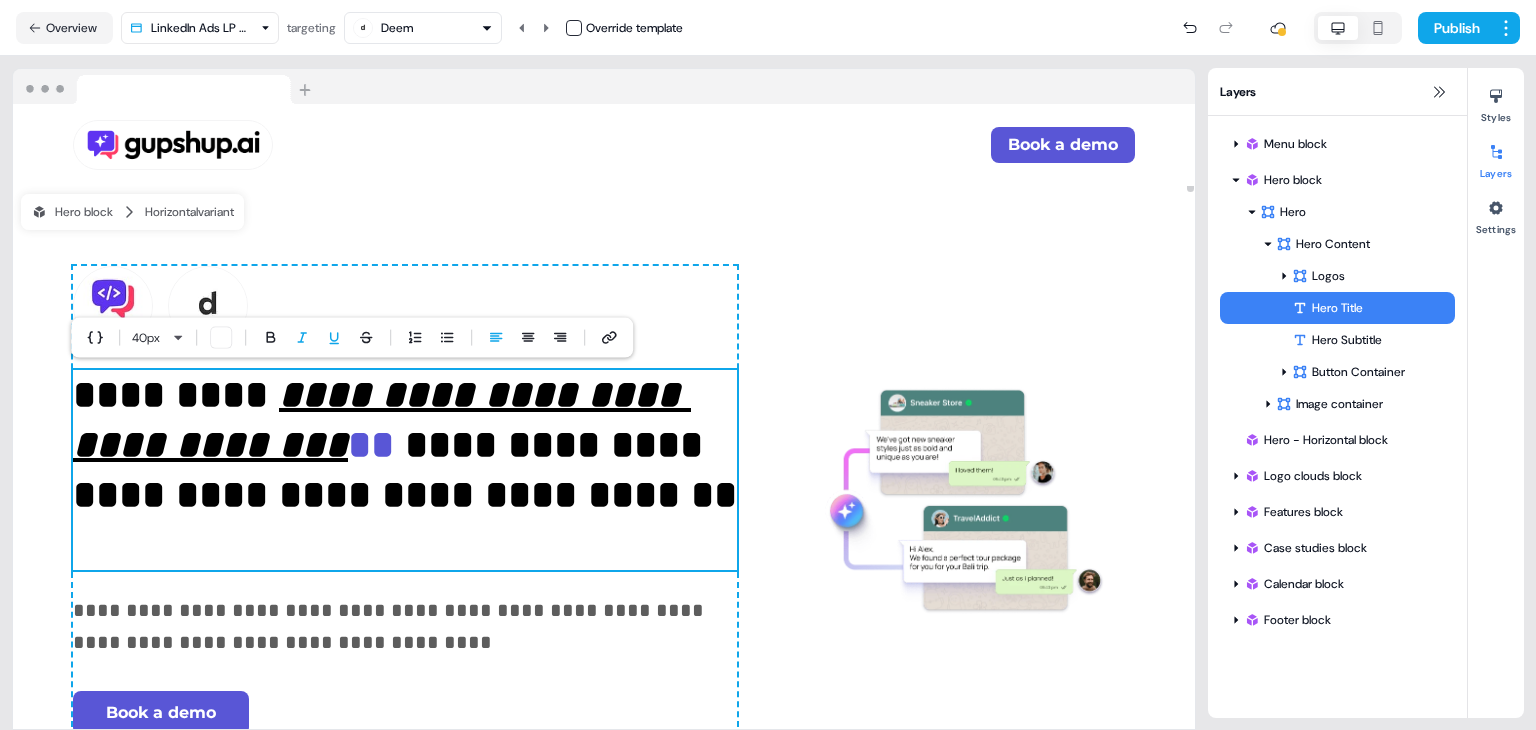 click on "**********" at bounding box center [604, 500] 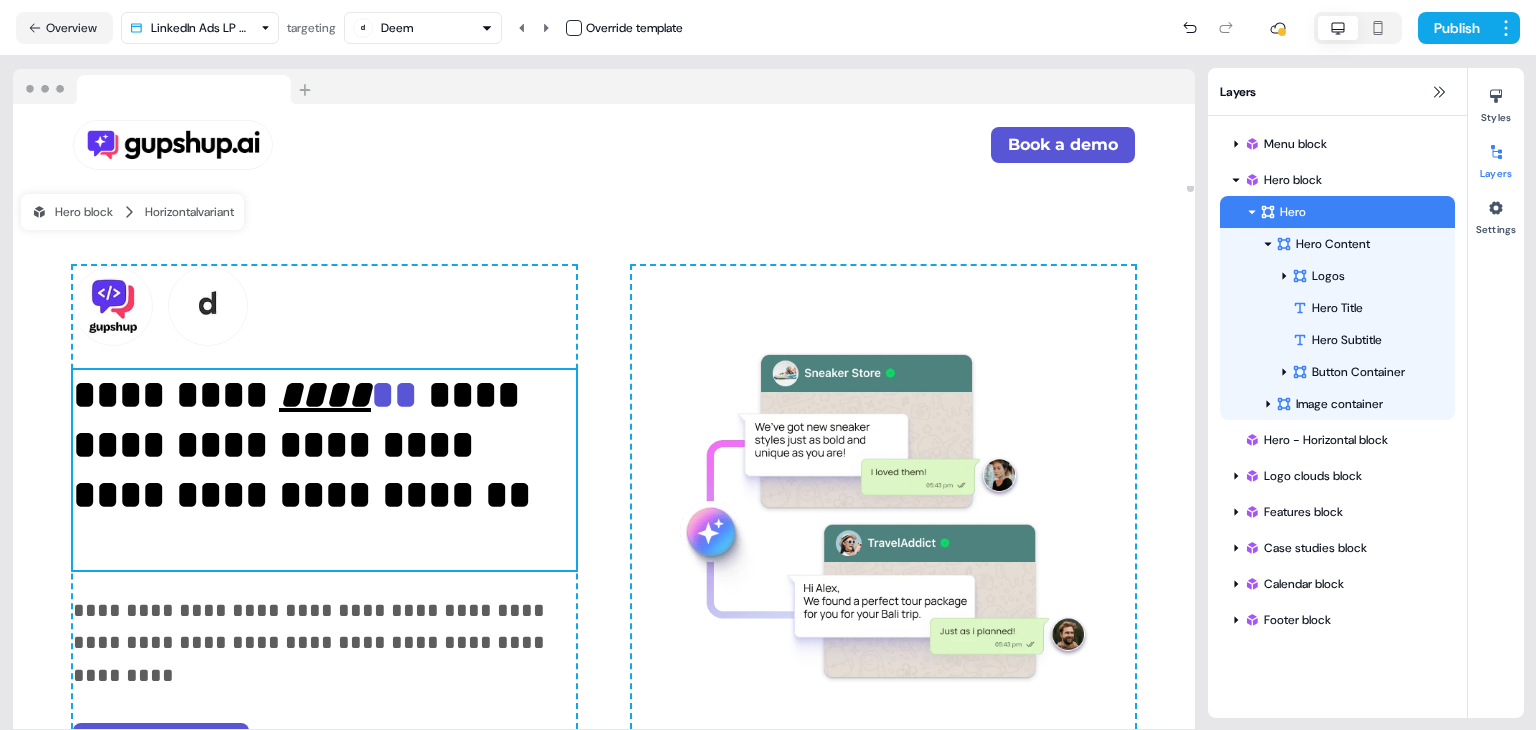 click on "****" at bounding box center [325, 394] 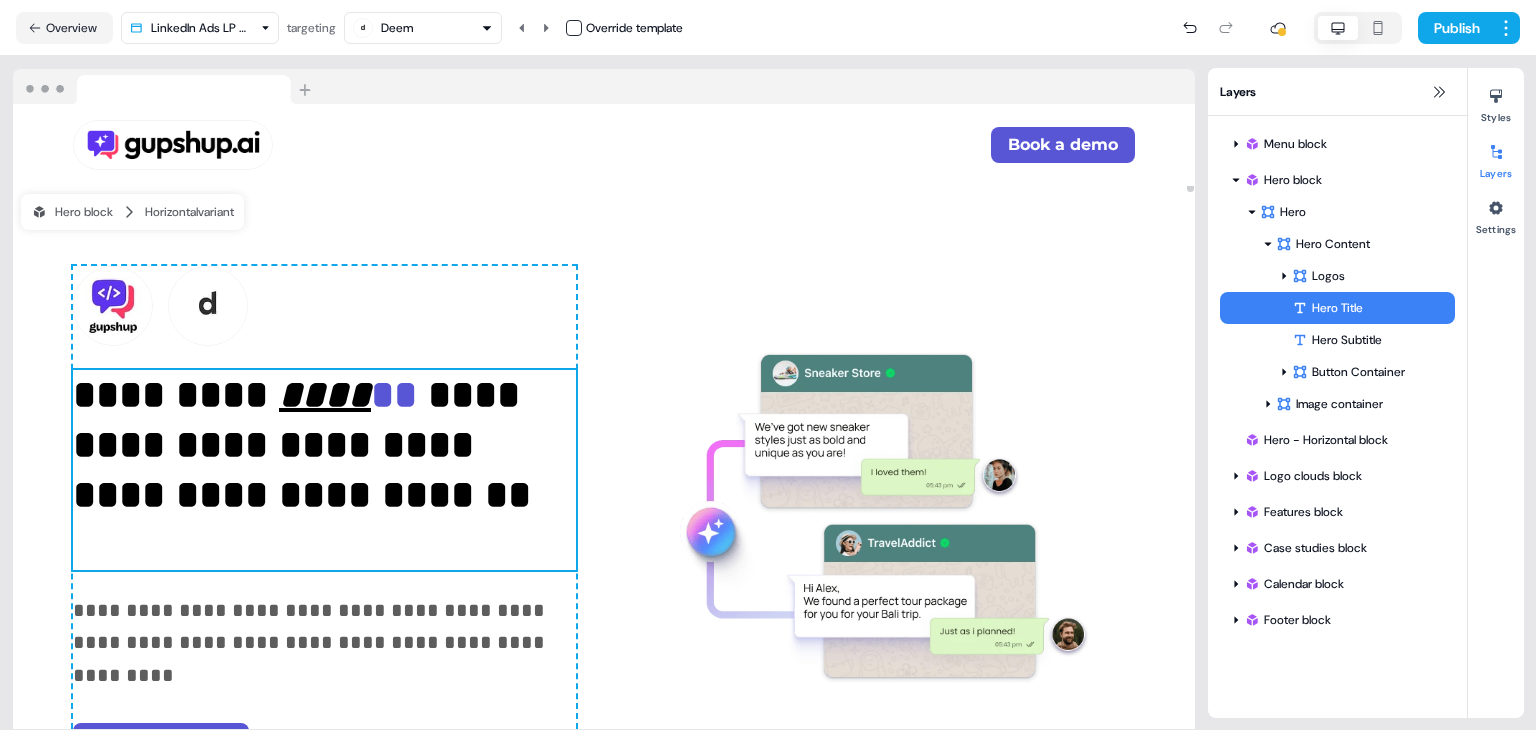 click on "****" at bounding box center (325, 394) 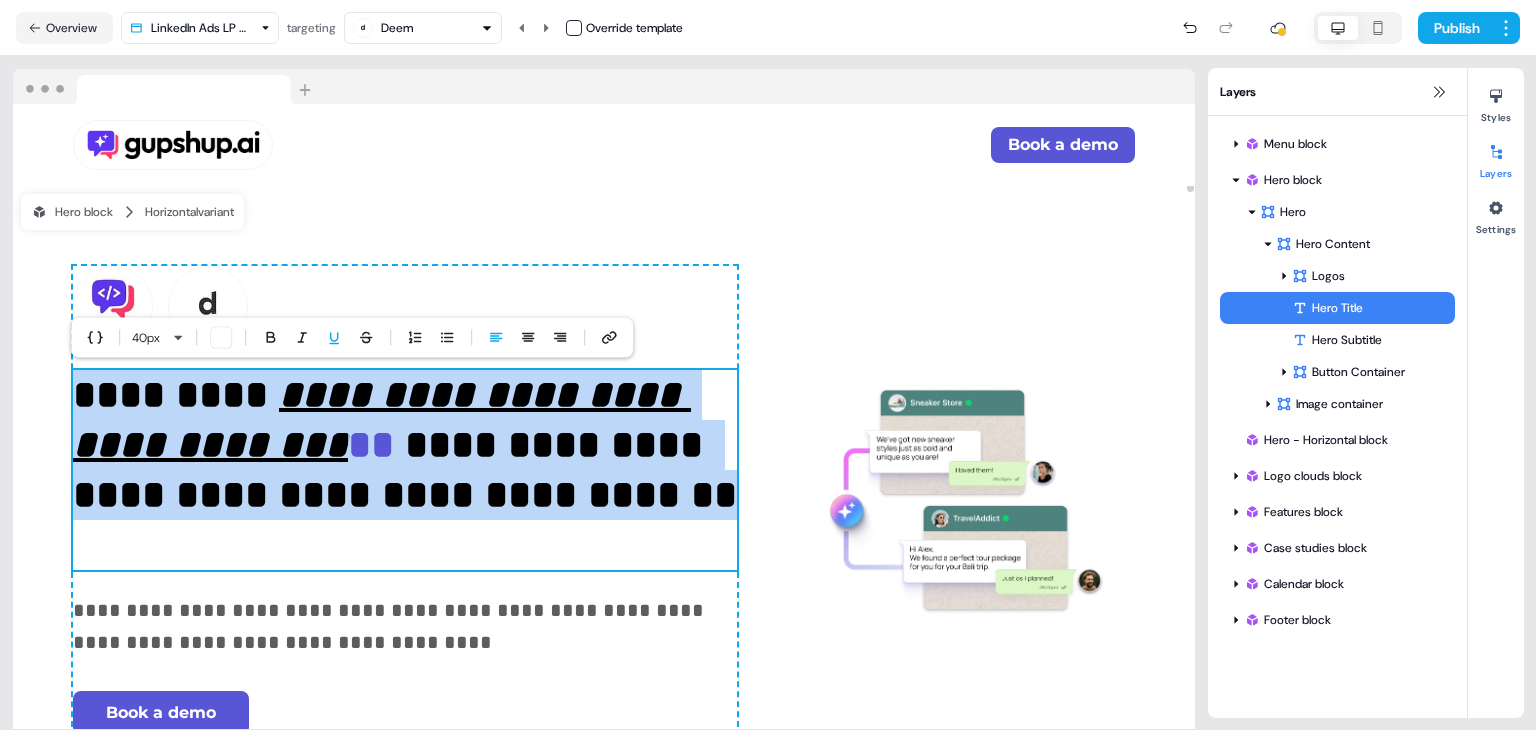 click on "**********" at bounding box center (405, 470) 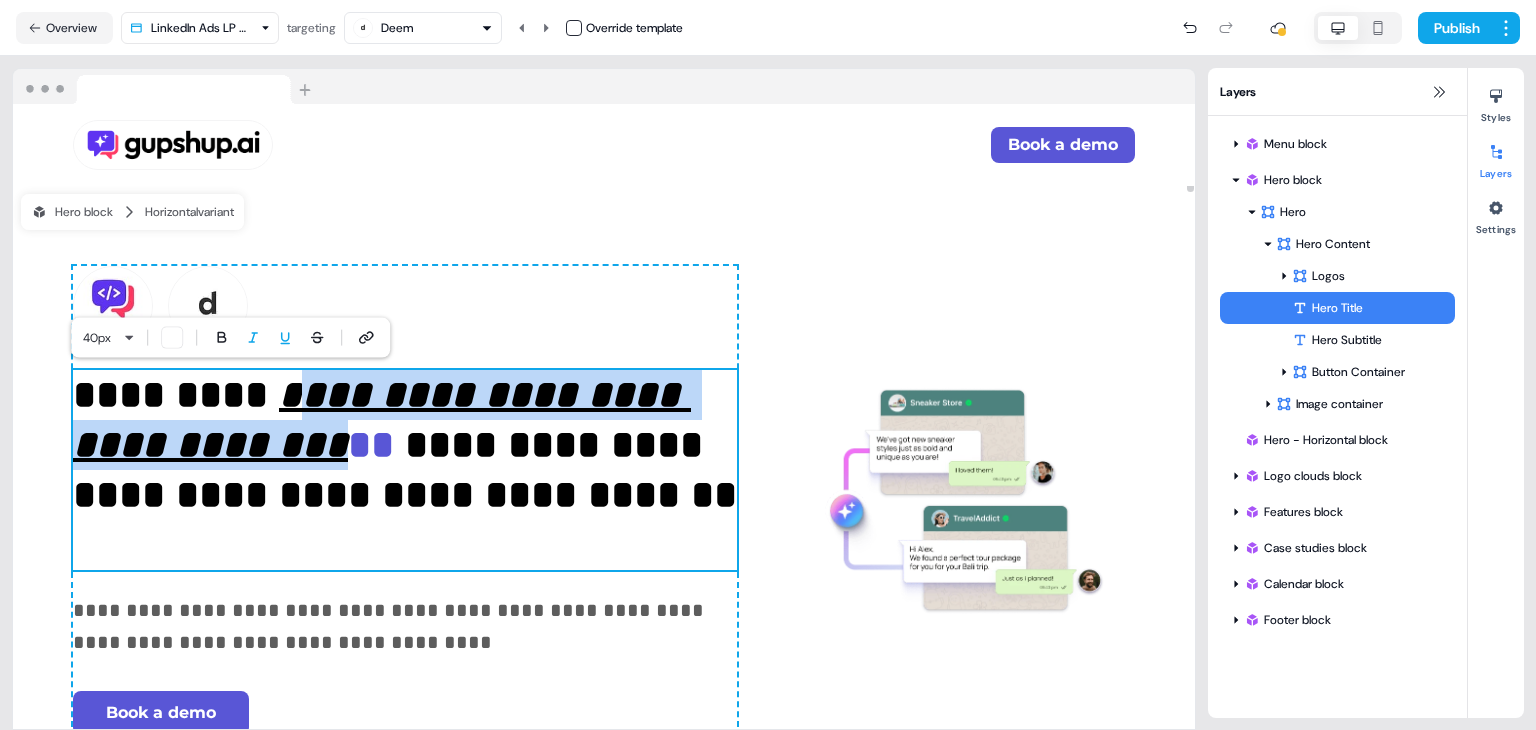 click on "**********" at bounding box center (382, 419) 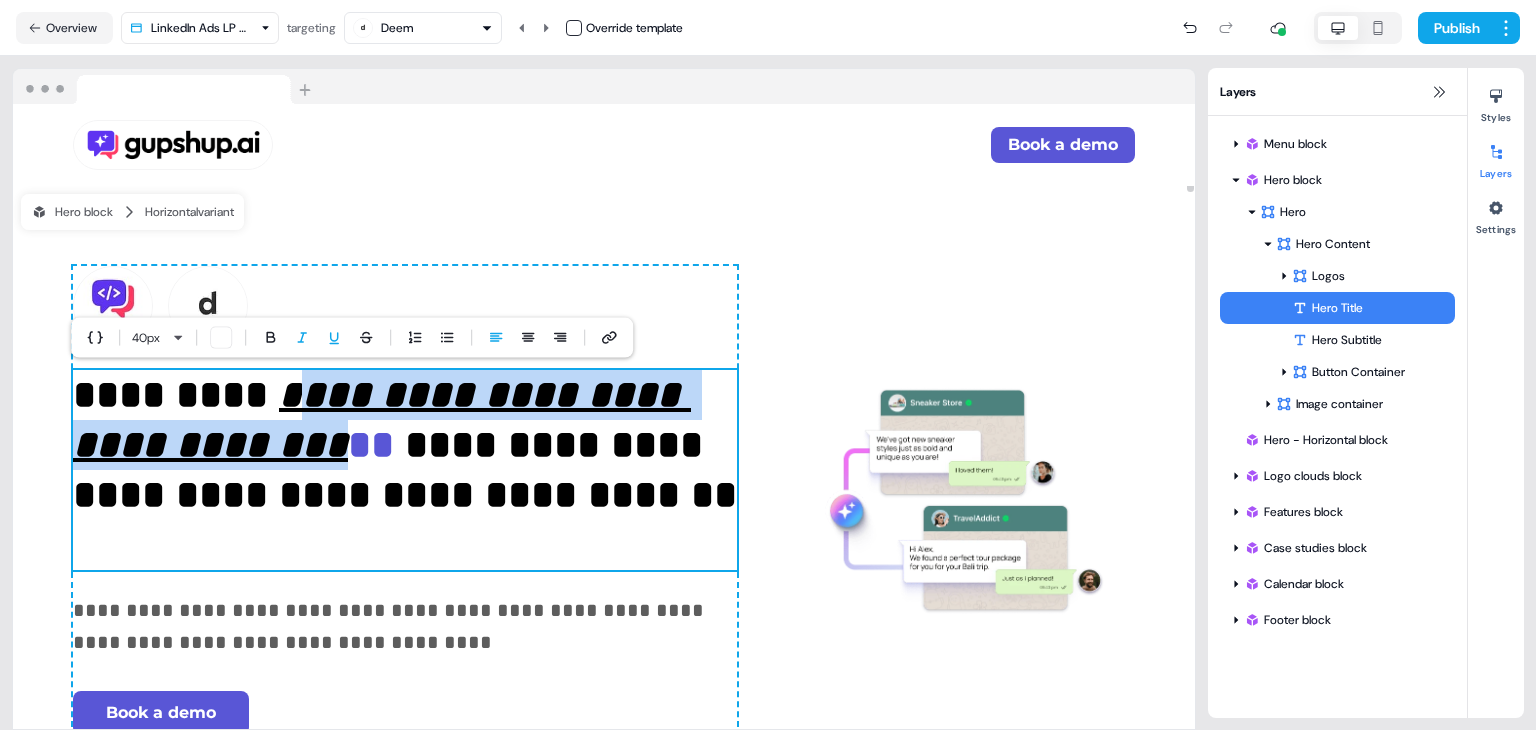 click on "**********" at bounding box center (382, 419) 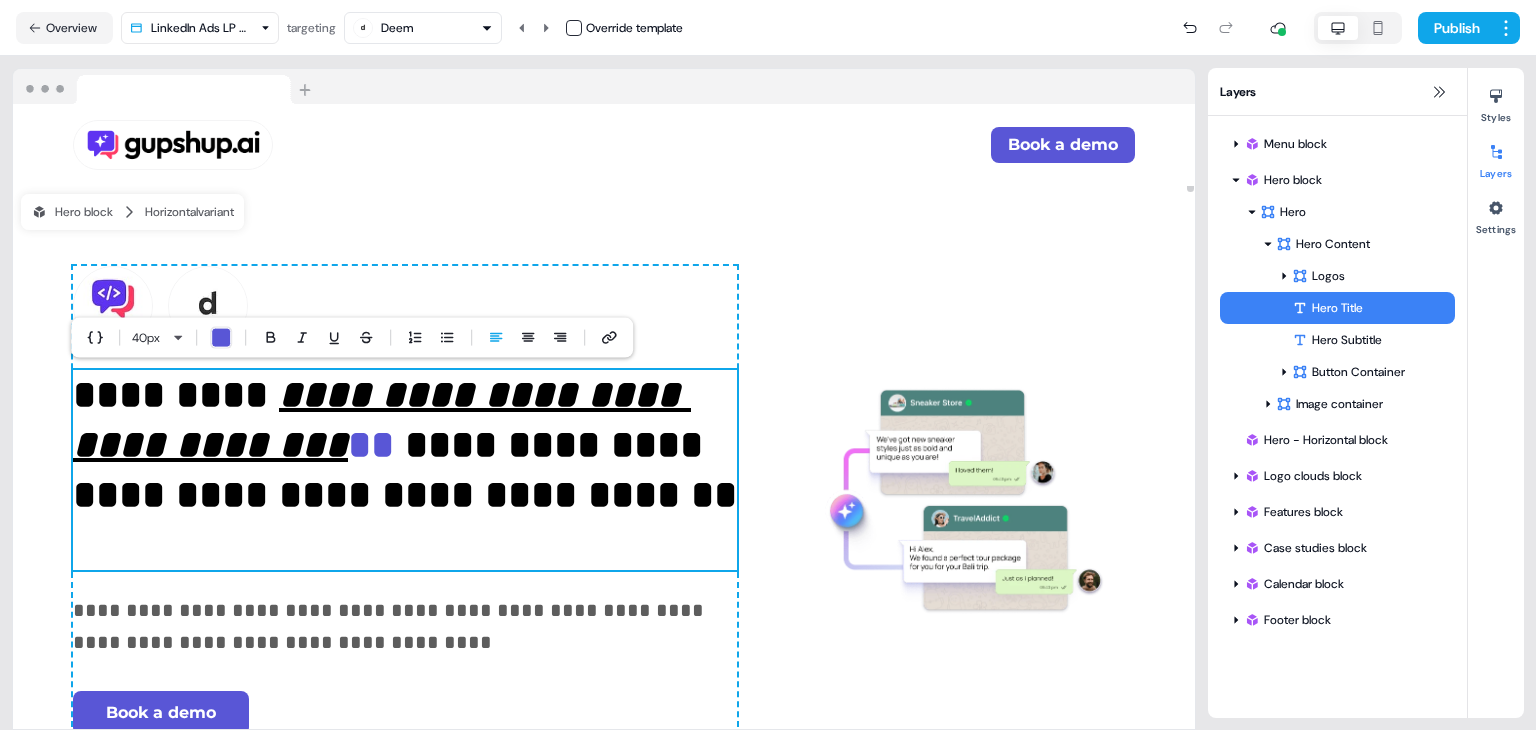 click on "**" at bounding box center (376, 444) 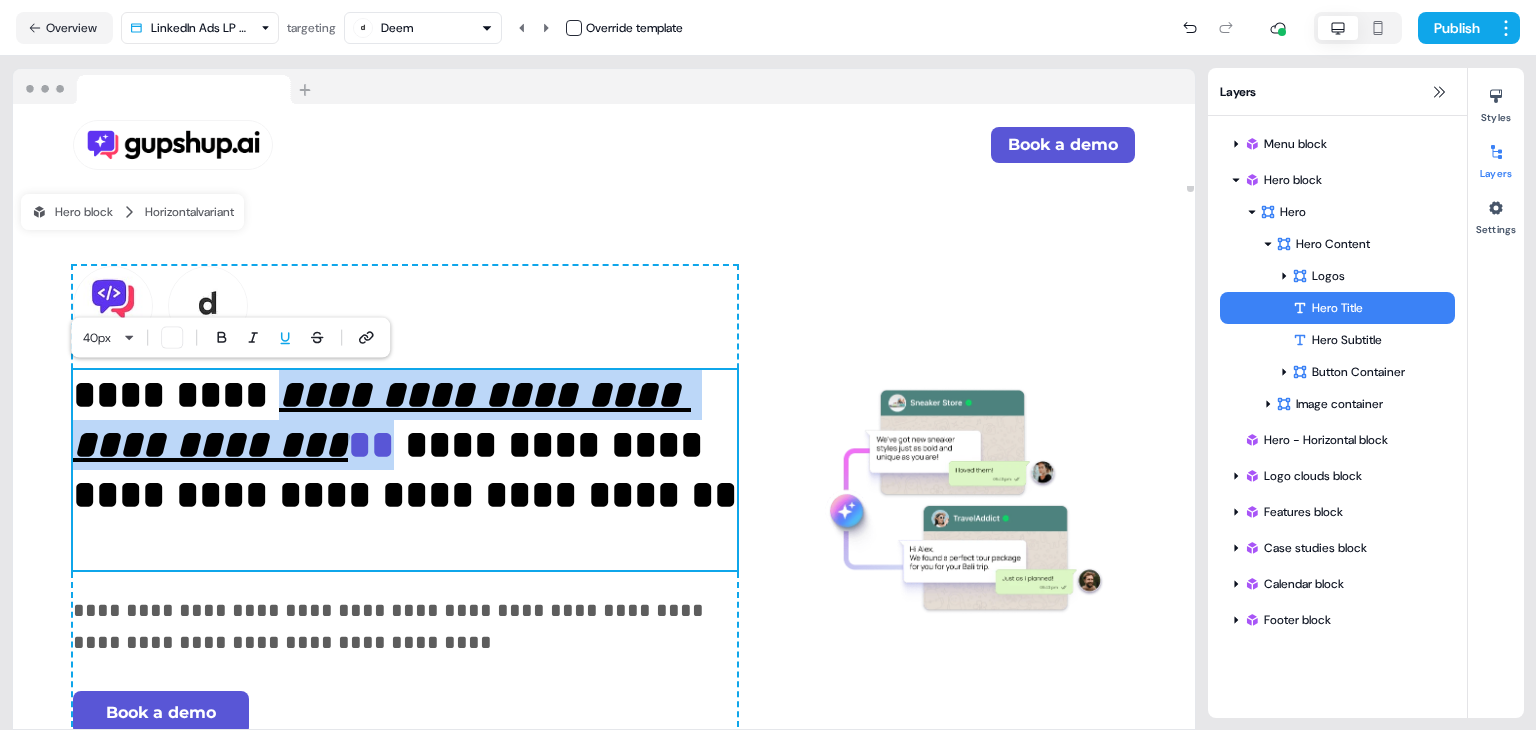click on "**********" at bounding box center [382, 419] 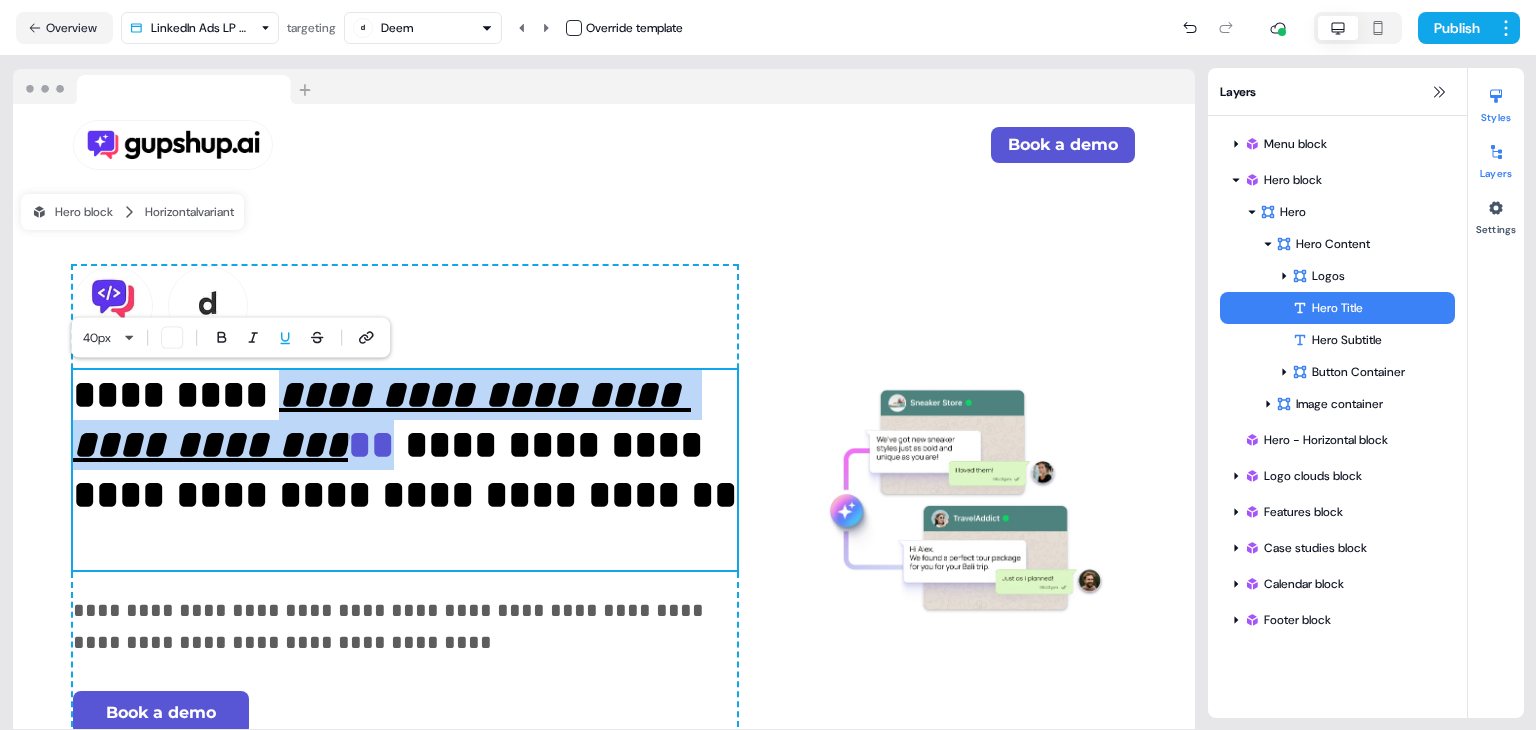 click 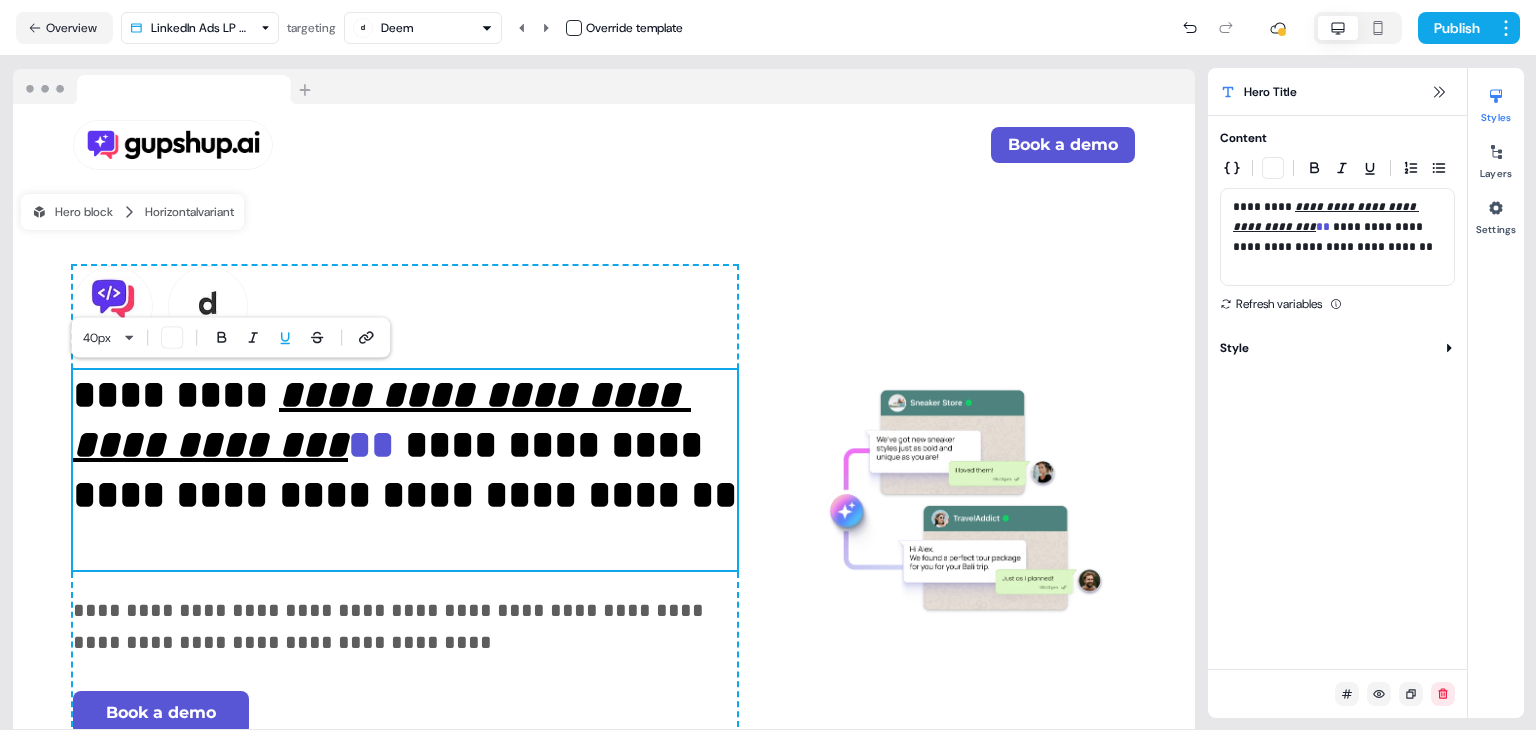 click on "**********" at bounding box center [1338, 237] 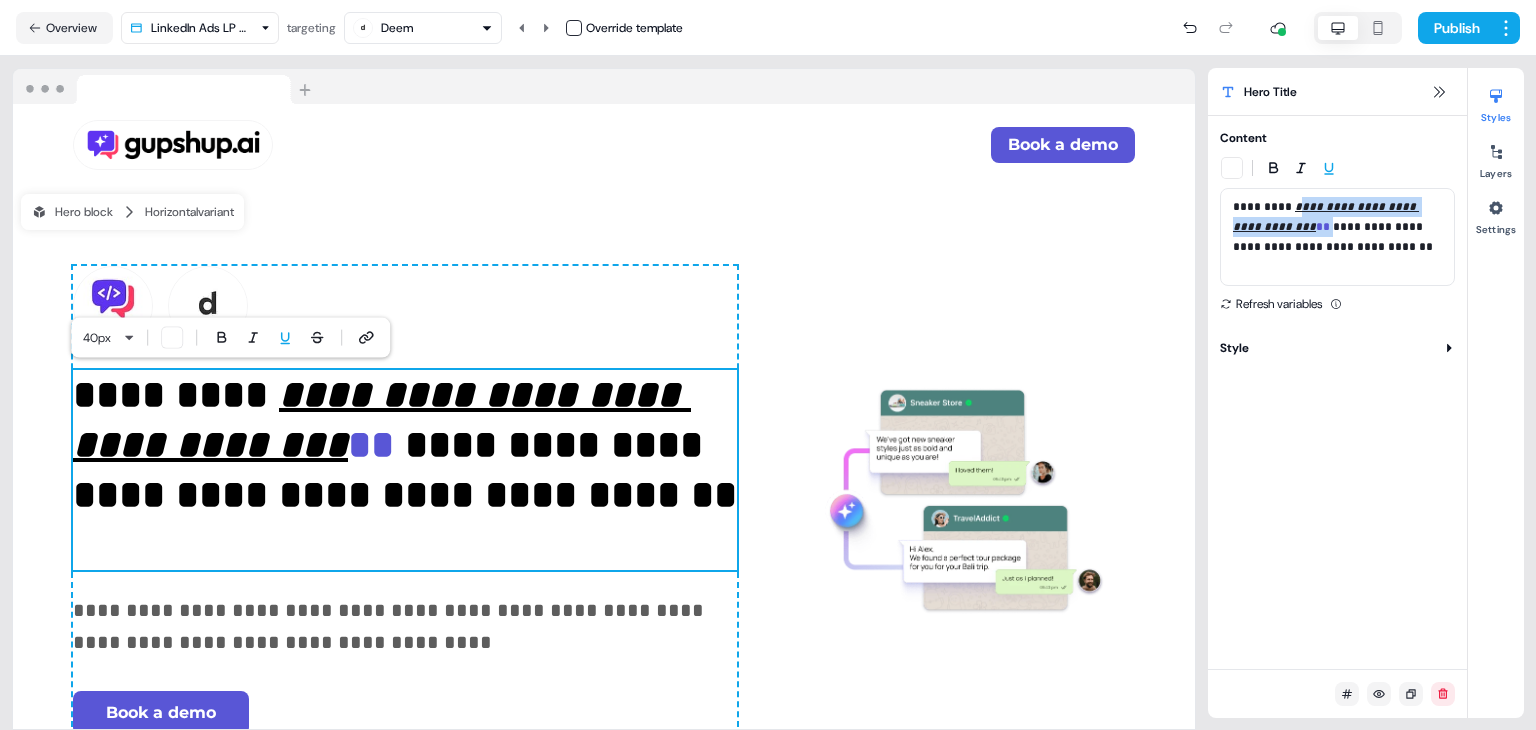 drag, startPoint x: 1428, startPoint y: 225, endPoint x: 1296, endPoint y: 205, distance: 133.50656 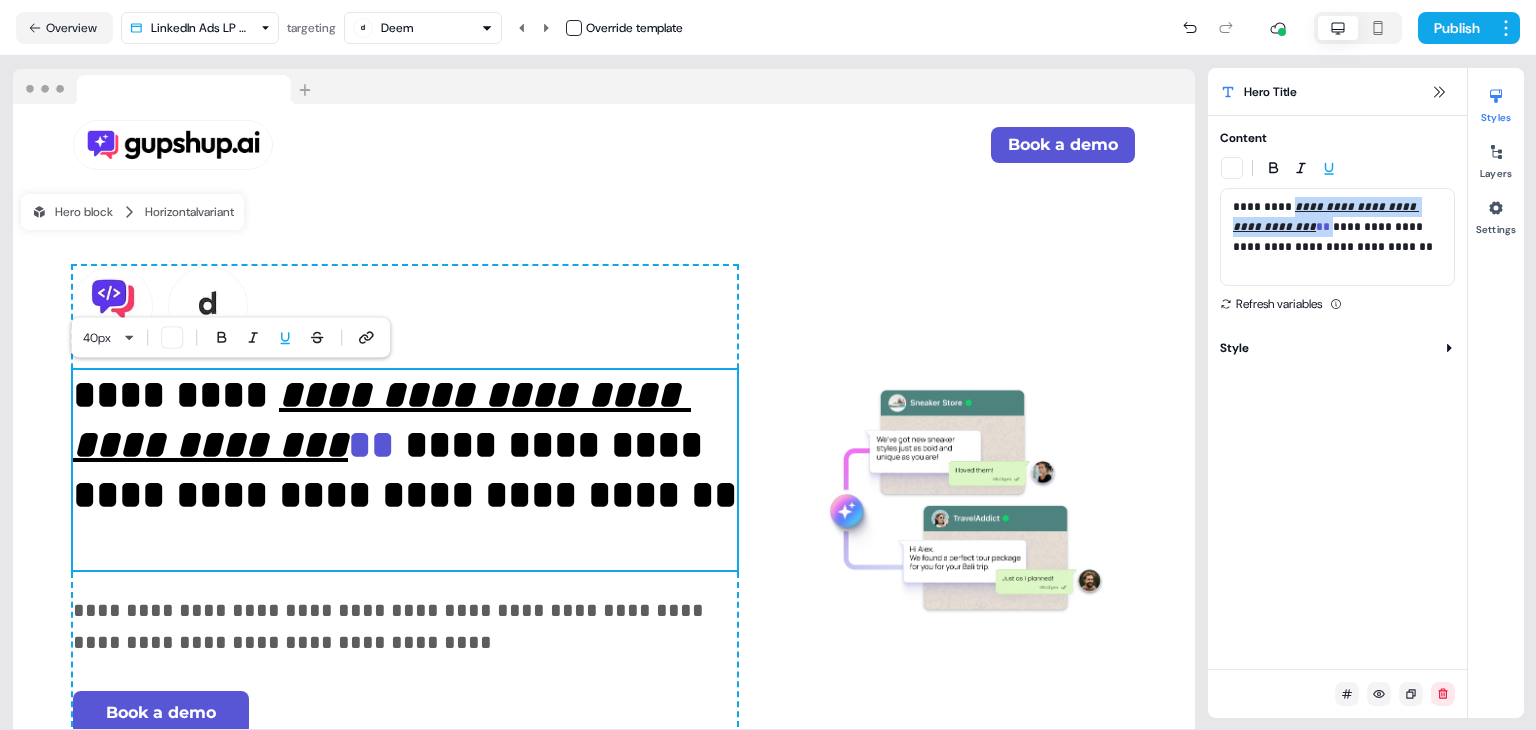 click at bounding box center (1232, 168) 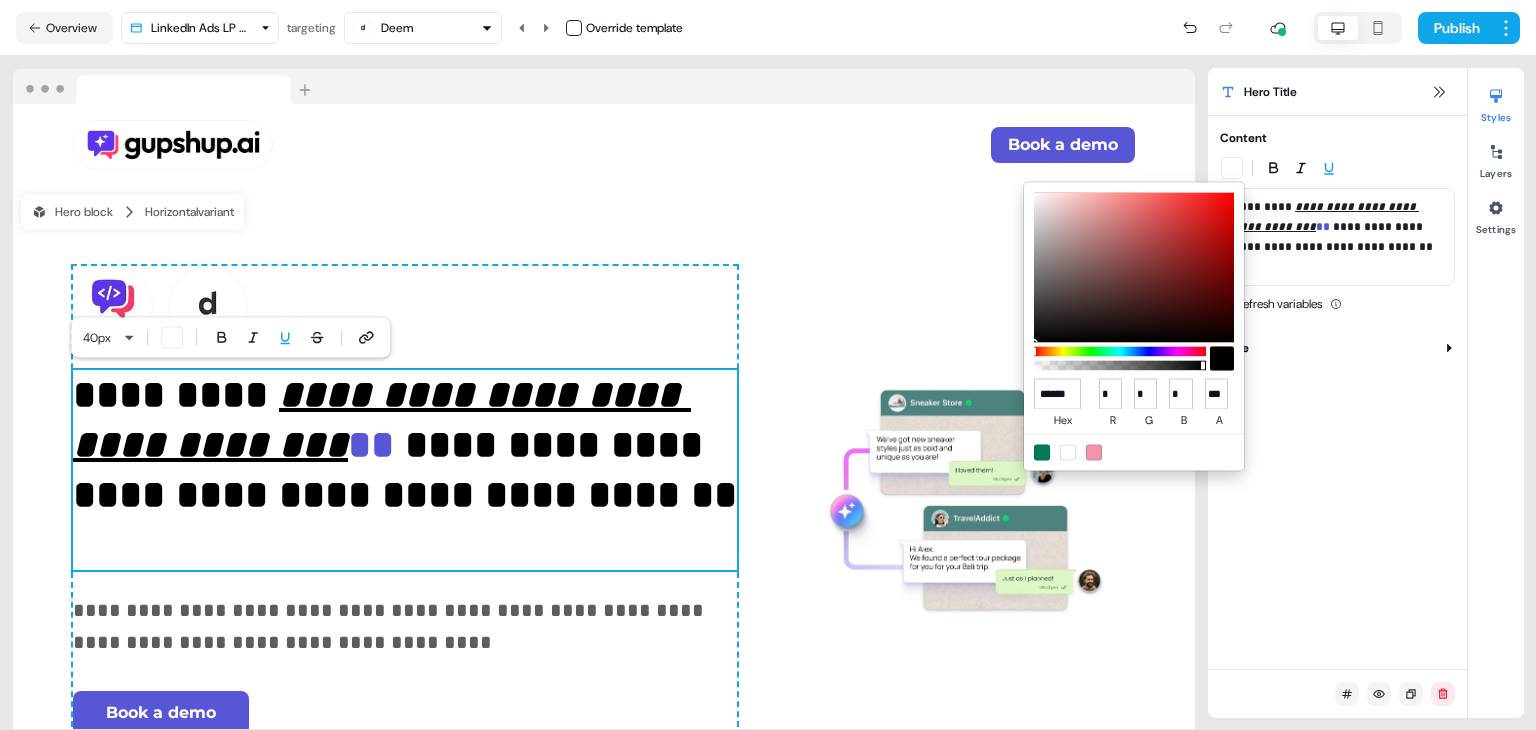 paste on "*" 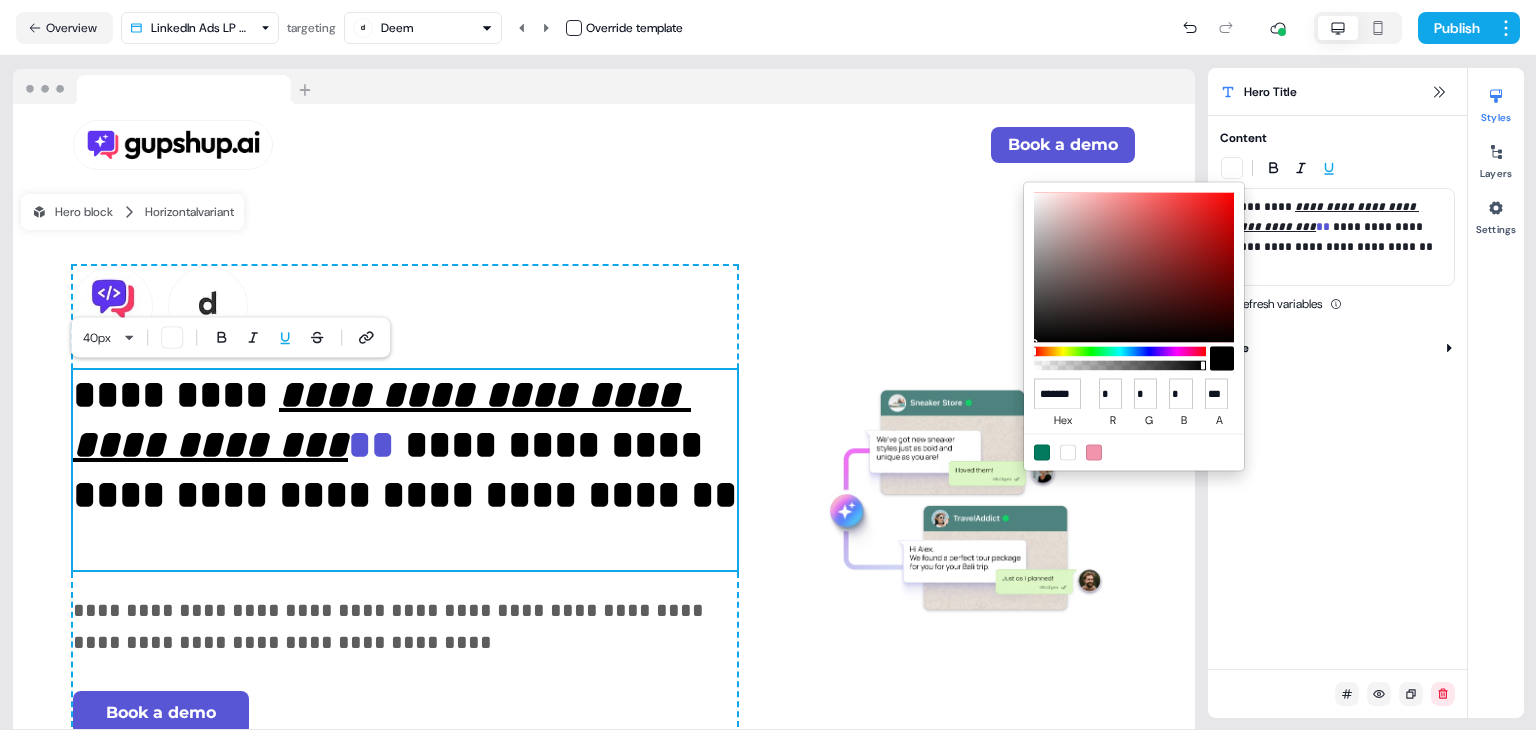 type on "******" 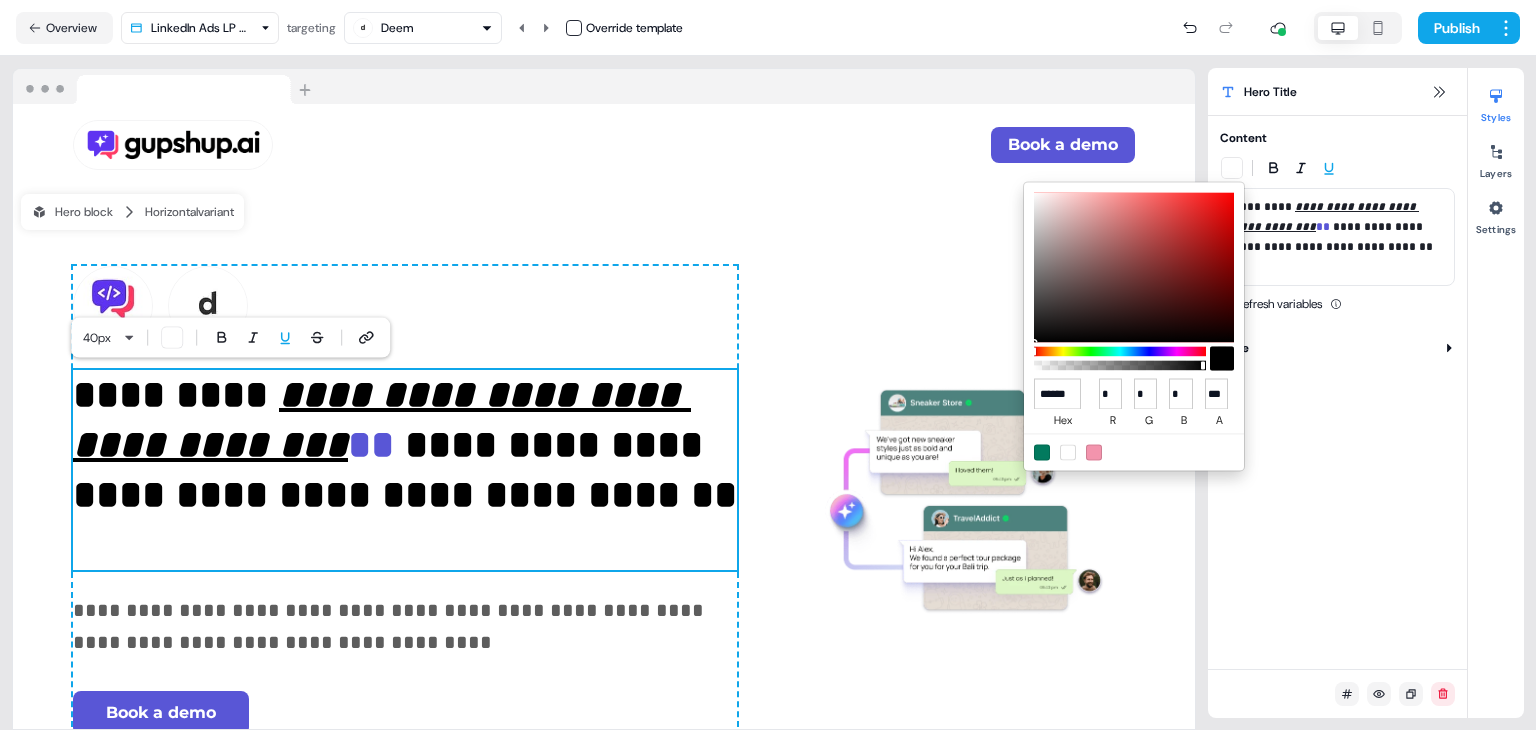 type on "**" 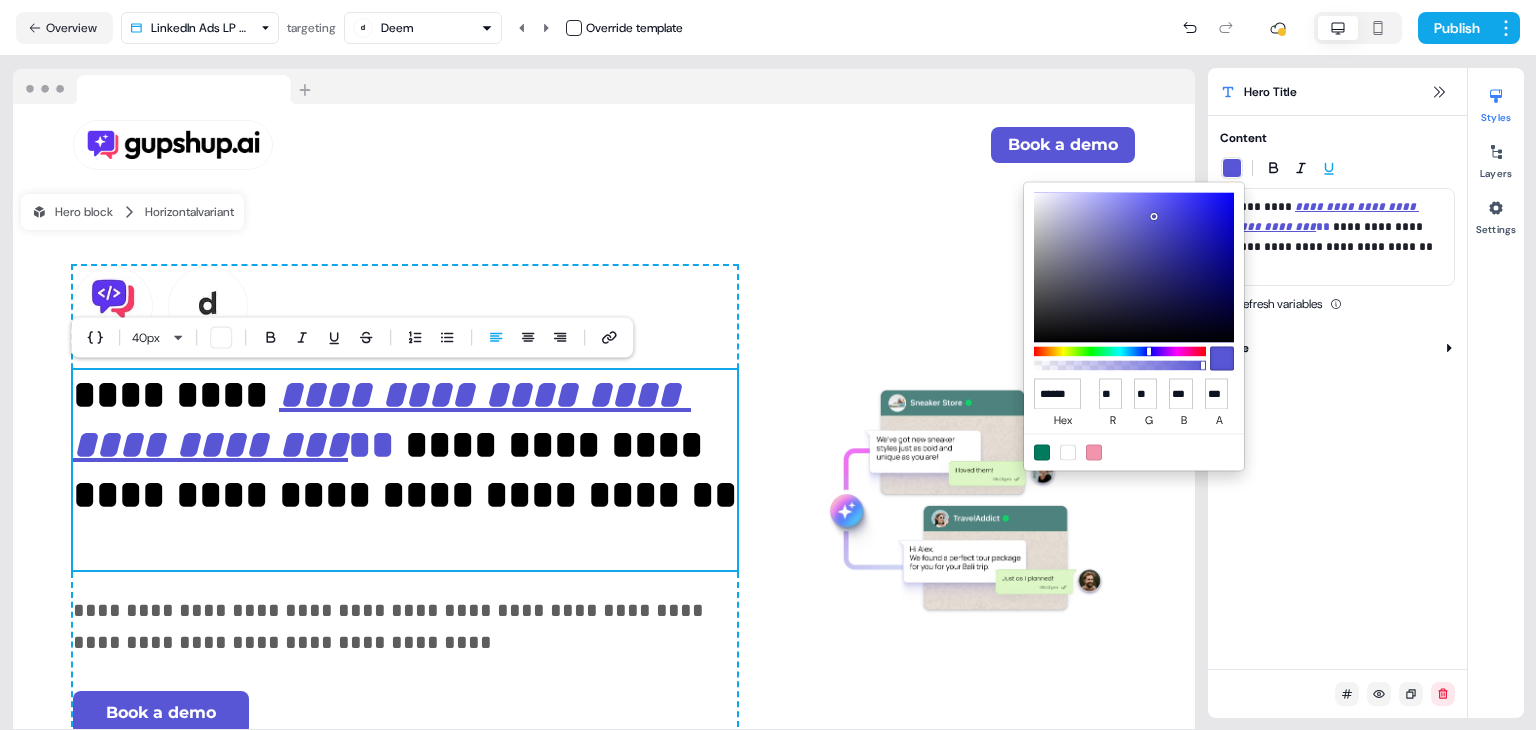 type on "******" 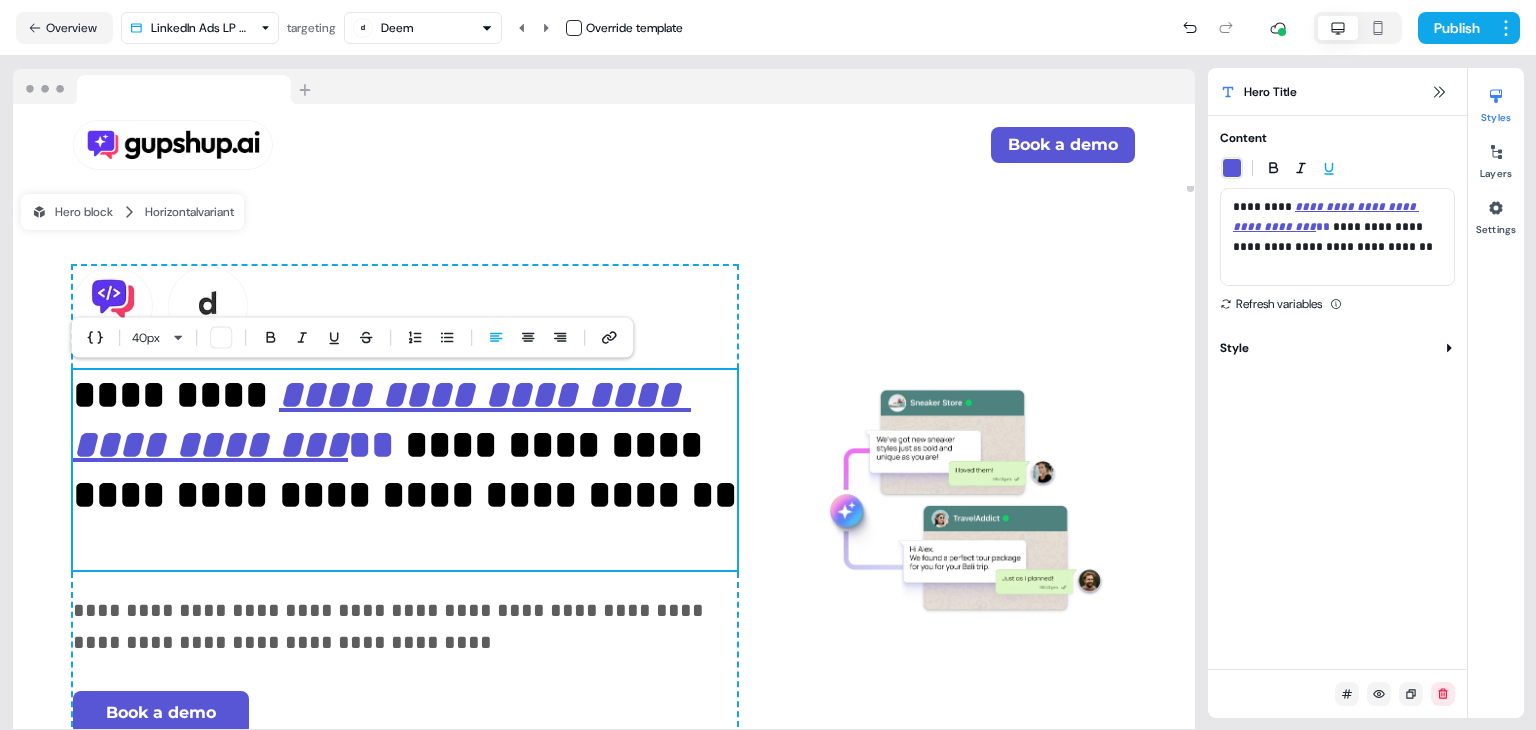 click on "**********" at bounding box center [604, 500] 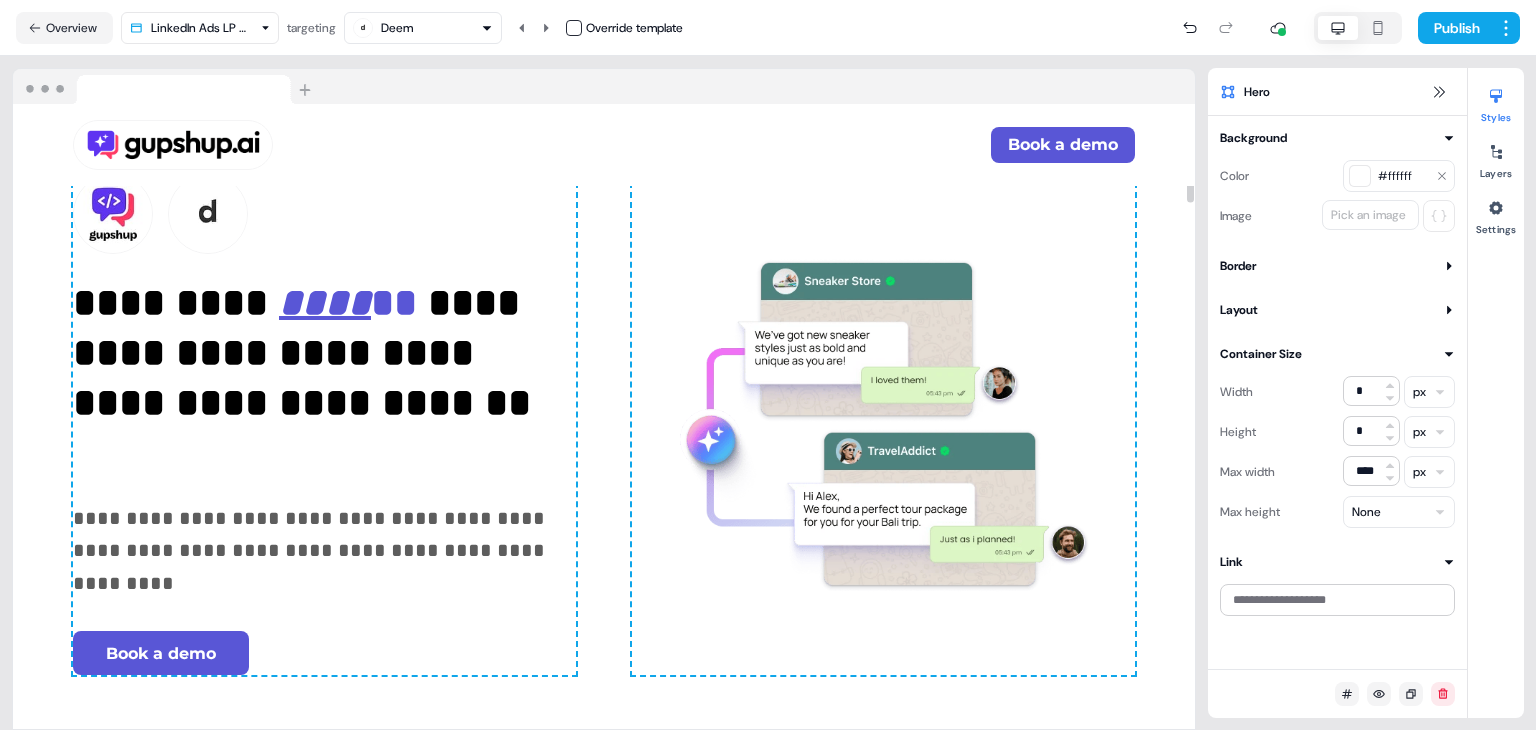scroll, scrollTop: 0, scrollLeft: 0, axis: both 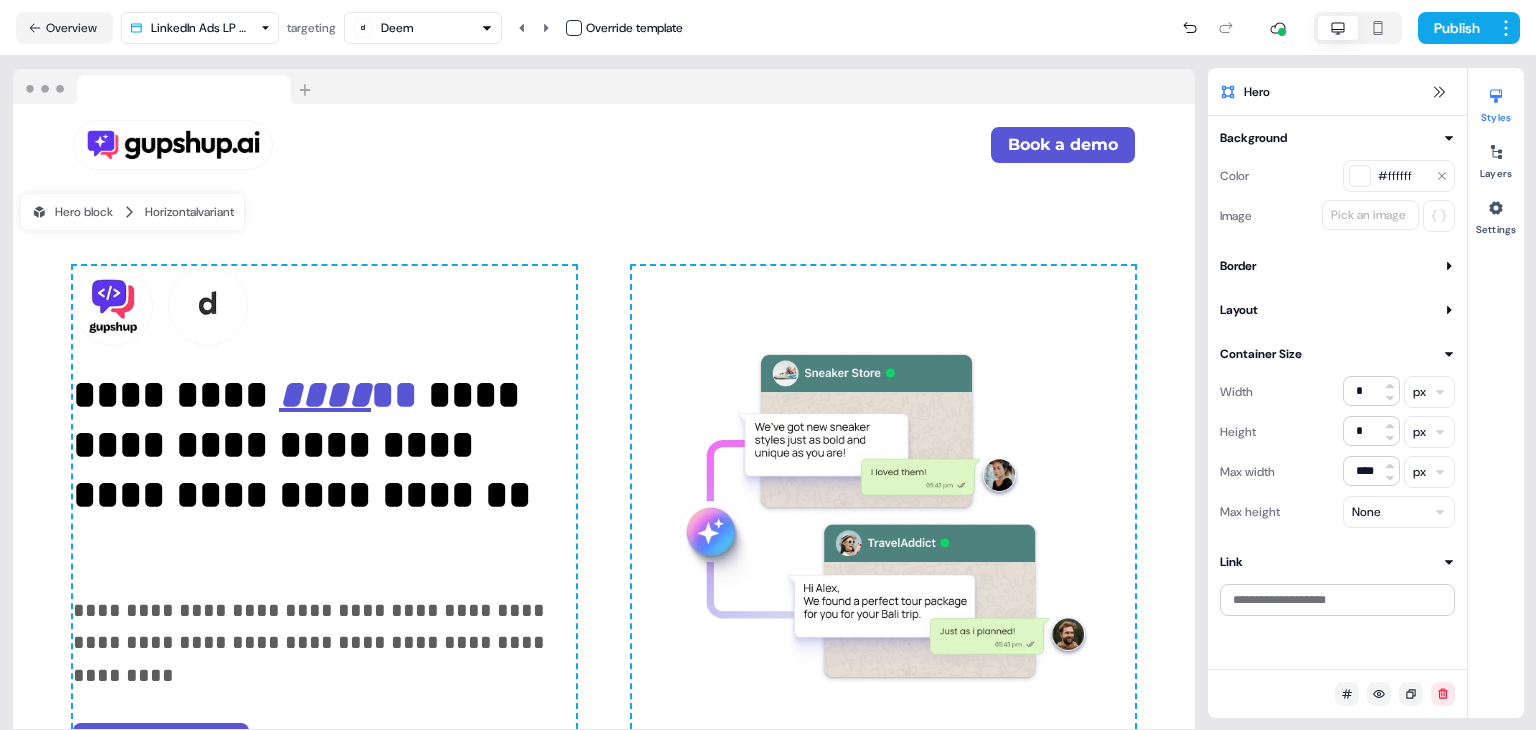 click on "Deem" at bounding box center (423, 28) 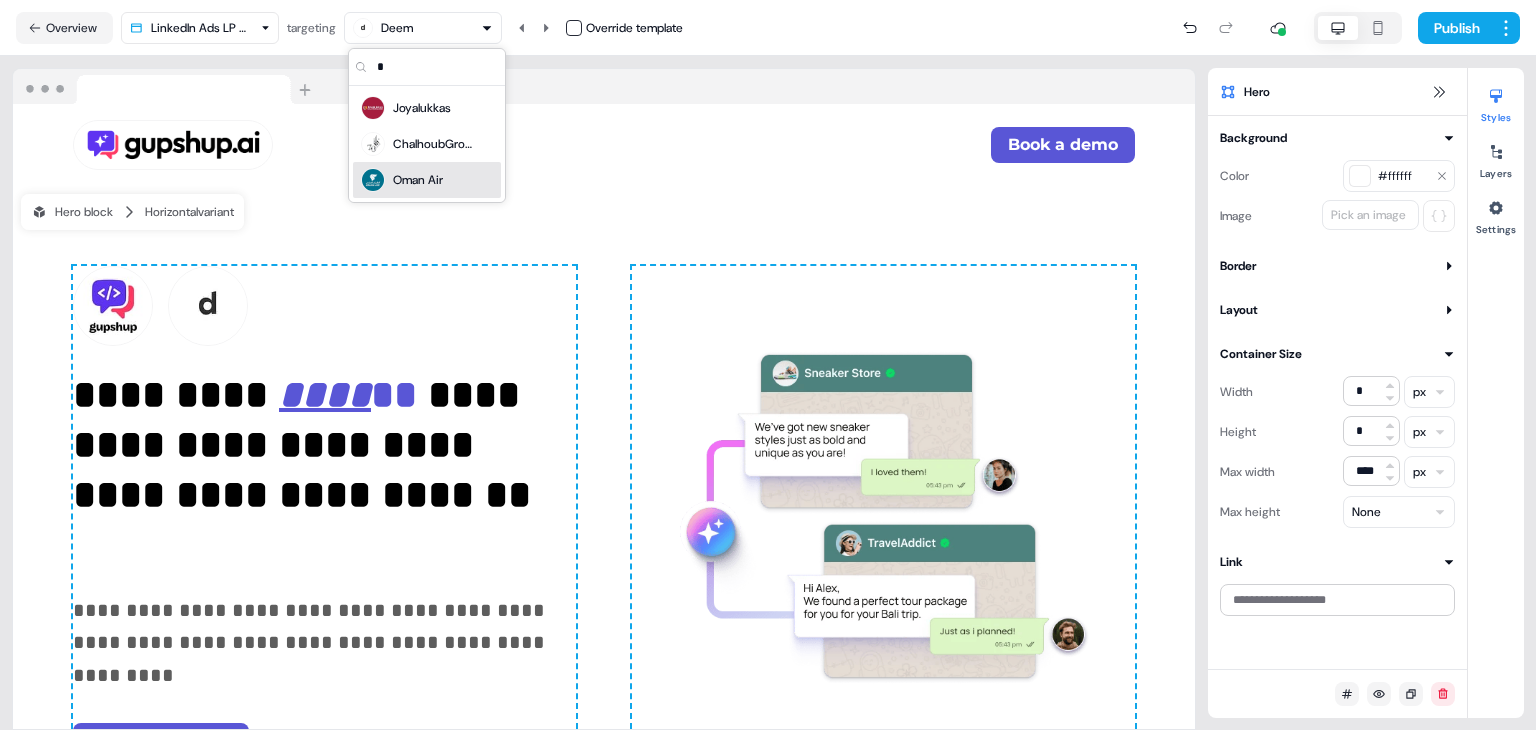 type on "*" 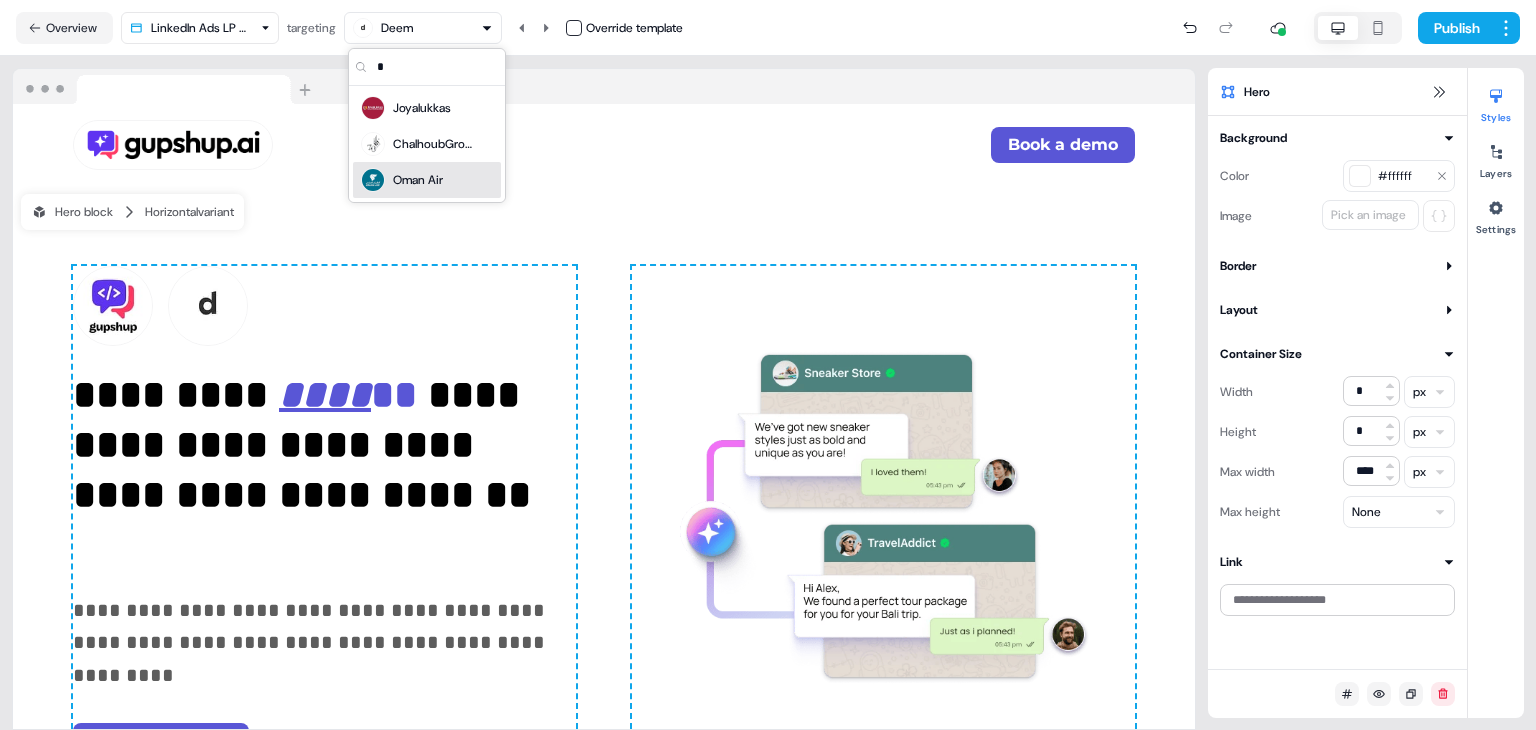 click on "Oman Air" at bounding box center [418, 180] 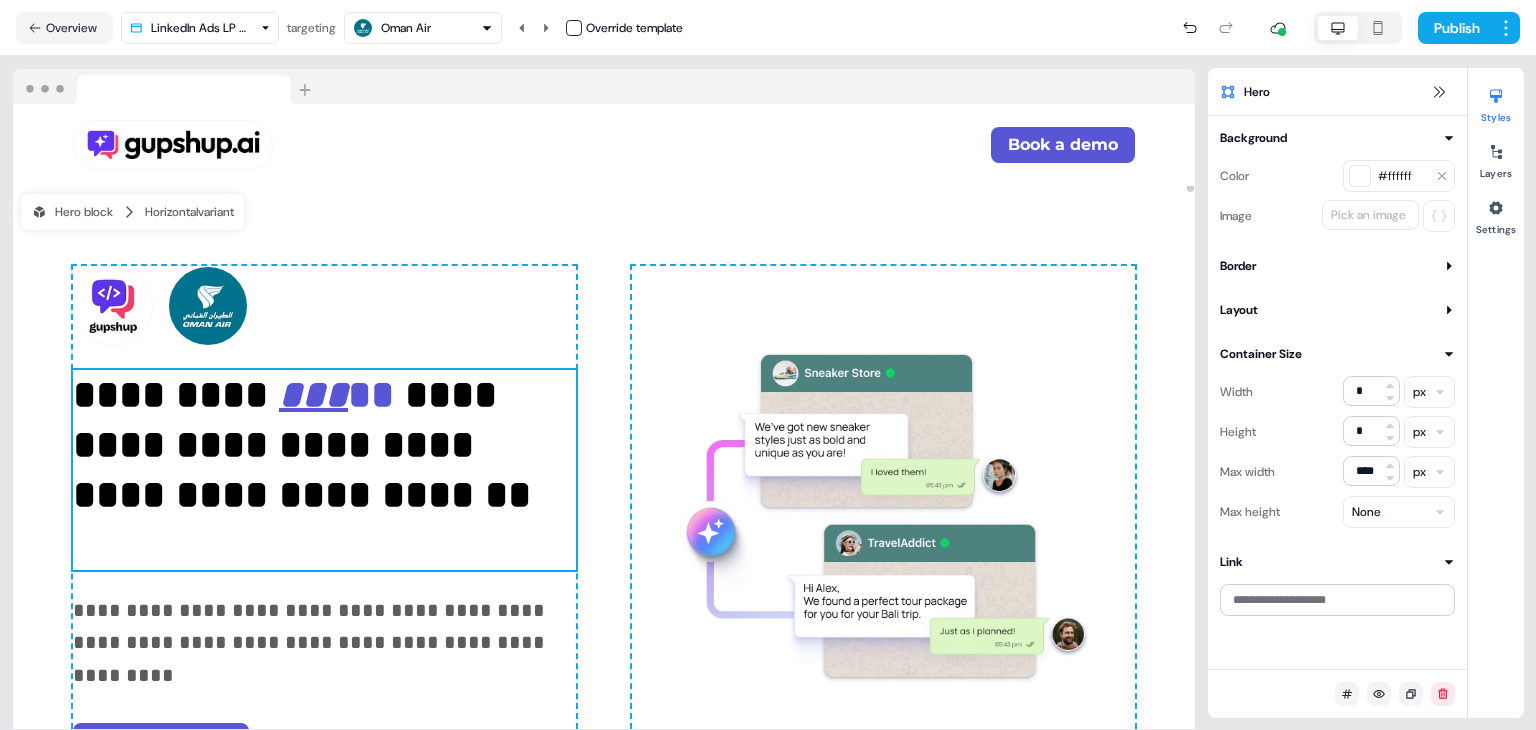 click on "***" at bounding box center (313, 394) 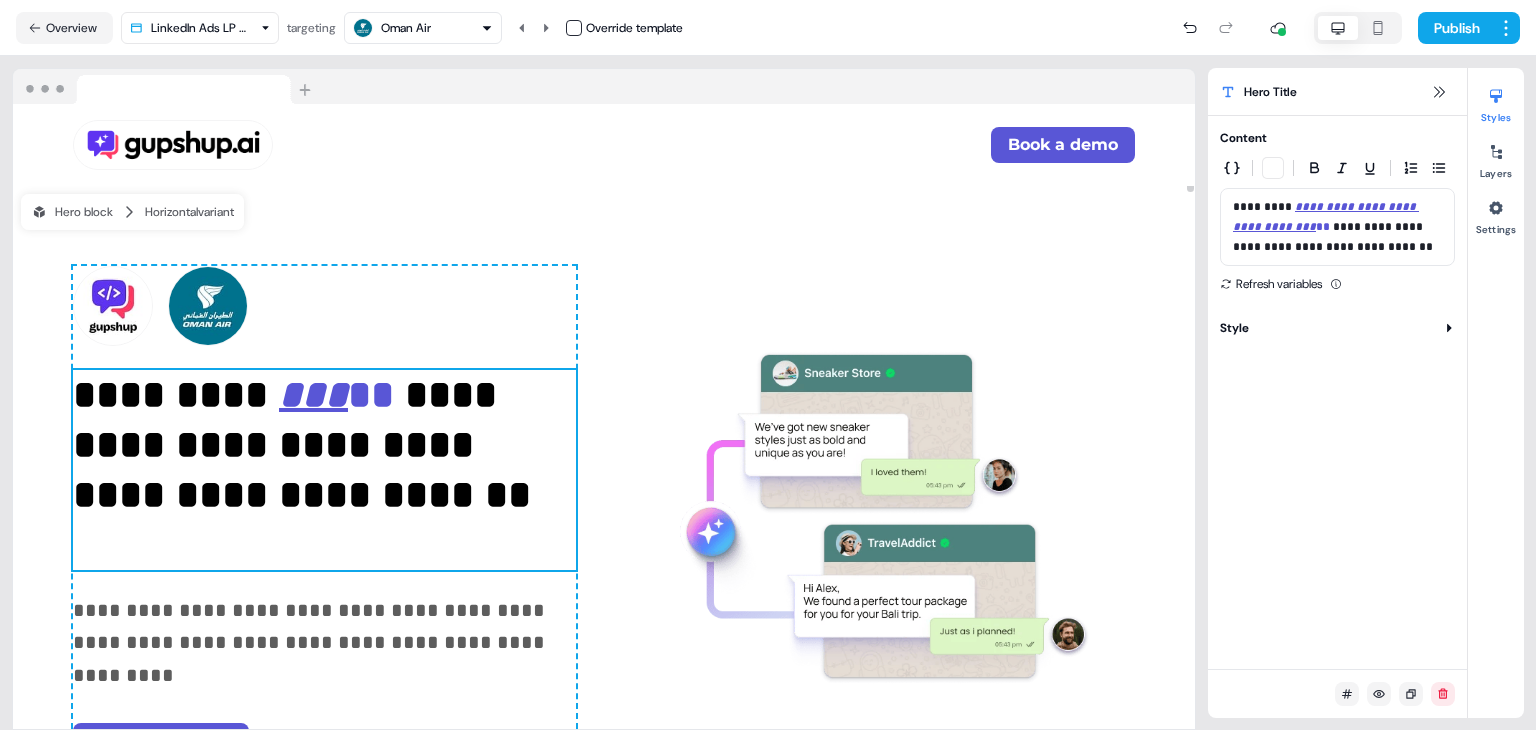 click on "***" at bounding box center (313, 394) 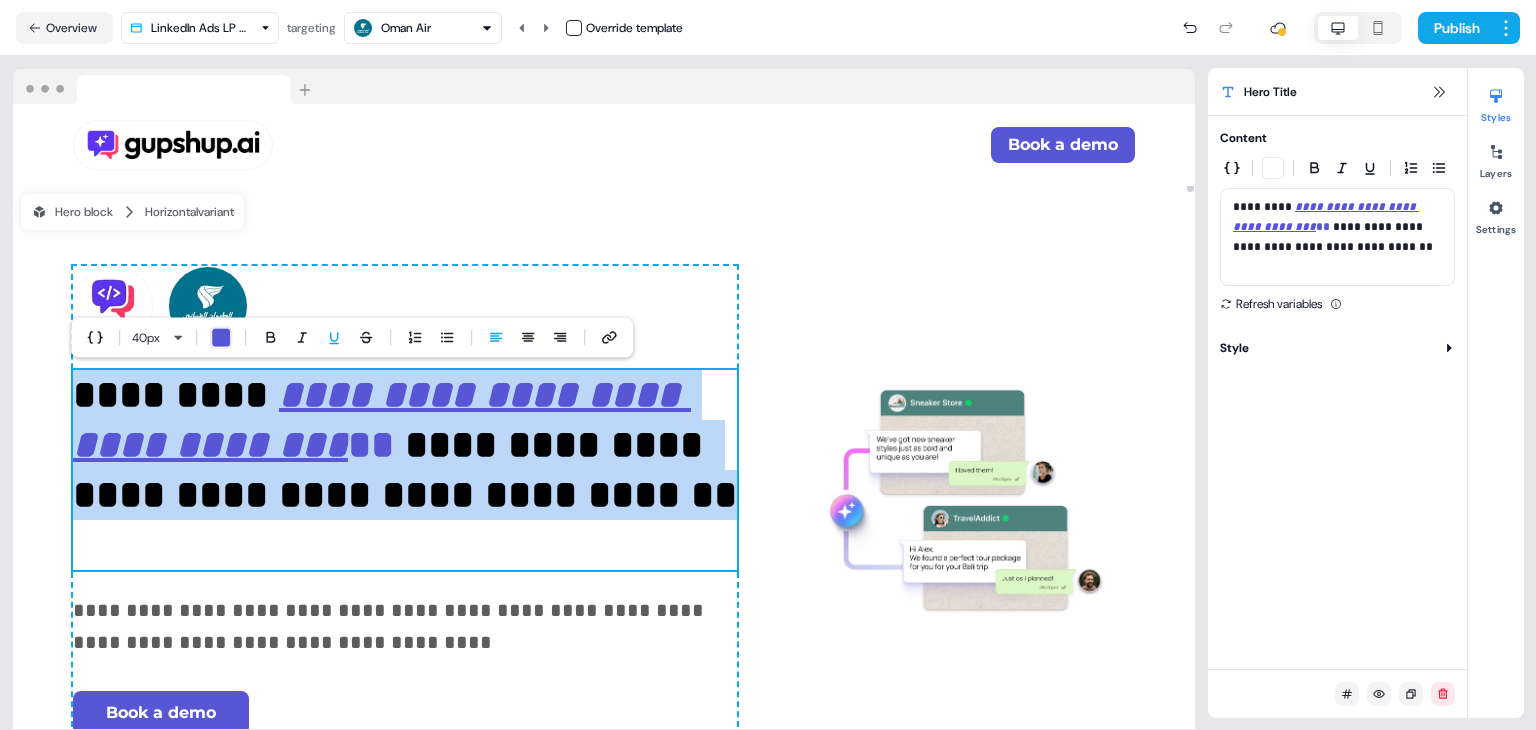 click on "**********" at bounding box center (382, 419) 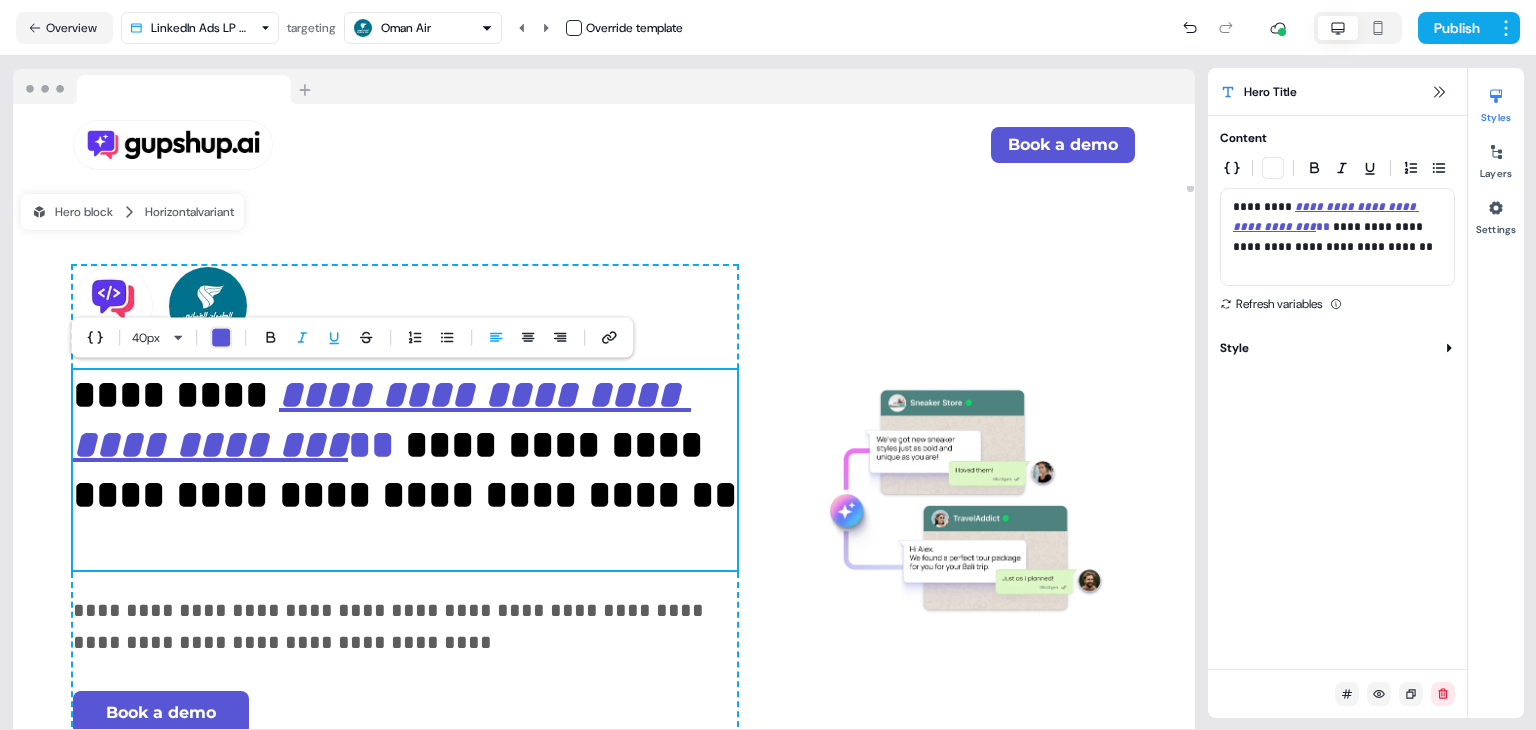 click on "**********" at bounding box center [382, 419] 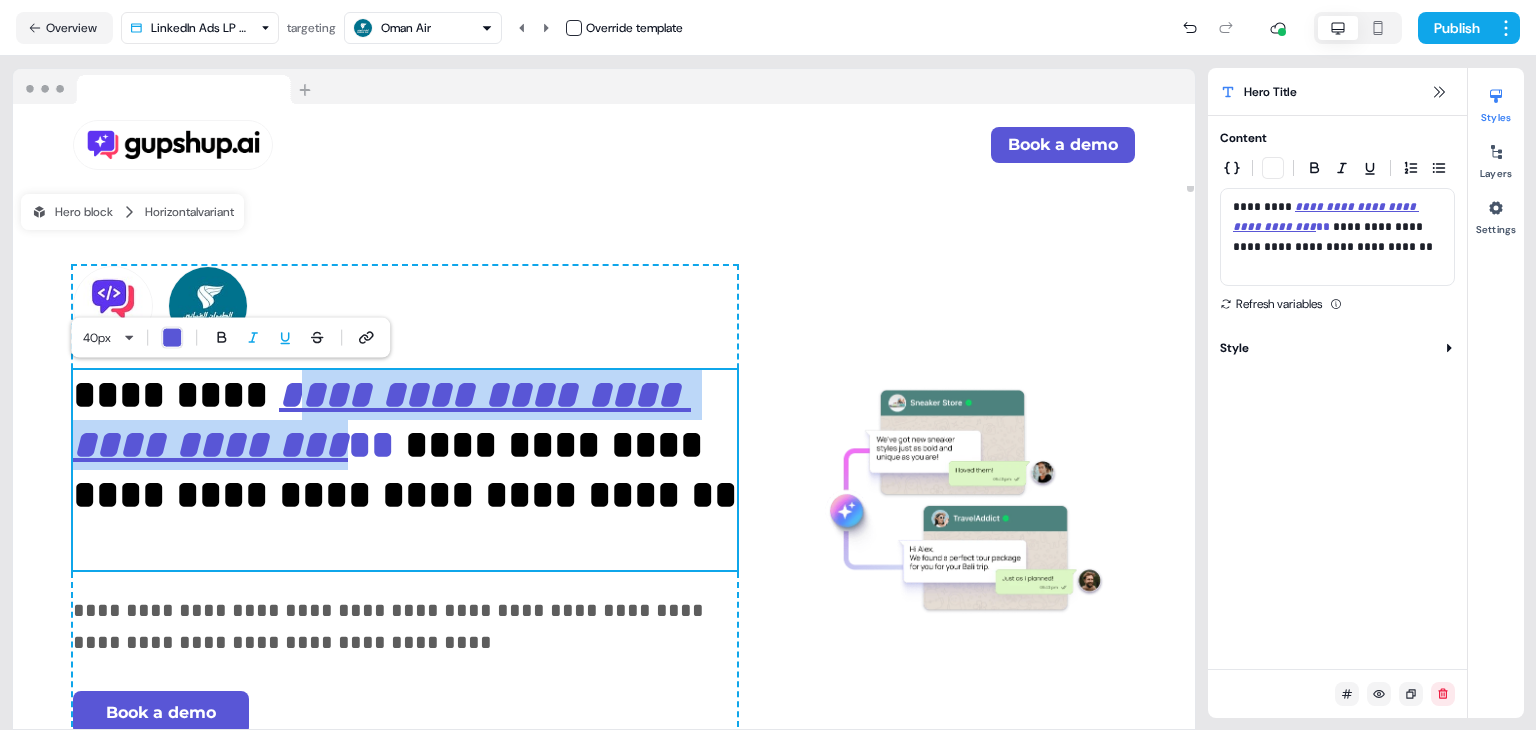 click on "**********" at bounding box center [382, 419] 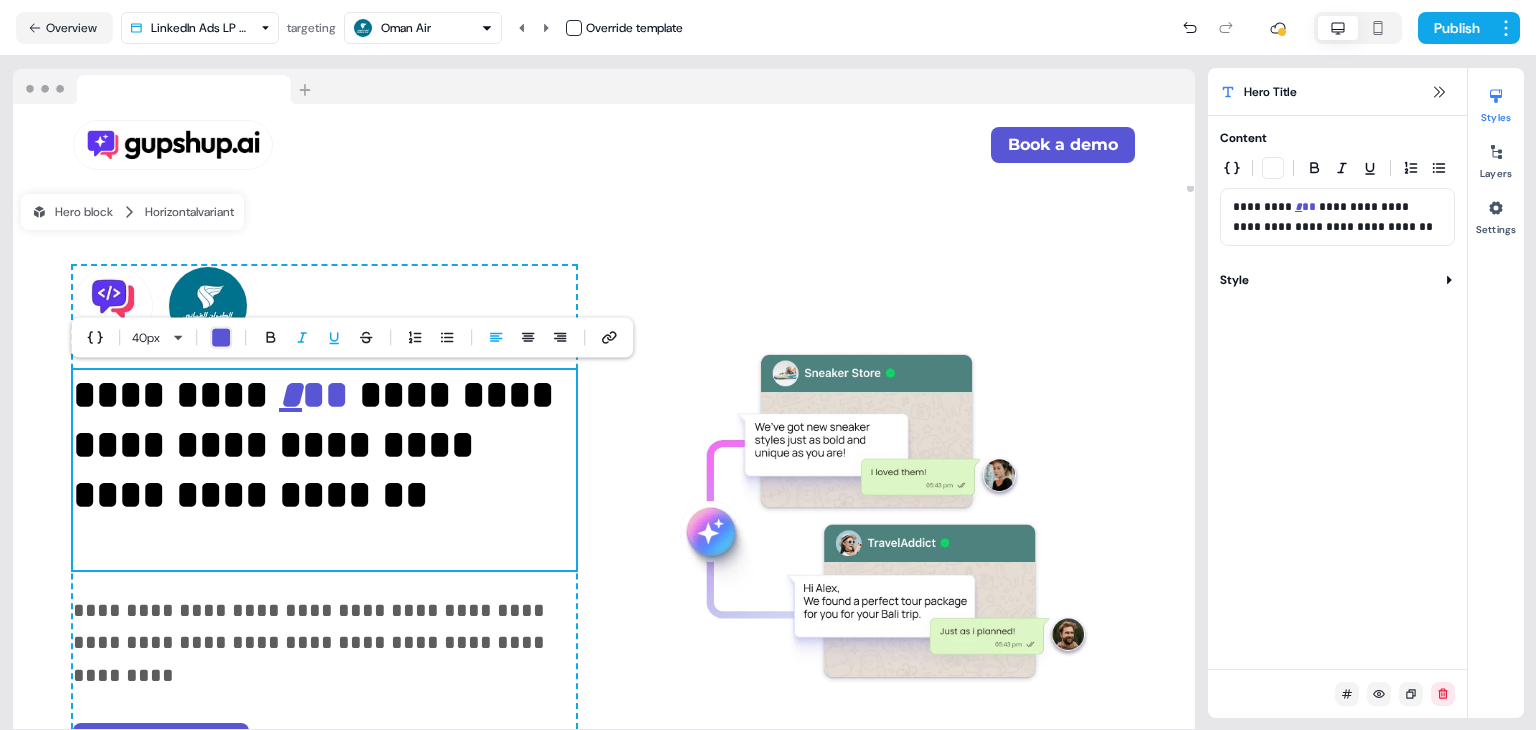 type 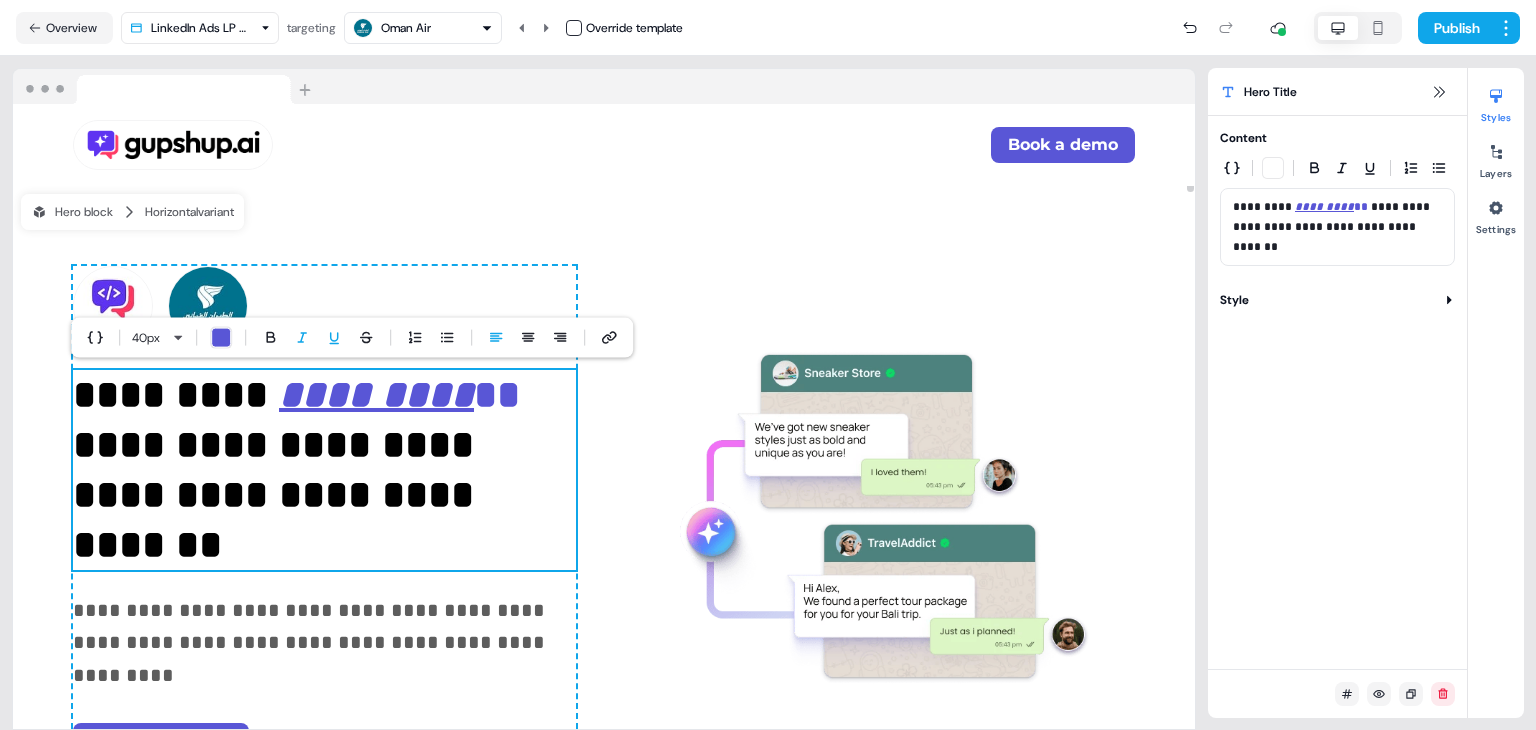 click on "*********" at bounding box center [376, 394] 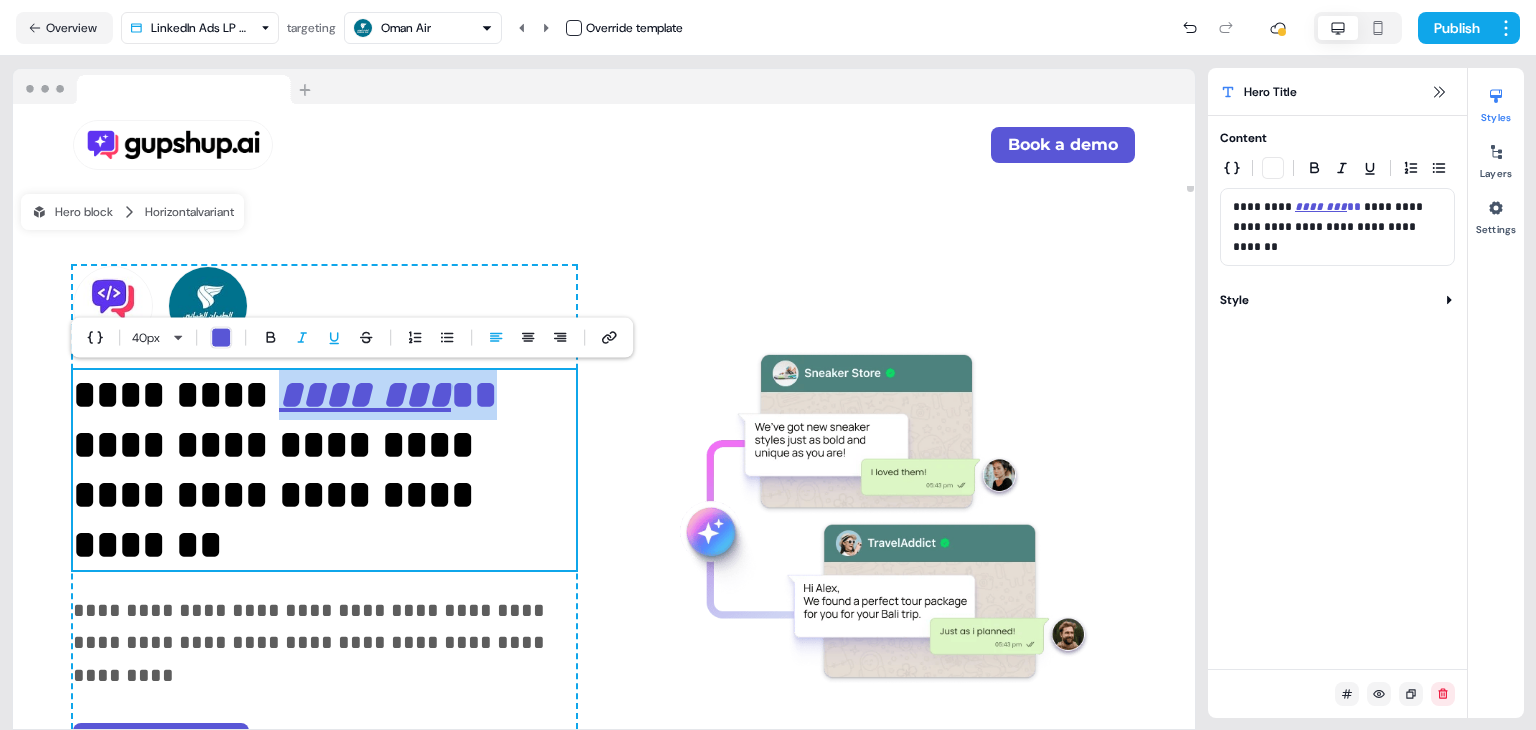 click on "**" at bounding box center (479, 394) 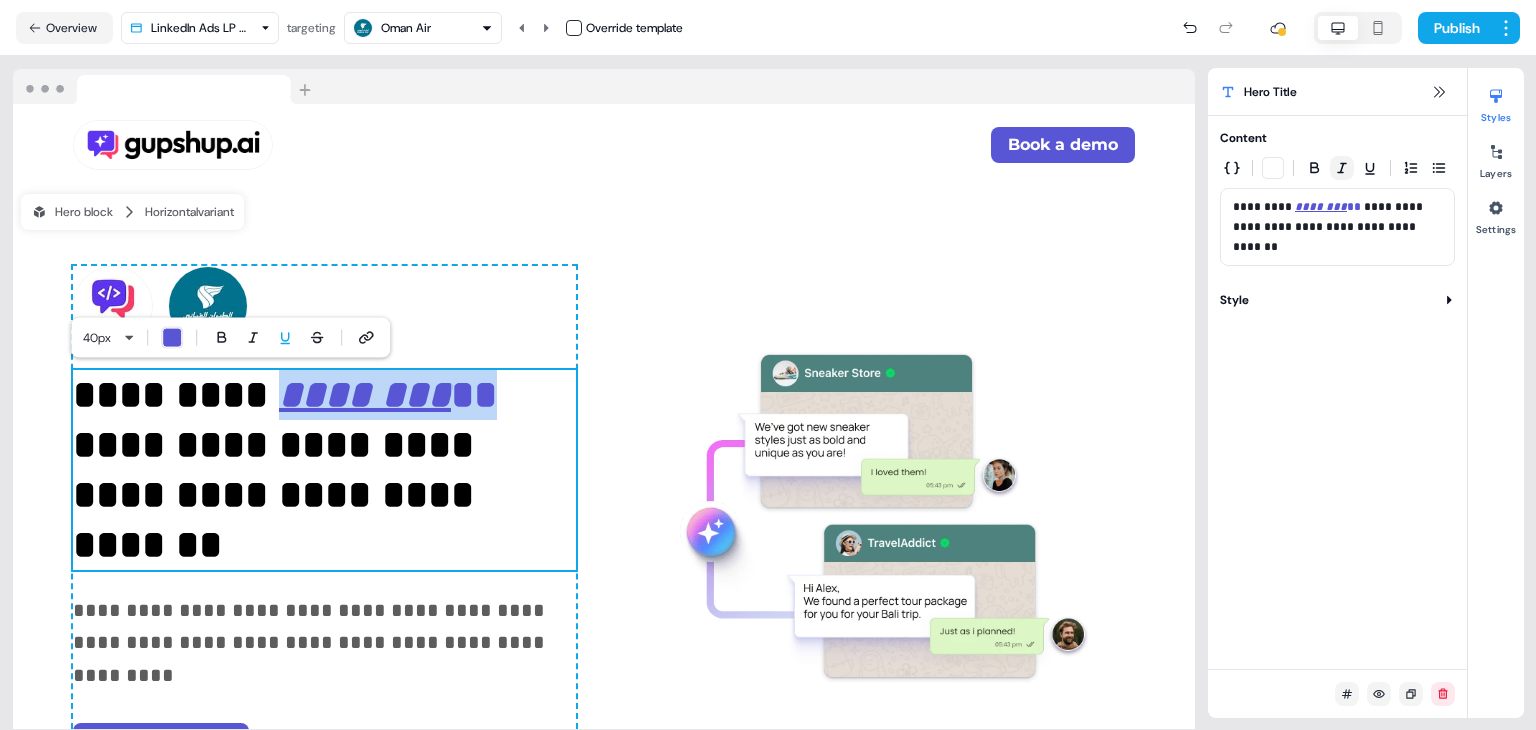 click 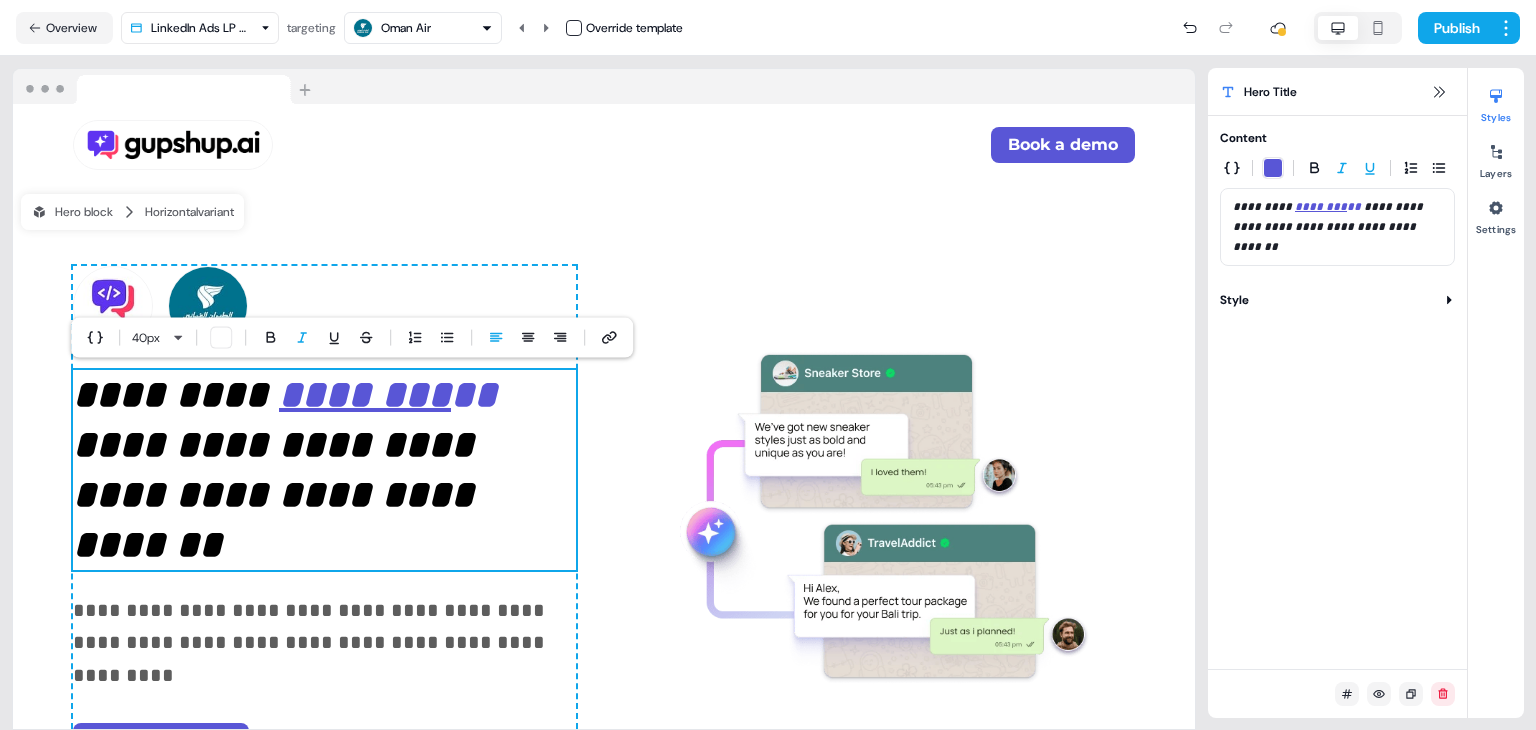 click on "**********" at bounding box center [1329, 227] 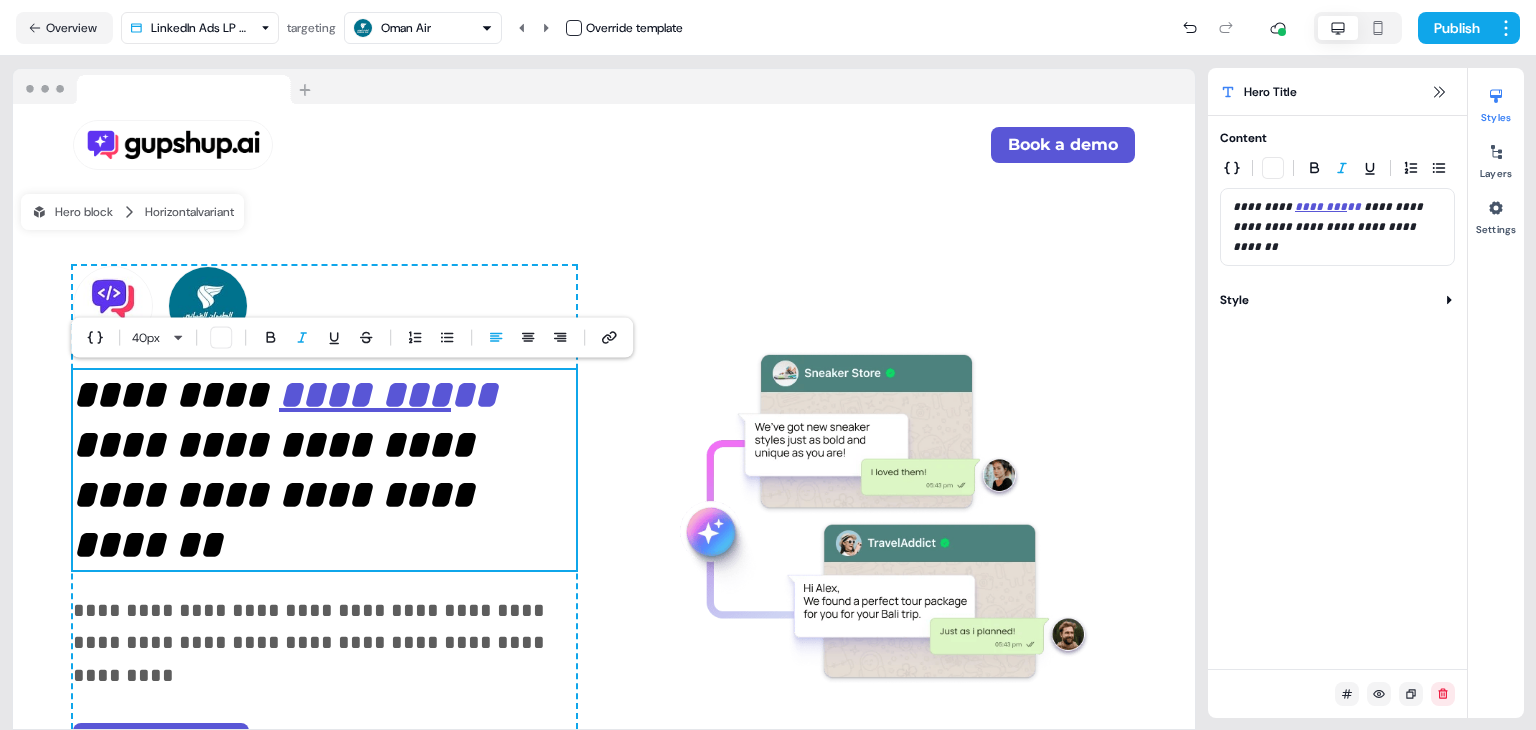 click on "**********" at bounding box center (1338, 227) 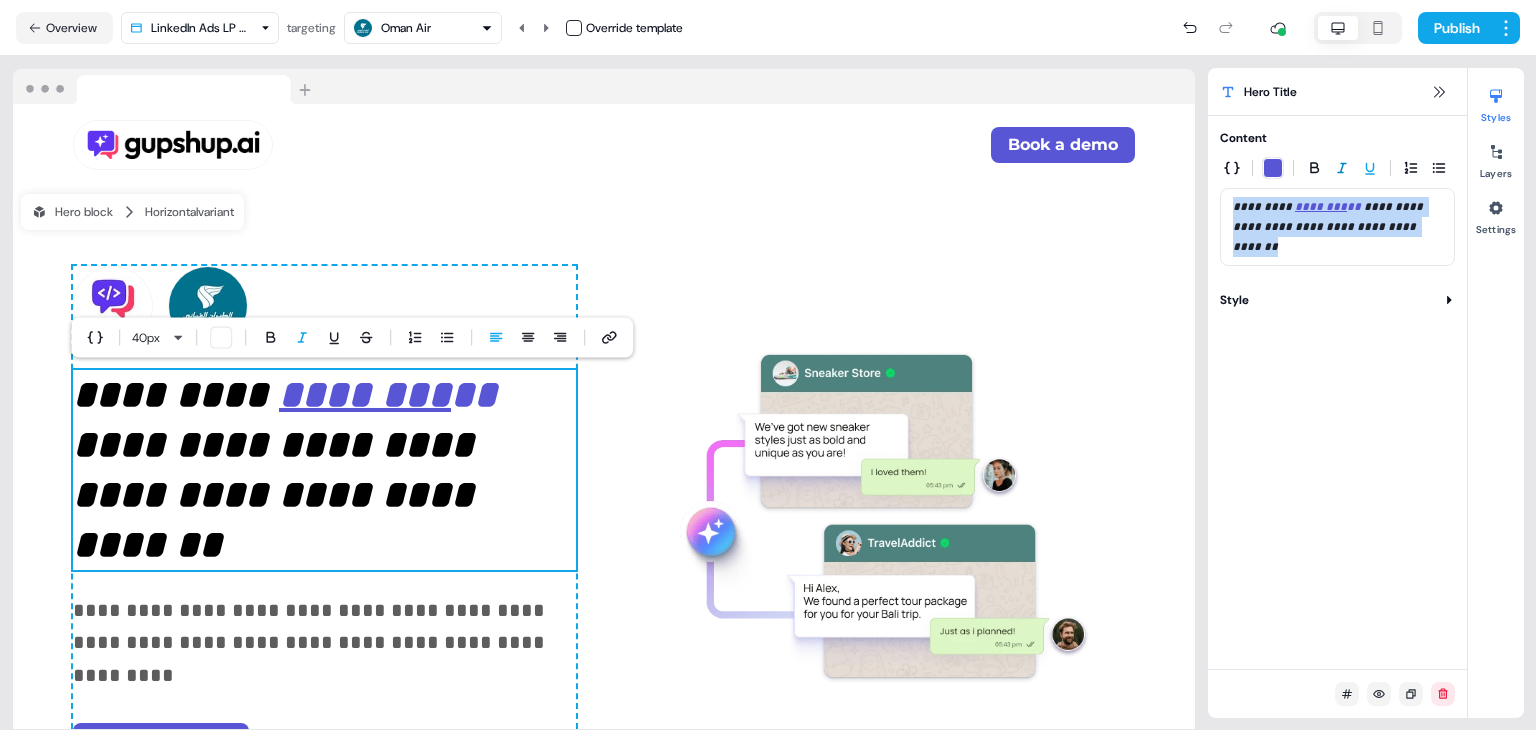 click 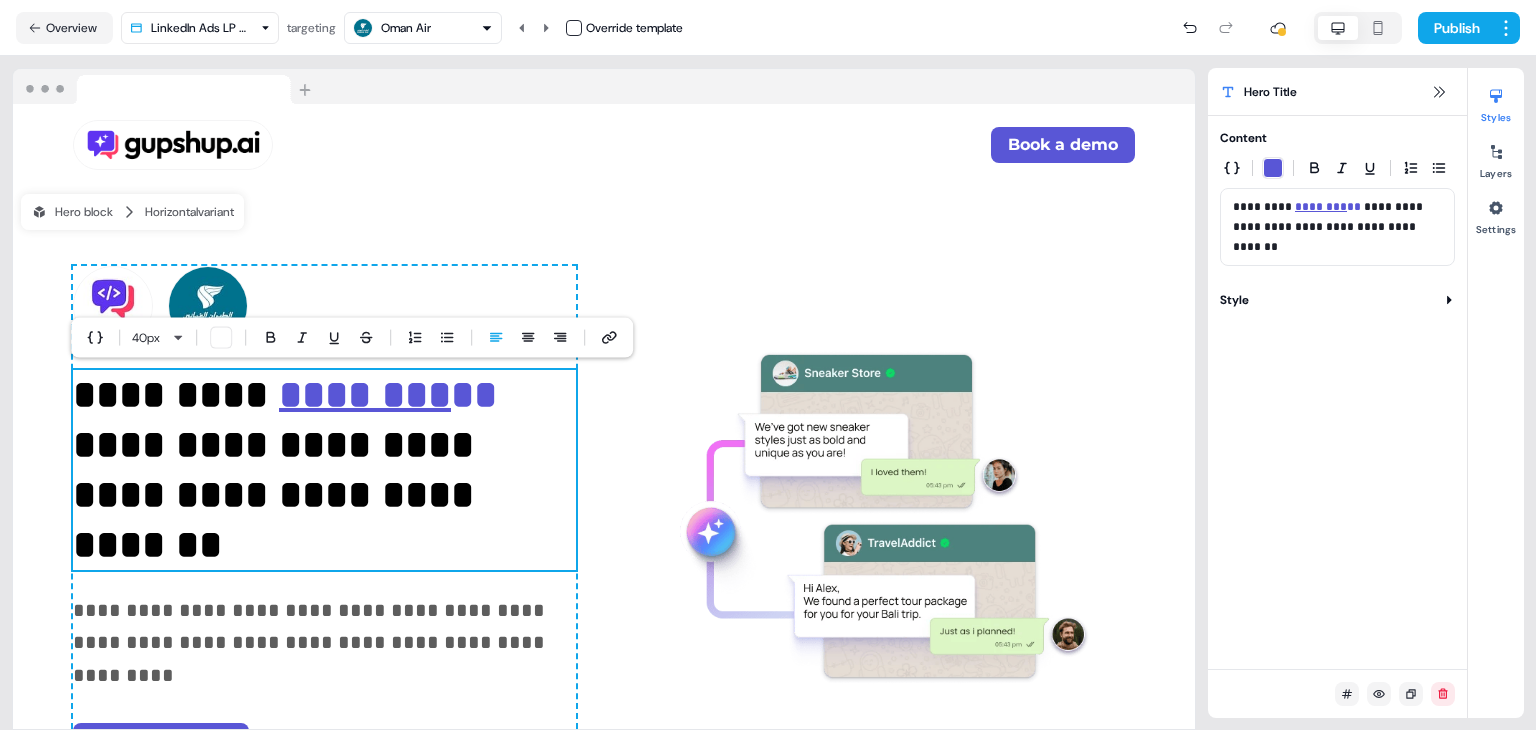 click on "**********" at bounding box center (1338, 227) 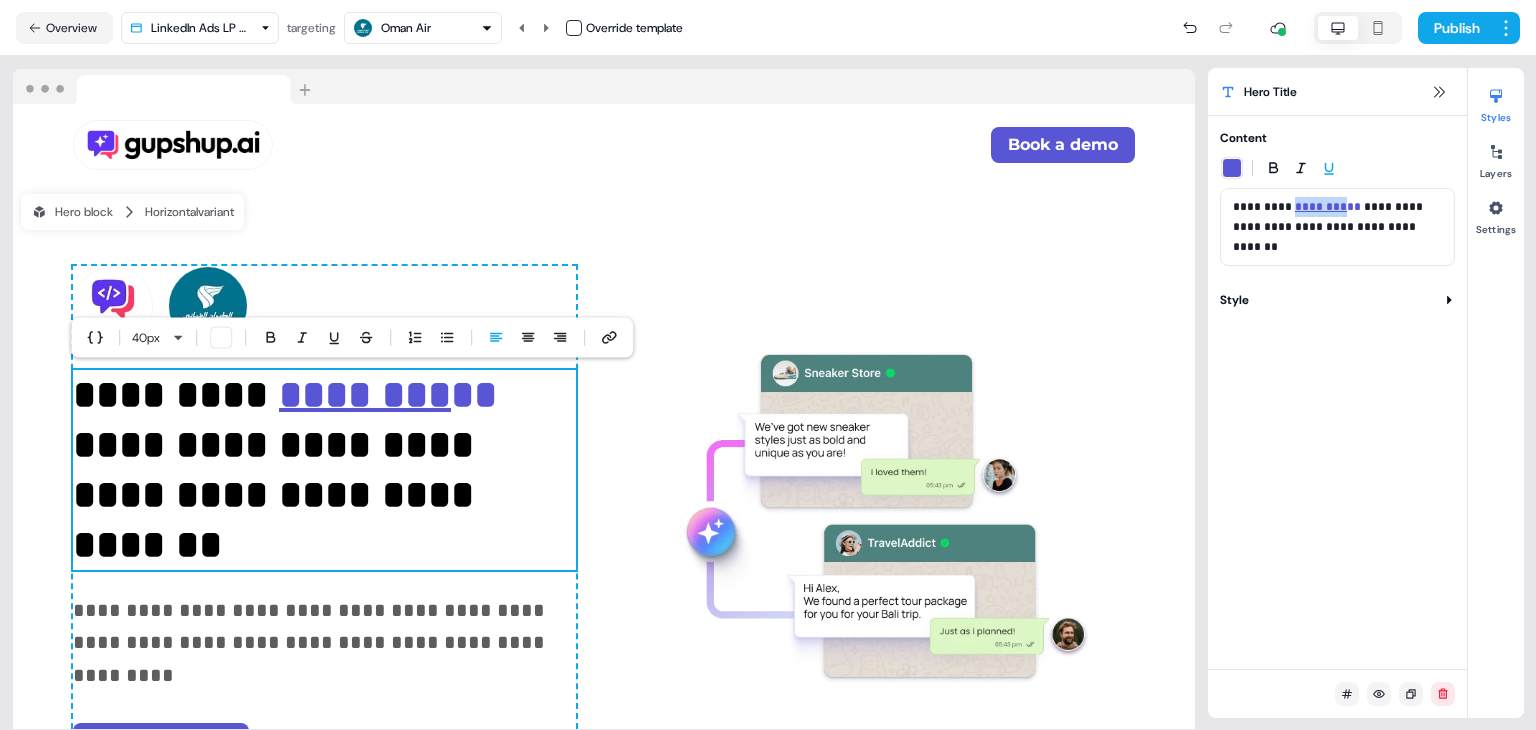 drag, startPoint x: 1344, startPoint y: 207, endPoint x: 1296, endPoint y: 209, distance: 48.04165 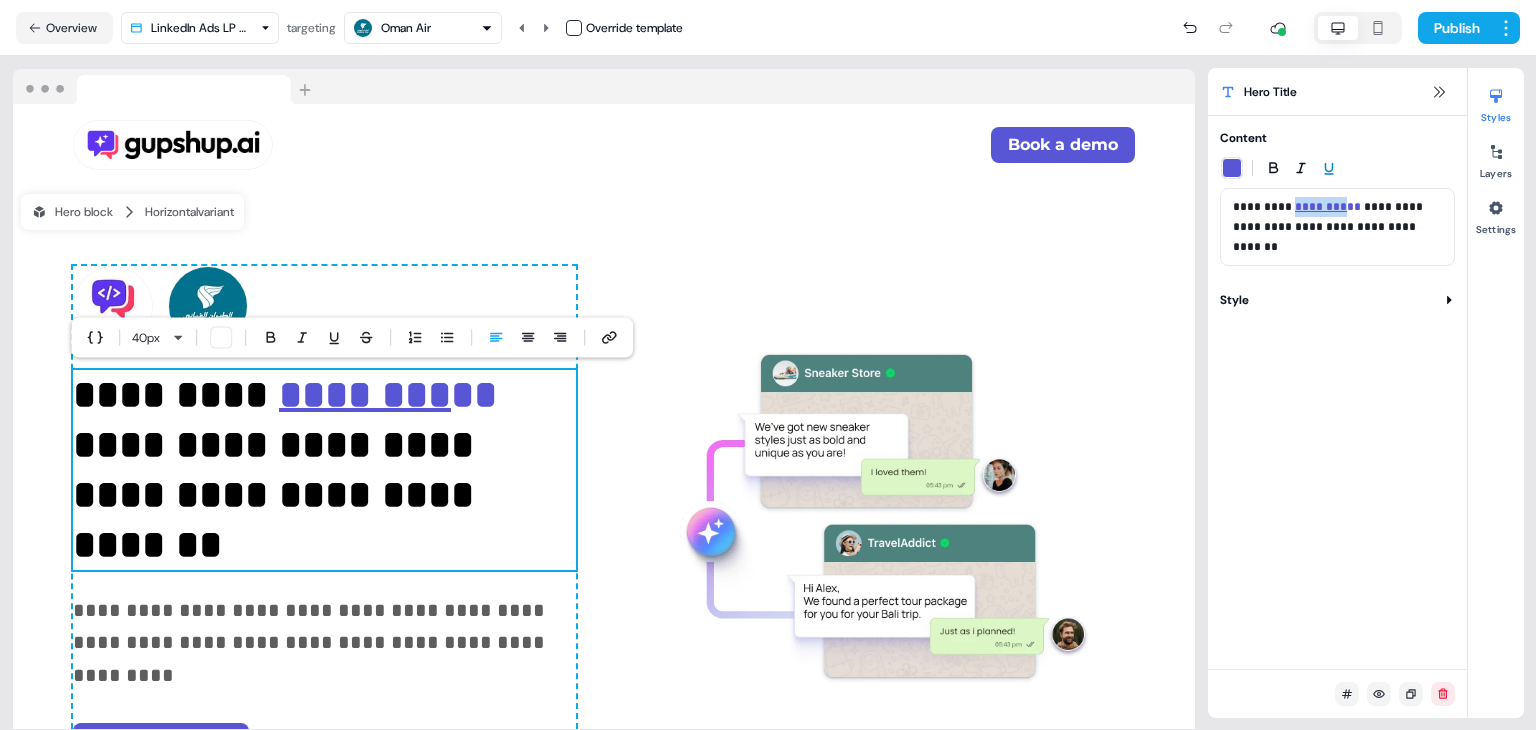 click 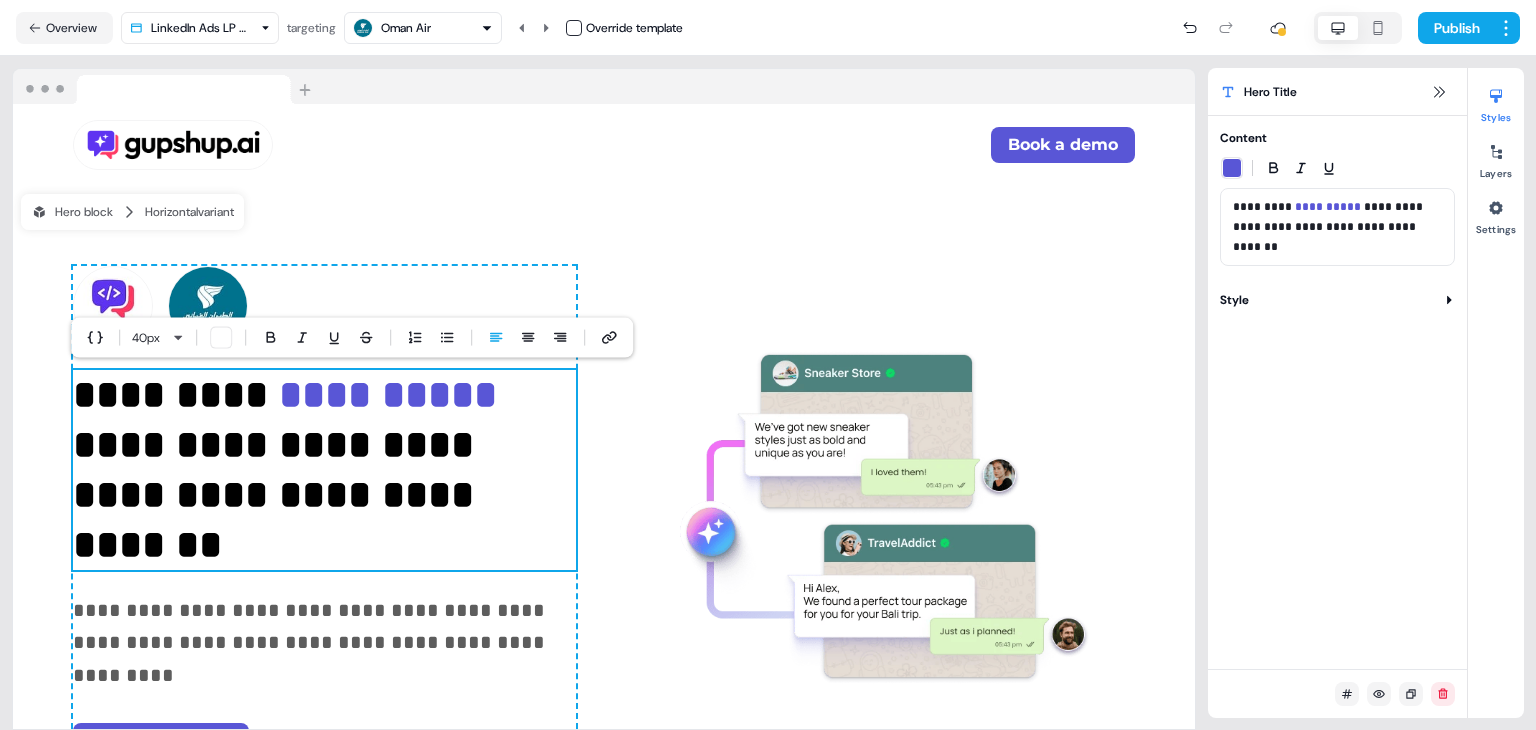 click on "**********" at bounding box center (1337, 392) 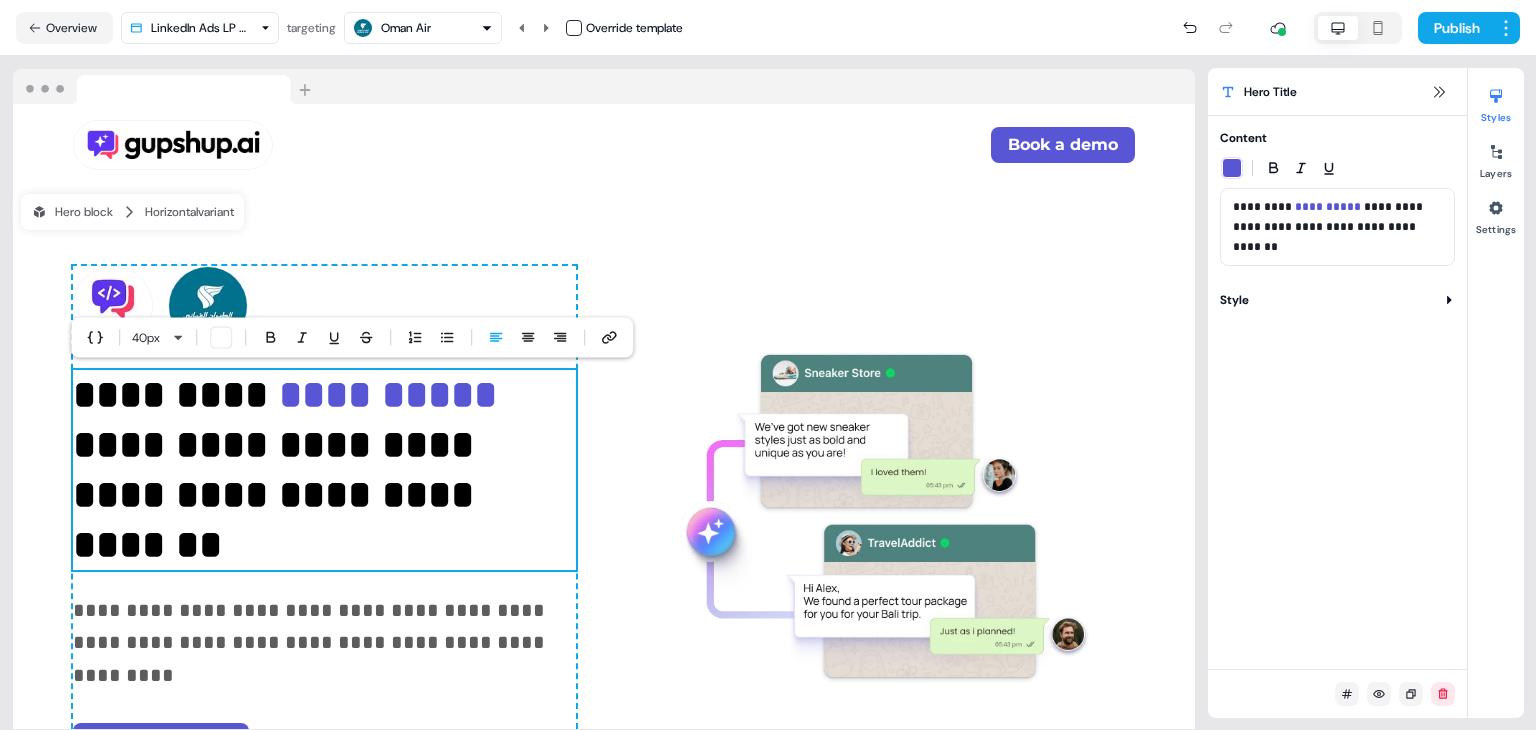 click at bounding box center (574, 28) 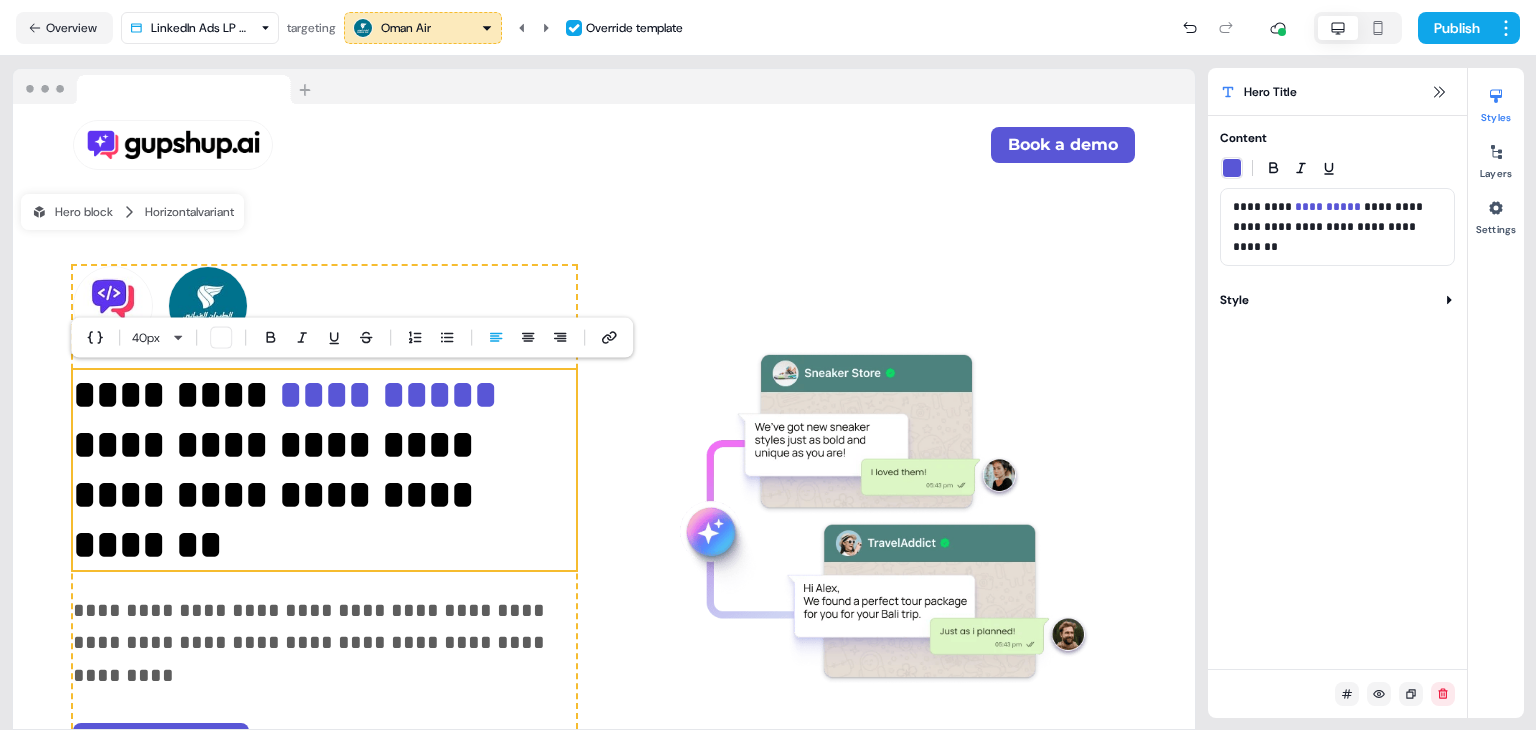 click on "Oman Air" at bounding box center (423, 28) 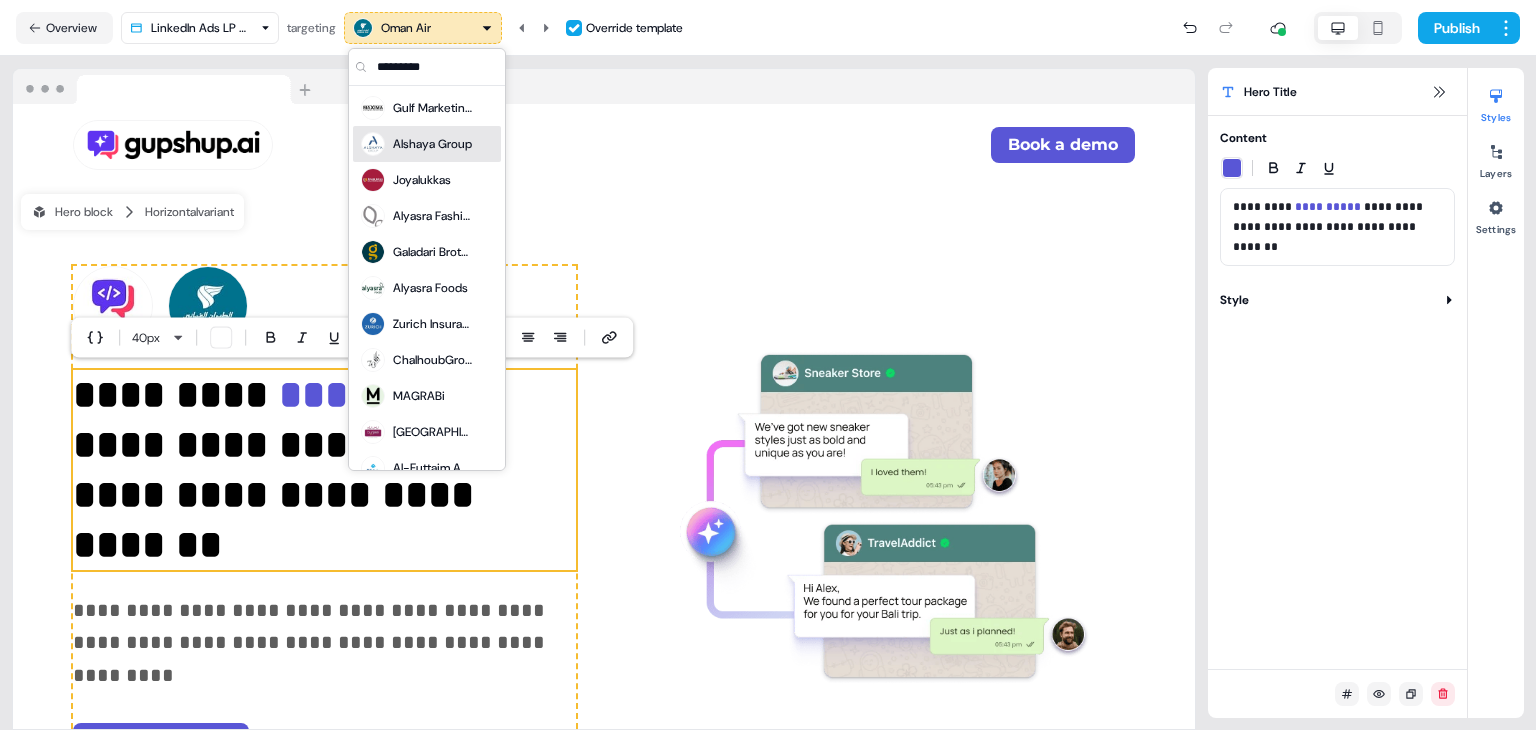 click on "Alshaya Group" at bounding box center [432, 144] 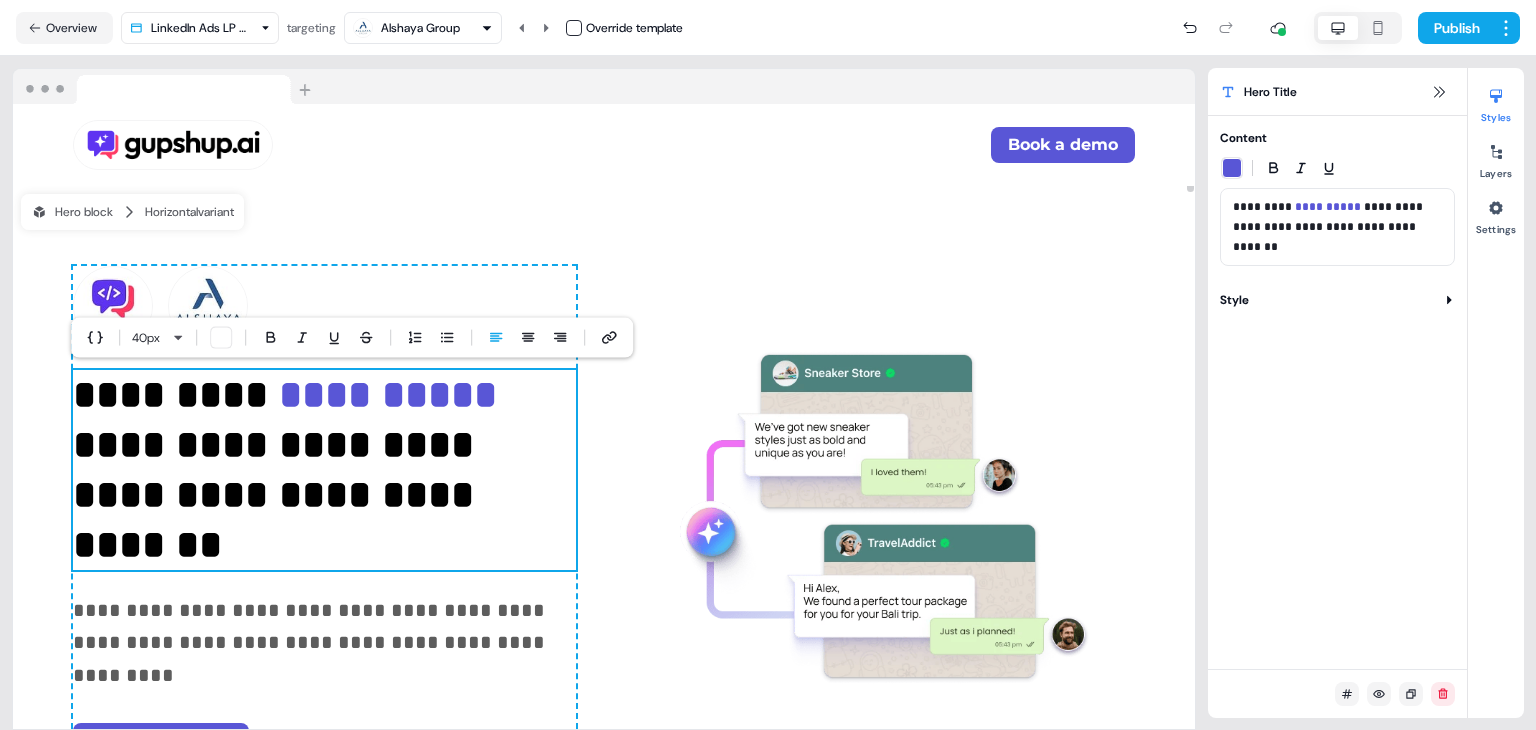 click on "**********" at bounding box center [1338, 227] 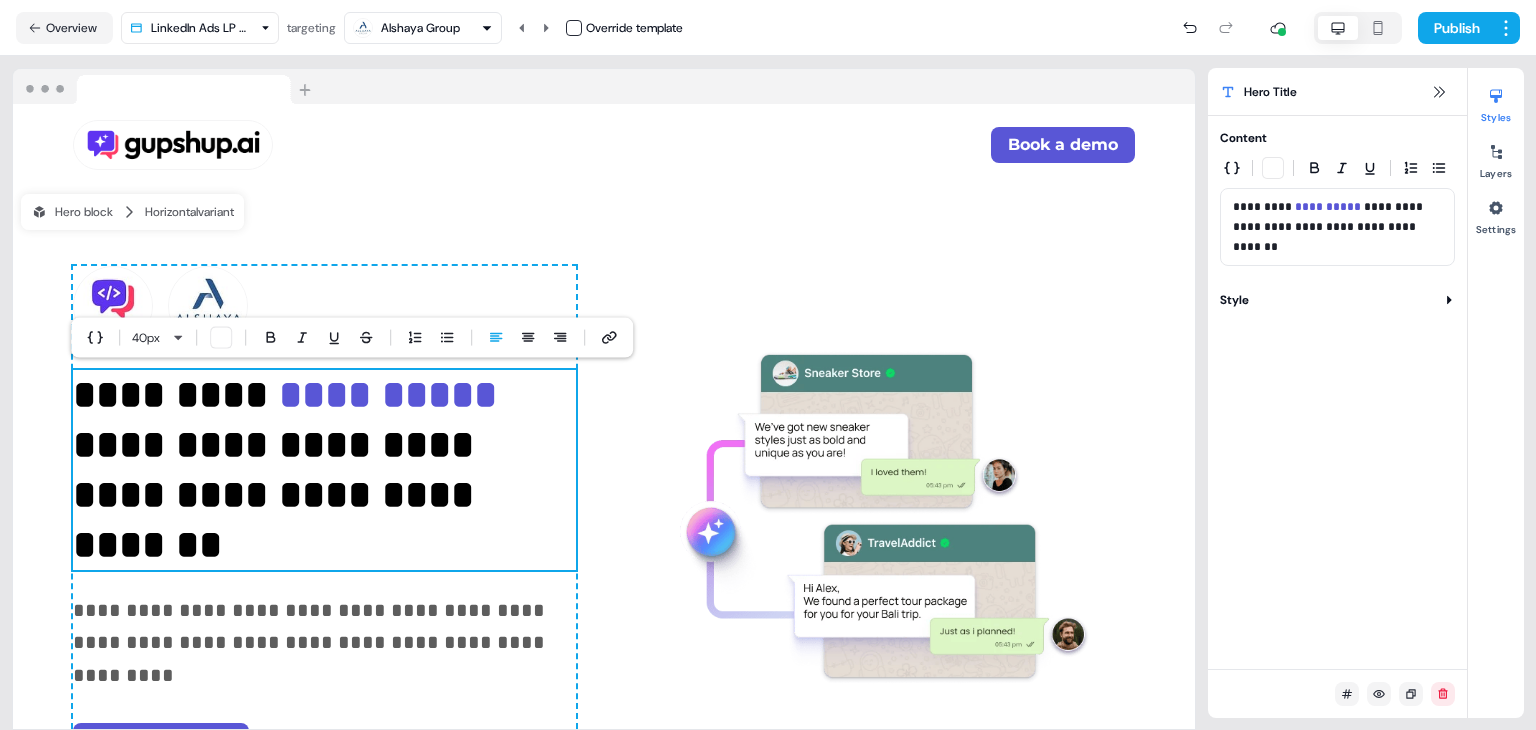 click on "**********" at bounding box center (1329, 207) 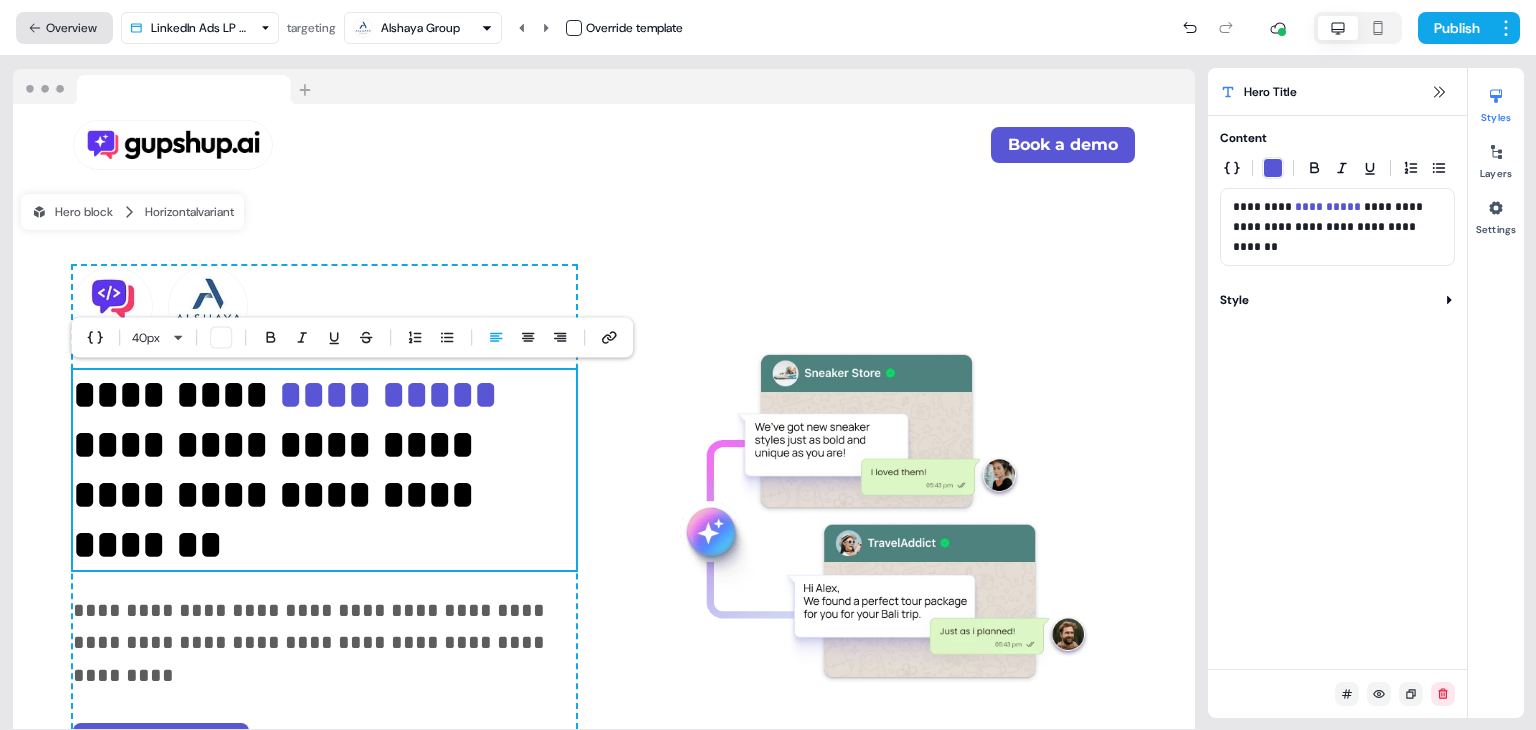 click on "Overview" at bounding box center [64, 28] 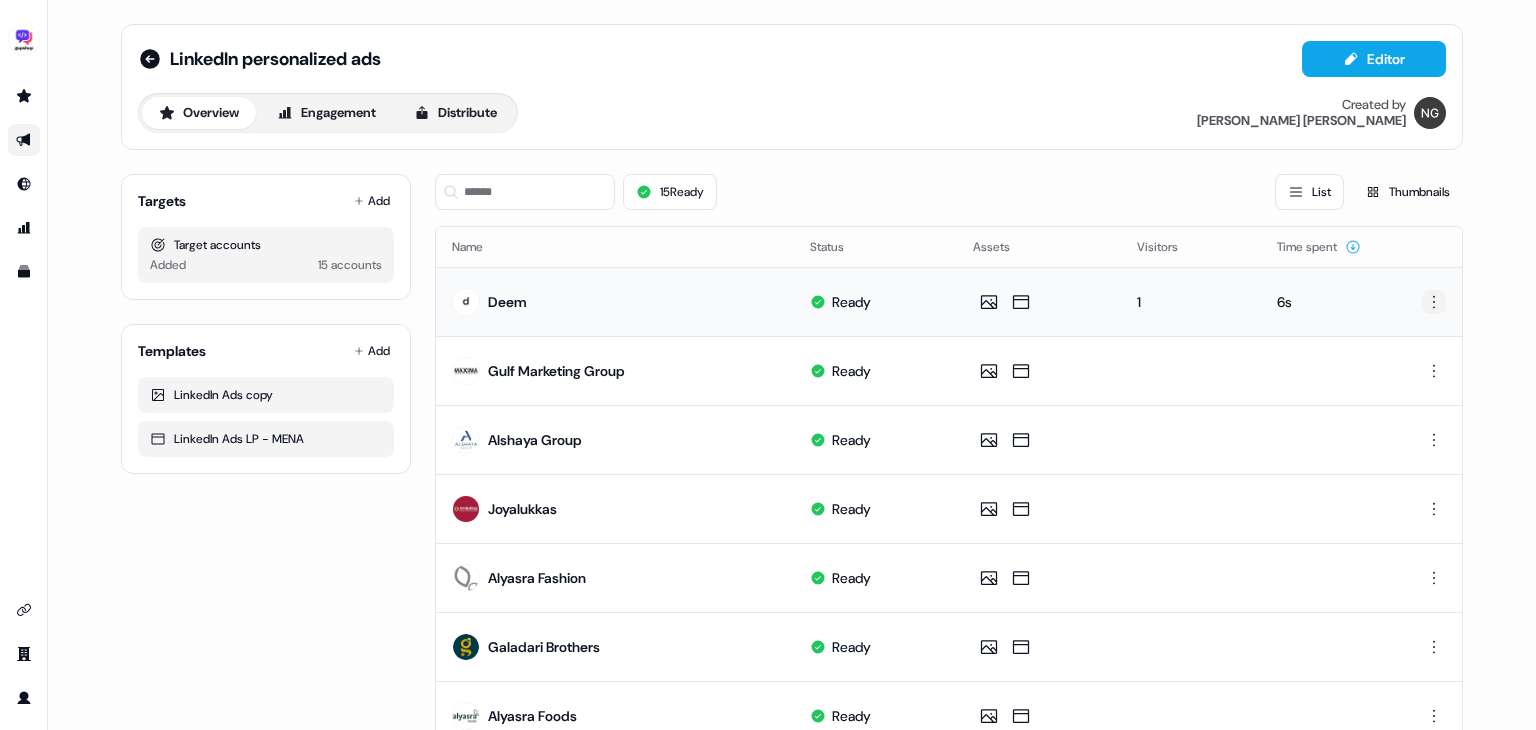 click on "For the best experience switch devices to a bigger screen. Go to Userled.io   LinkedIn personalized ads Editor Overview Engagement Distribute Created by Nikunj   Gupta Targets Add Target   accounts Added 15   accounts Templates Add LinkedIn Ads copy LinkedIn Ads LP - MENA 15  Ready List Thumbnails Name Status Assets Visitors Time spent Deem Ready 1 6s Gulf Marketing Group Ready Alshaya Group Ready Joyalukkas Ready Alyasra Fashion Ready Galadari Brothers Ready Alyasra Foods Ready Zurich Insurance Ready ChalhoubGroup Ready MAGRABi Ready Burjeel Hospital Ready Al-Futtaim Auto Ready Oman Air Ready 1 Jazeera Paints Ready Aster Hospitals UAE Ready Page  1  of 1" at bounding box center (768, 365) 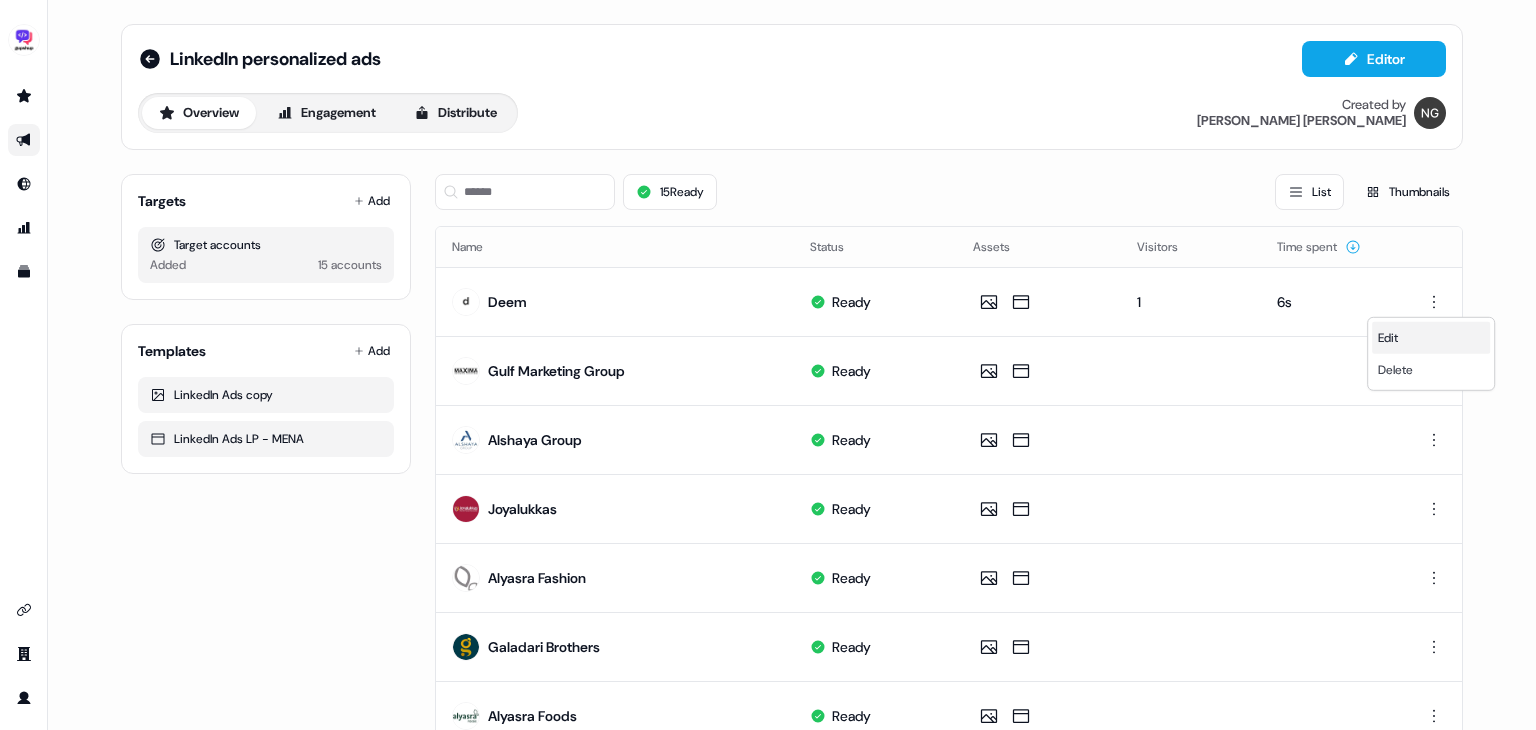 click on "Edit" at bounding box center (1431, 338) 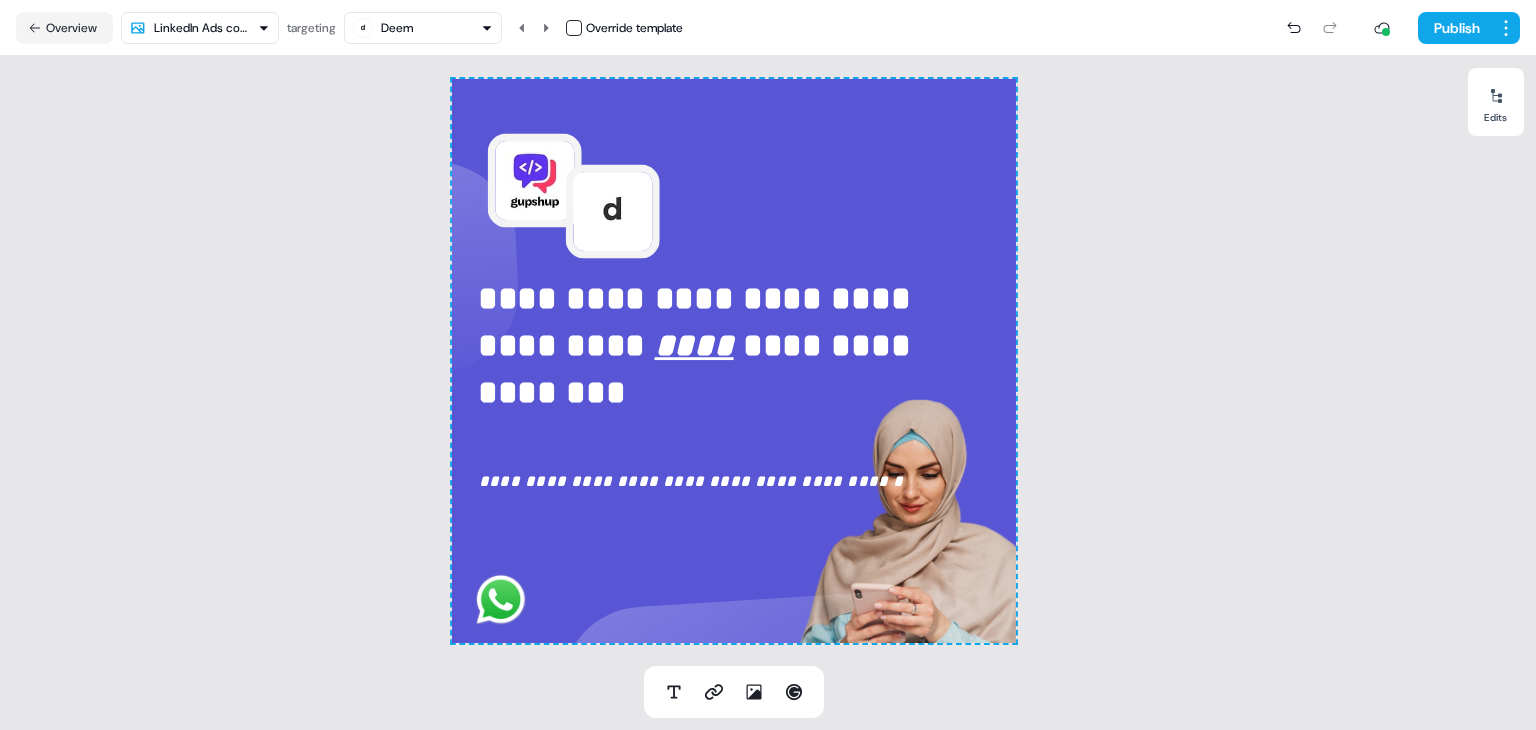 click on "Deem" at bounding box center [423, 28] 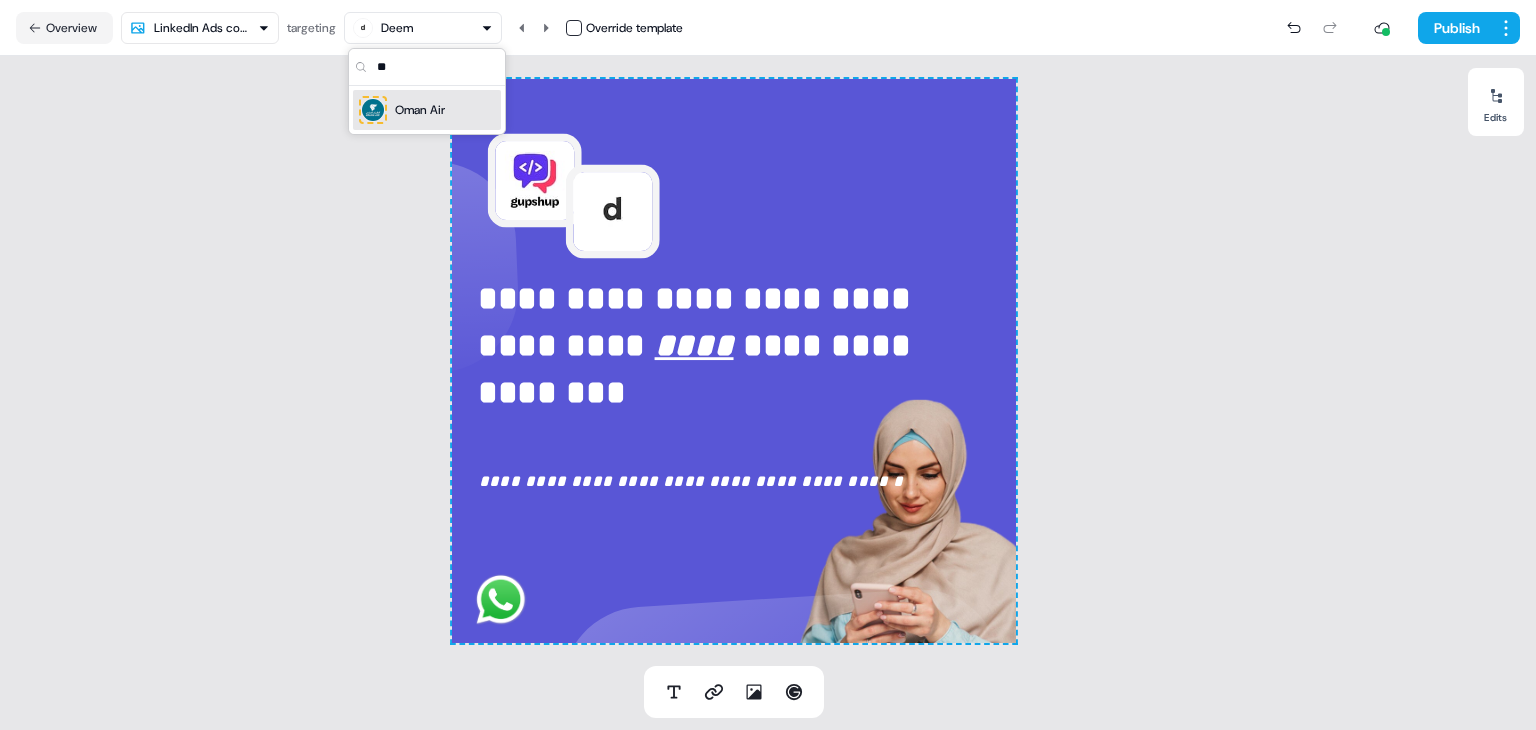 type on "**" 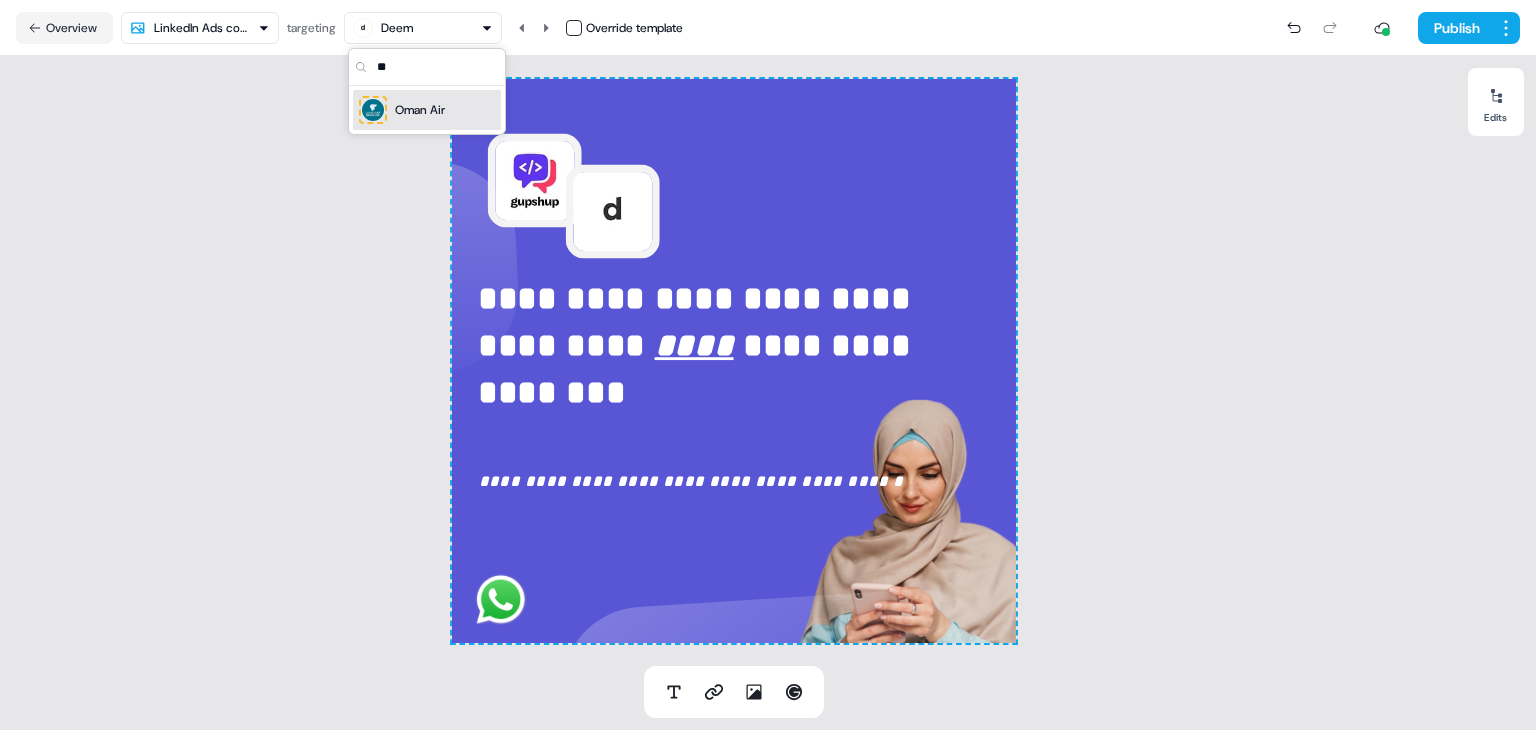 click on "Oman Air" at bounding box center [420, 110] 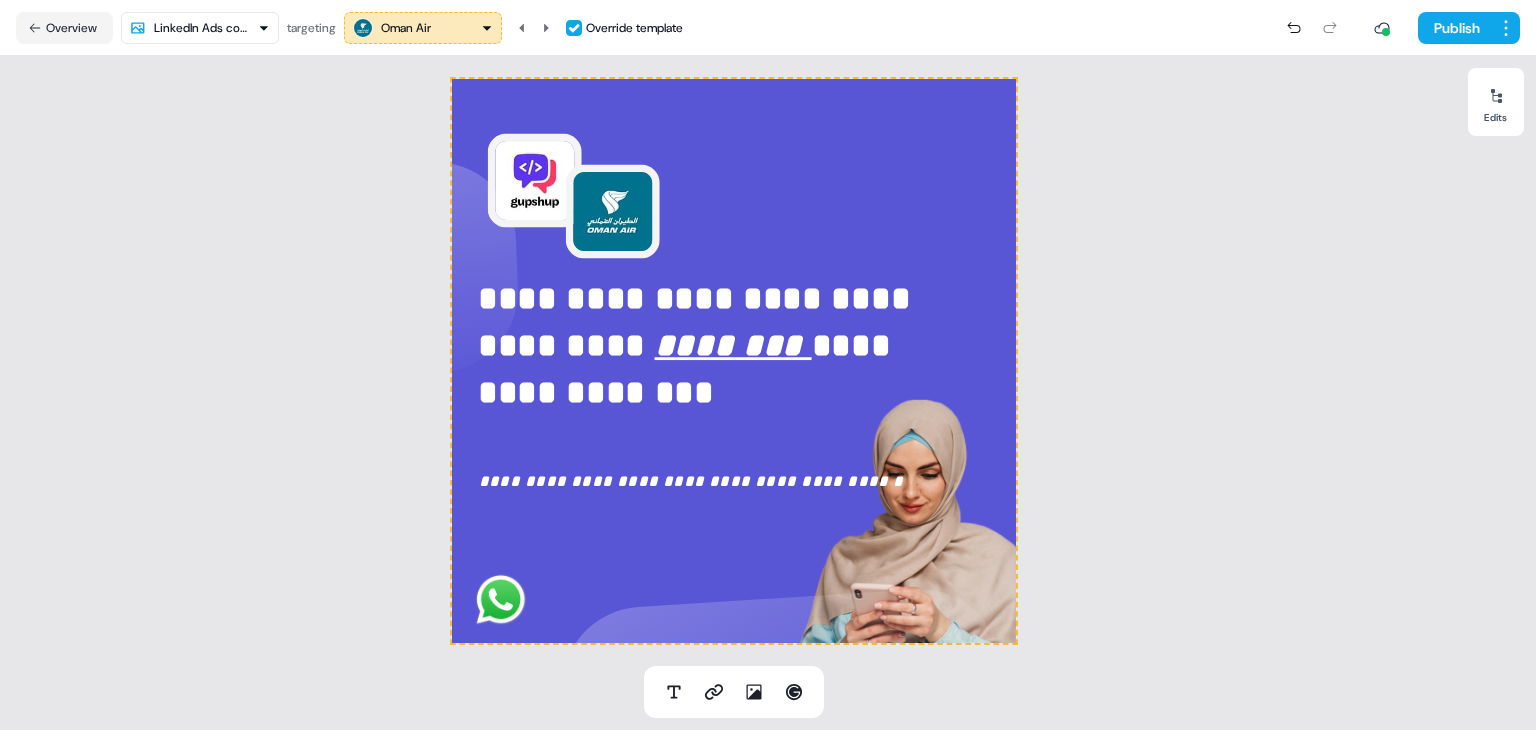 click on "Oman Air" at bounding box center [423, 28] 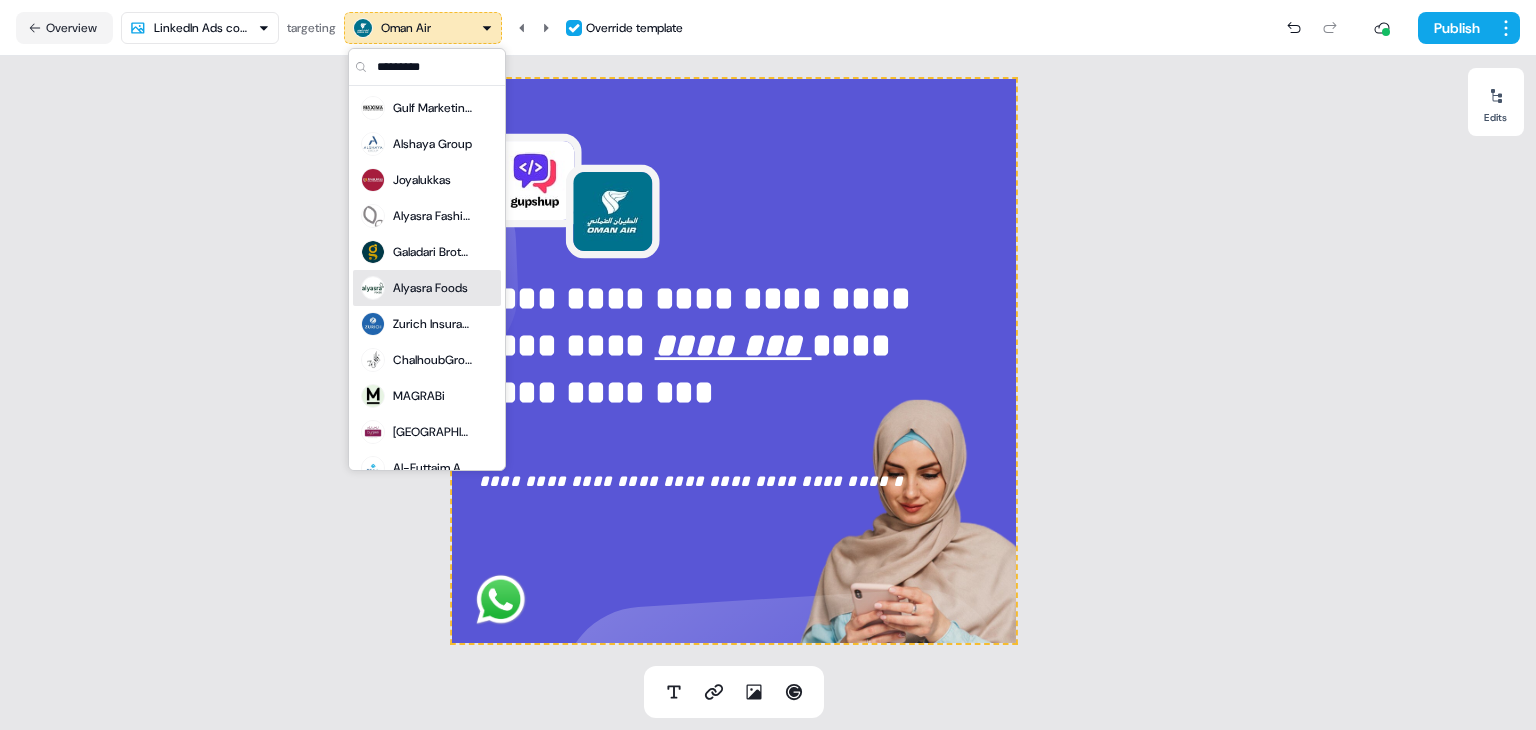 click on "Alyasra Foods" at bounding box center [427, 288] 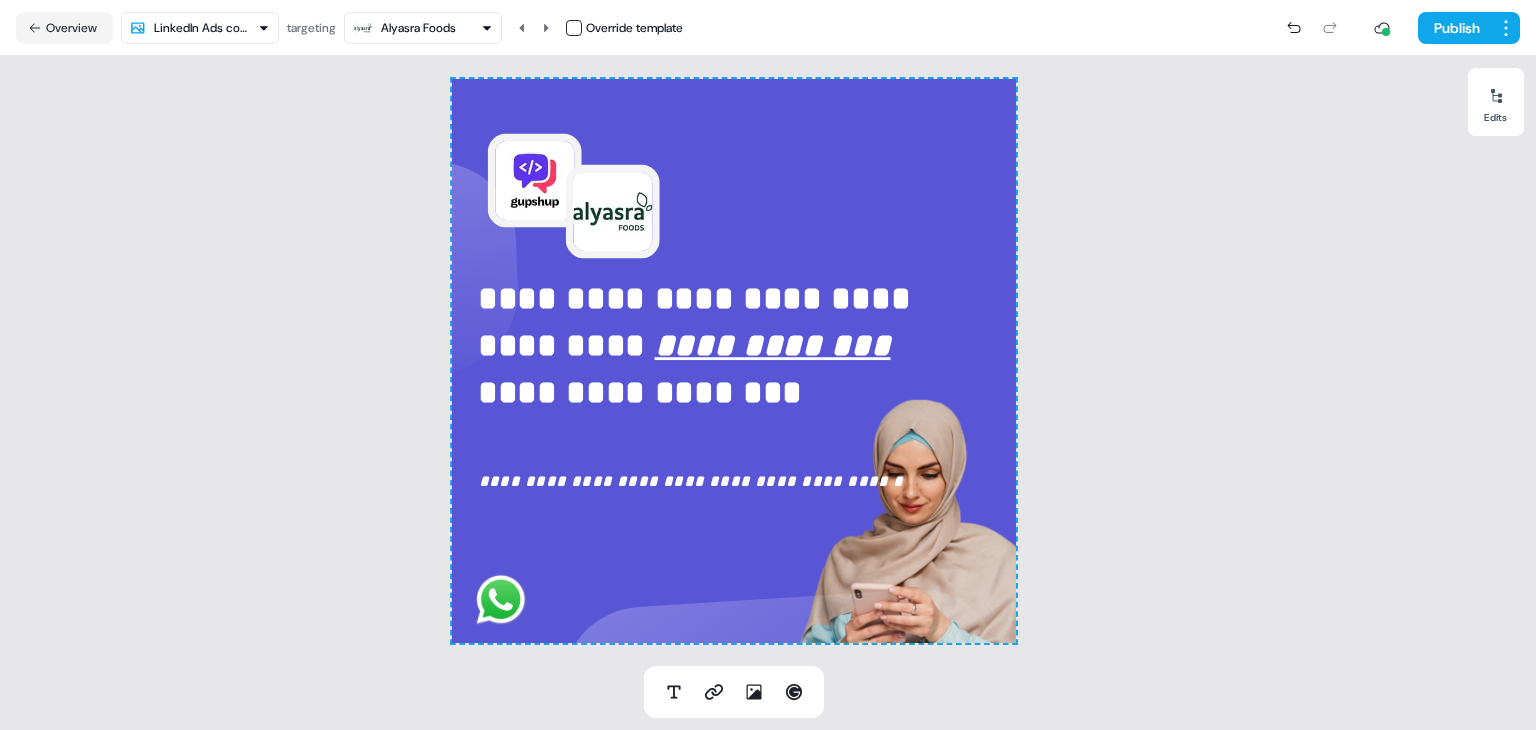 click on "**********" at bounding box center (768, 365) 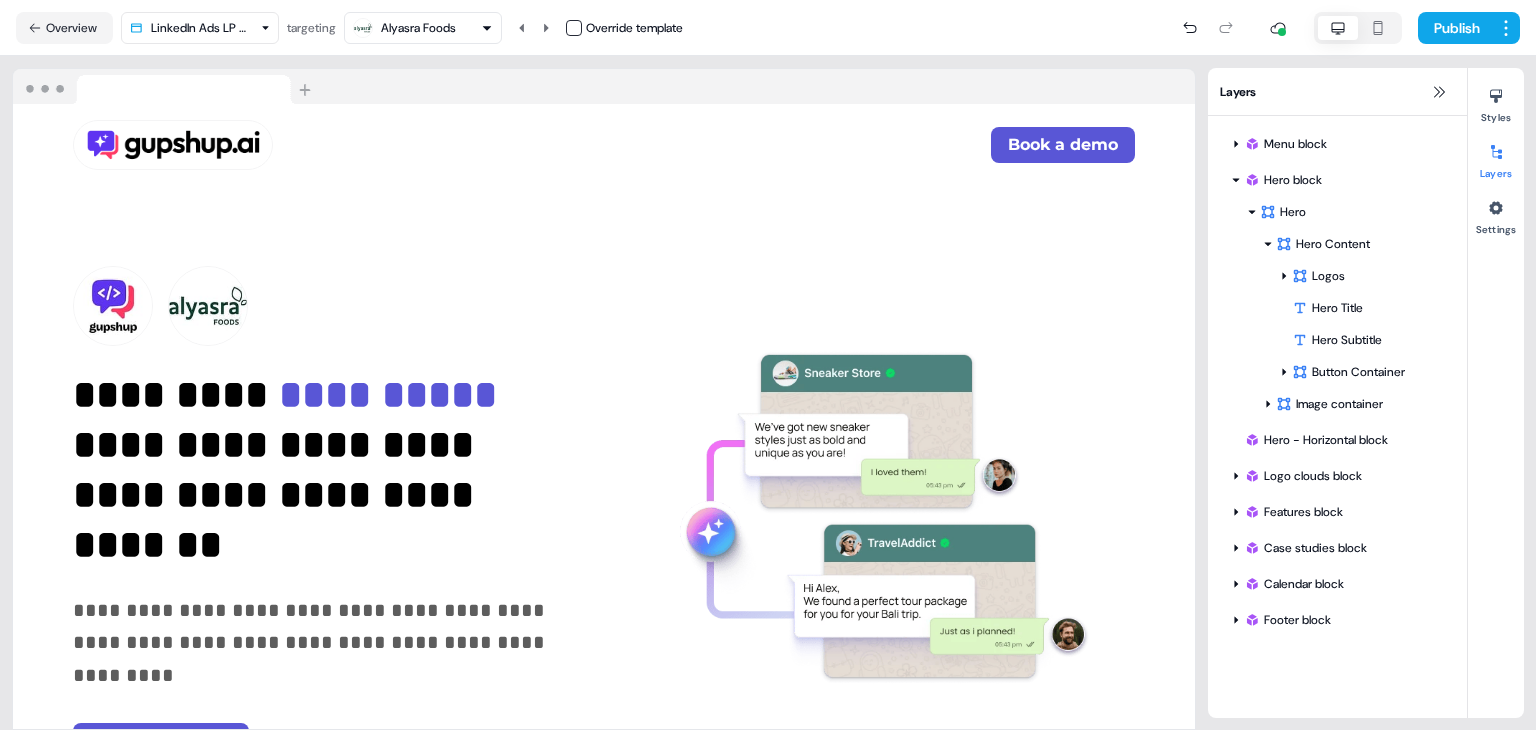 scroll, scrollTop: 0, scrollLeft: 0, axis: both 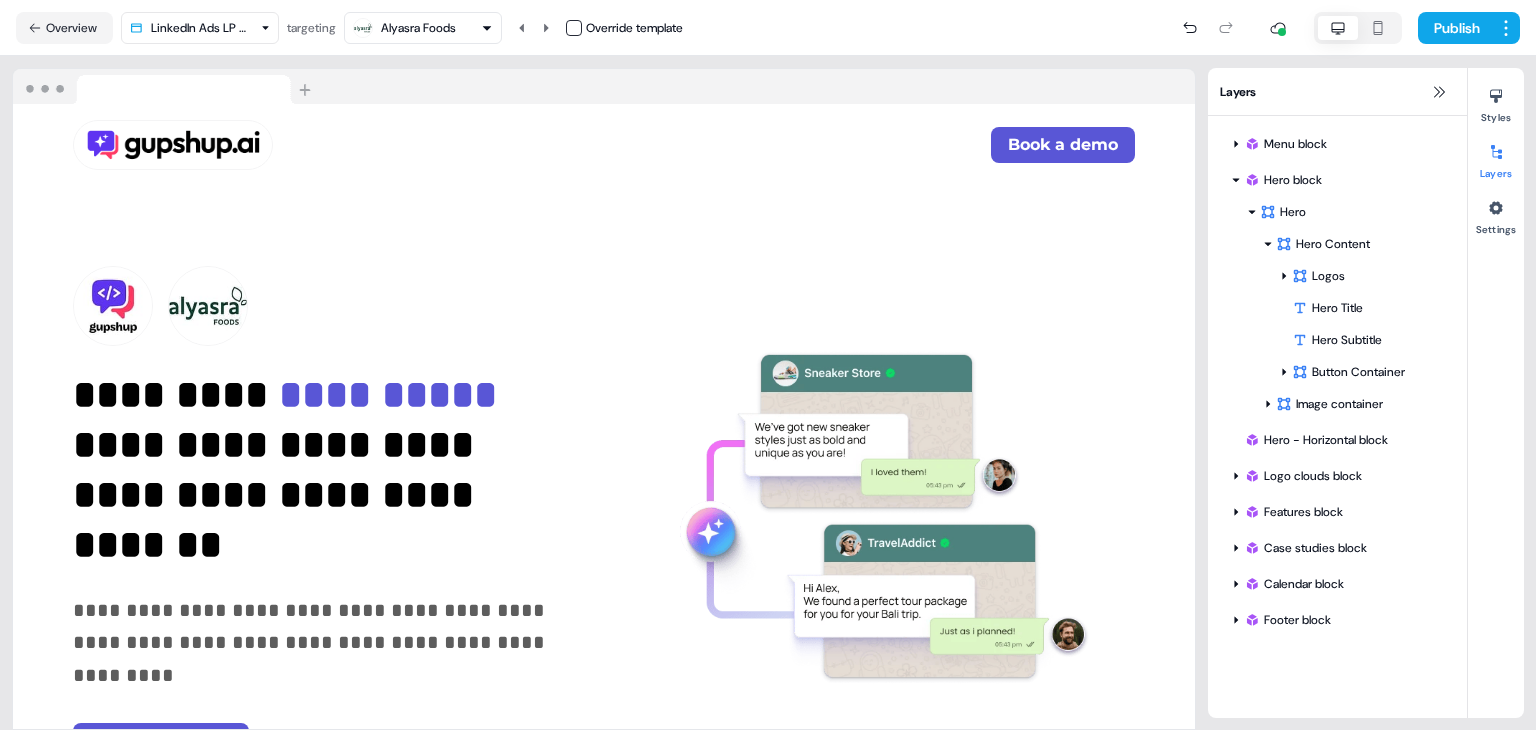 click on "Alyasra Foods" at bounding box center (418, 28) 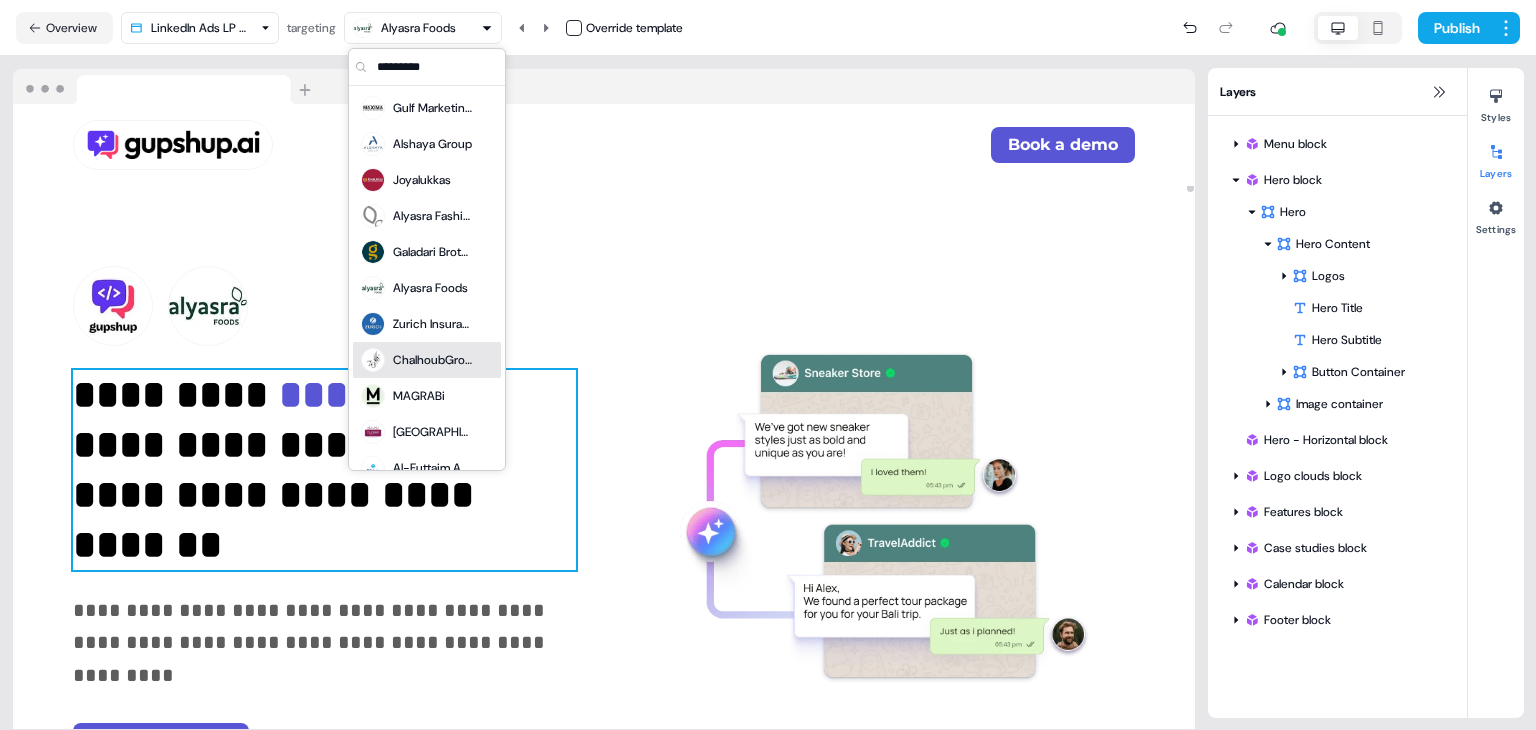 click on "**********" at bounding box center [393, 394] 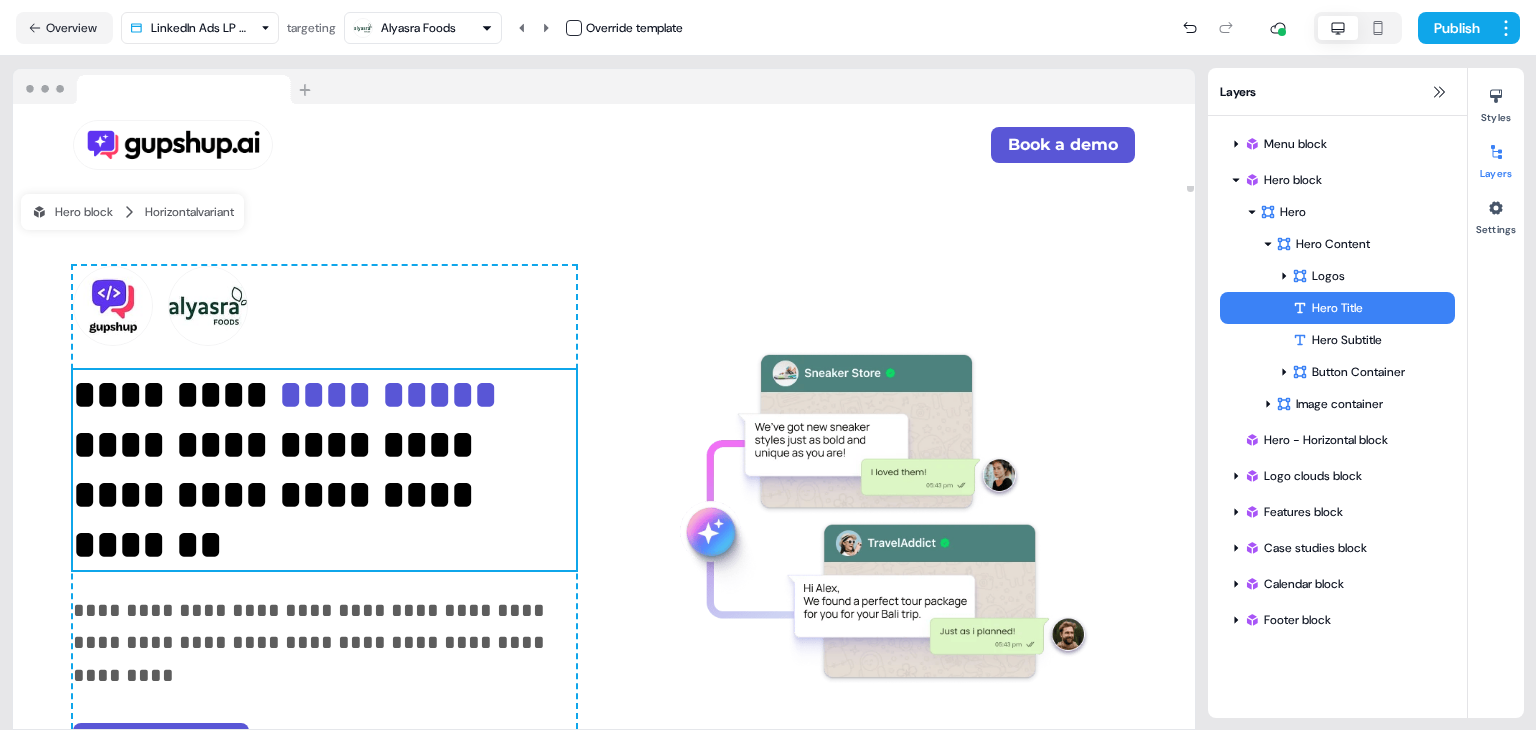 click on "**********" at bounding box center (393, 394) 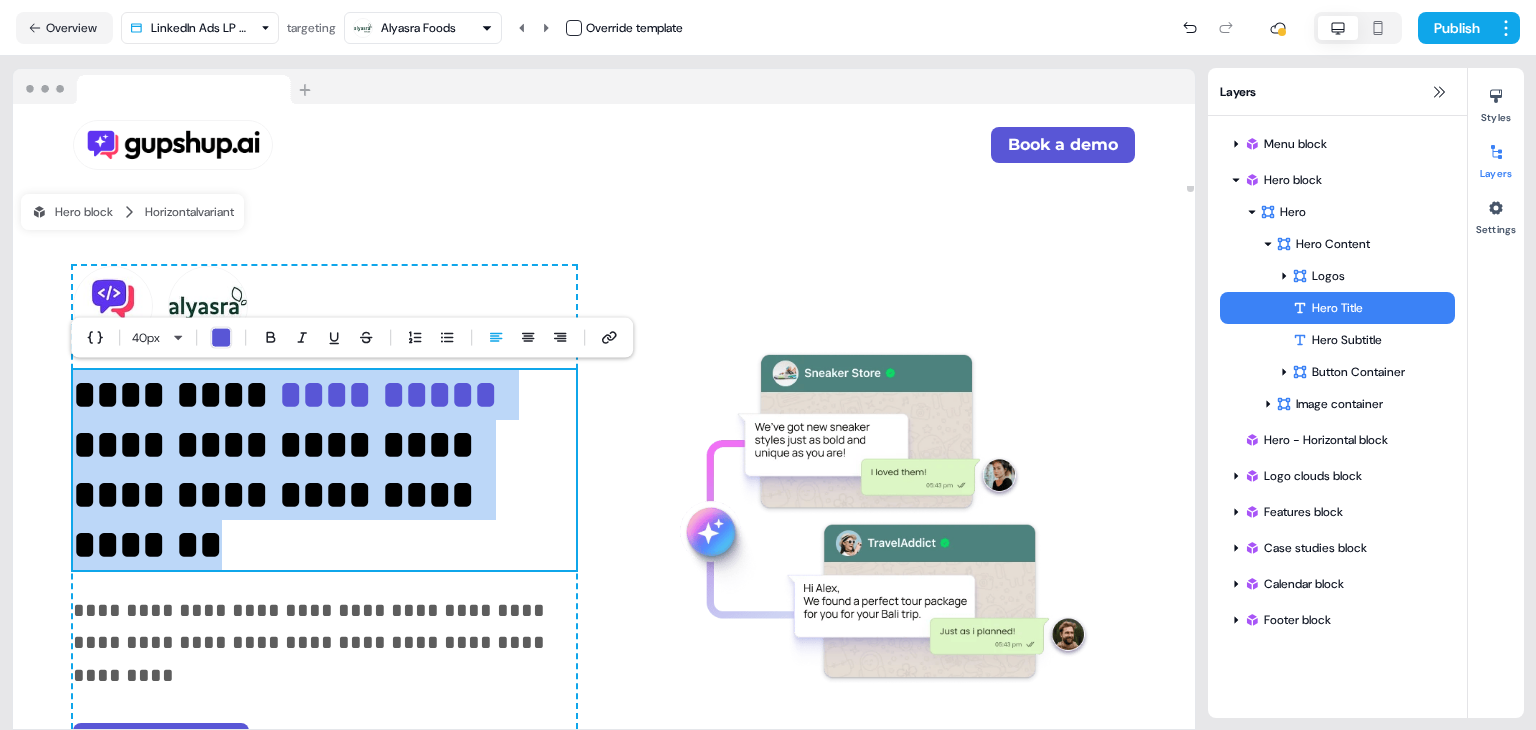 click on "**********" at bounding box center (393, 394) 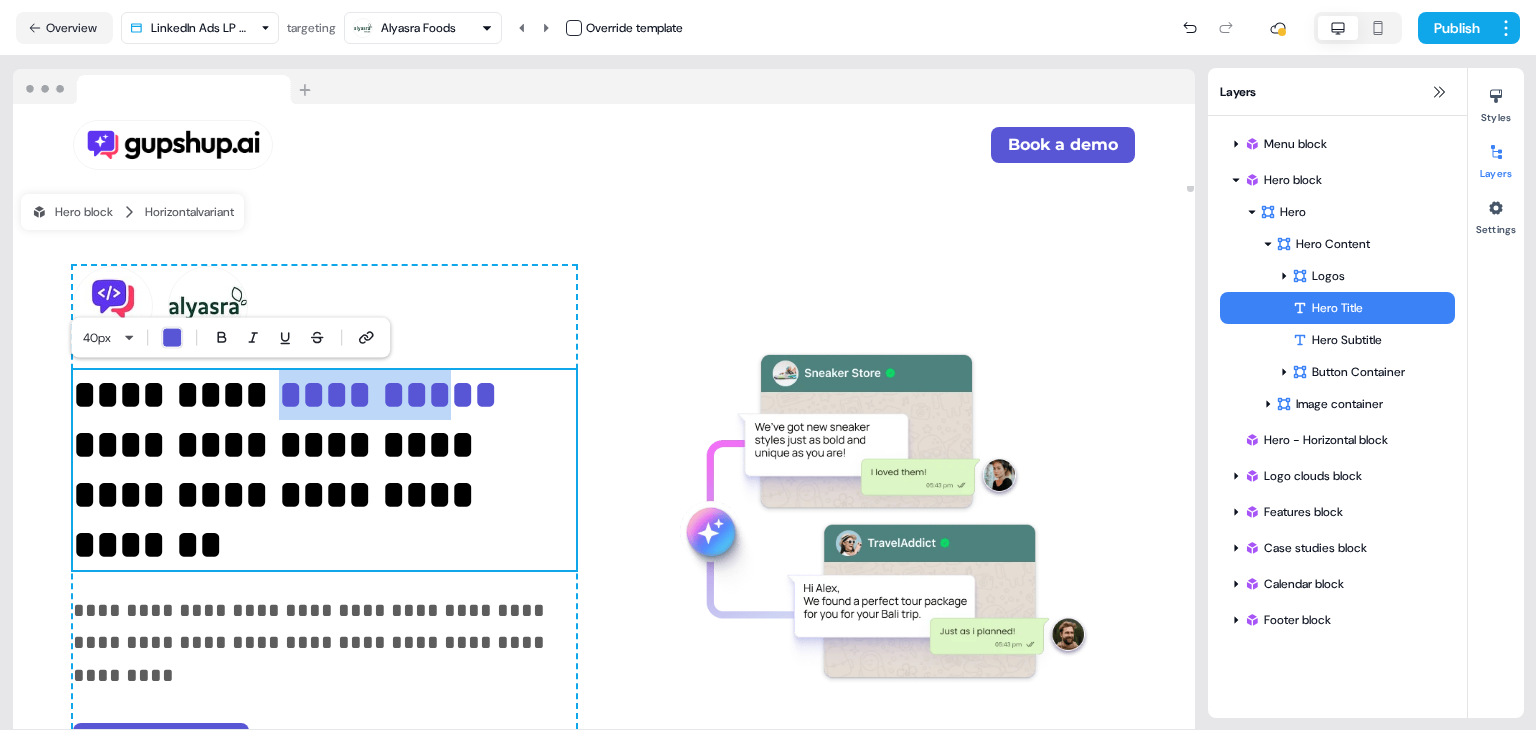 drag, startPoint x: 296, startPoint y: 389, endPoint x: 492, endPoint y: 395, distance: 196.09181 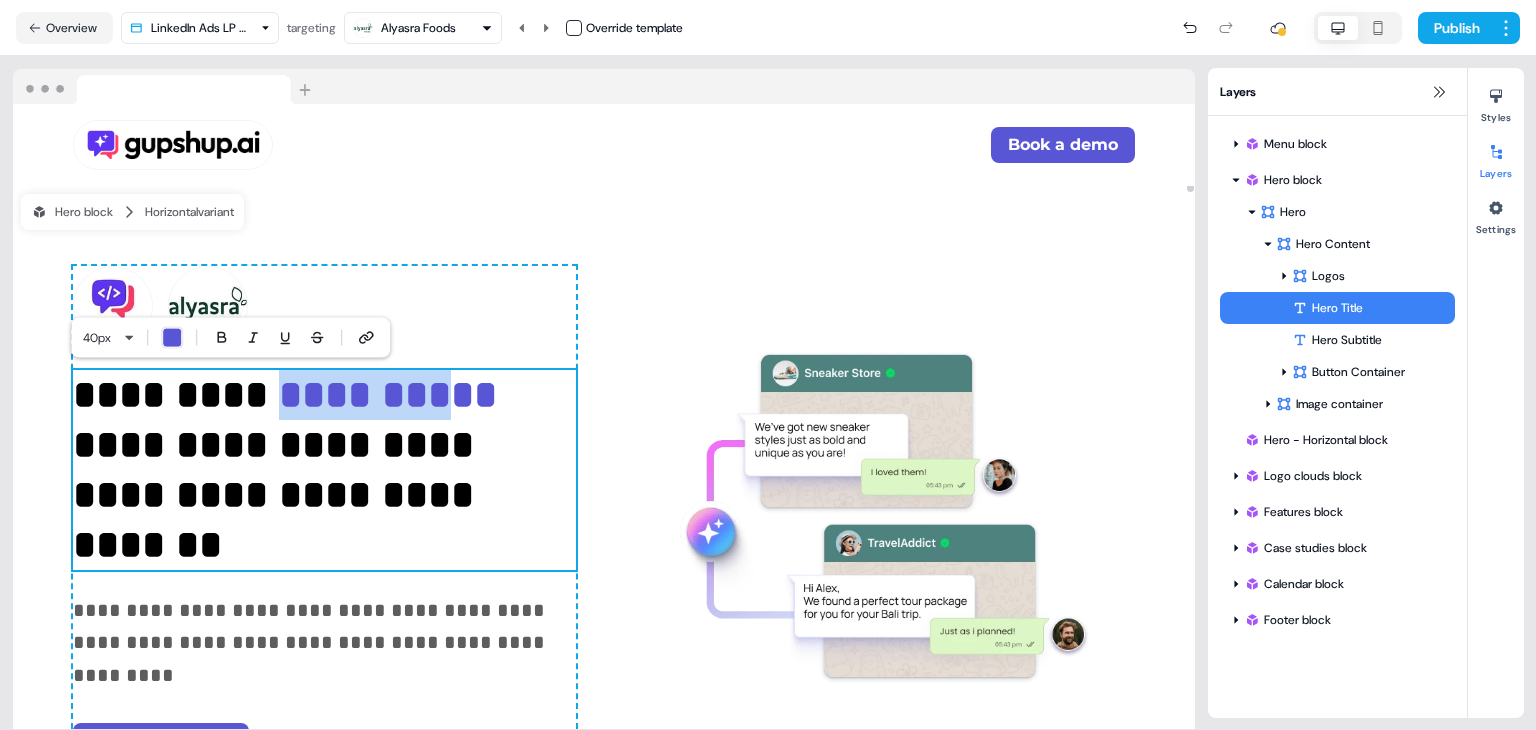 click on "**********" at bounding box center [324, 470] 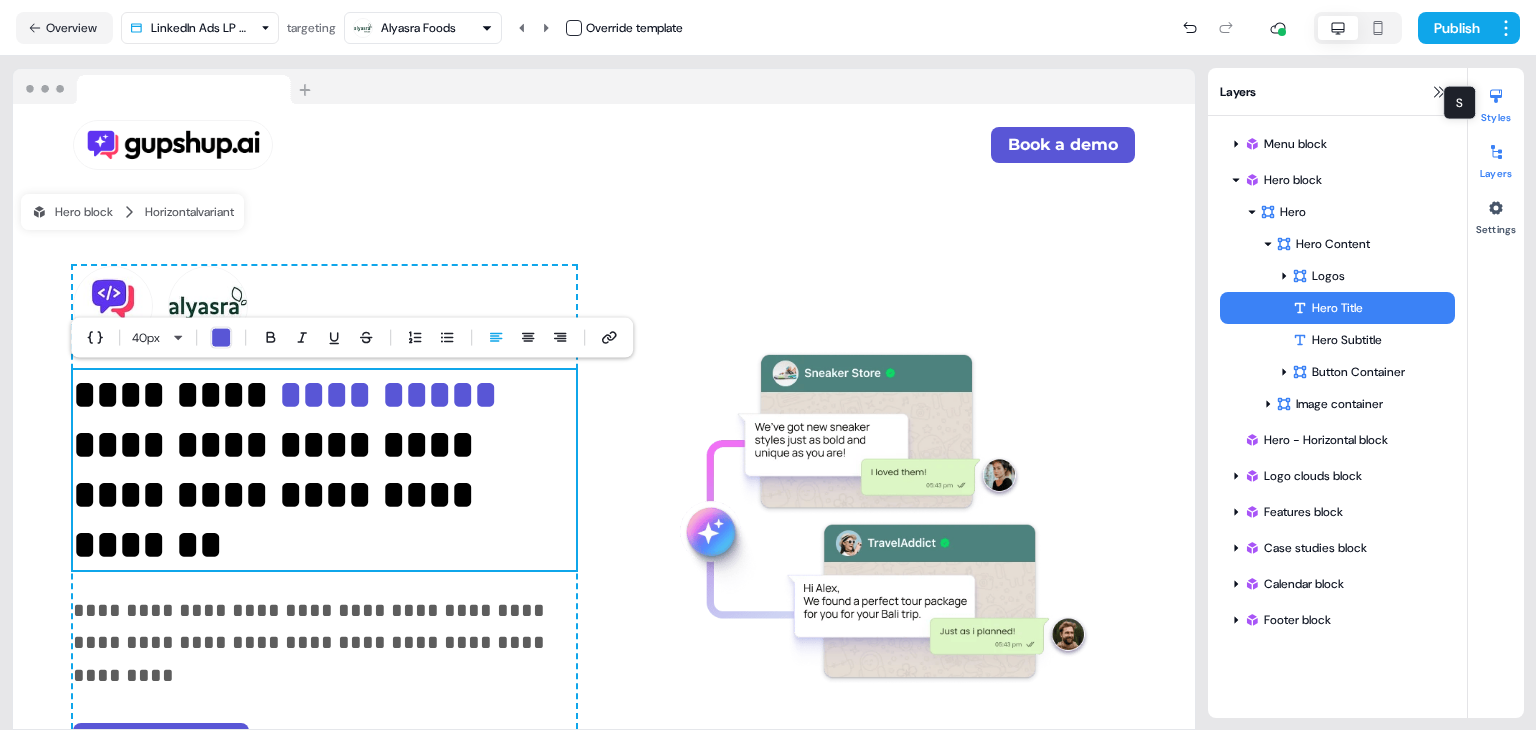 click 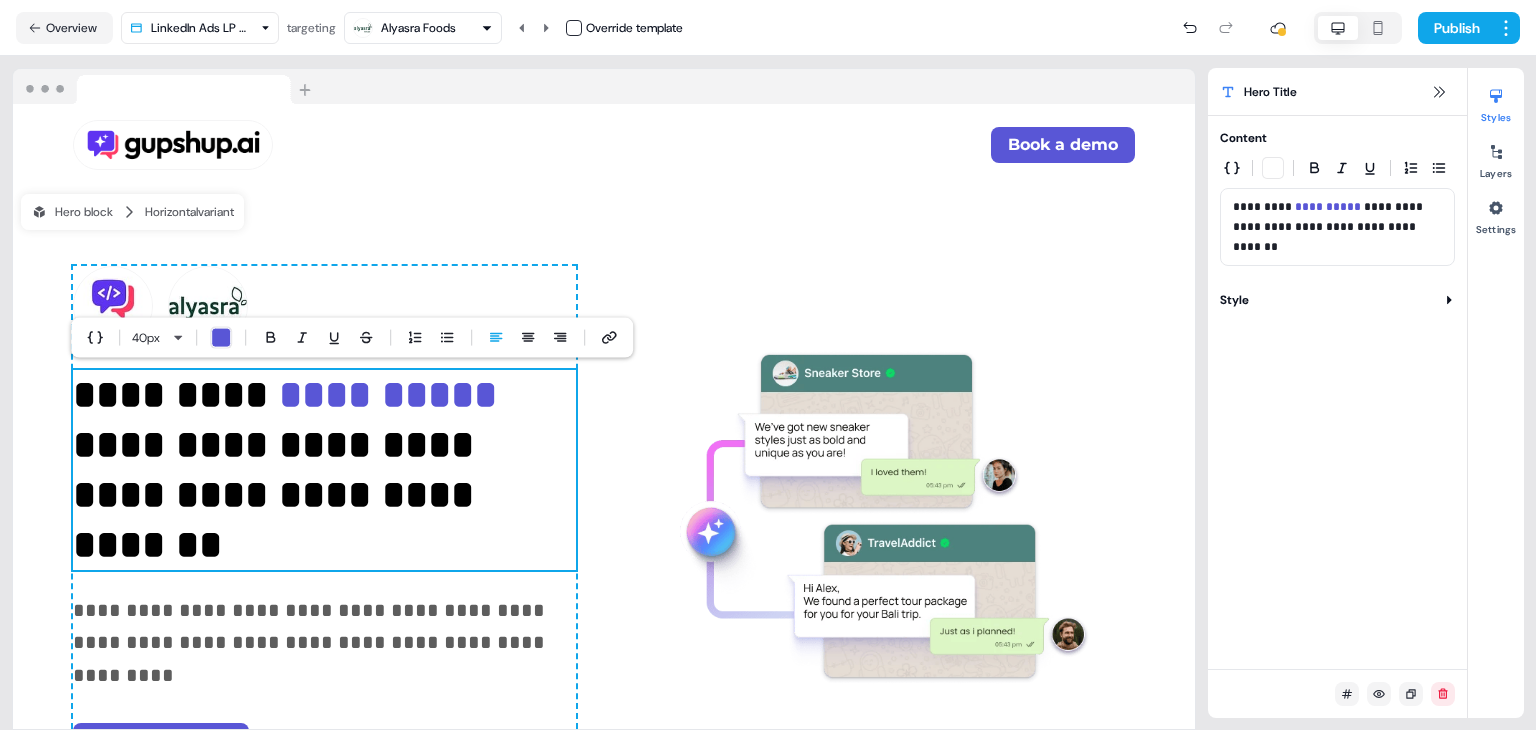 click on "**********" at bounding box center (1329, 207) 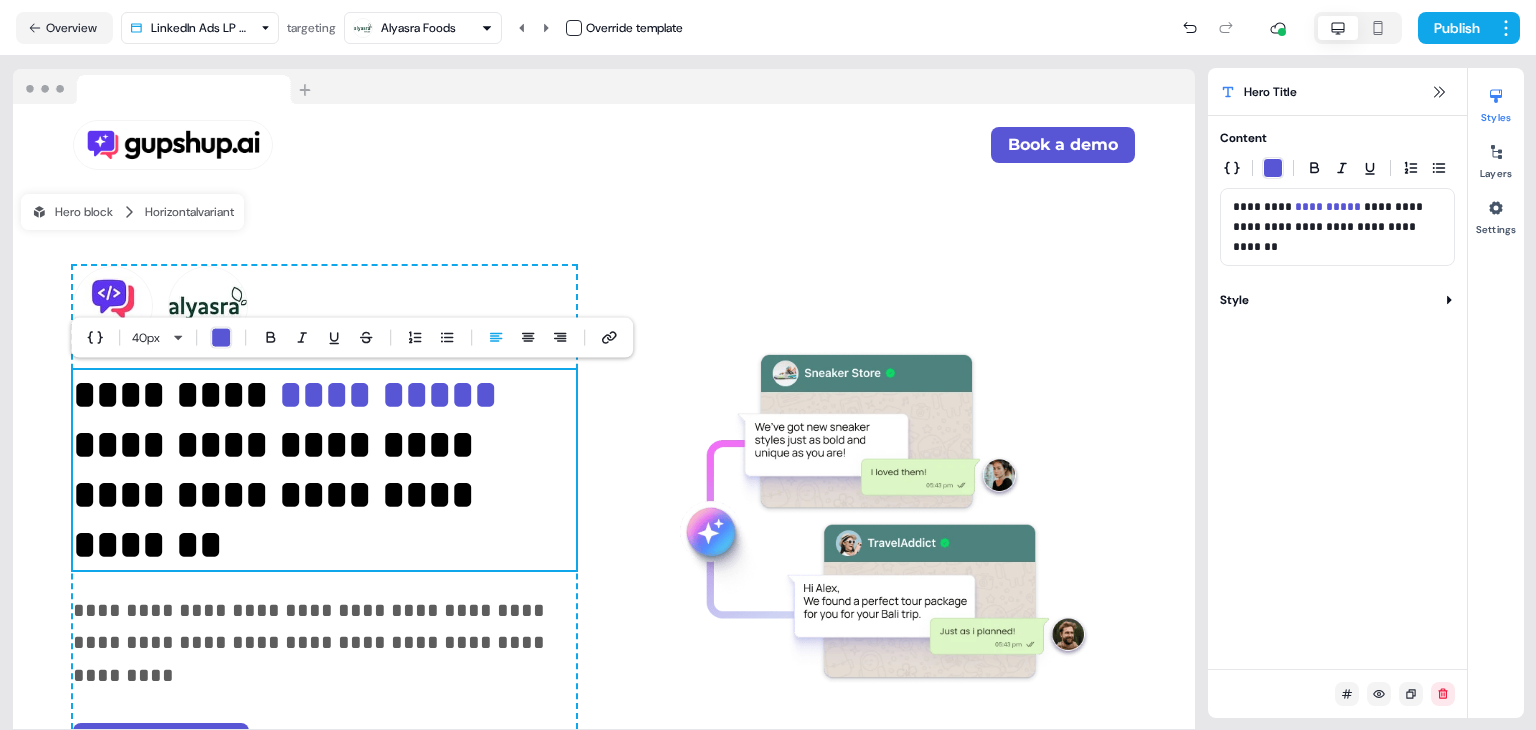 type 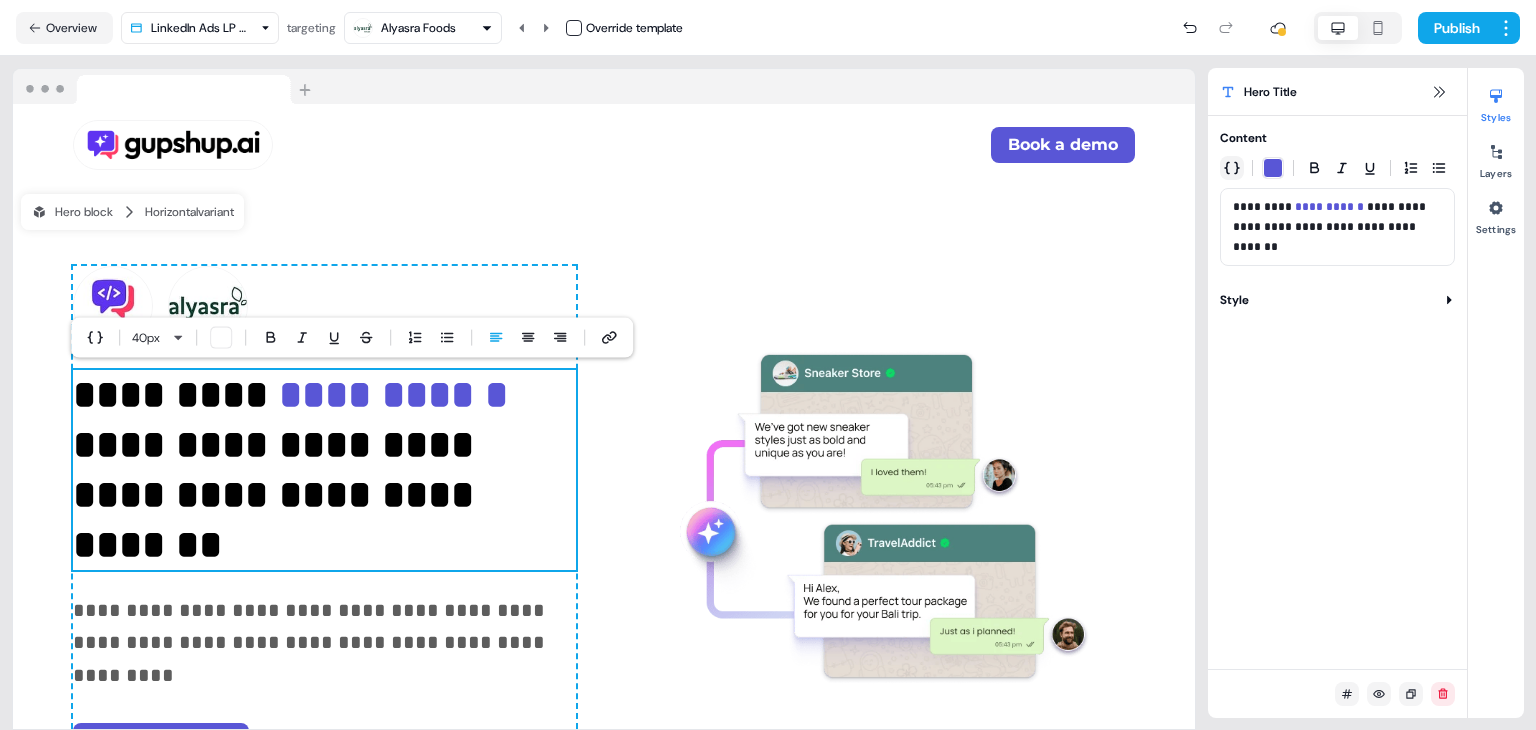 click 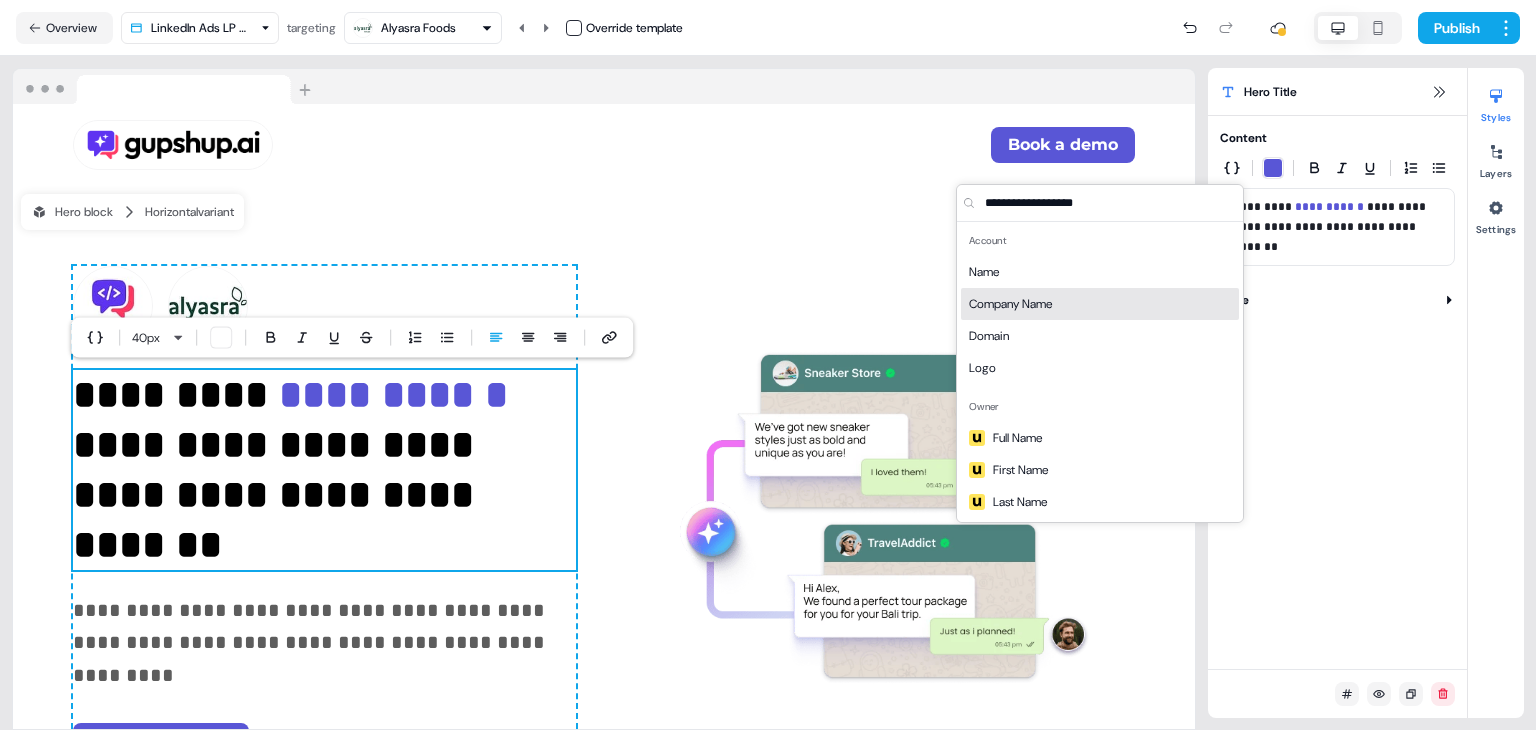 click on "Company Name" at bounding box center (1100, 304) 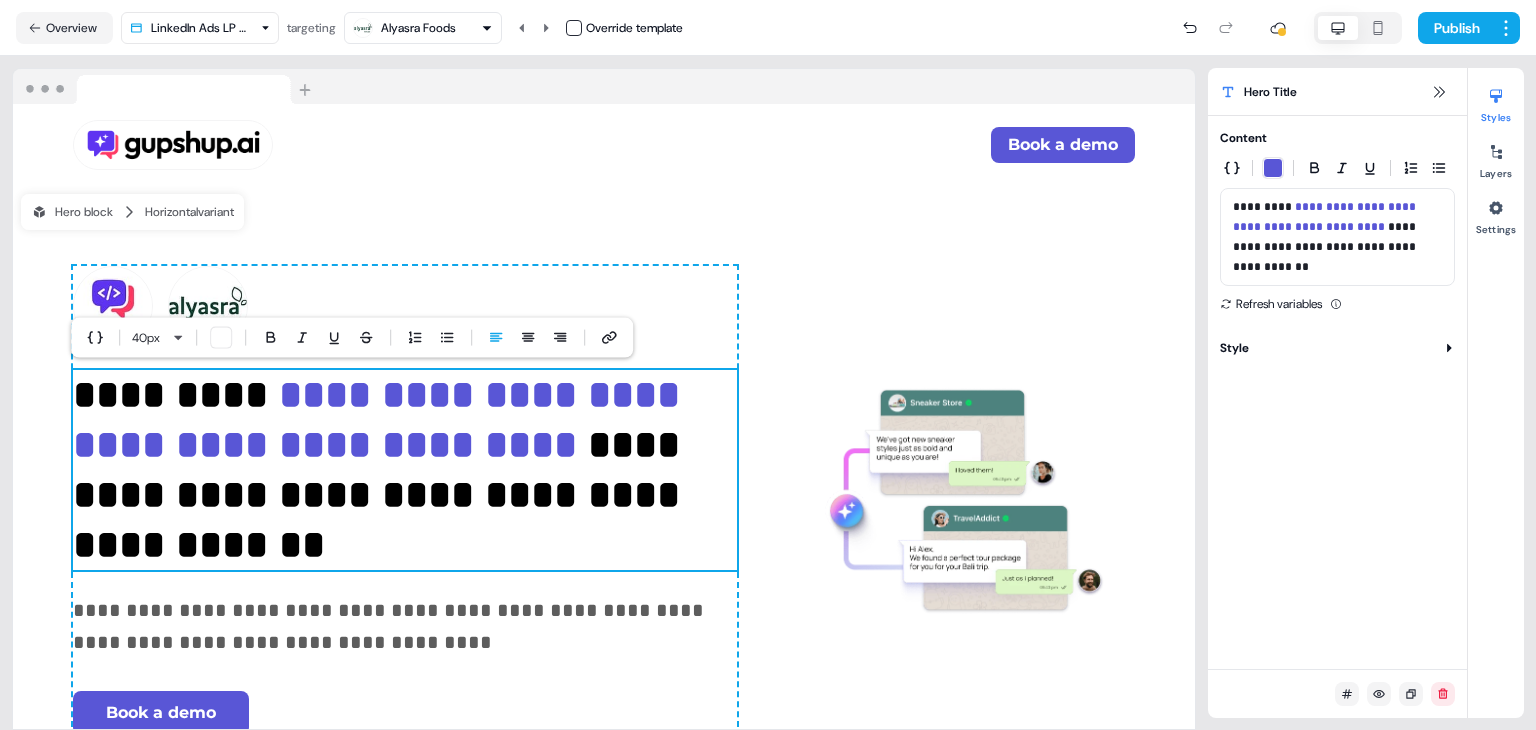 click on "**********" at bounding box center [1326, 217] 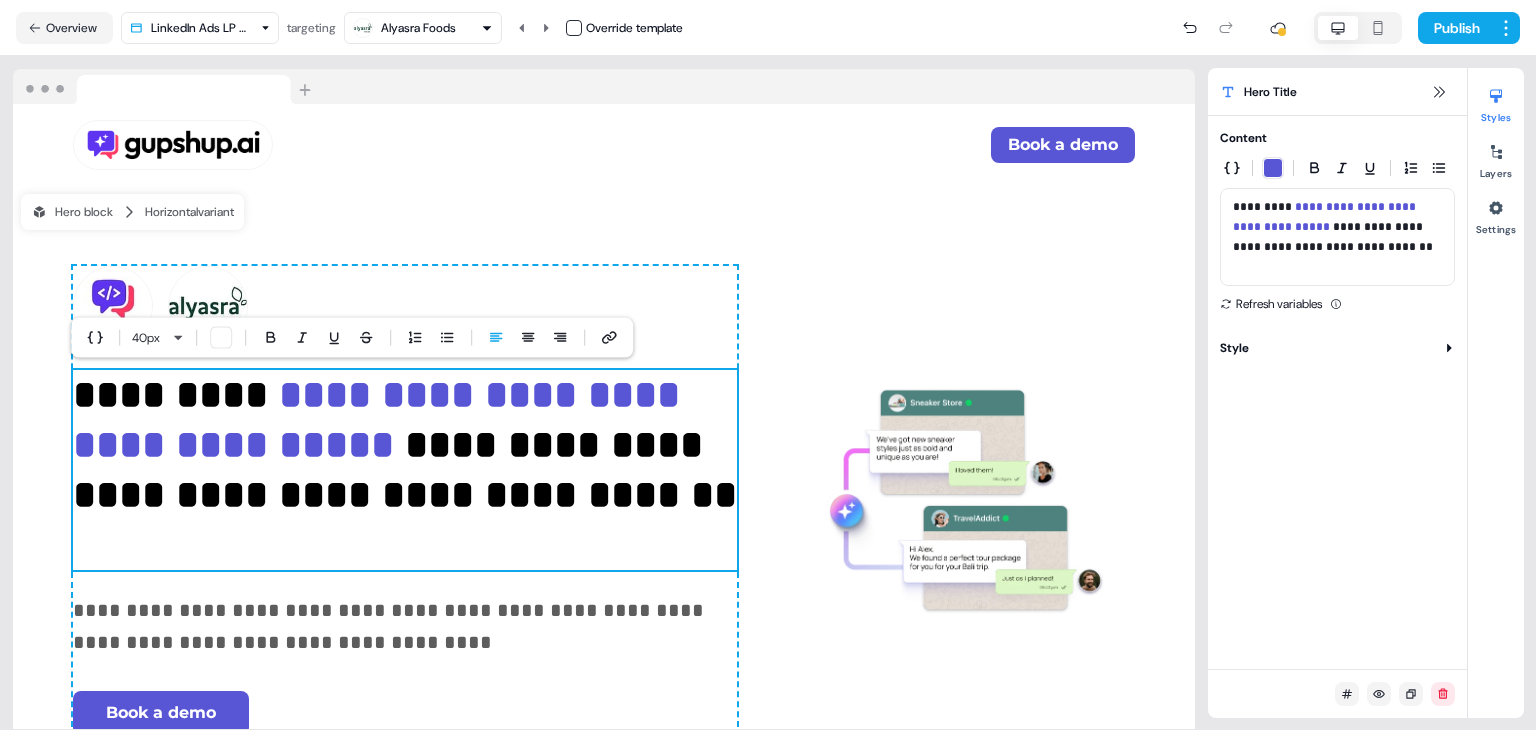 click on "**********" at bounding box center [1337, 243] 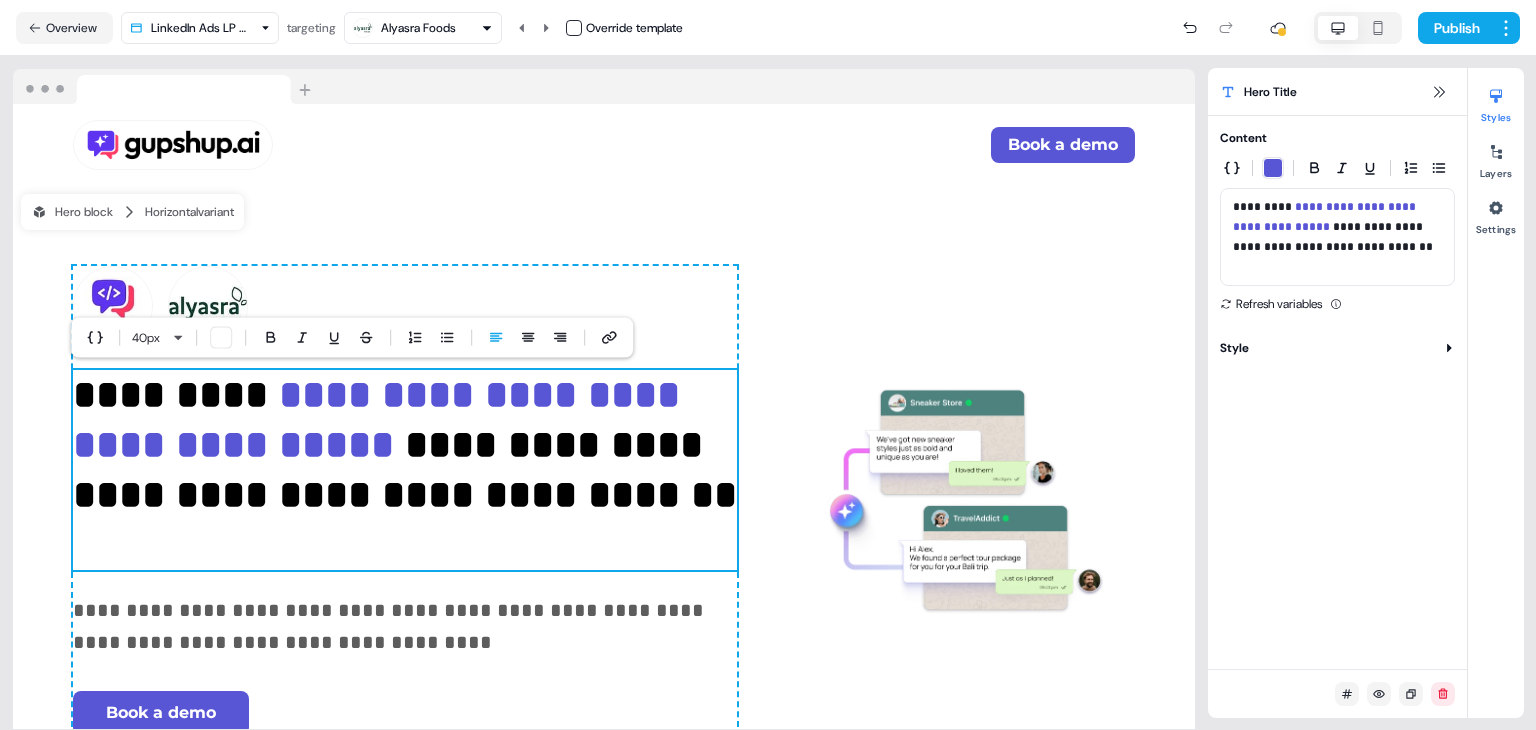 click on "**********" at bounding box center [1326, 217] 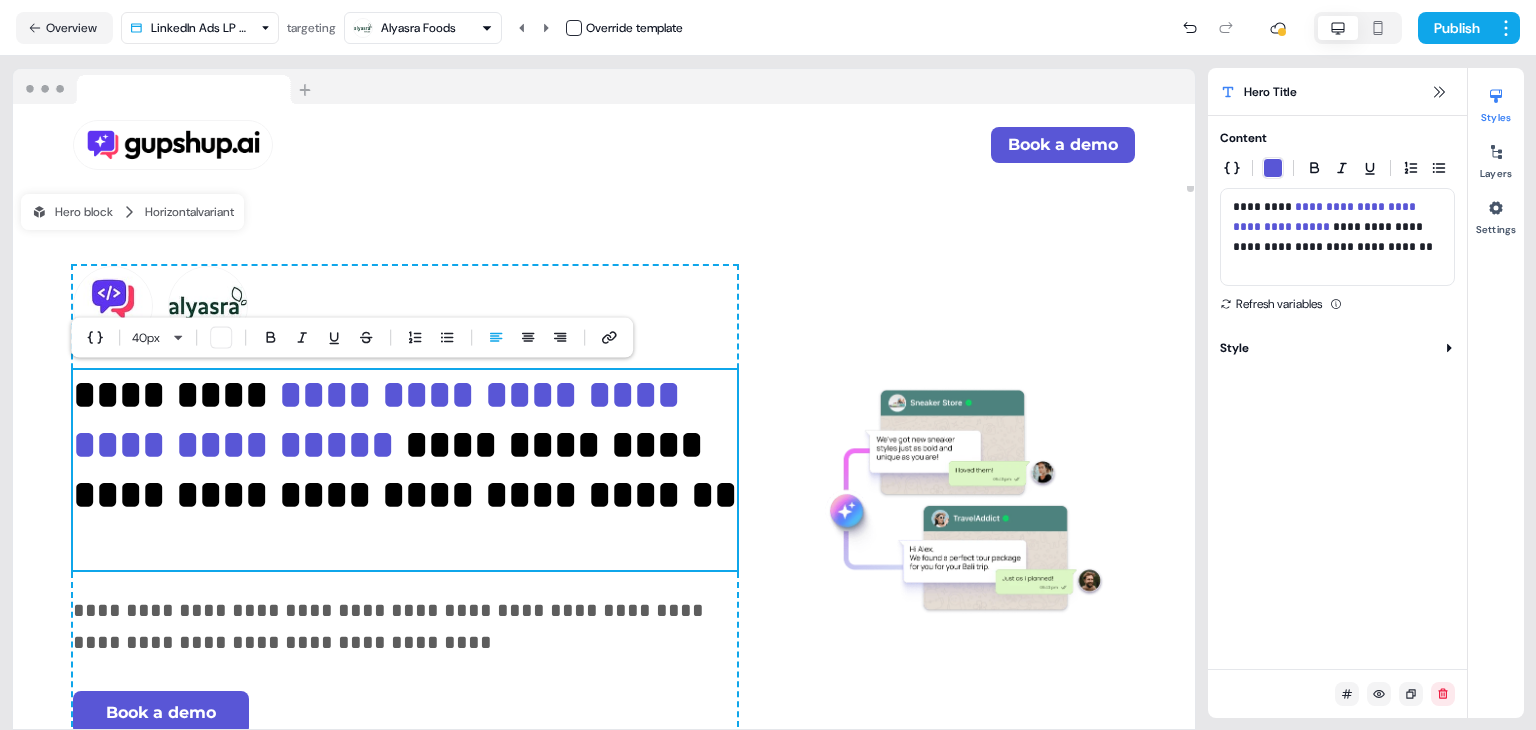click on "**********" at bounding box center (604, 500) 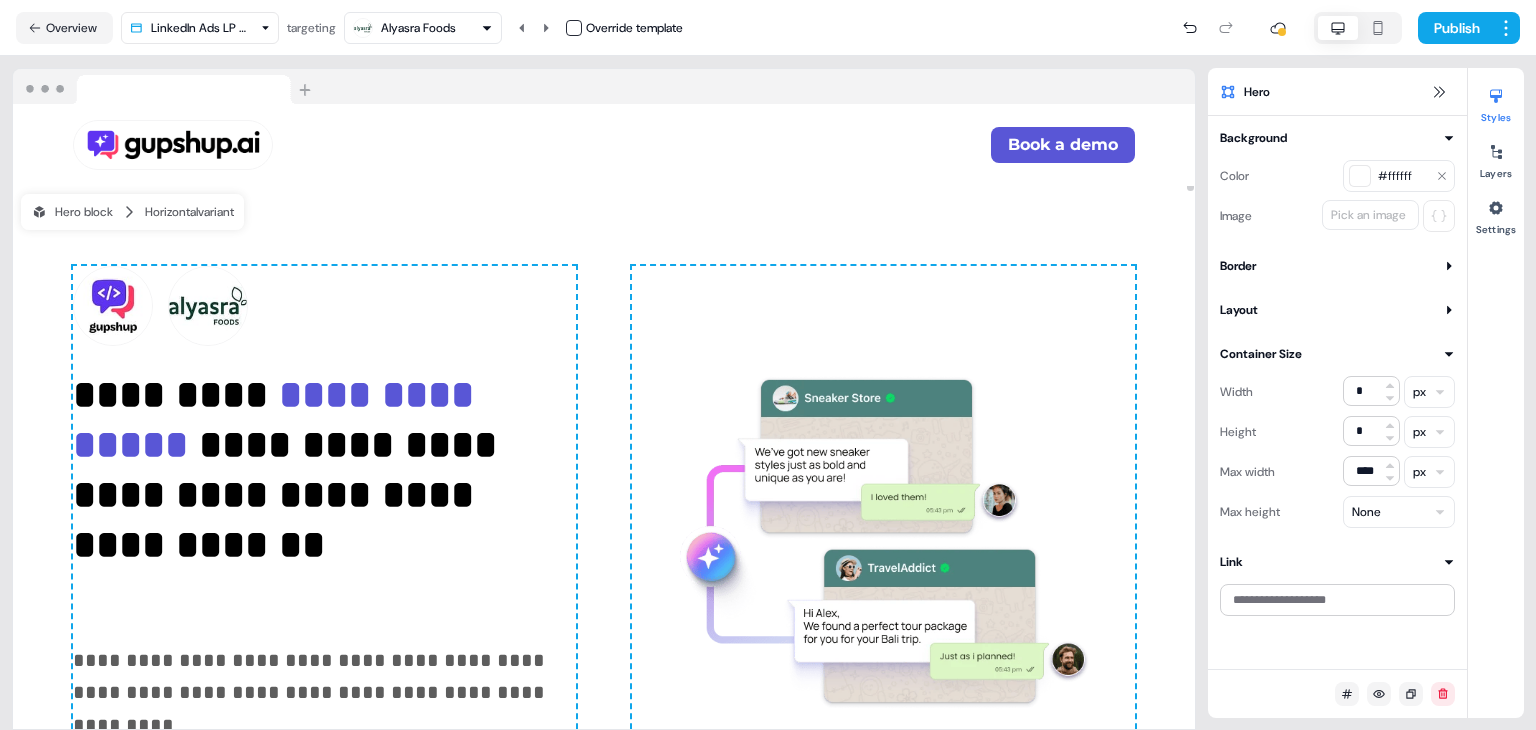 click on "**********" at bounding box center [604, 542] 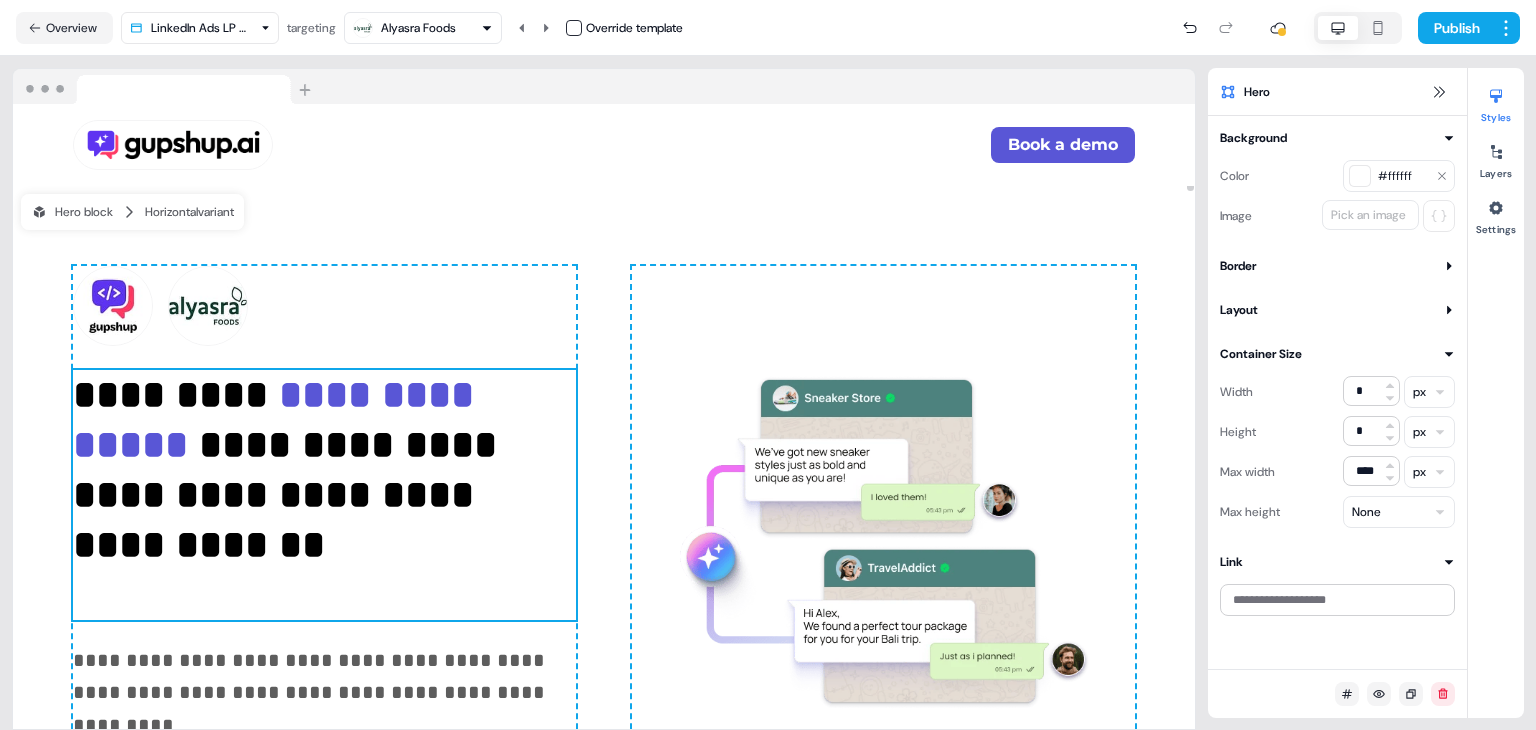 click on "**********" at bounding box center [324, 495] 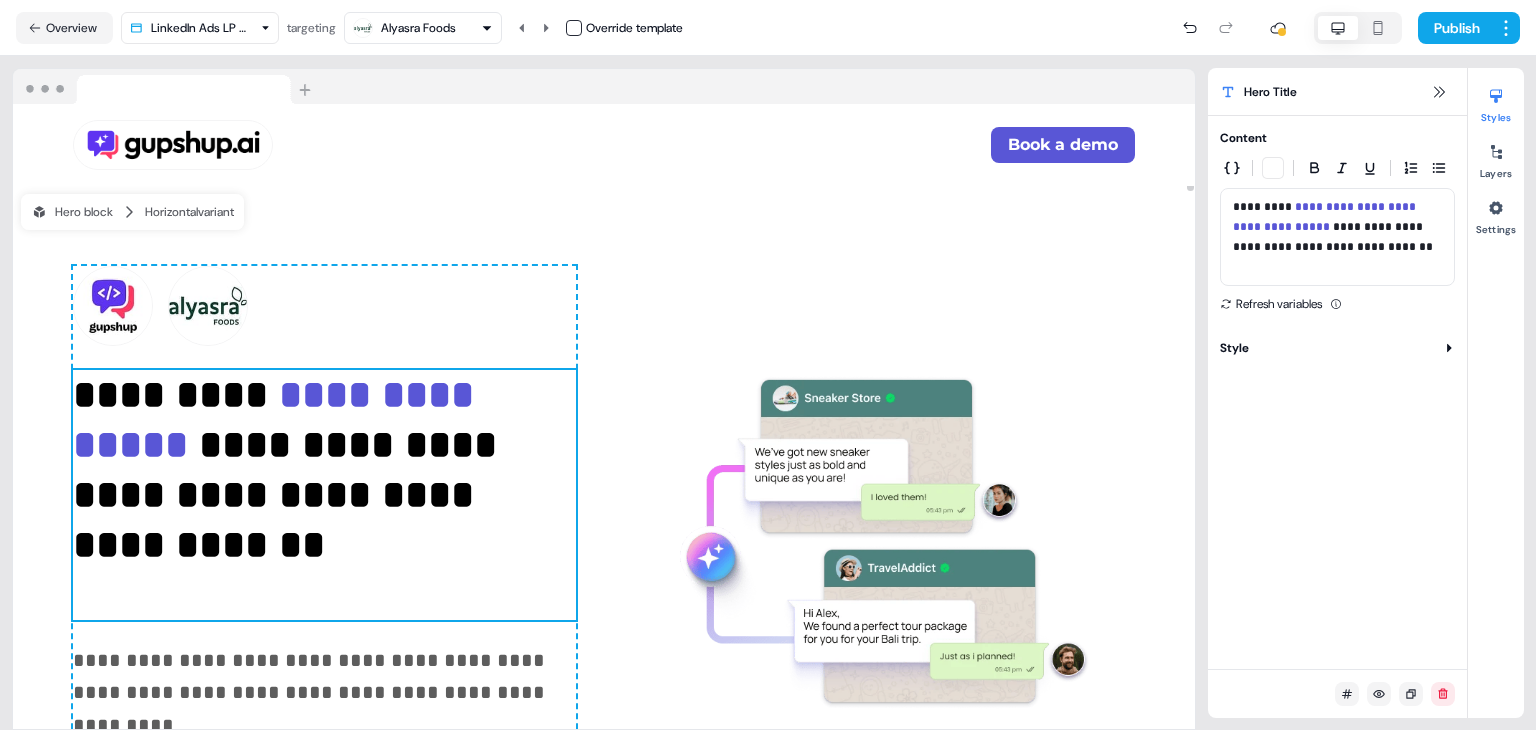 click on "**********" at bounding box center [1337, 392] 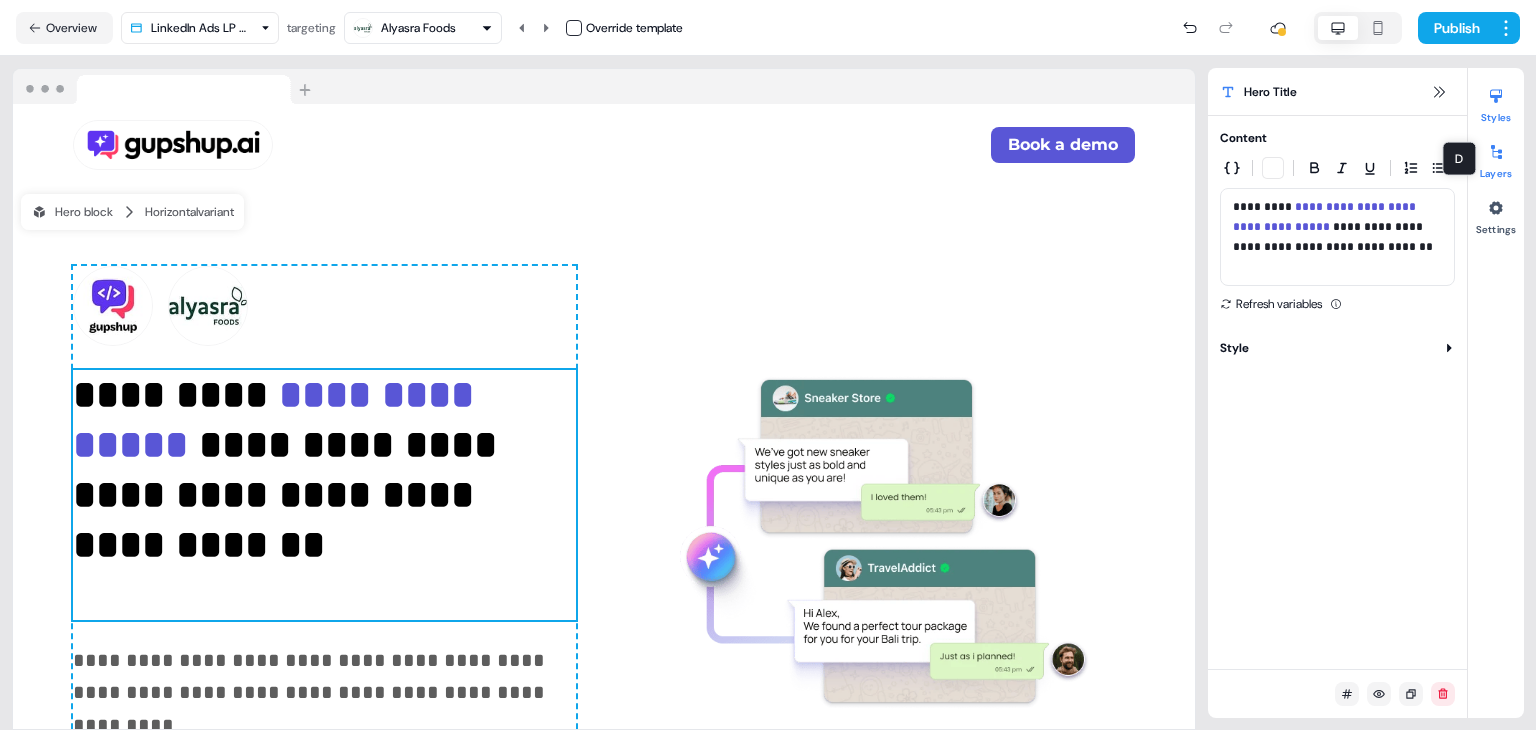 click on "Layers" at bounding box center (1496, 158) 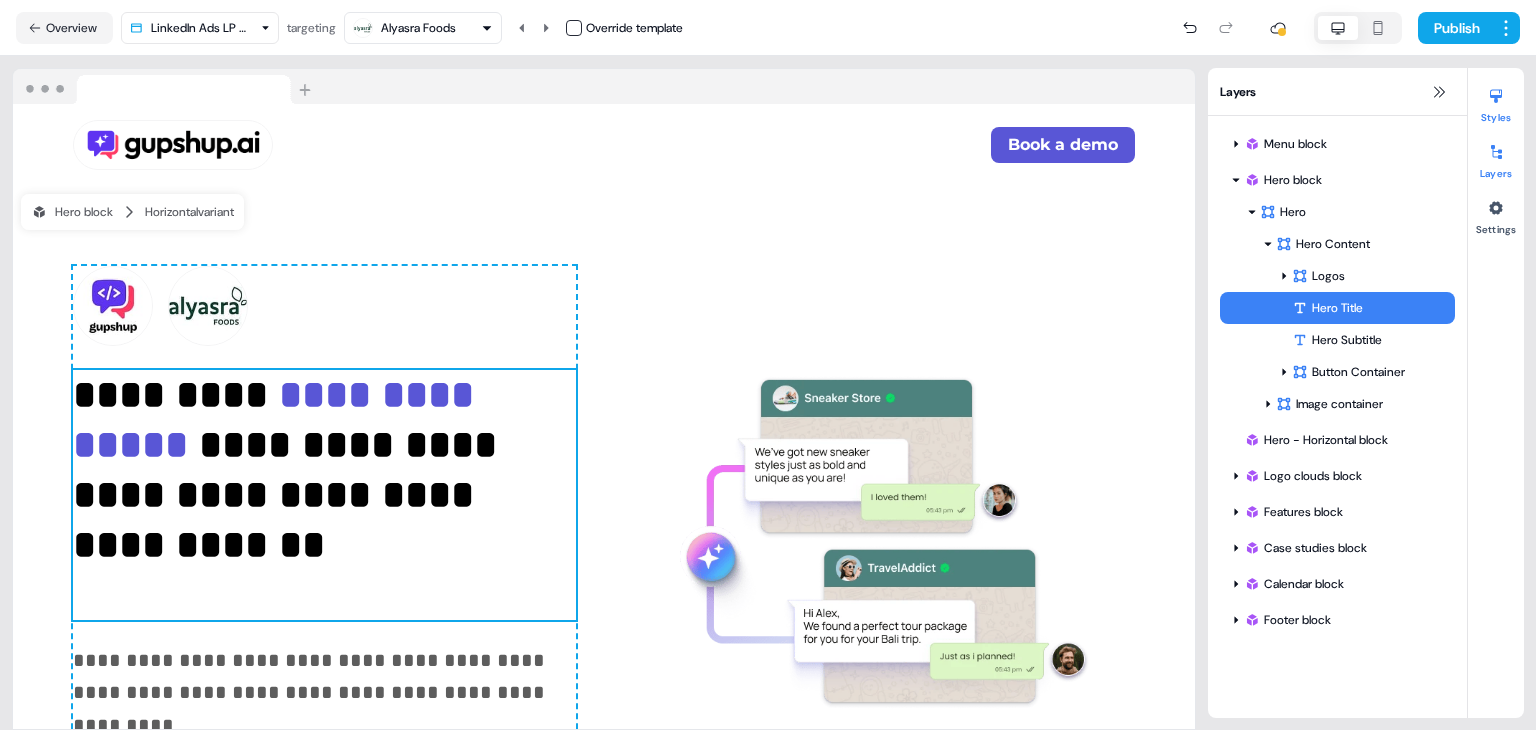 click on "Styles" at bounding box center [1496, 102] 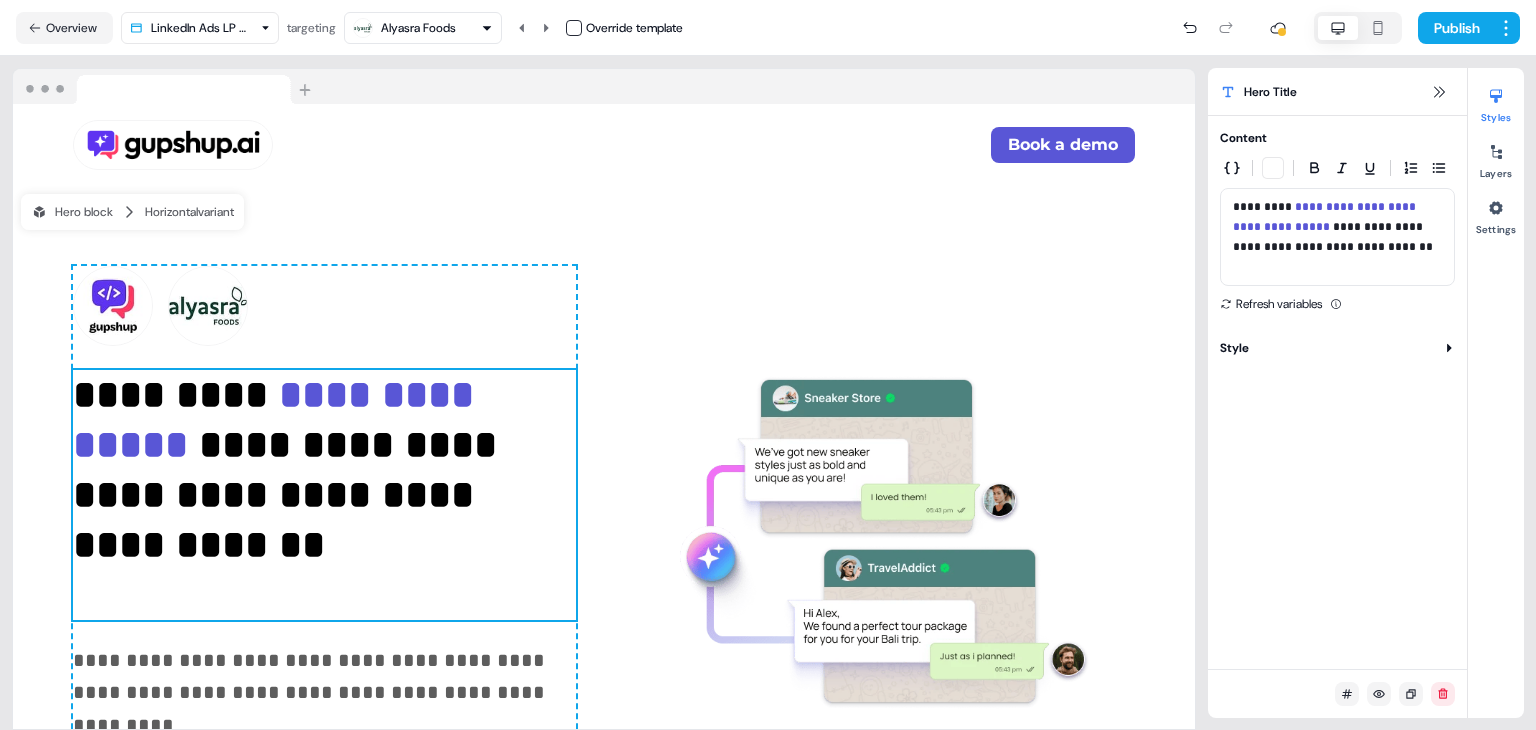 click on "Alyasra Foods" at bounding box center [418, 28] 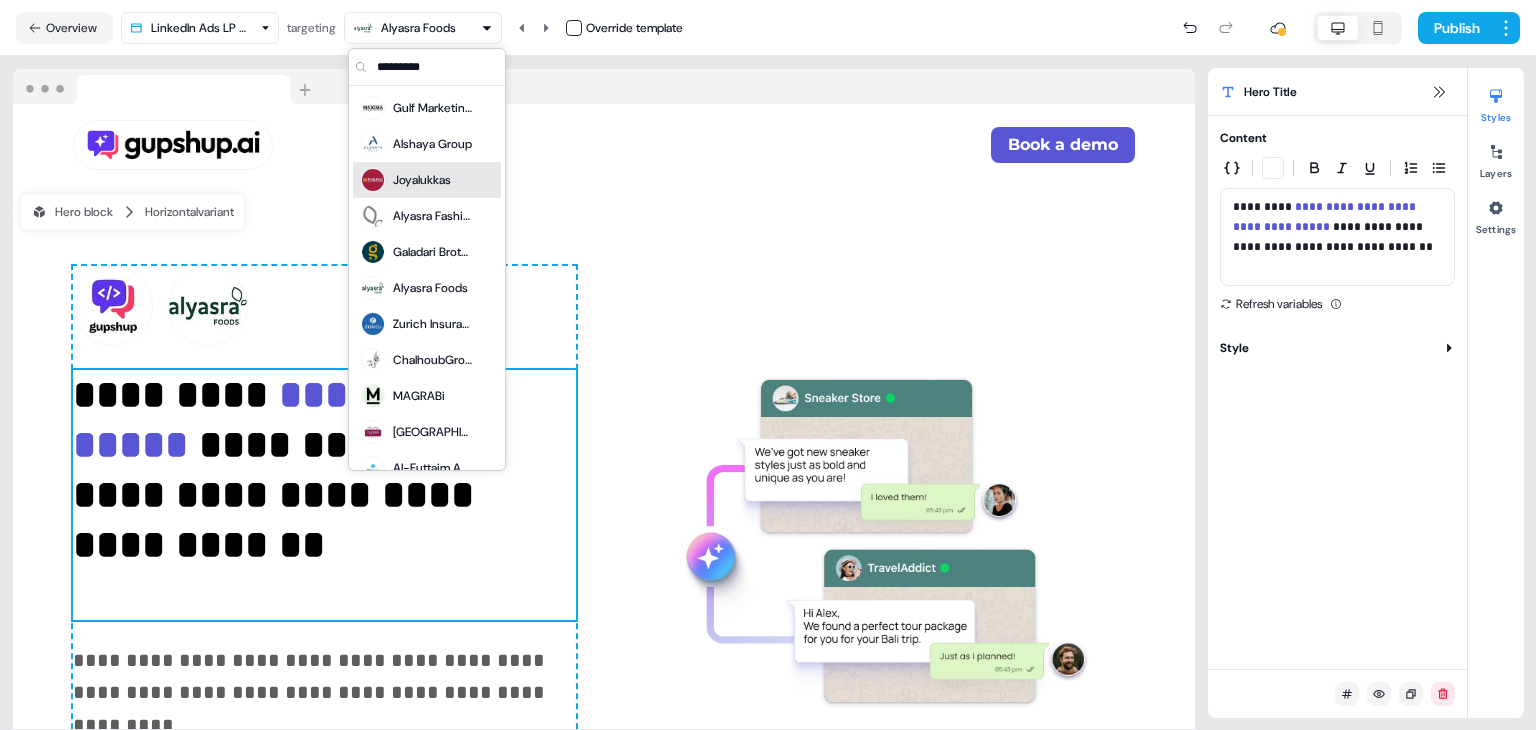 click on "Joyalukkas" at bounding box center [422, 180] 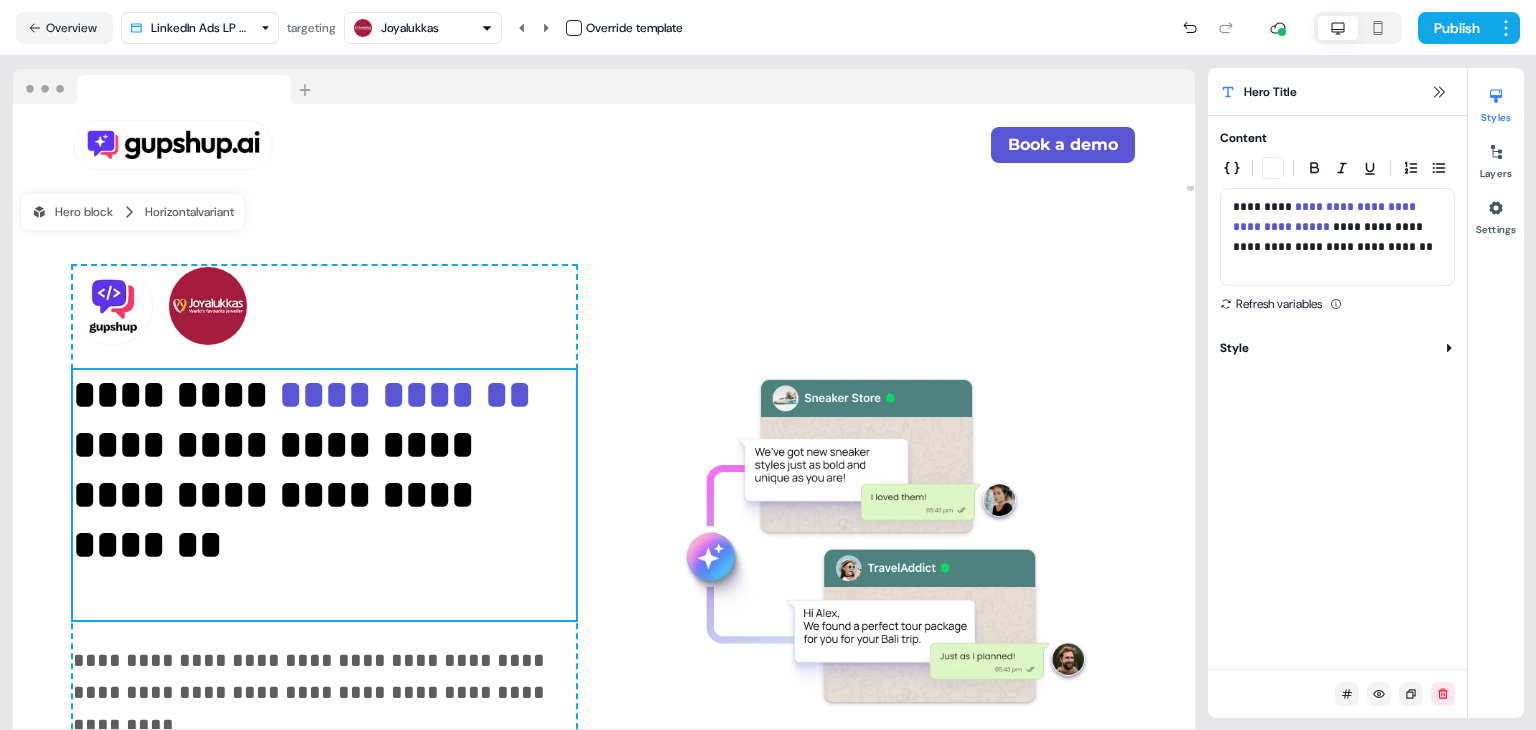 click on "**********" at bounding box center (604, 393) 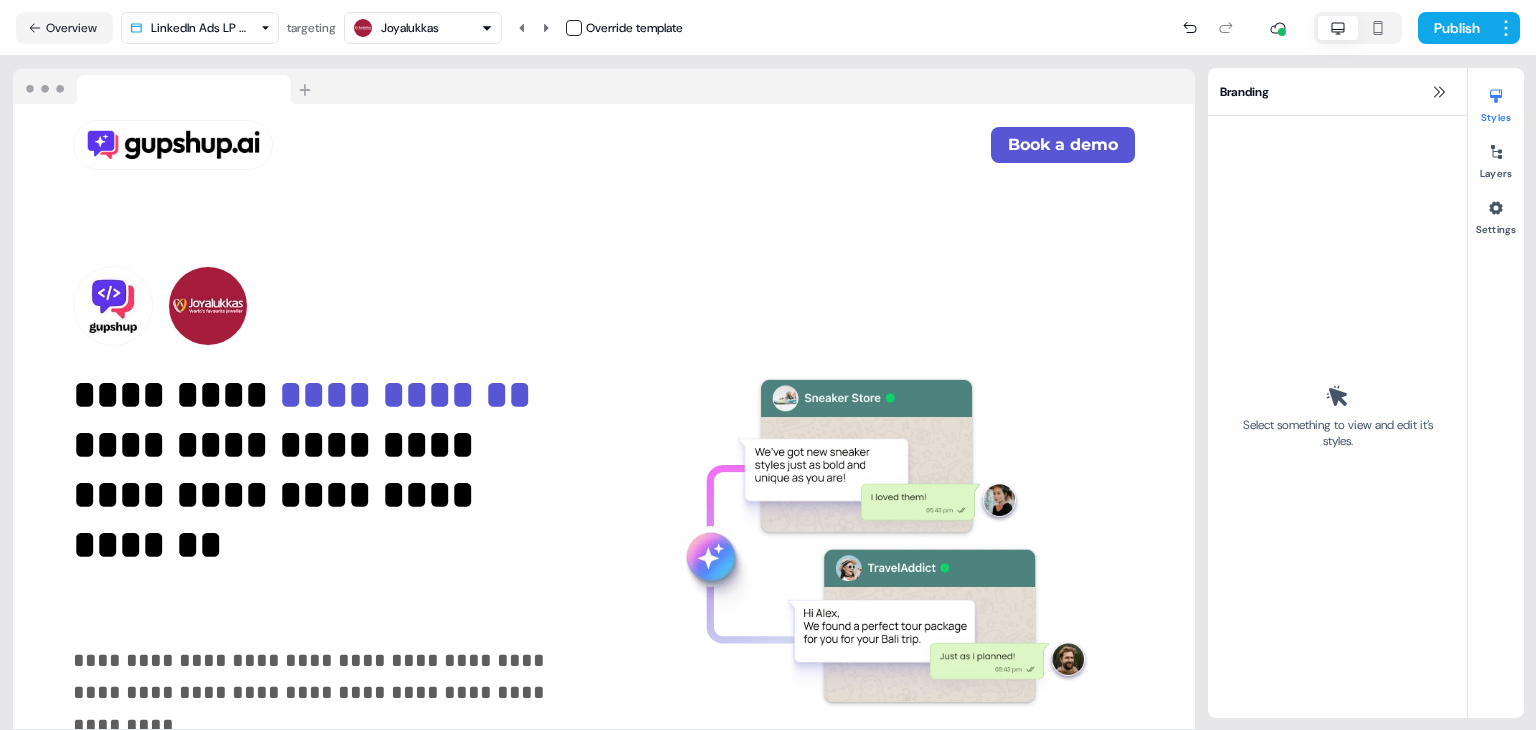 click on "Joyalukkas" at bounding box center (410, 28) 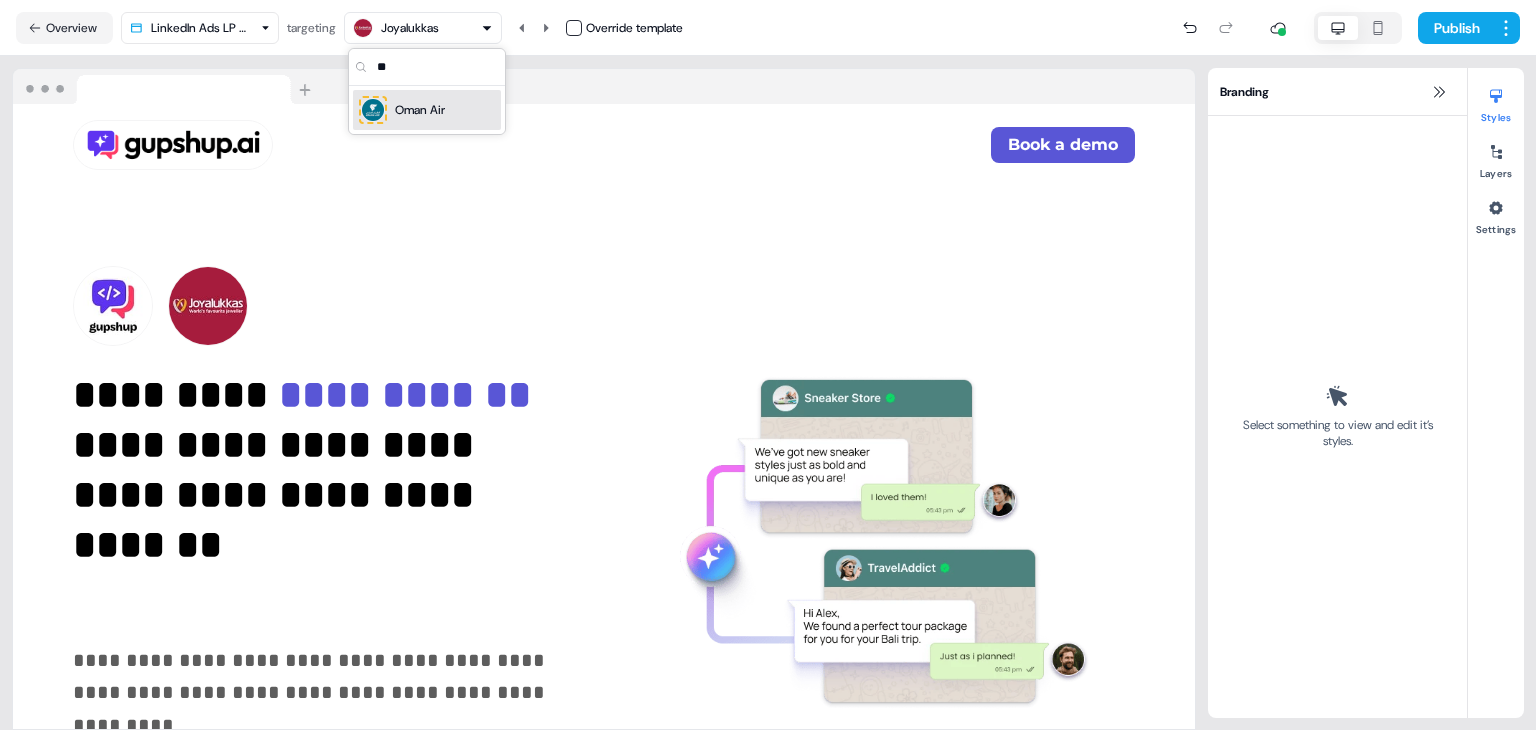 type on "**" 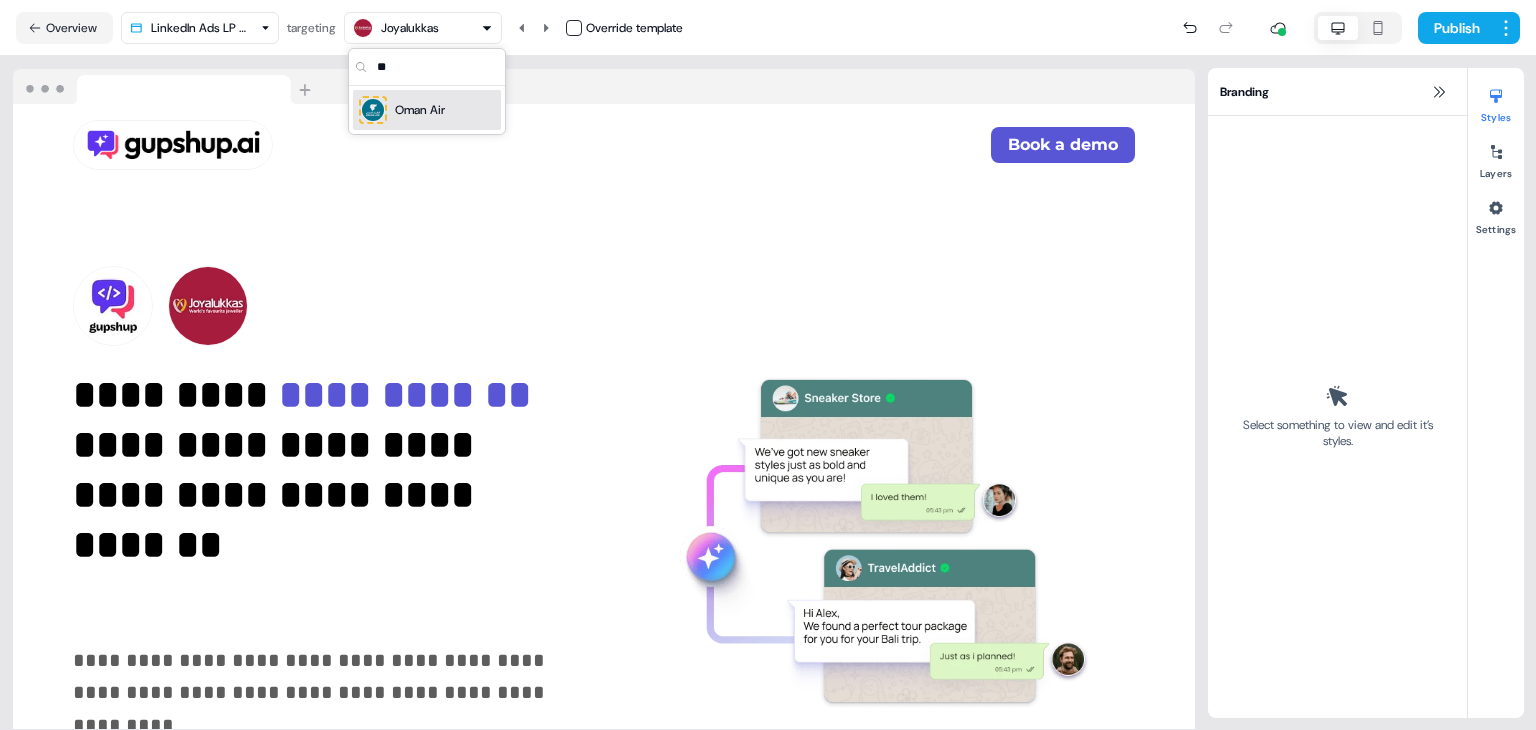 click on "Oman Air" at bounding box center (420, 110) 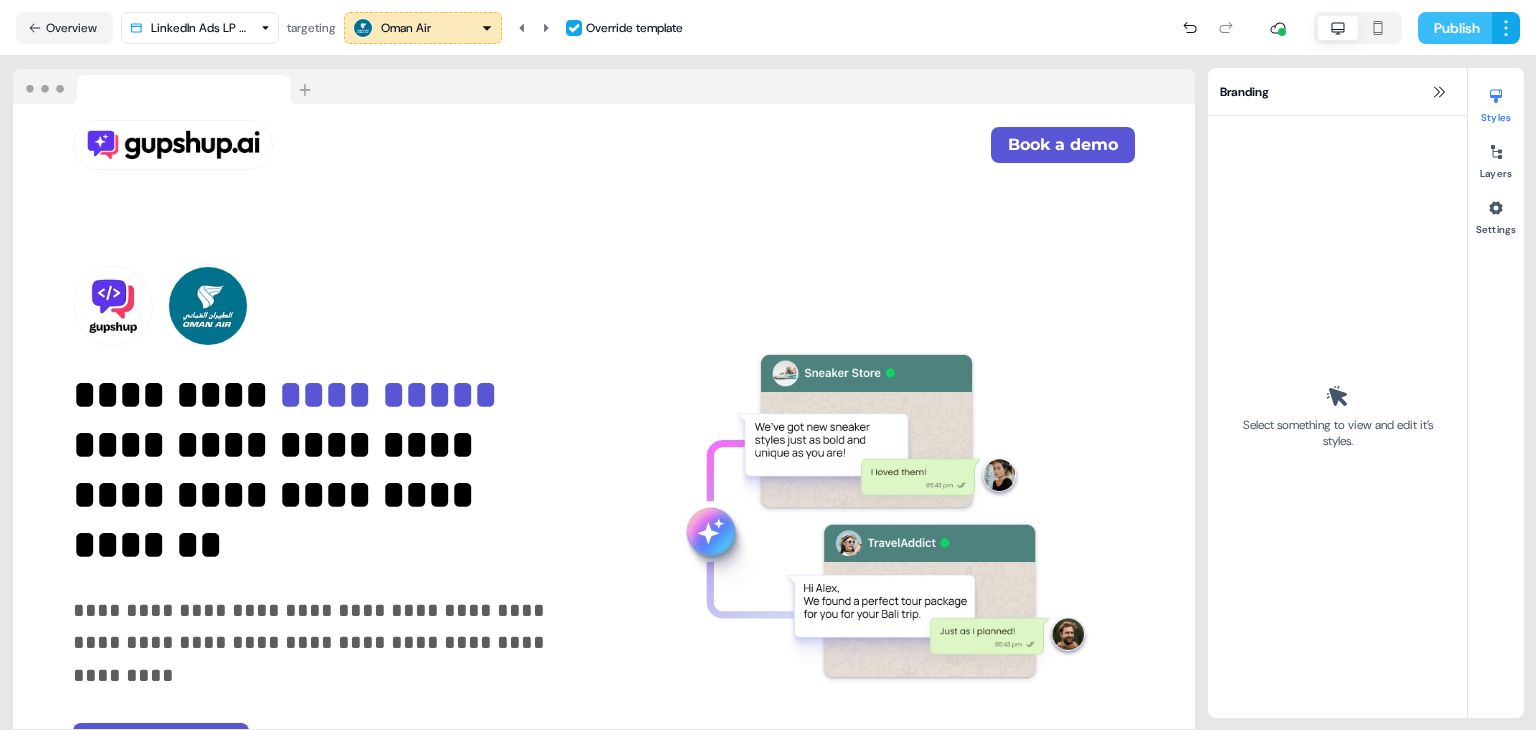 click on "Publish" at bounding box center [1455, 28] 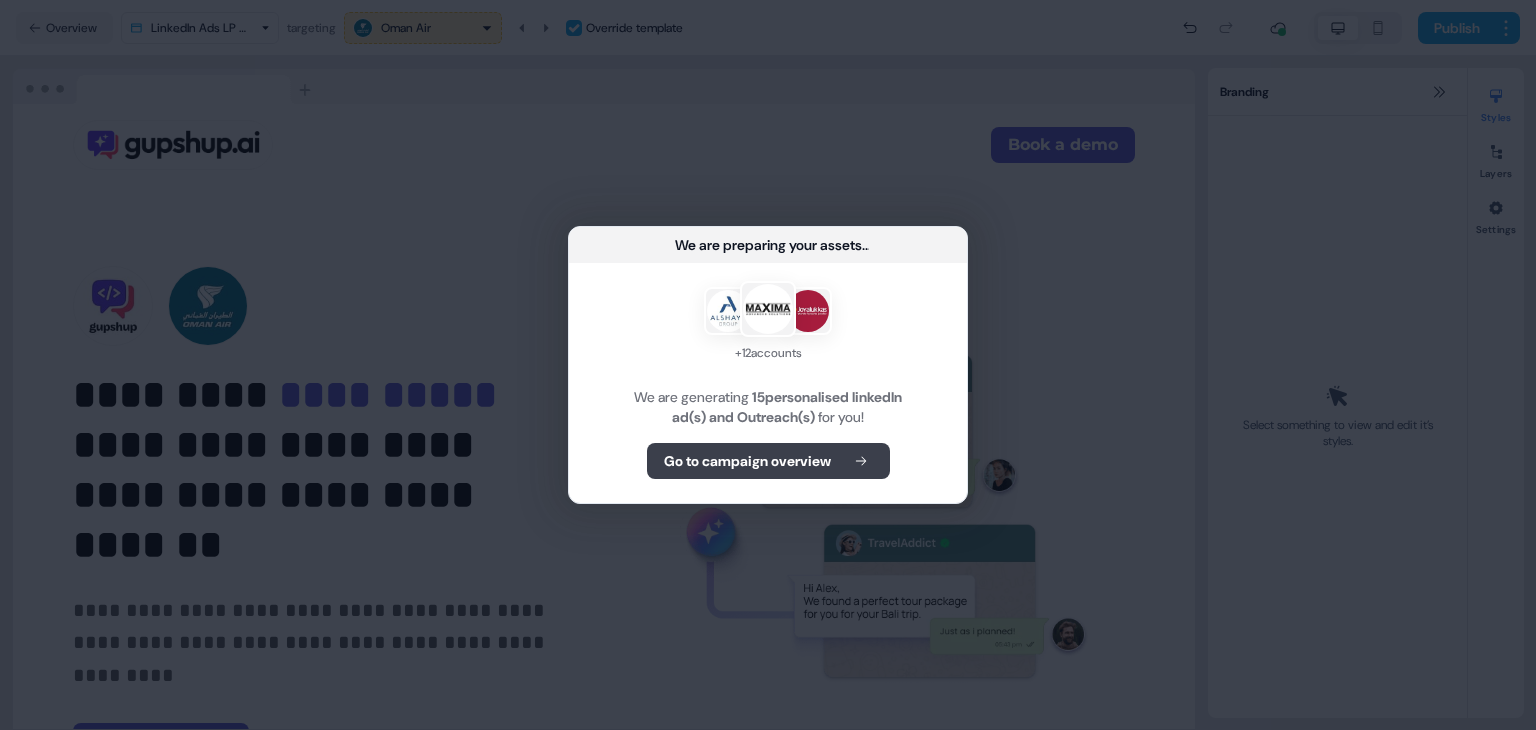 click on "Go to campaign overview" at bounding box center (747, 461) 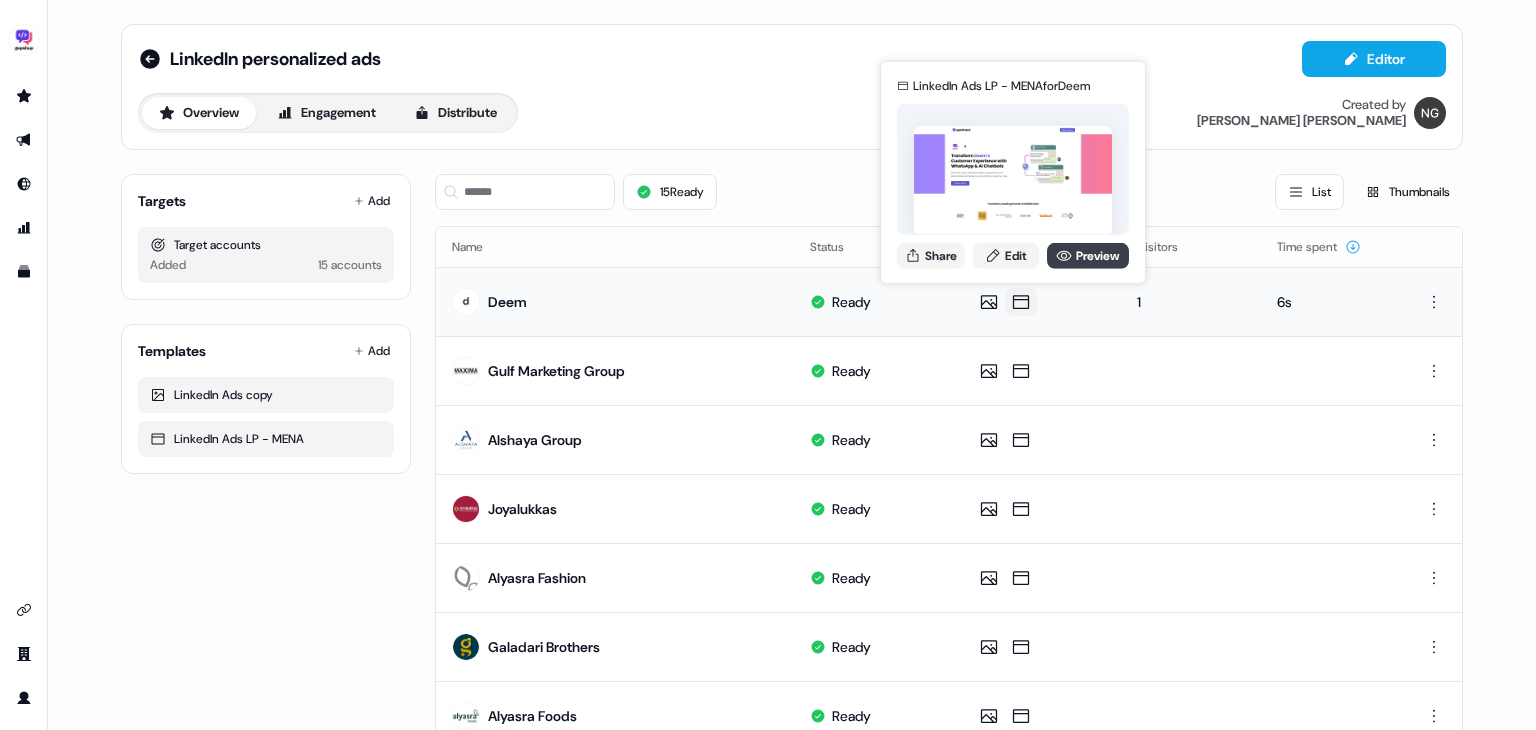 click on "Preview" at bounding box center [1088, 255] 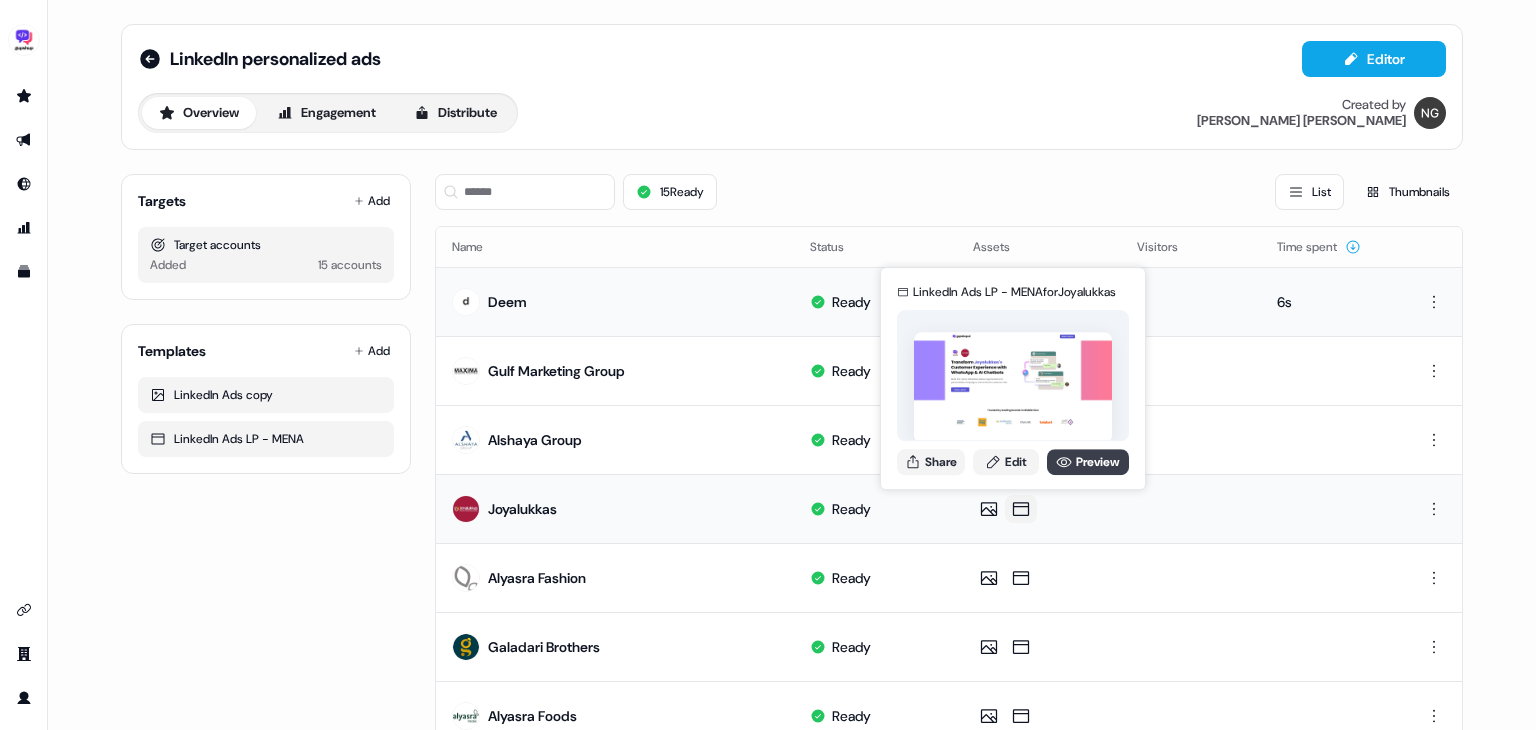 click on "Preview" at bounding box center [1088, 462] 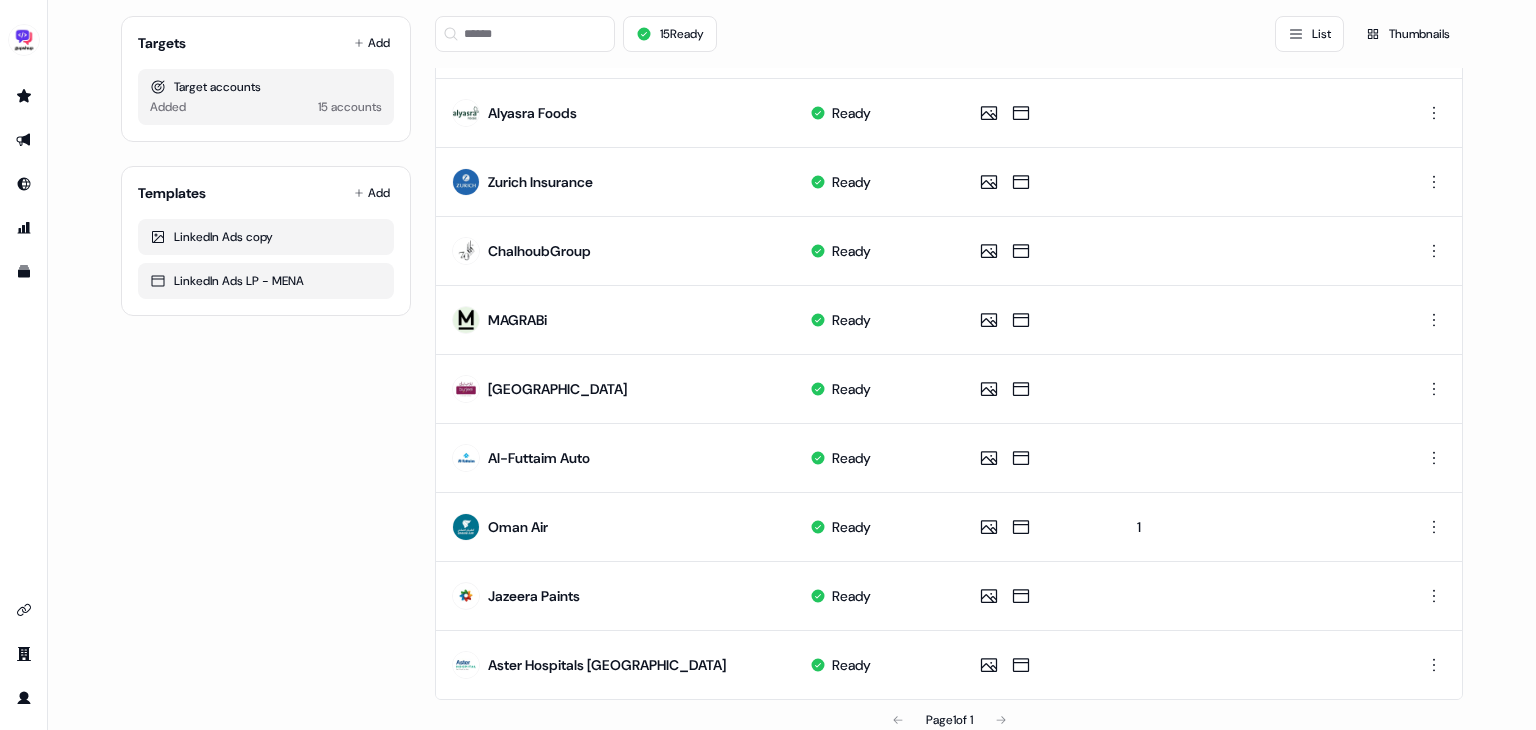 scroll, scrollTop: 633, scrollLeft: 0, axis: vertical 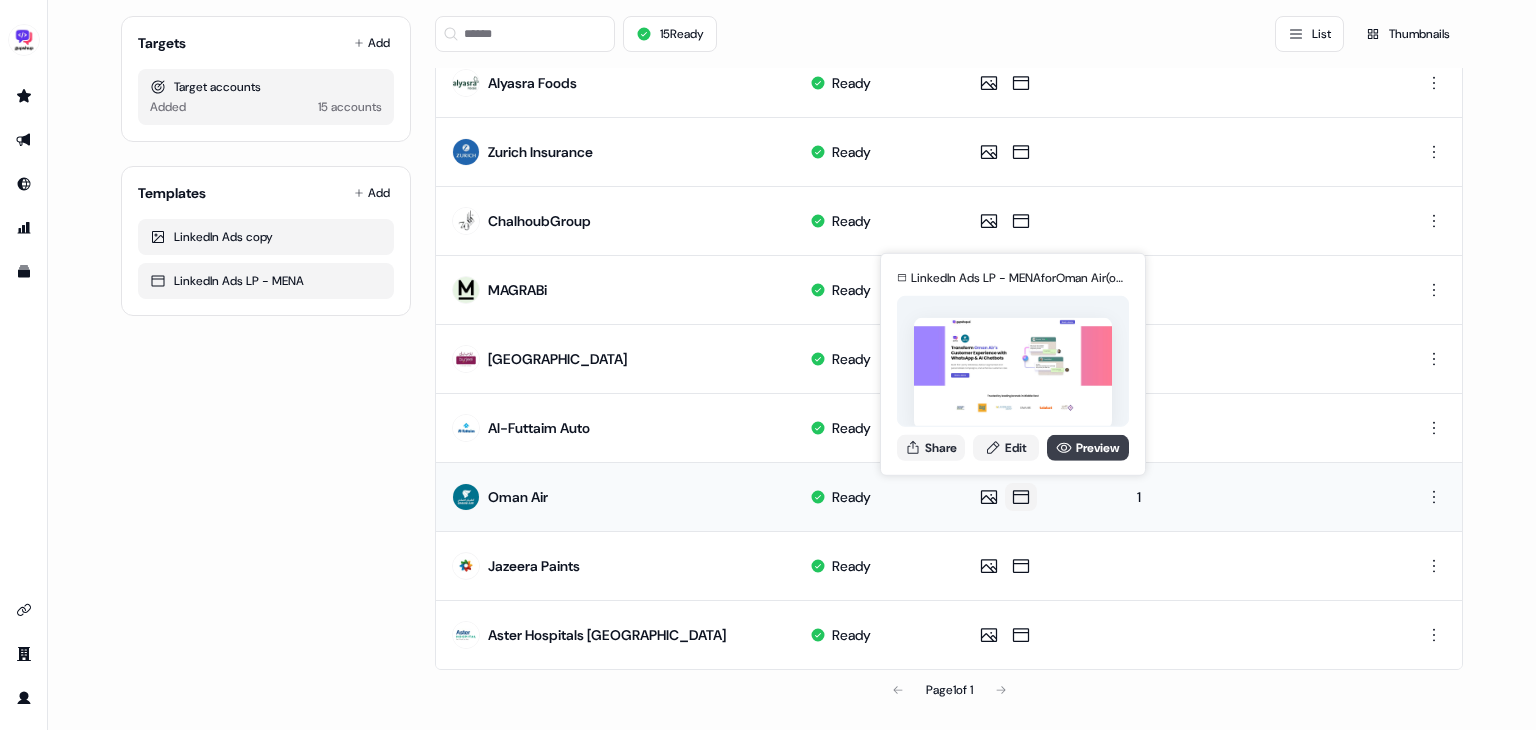 click on "Preview" at bounding box center [1088, 447] 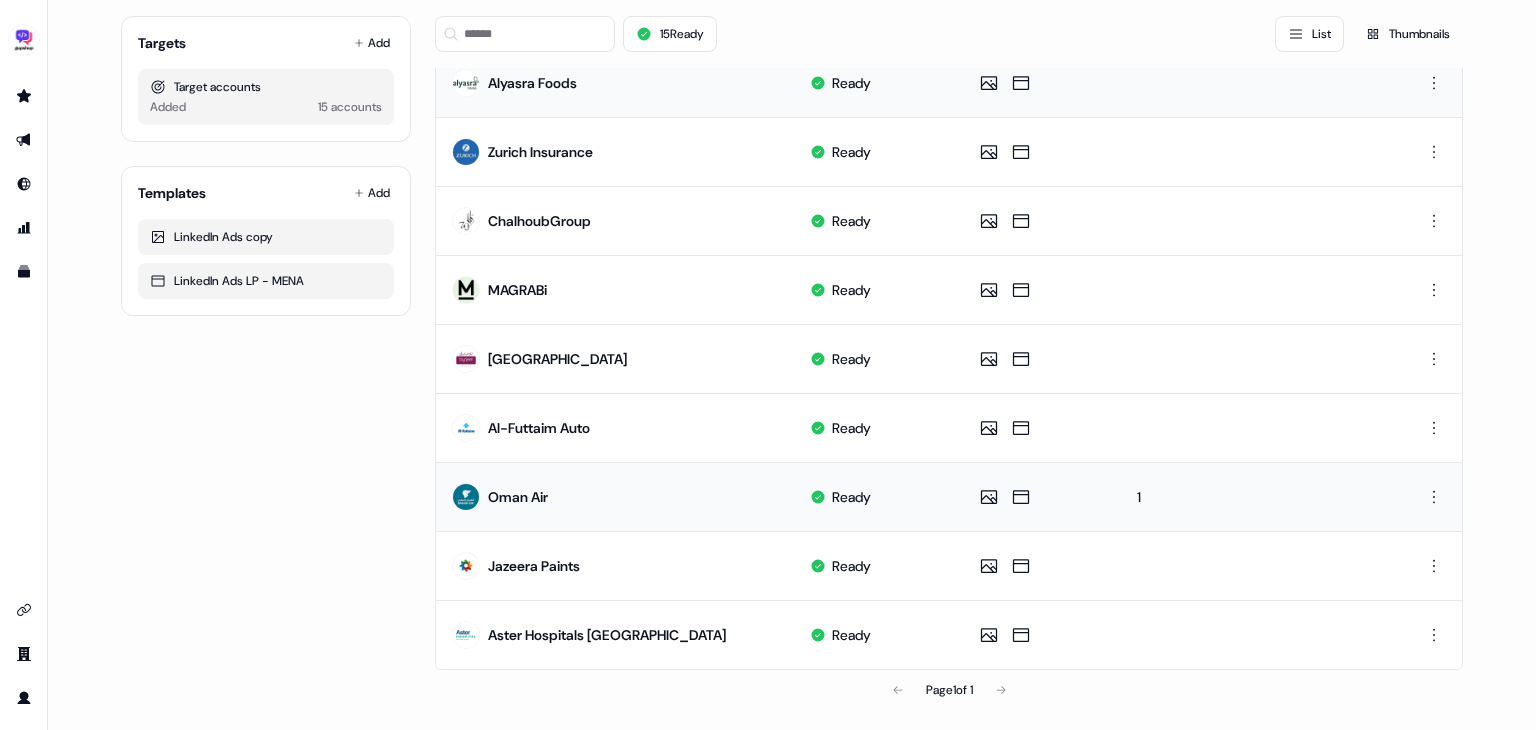 scroll, scrollTop: 0, scrollLeft: 0, axis: both 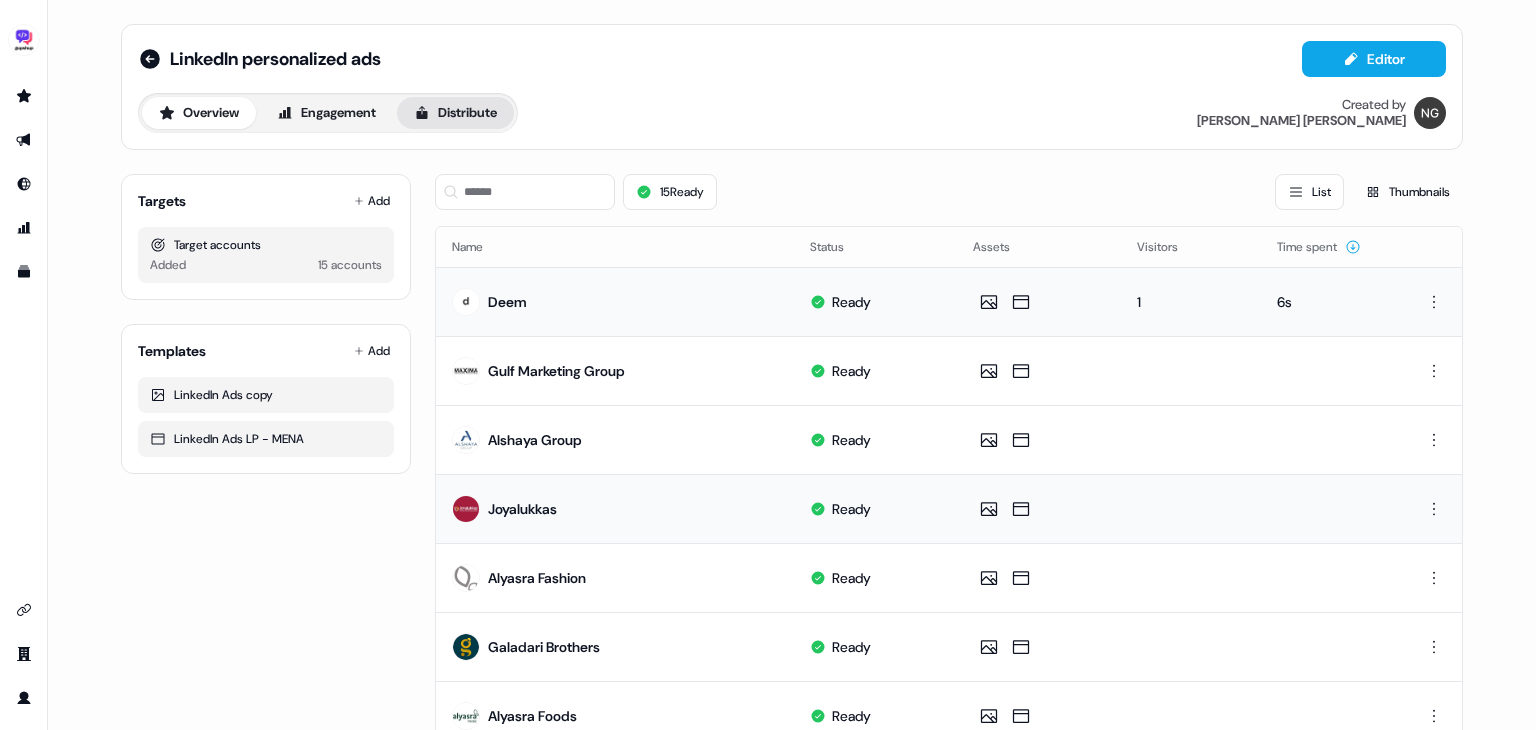 click on "Distribute" at bounding box center [455, 113] 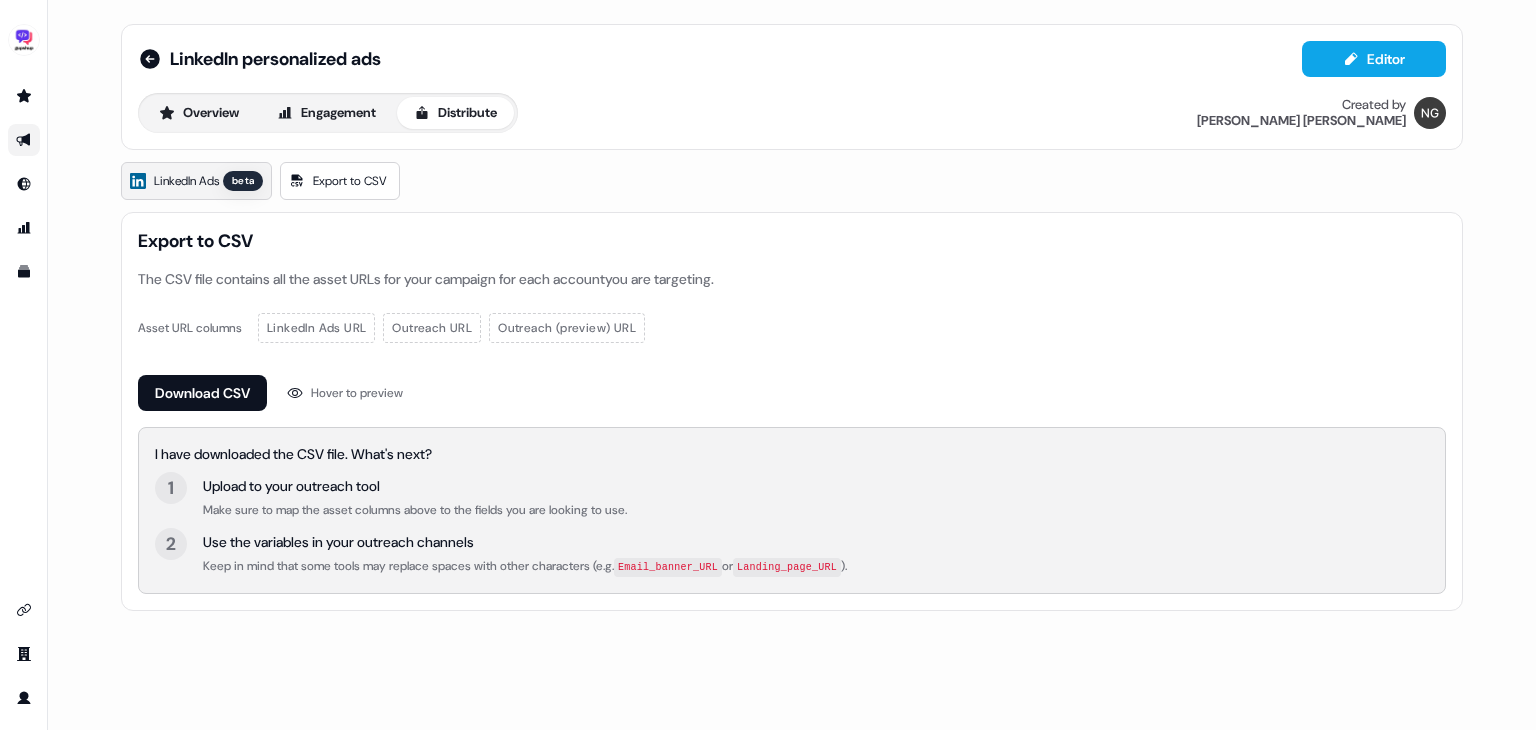 click on "LinkedIn Ads beta" at bounding box center [196, 181] 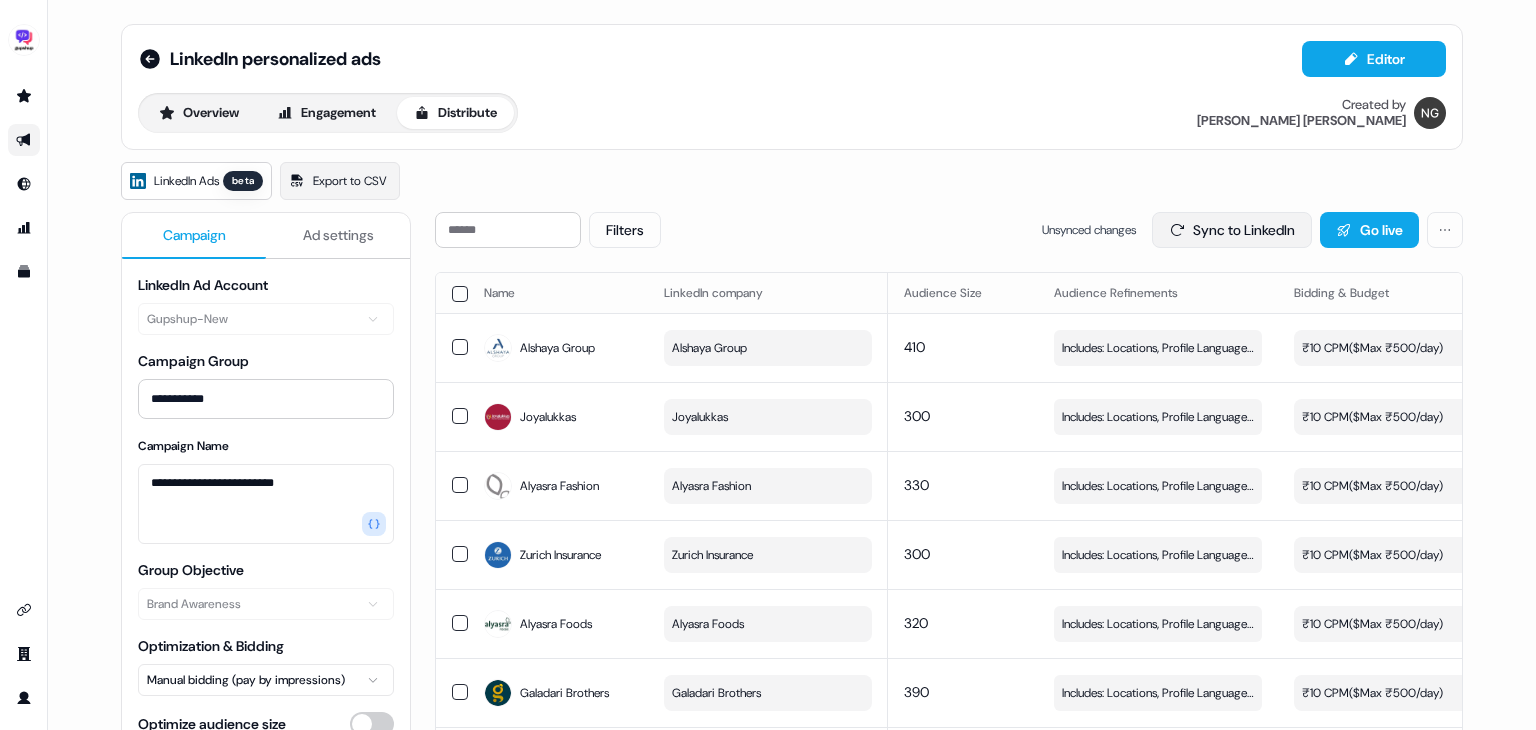 click on "Sync to LinkedIn" at bounding box center (1232, 230) 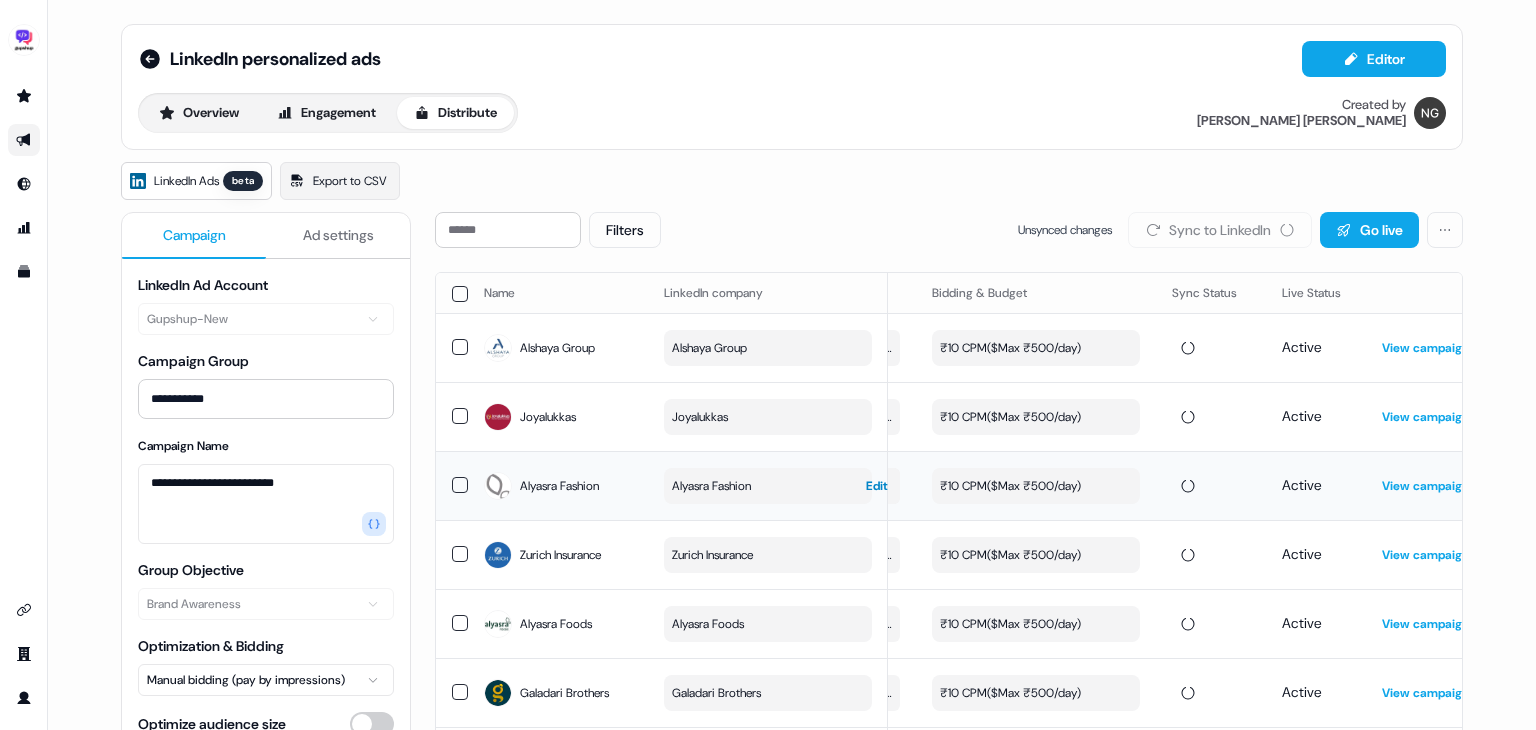 scroll, scrollTop: 0, scrollLeft: 405, axis: horizontal 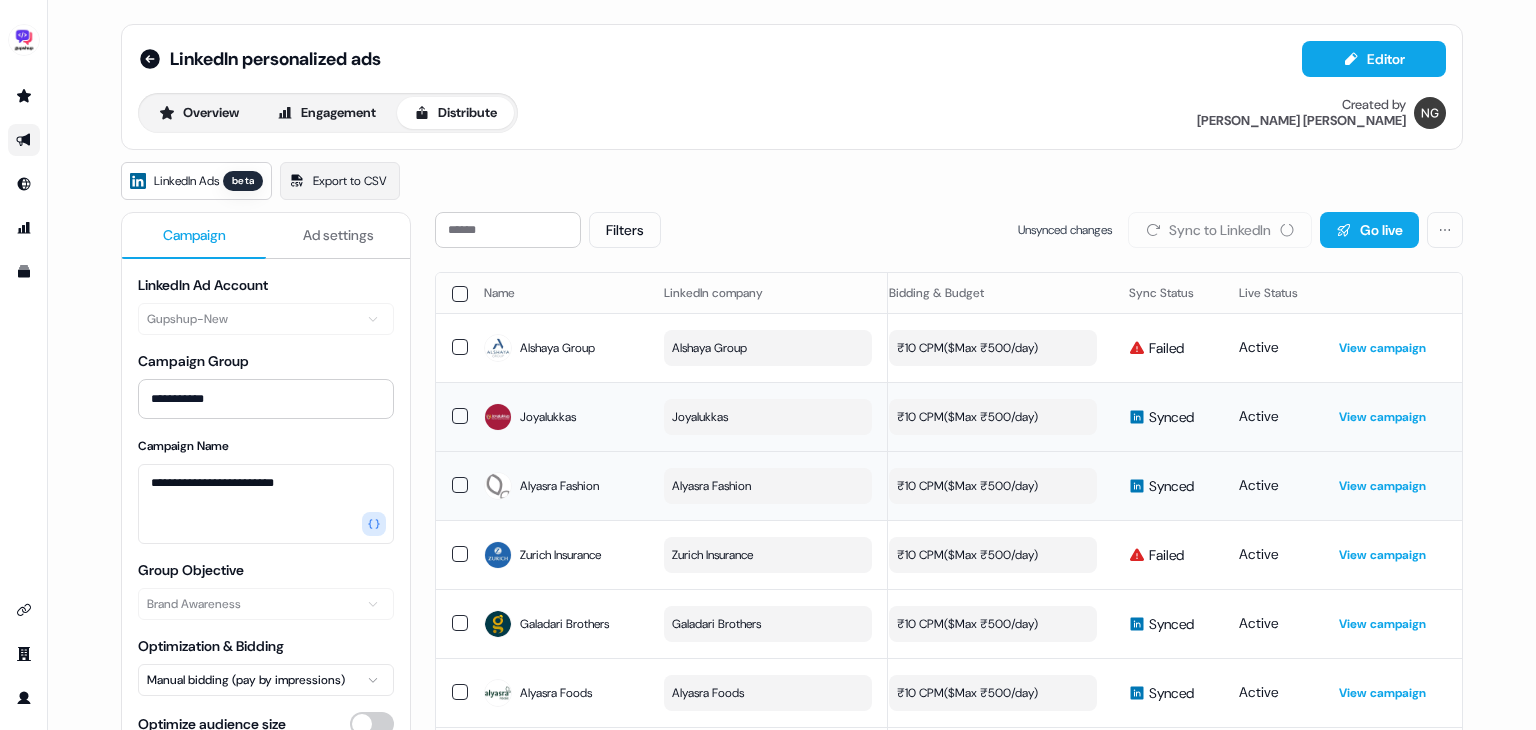 click on "View campaign" at bounding box center [1382, 417] 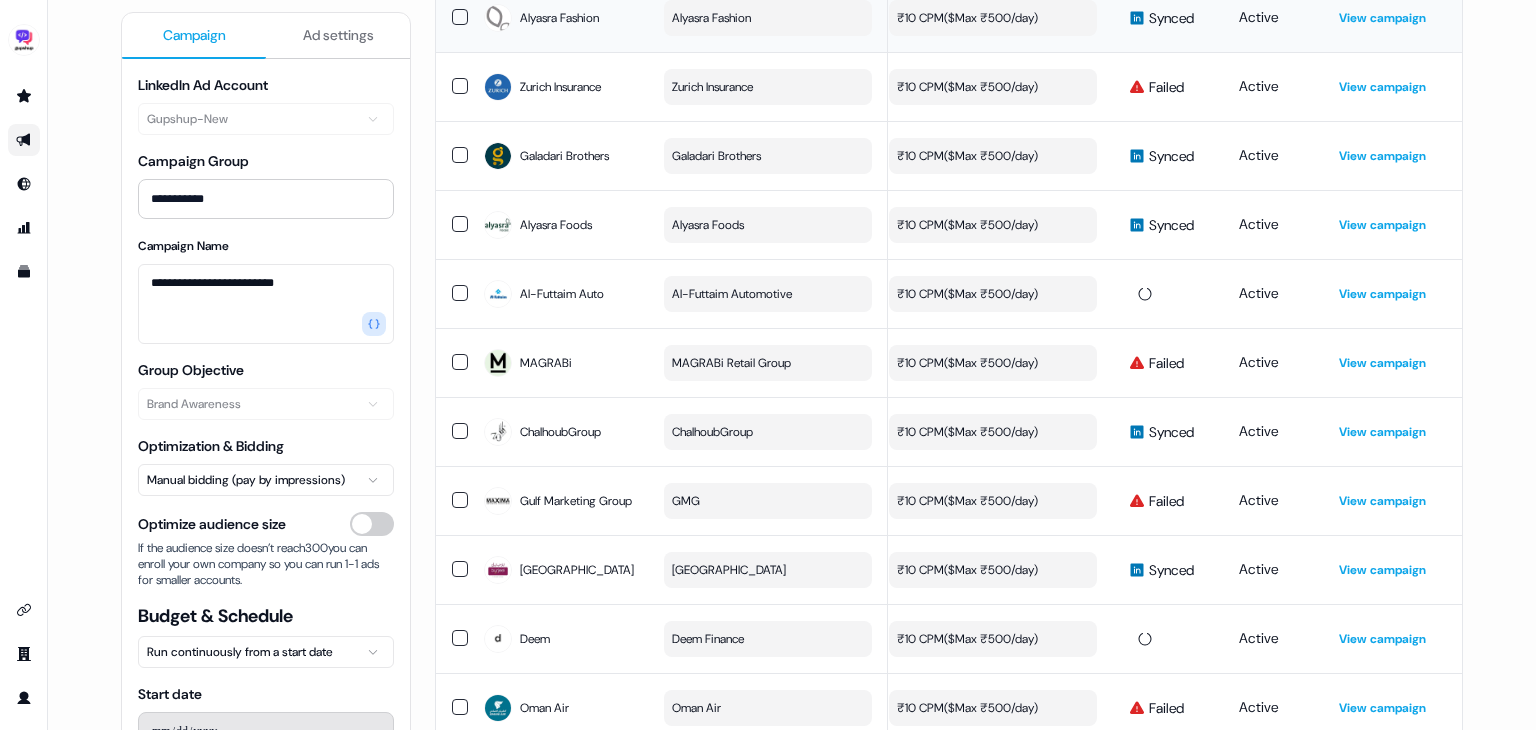 scroll, scrollTop: 685, scrollLeft: 0, axis: vertical 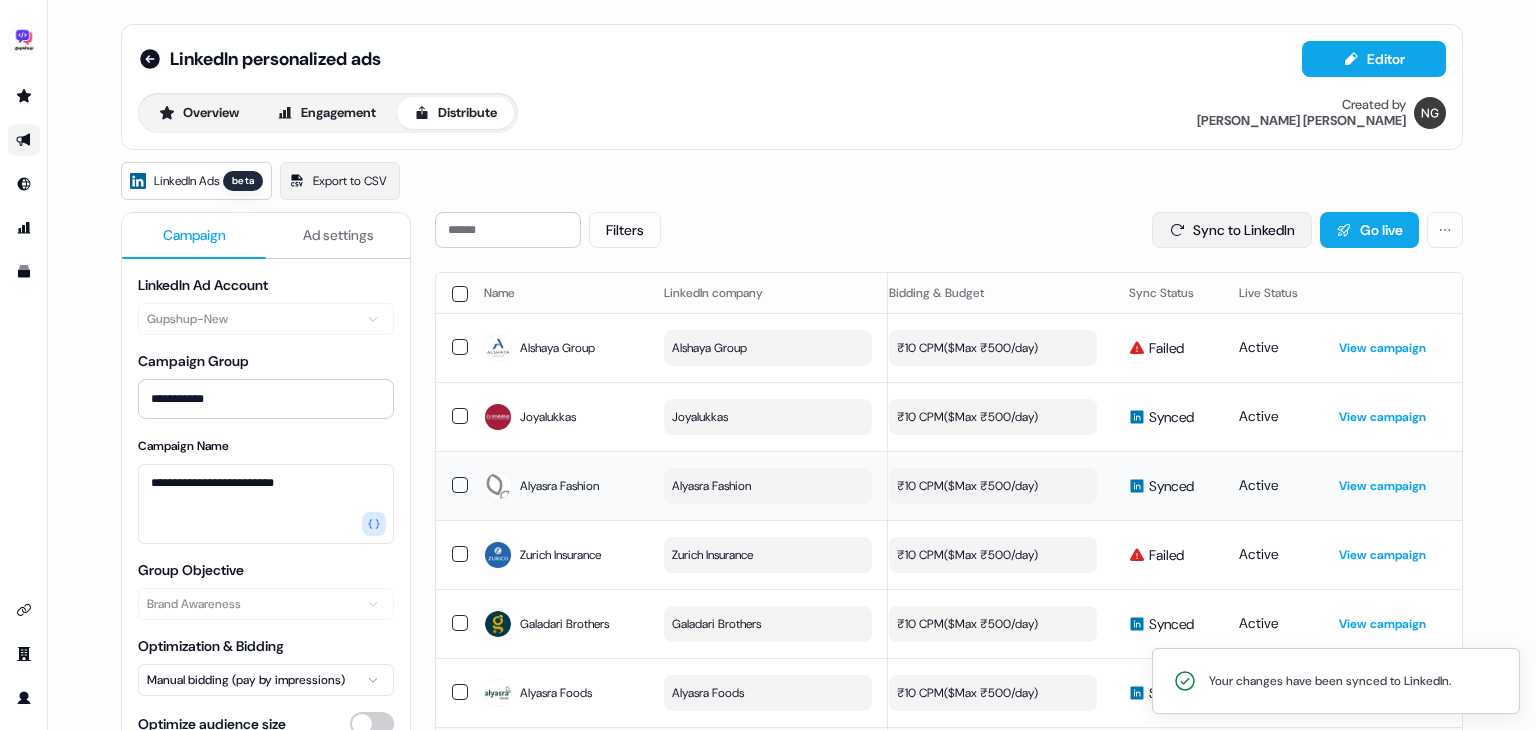 click on "Sync to LinkedIn" at bounding box center [1232, 230] 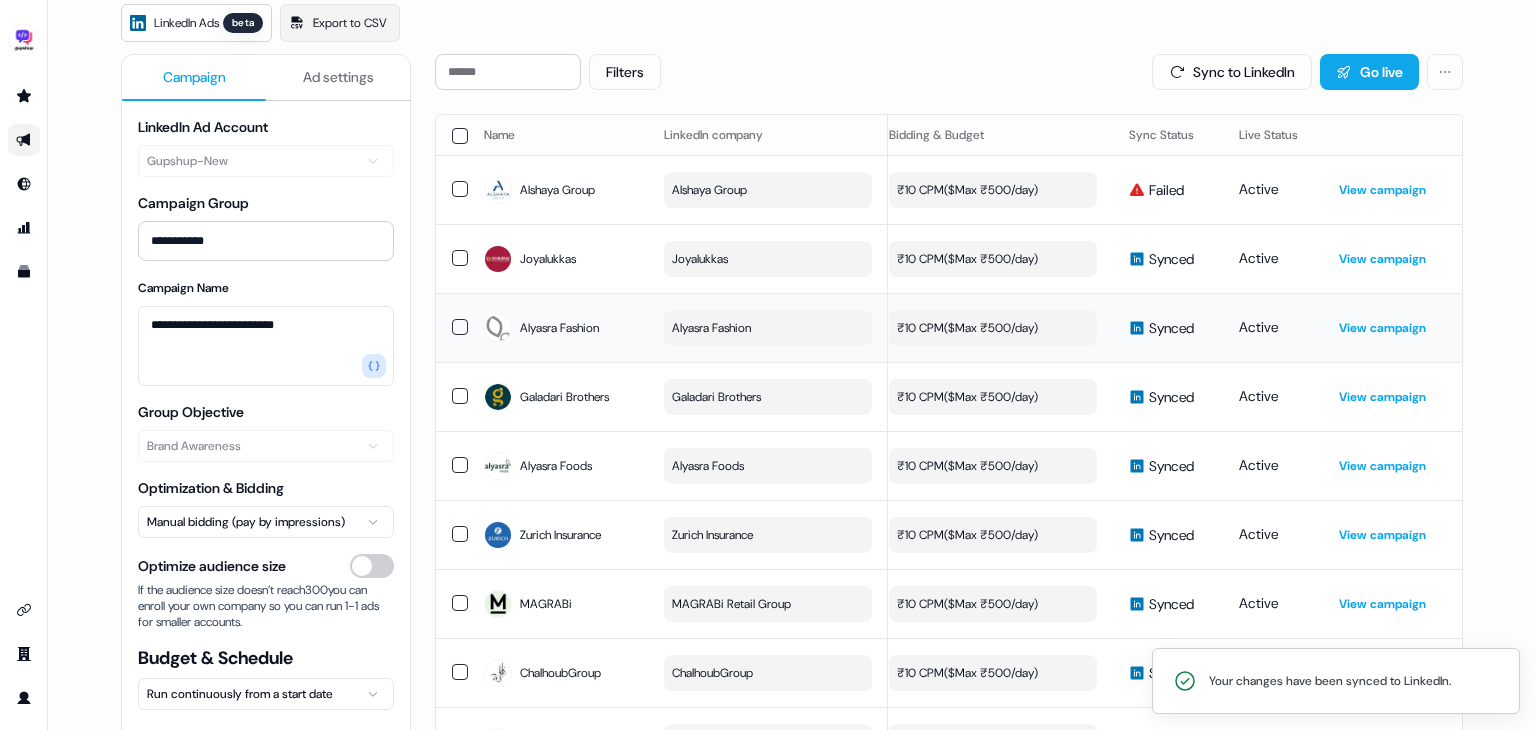 scroll, scrollTop: 164, scrollLeft: 0, axis: vertical 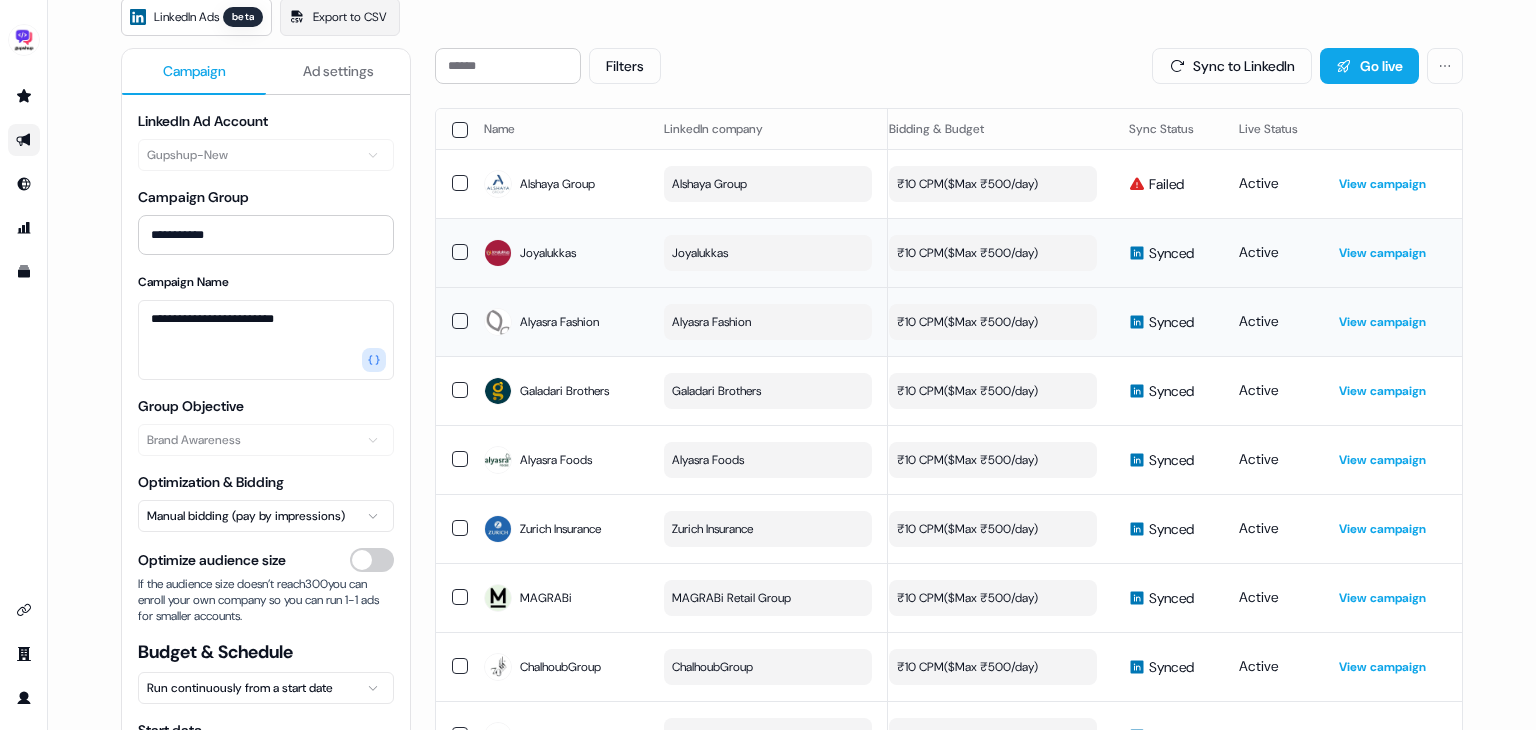 click on "View campaign" at bounding box center [1382, 253] 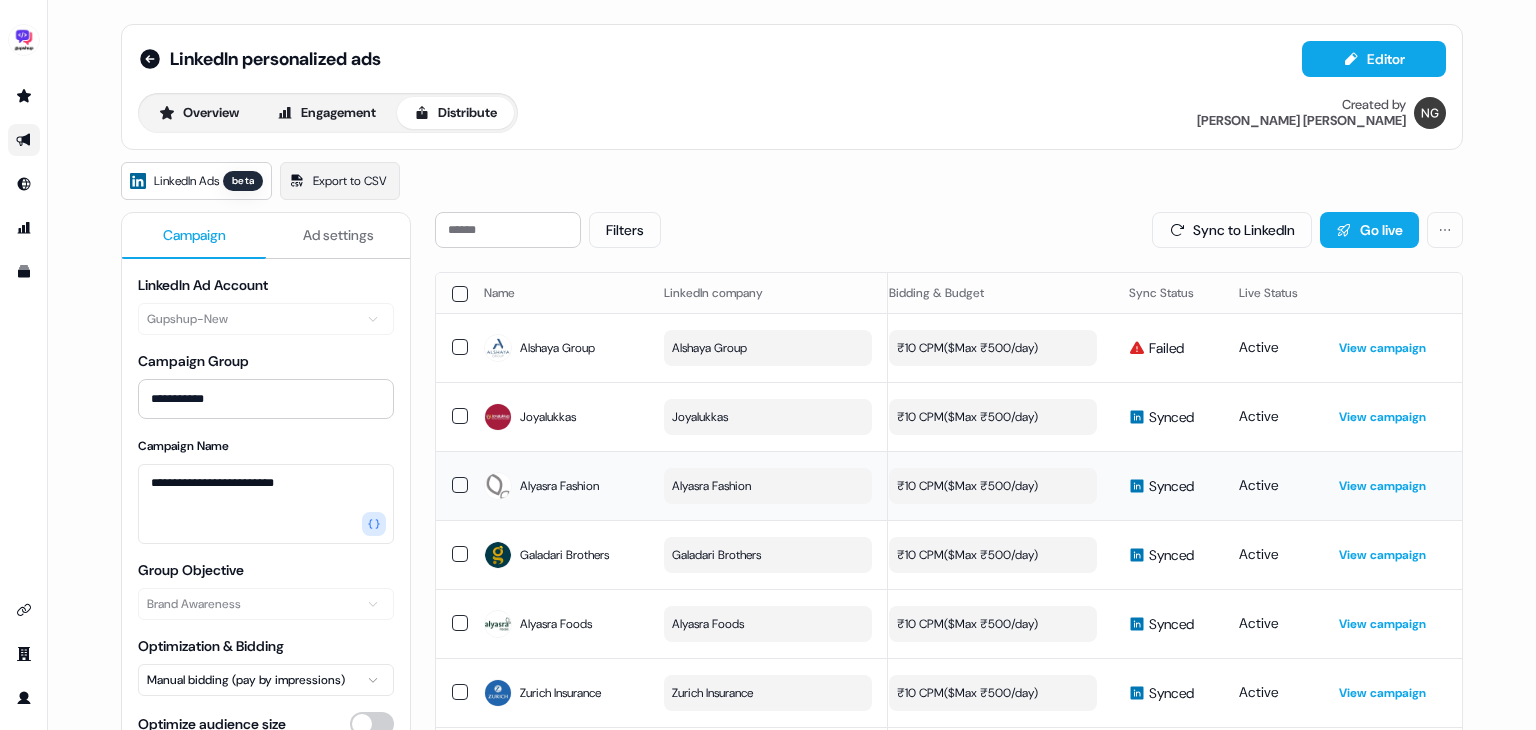 scroll, scrollTop: 685, scrollLeft: 0, axis: vertical 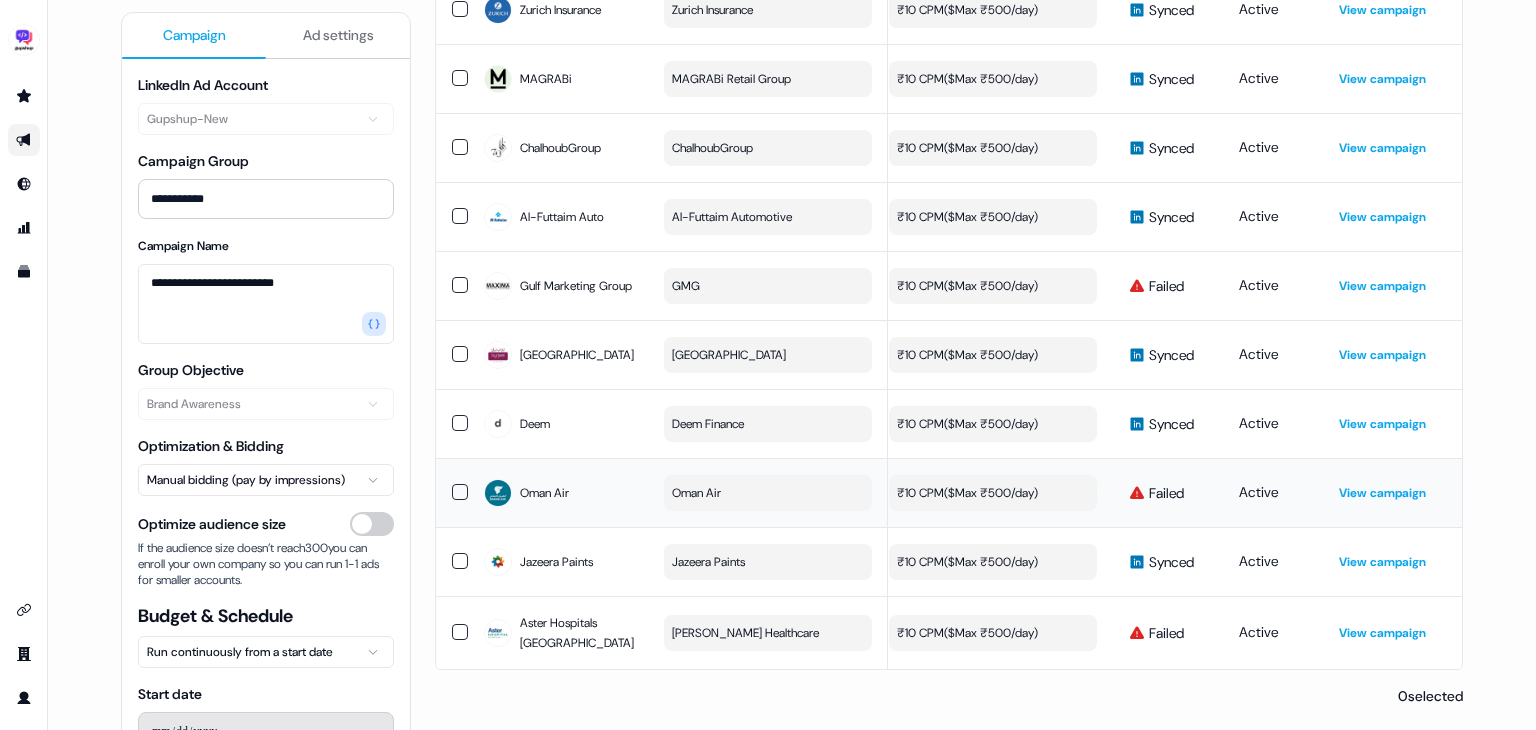 click at bounding box center (460, 492) 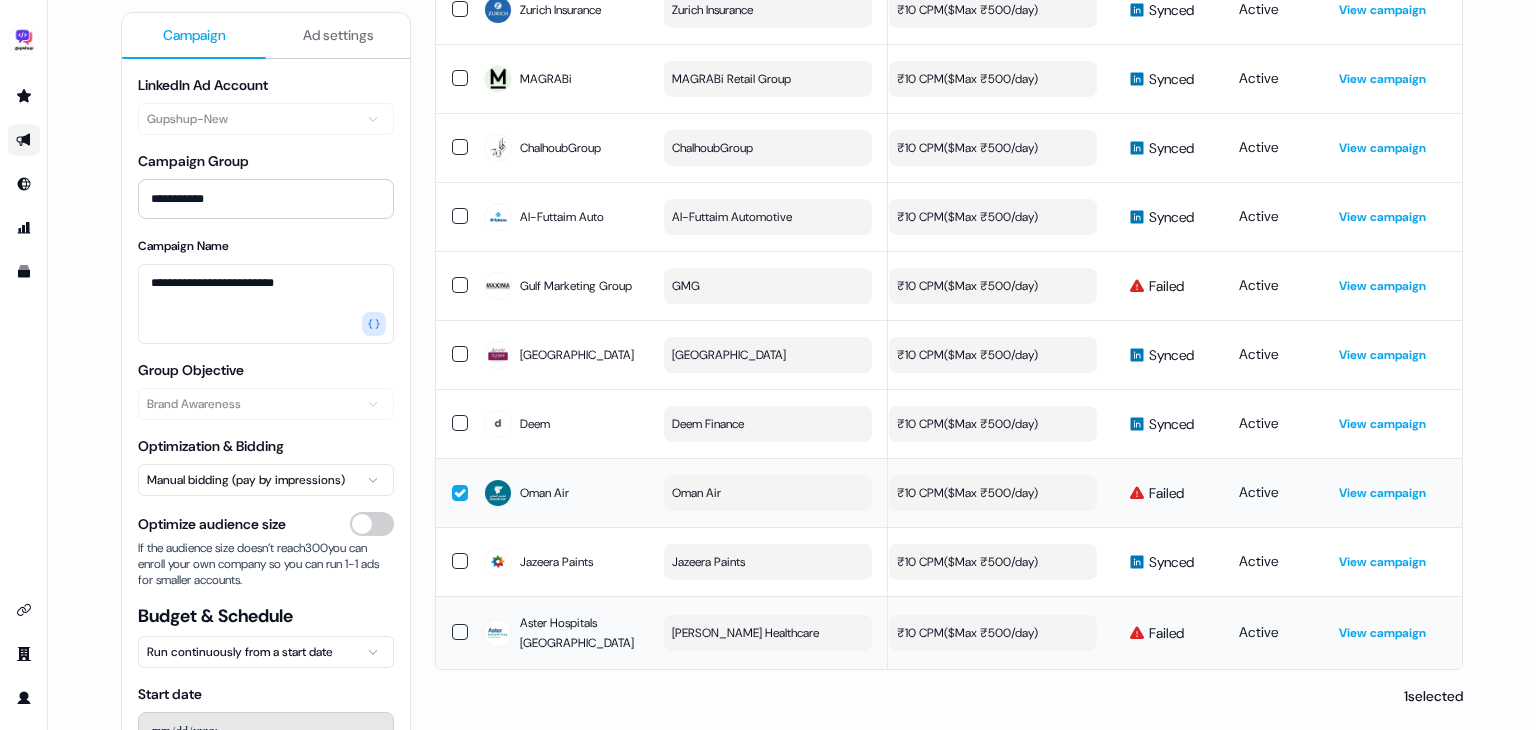 click at bounding box center (460, 632) 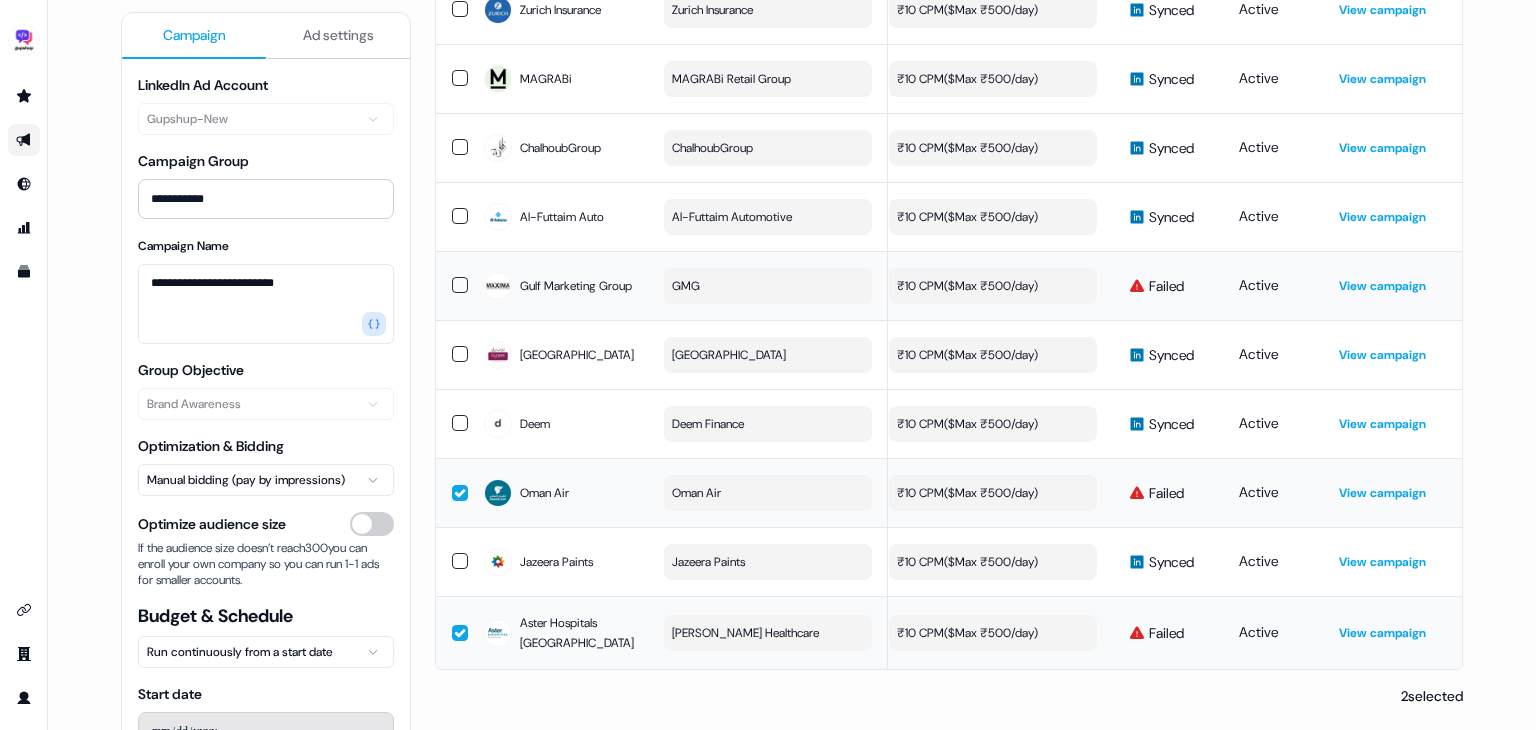 click at bounding box center (460, 285) 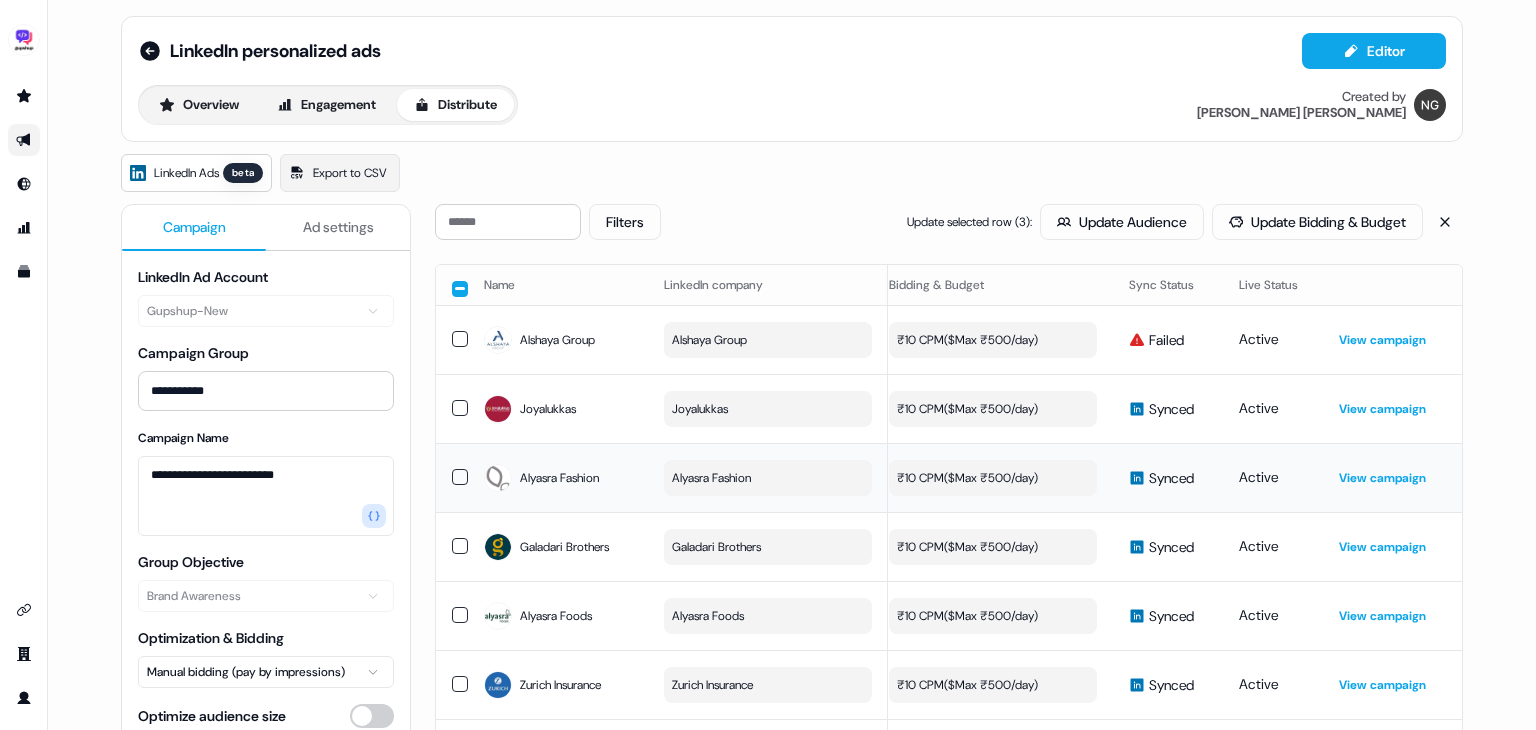 scroll, scrollTop: 0, scrollLeft: 0, axis: both 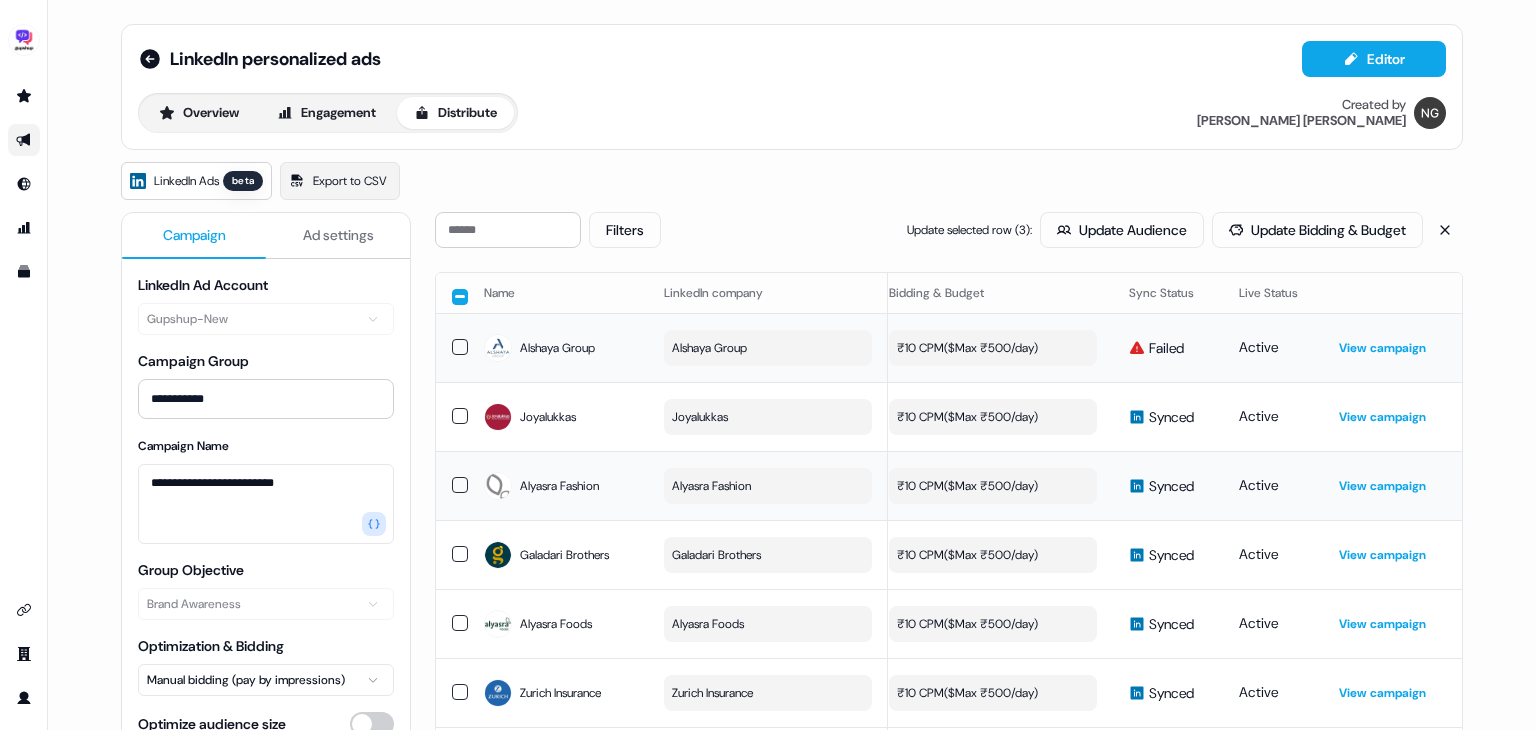 click at bounding box center (460, 347) 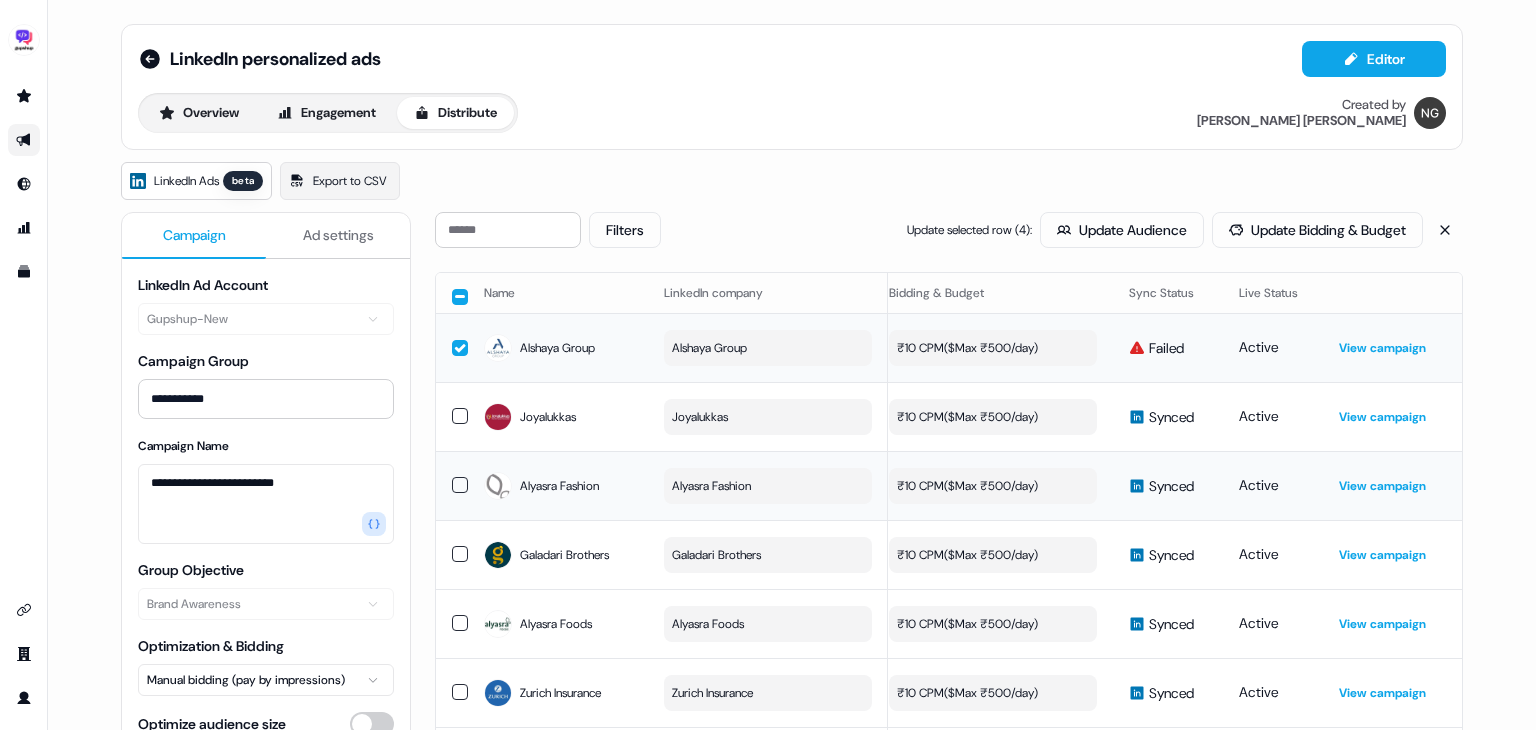 click at bounding box center [460, 297] 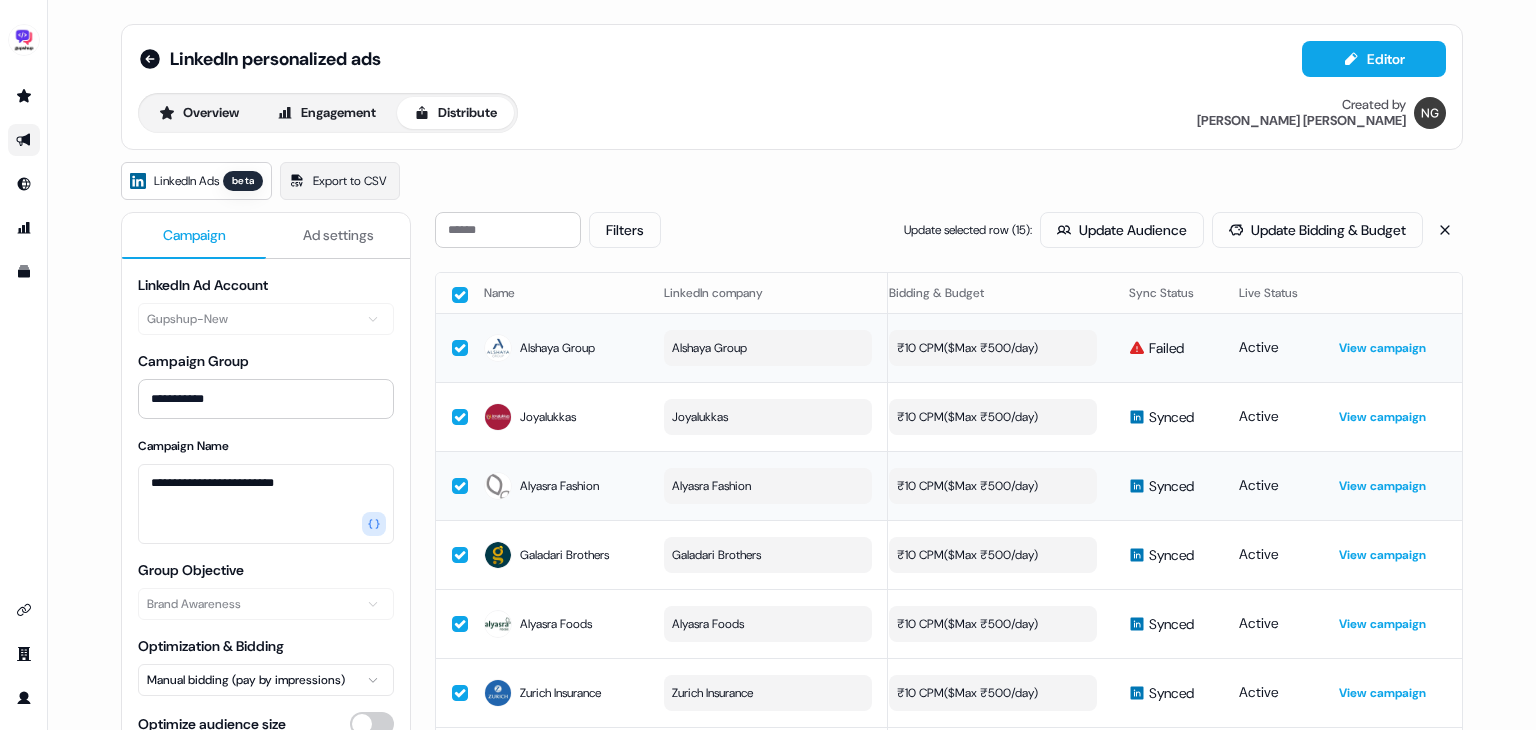 click at bounding box center [460, 295] 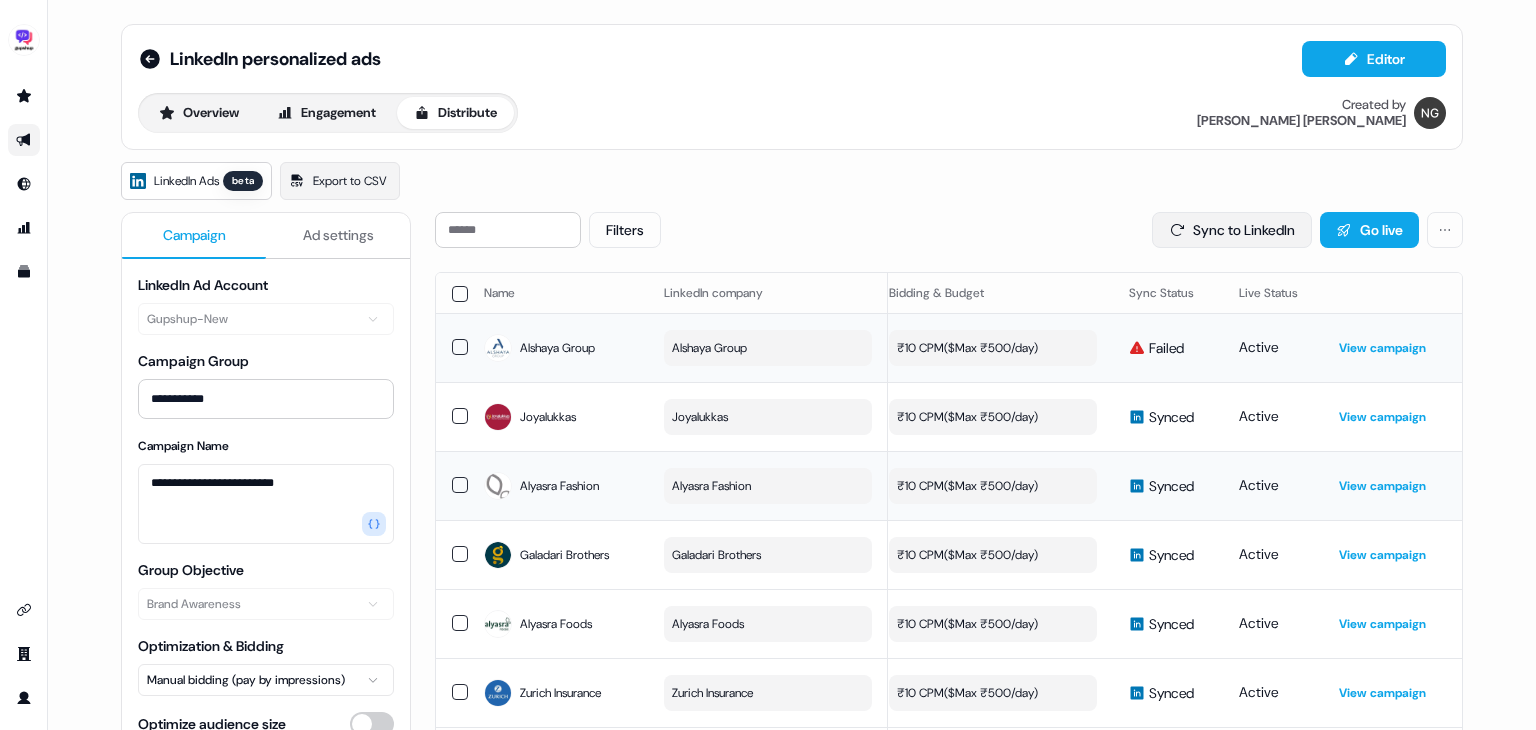 click on "Sync to LinkedIn" at bounding box center [1232, 230] 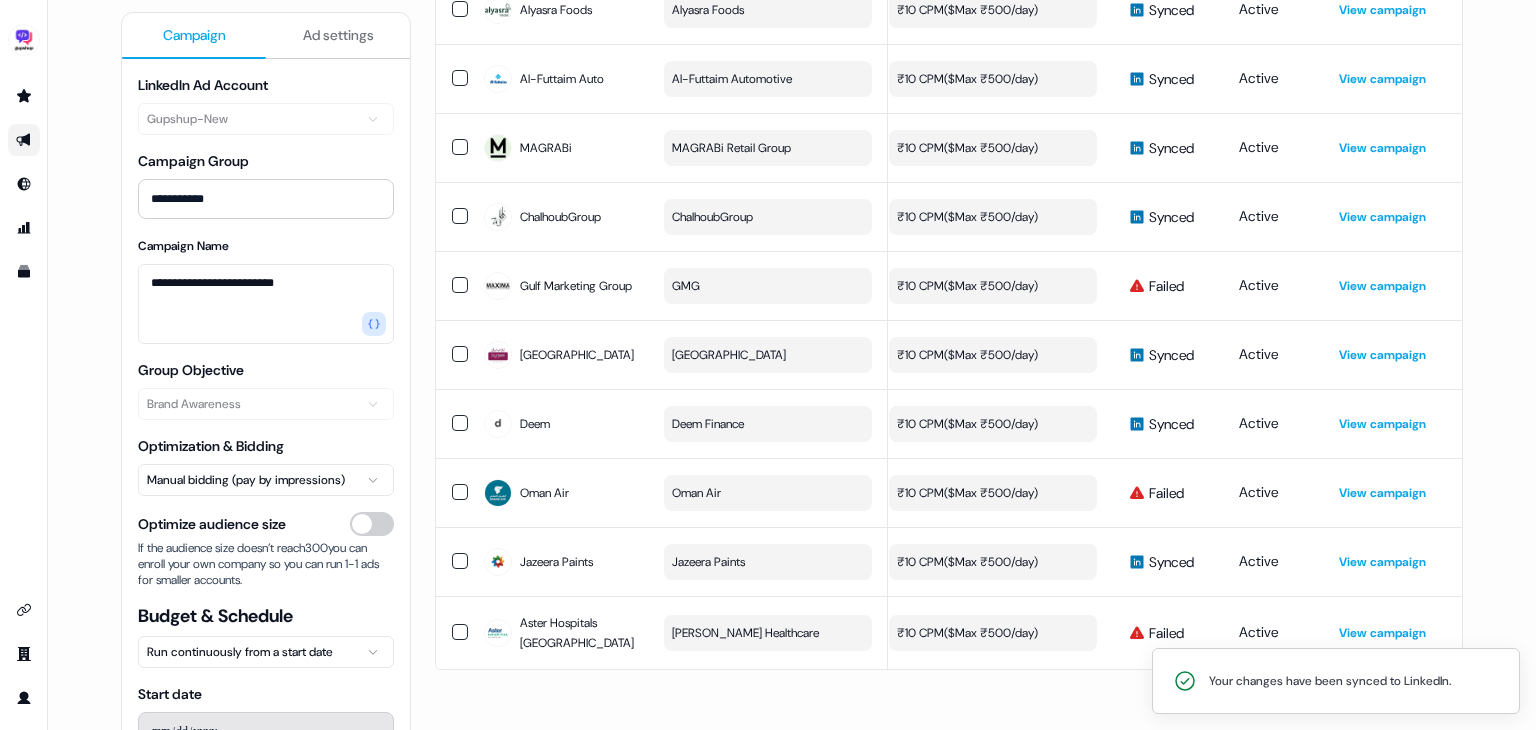 scroll, scrollTop: 0, scrollLeft: 0, axis: both 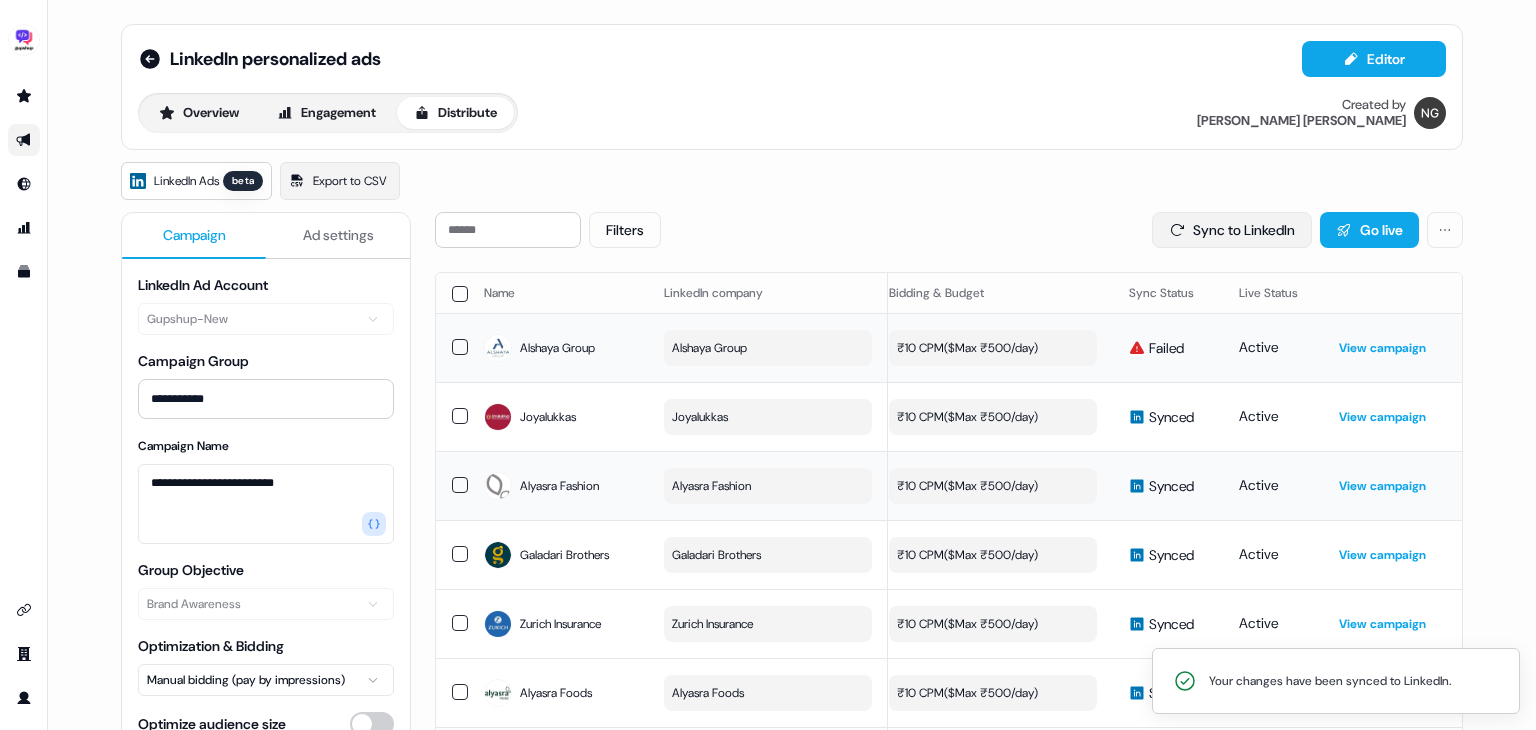 click on "Sync to LinkedIn" at bounding box center [1232, 230] 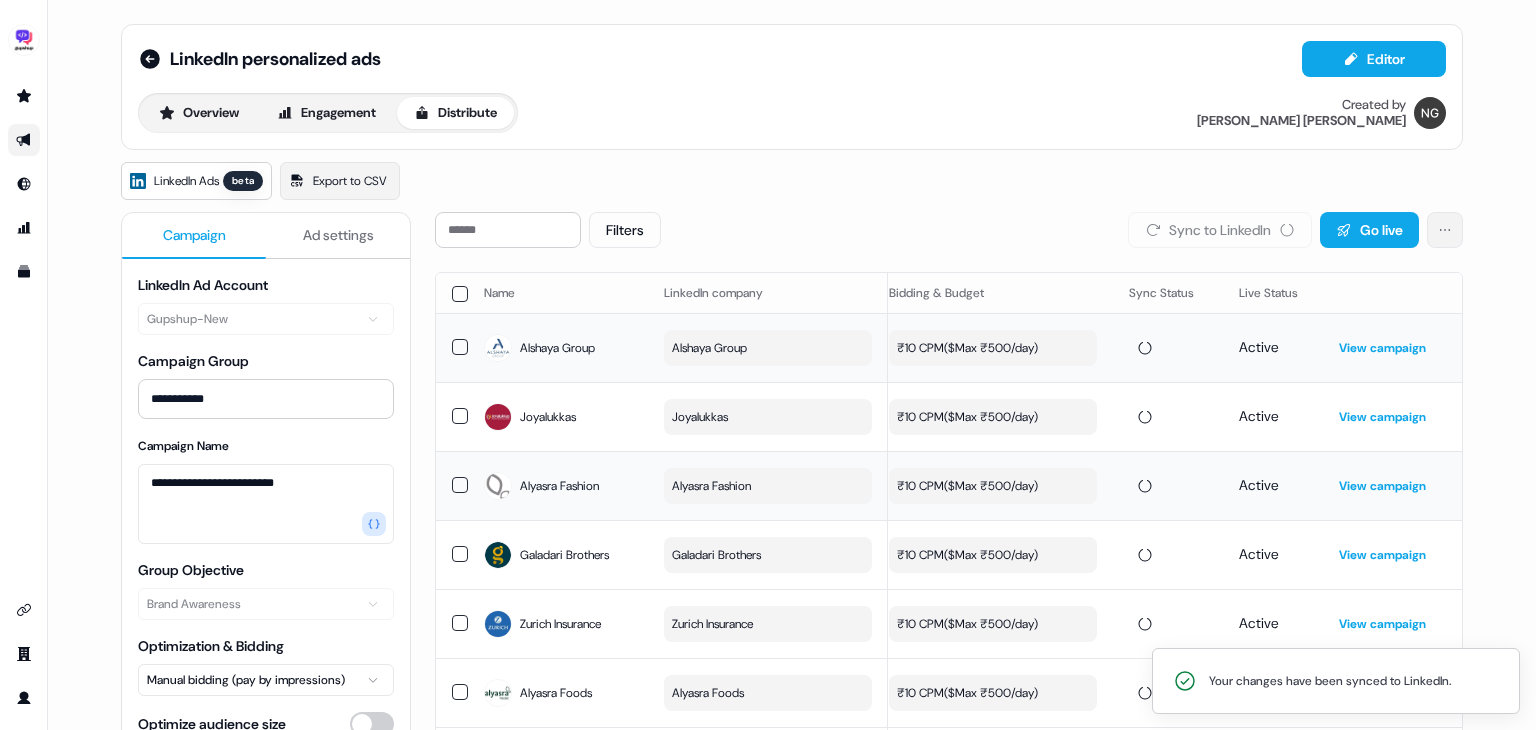 click on "**********" at bounding box center [768, 365] 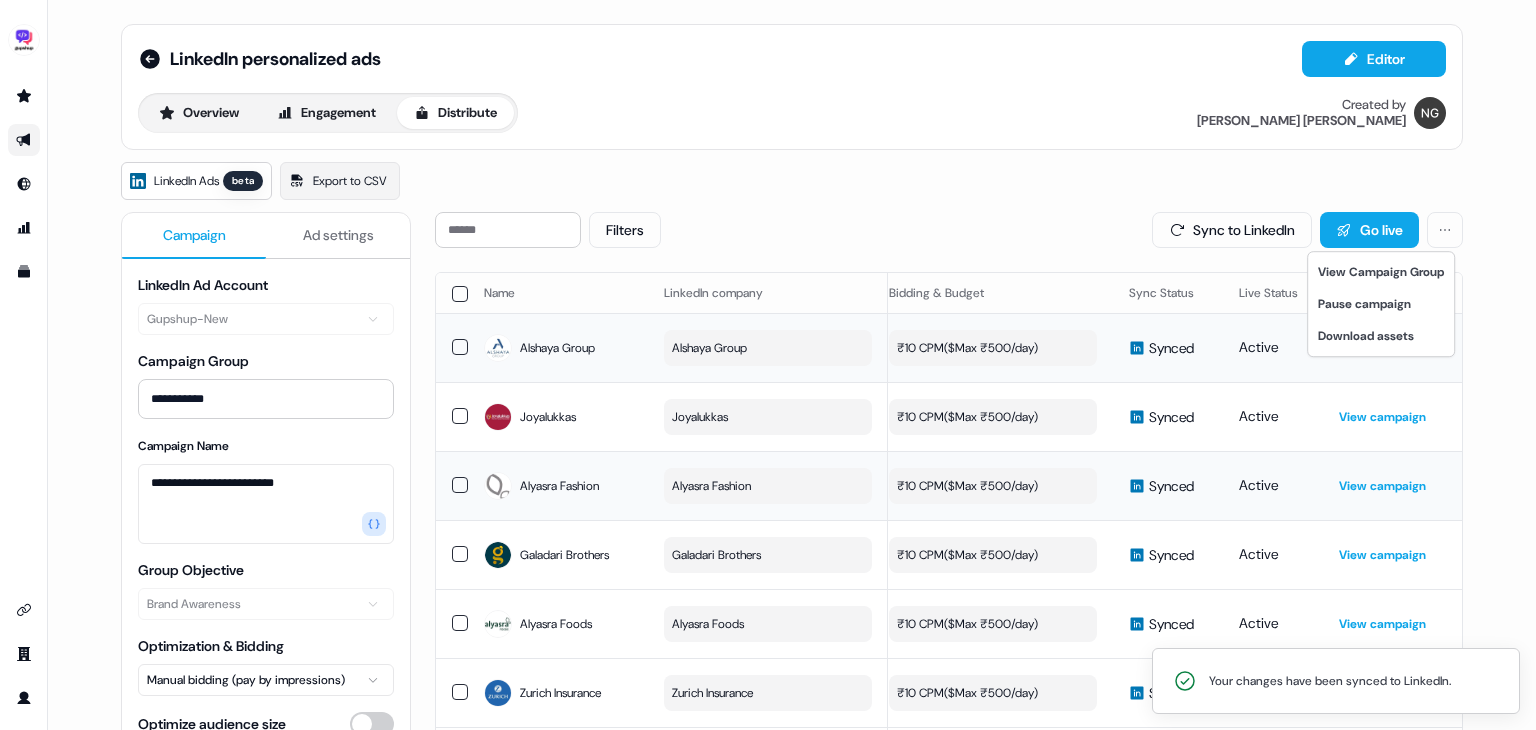 click on "**********" at bounding box center [768, 365] 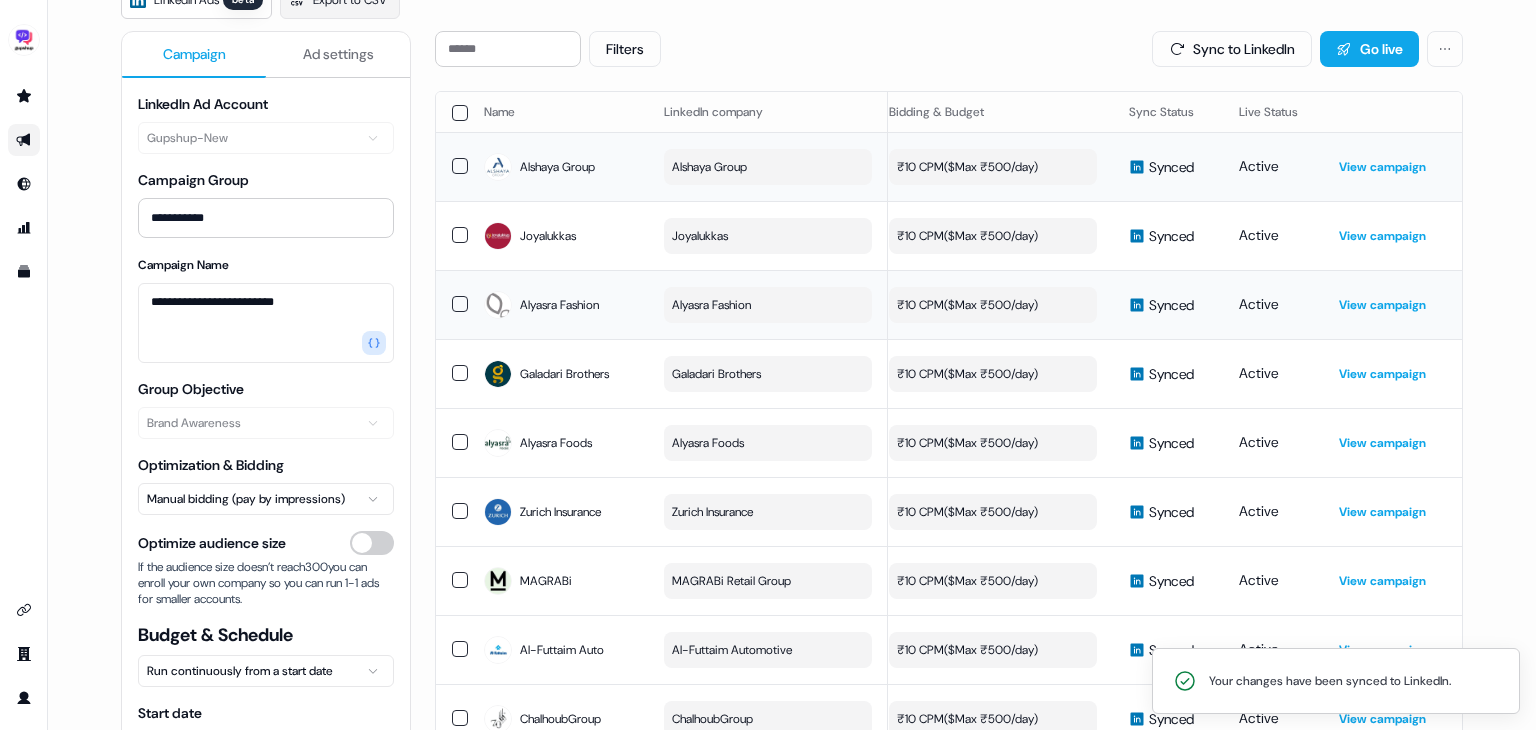 scroll, scrollTop: 0, scrollLeft: 0, axis: both 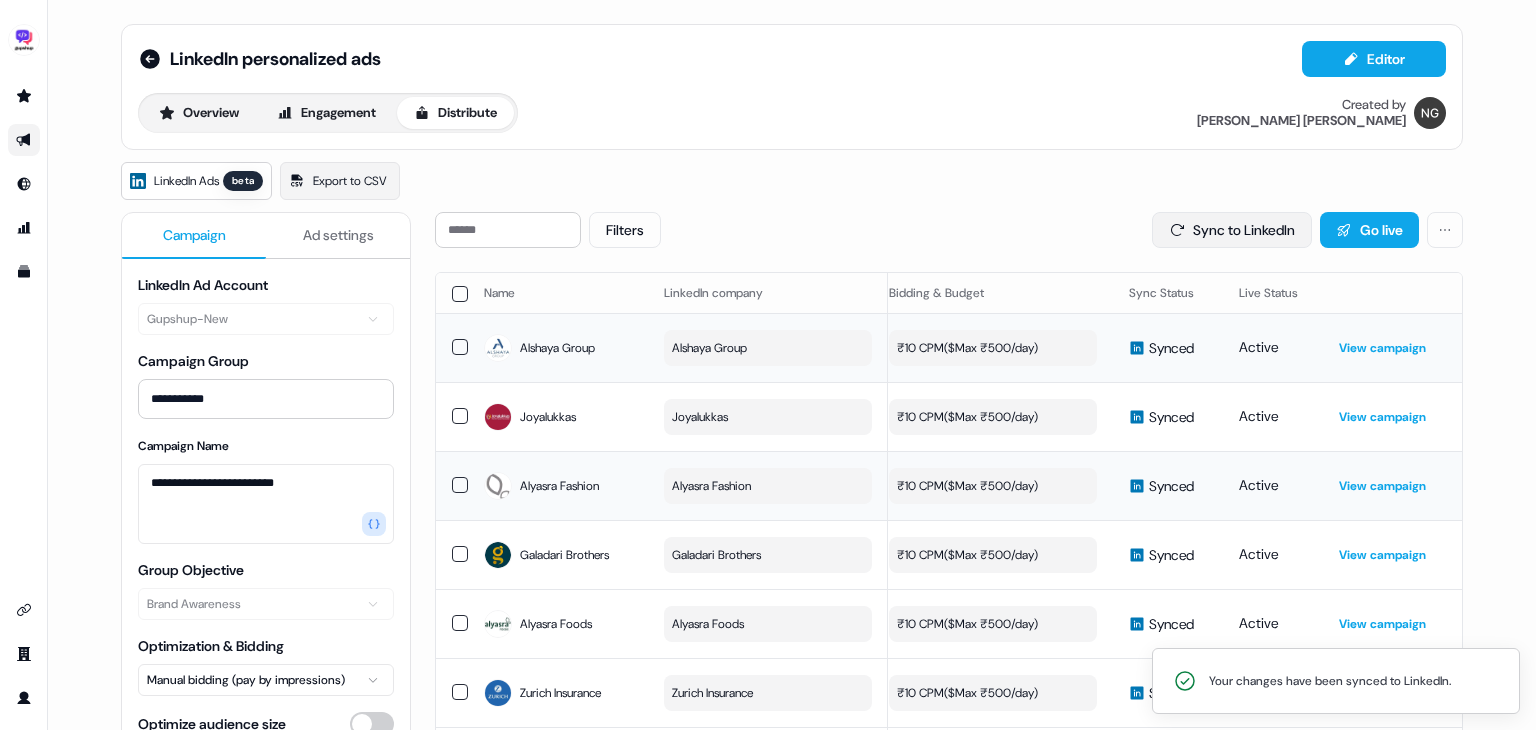 click on "Sync to LinkedIn" at bounding box center [1232, 230] 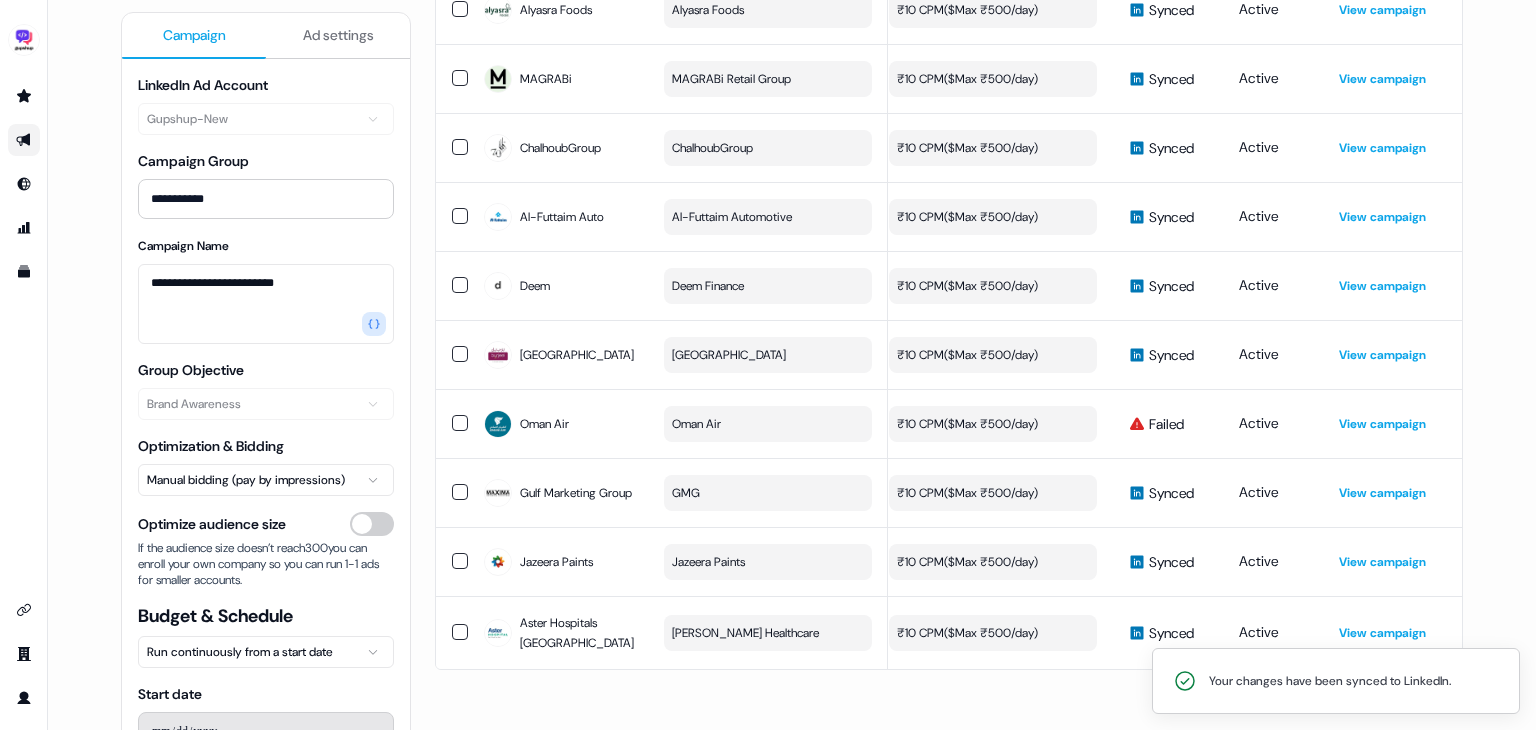 scroll, scrollTop: 0, scrollLeft: 0, axis: both 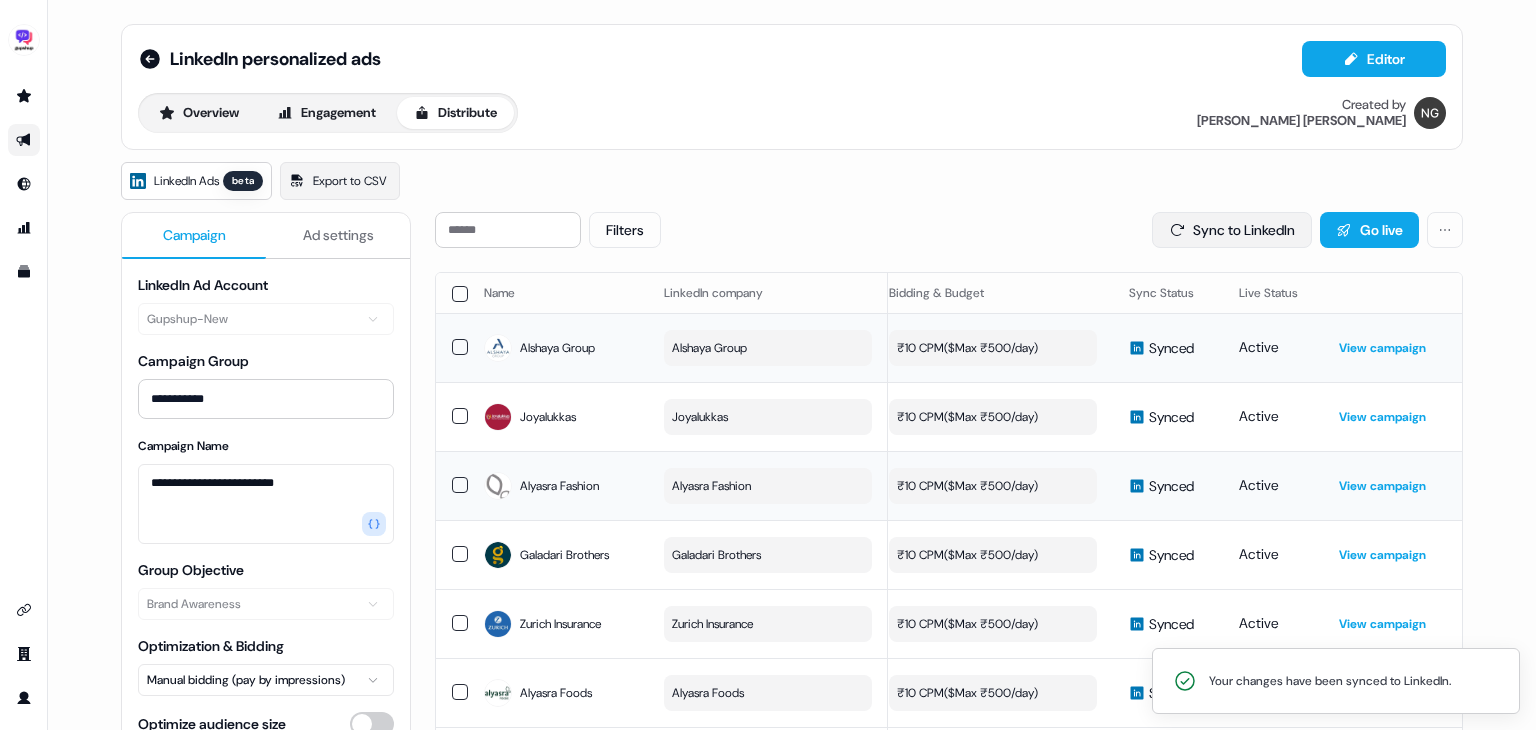 click on "Sync to LinkedIn" at bounding box center [1232, 230] 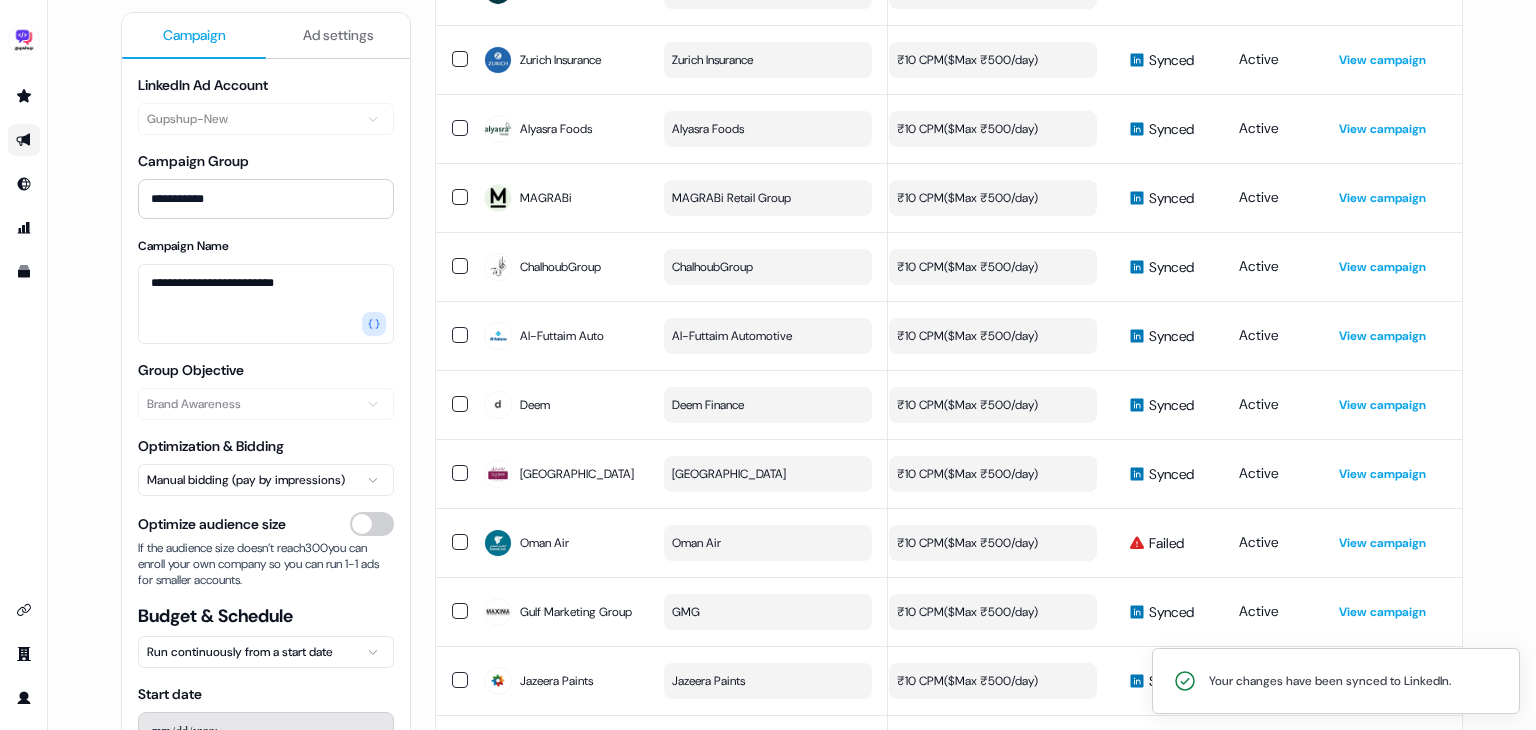 scroll, scrollTop: 685, scrollLeft: 0, axis: vertical 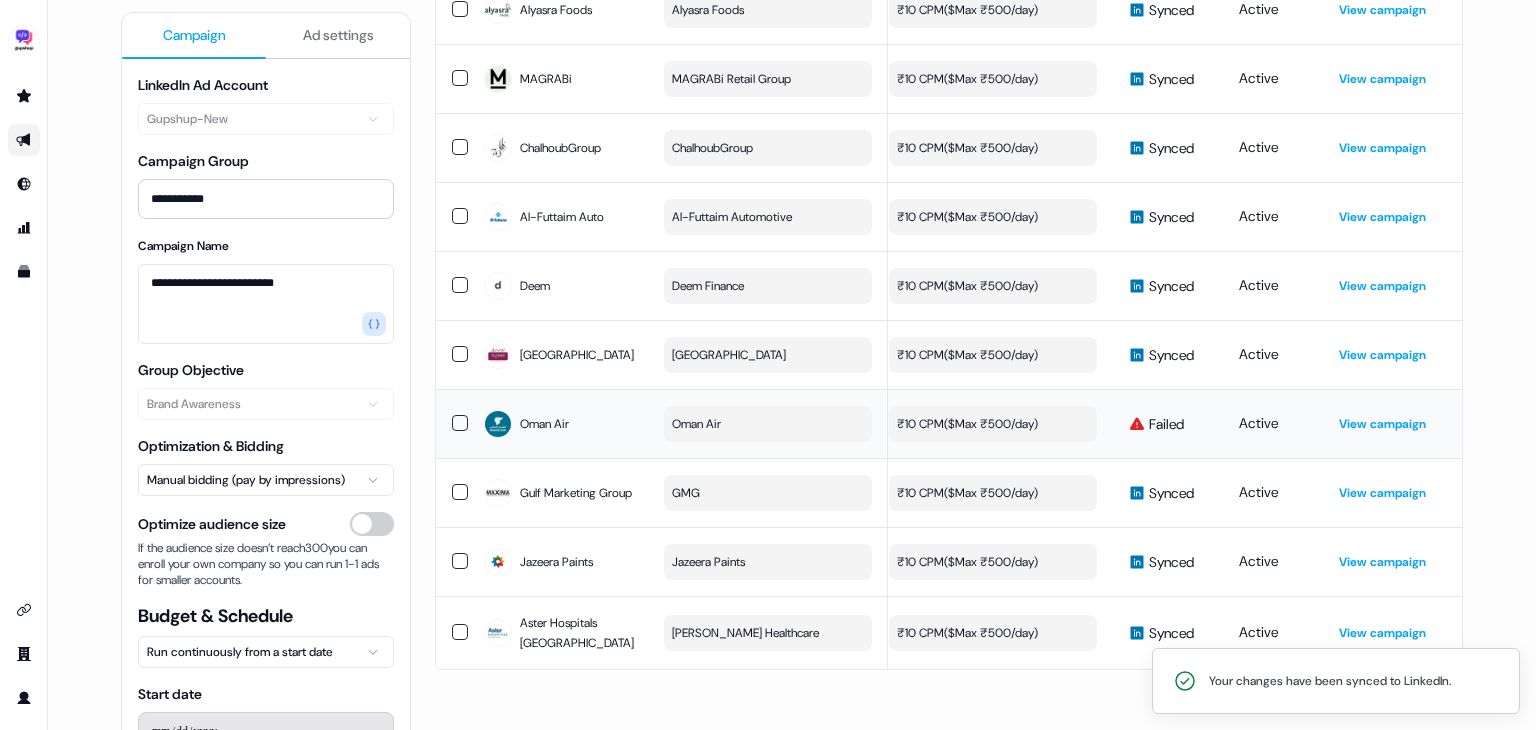 click on "View campaign" at bounding box center (1382, 424) 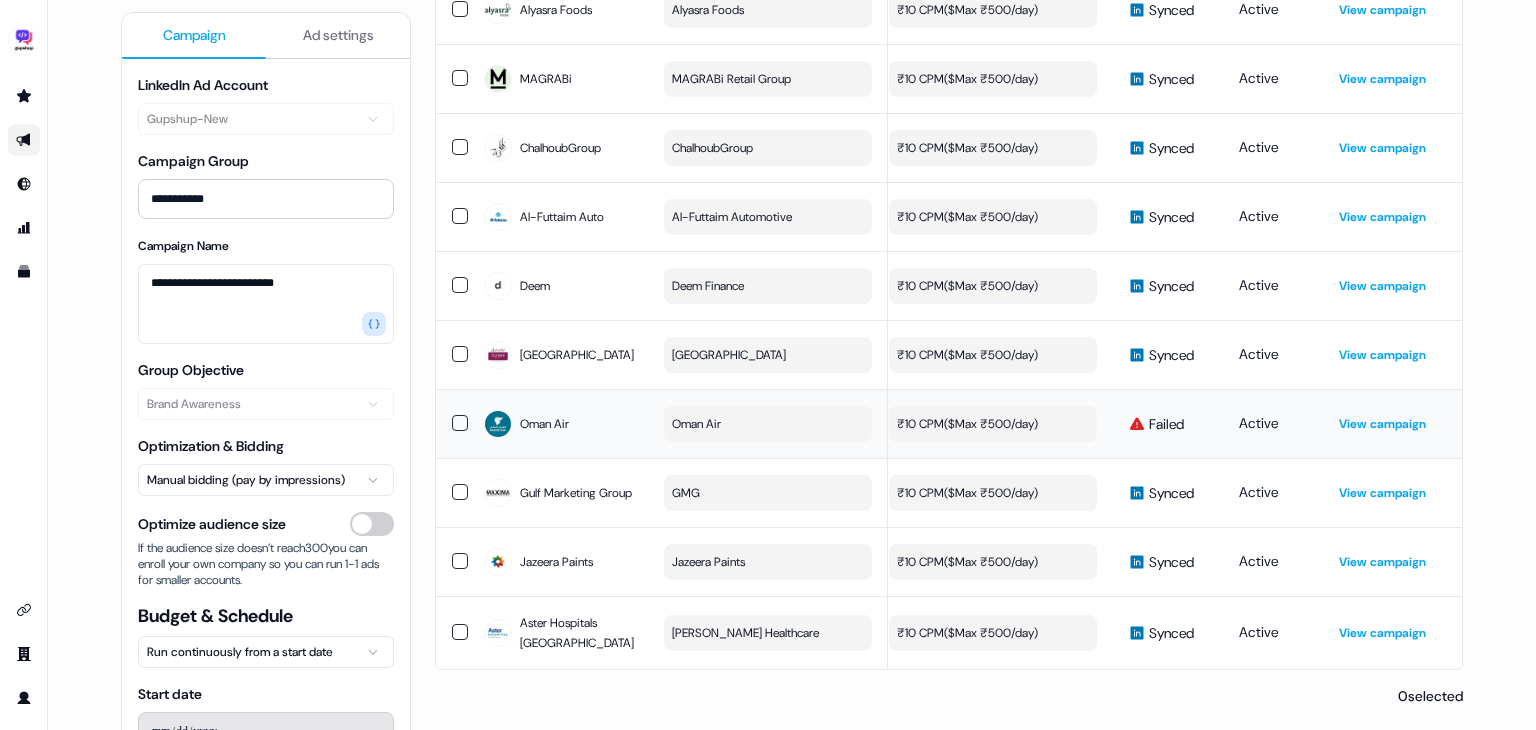 scroll, scrollTop: 0, scrollLeft: 0, axis: both 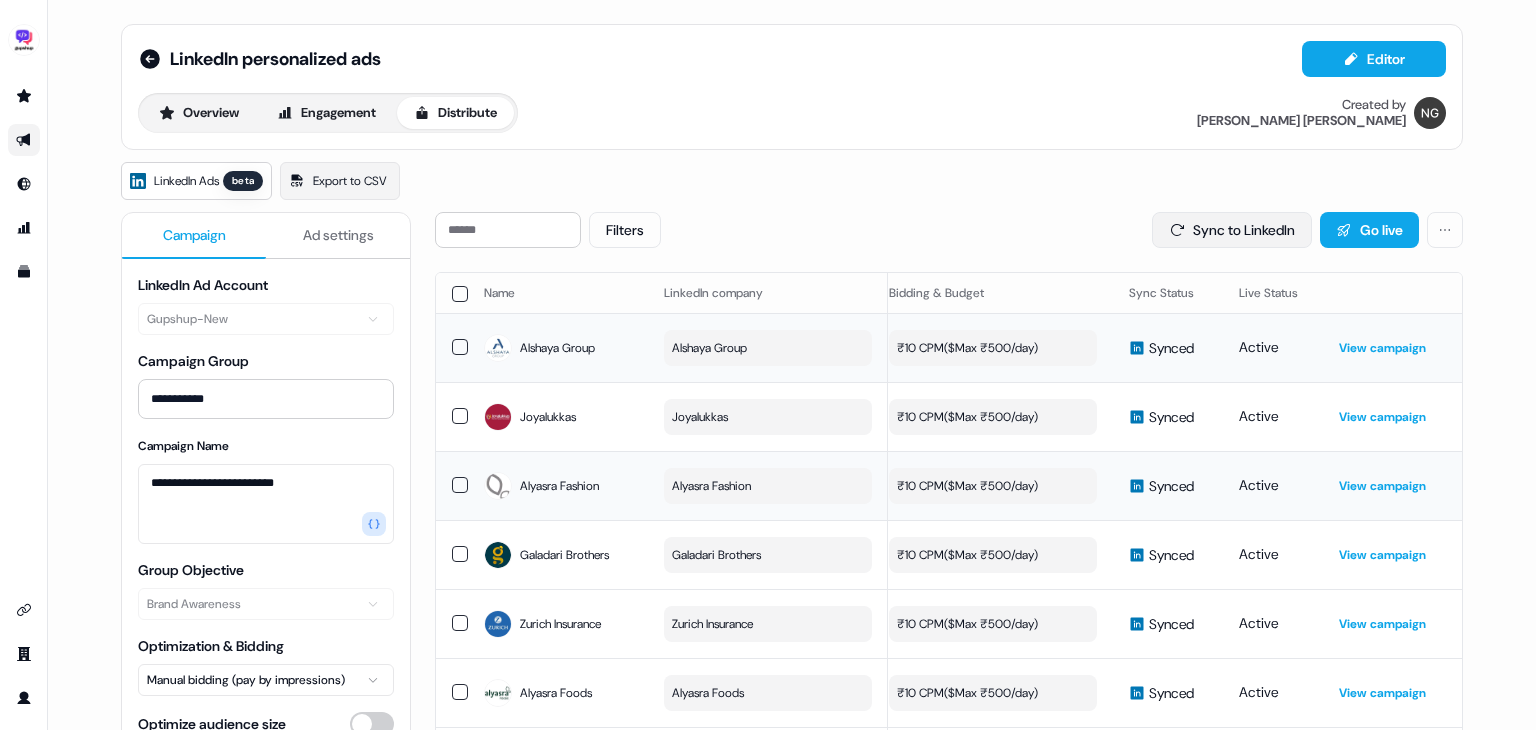 click on "Sync to LinkedIn" at bounding box center [1232, 230] 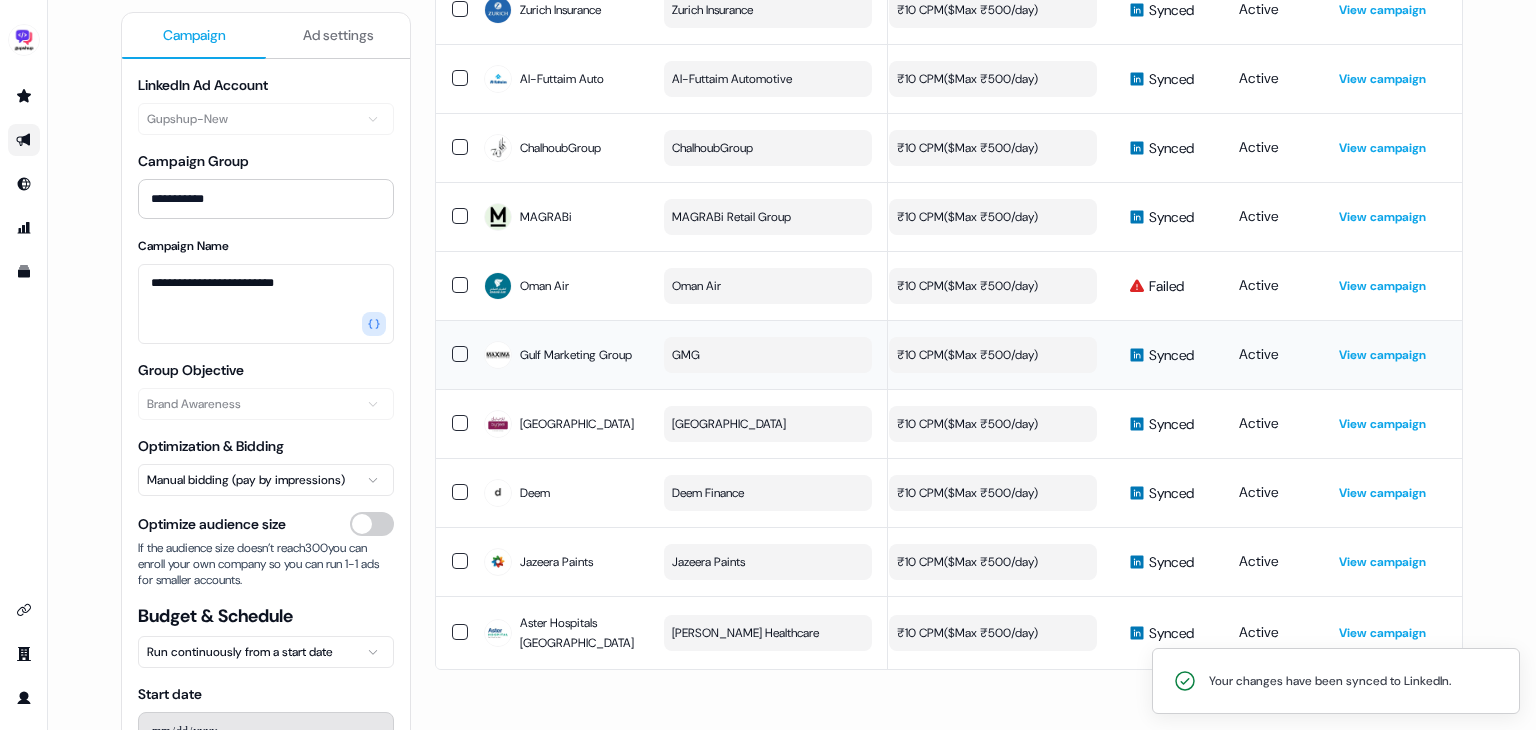 scroll, scrollTop: 0, scrollLeft: 0, axis: both 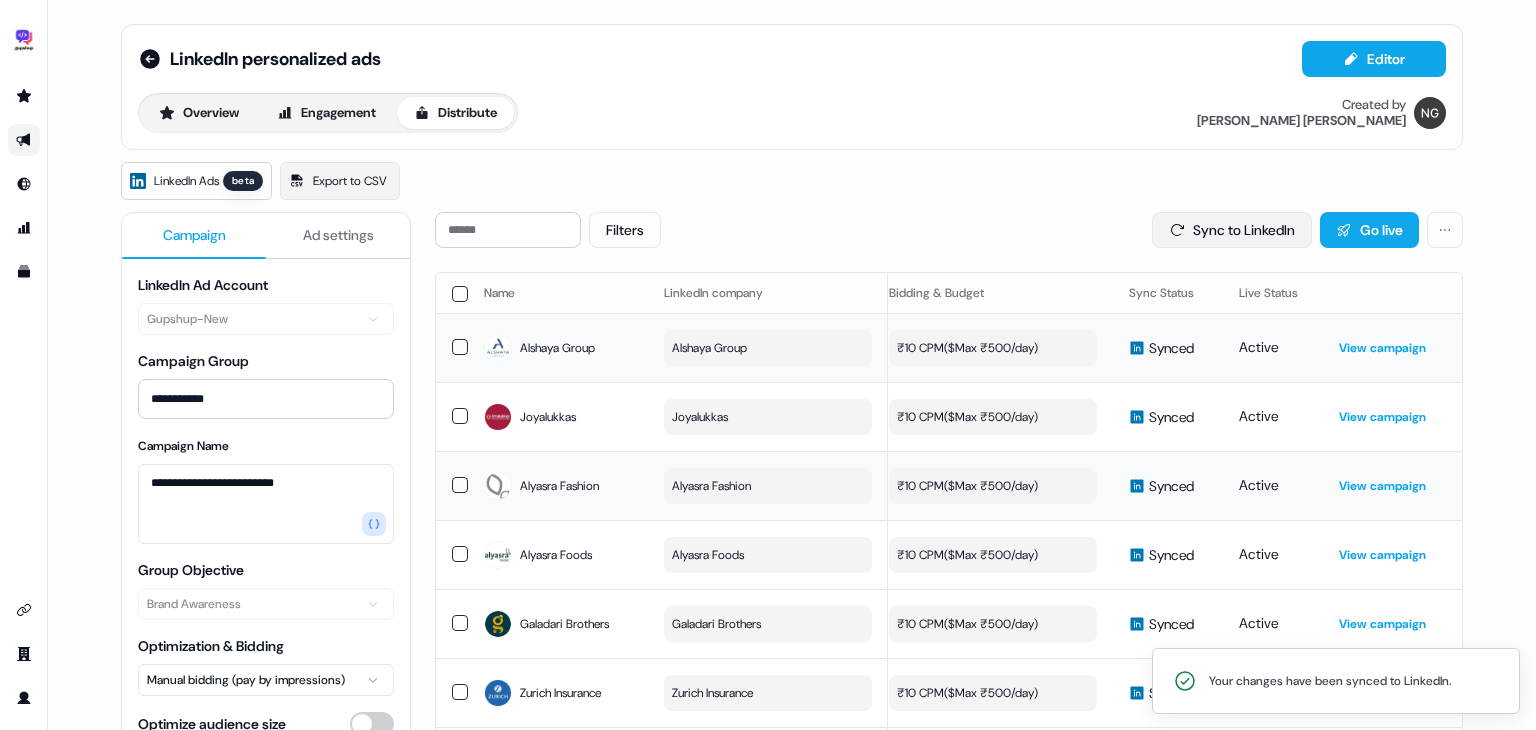 click on "Sync to LinkedIn" at bounding box center (1232, 230) 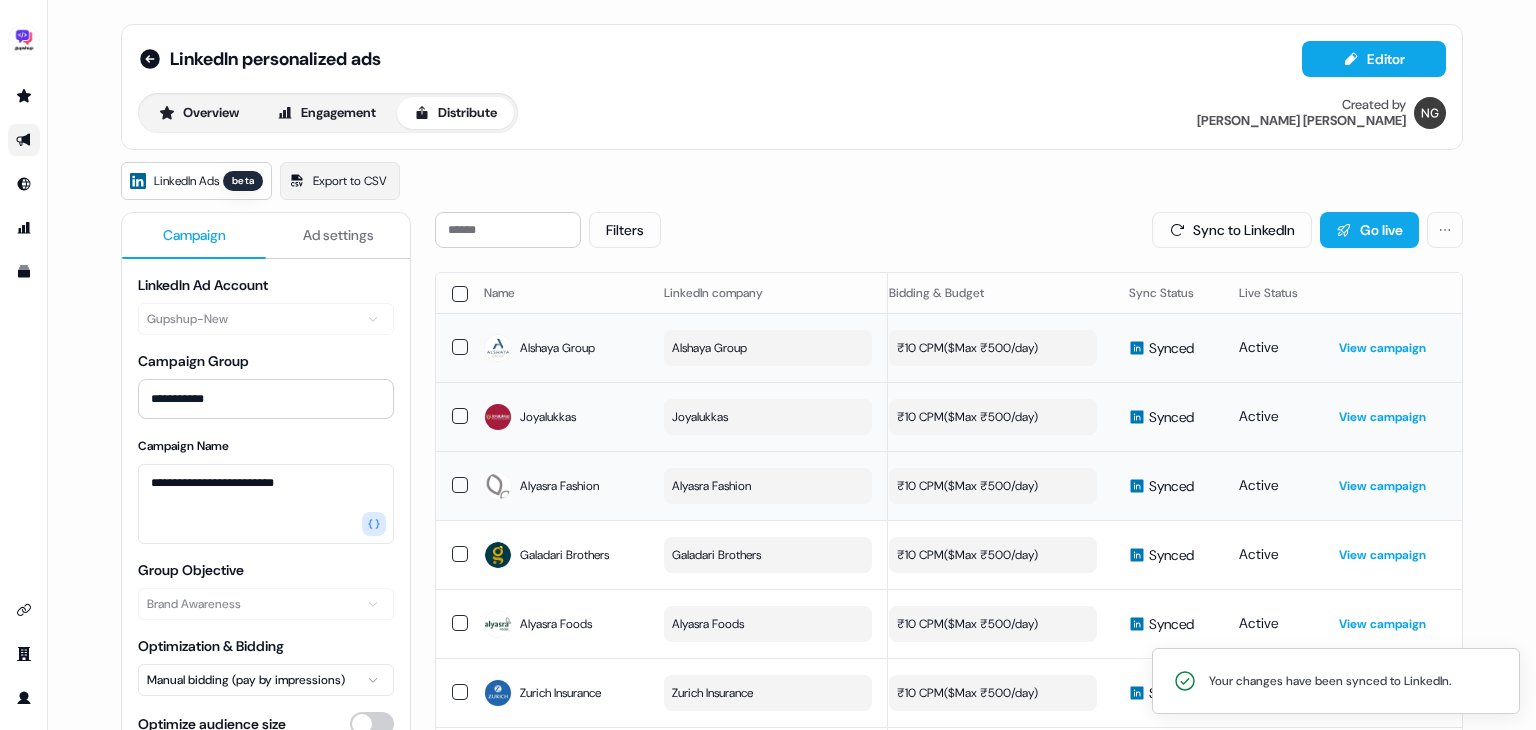 scroll, scrollTop: 685, scrollLeft: 0, axis: vertical 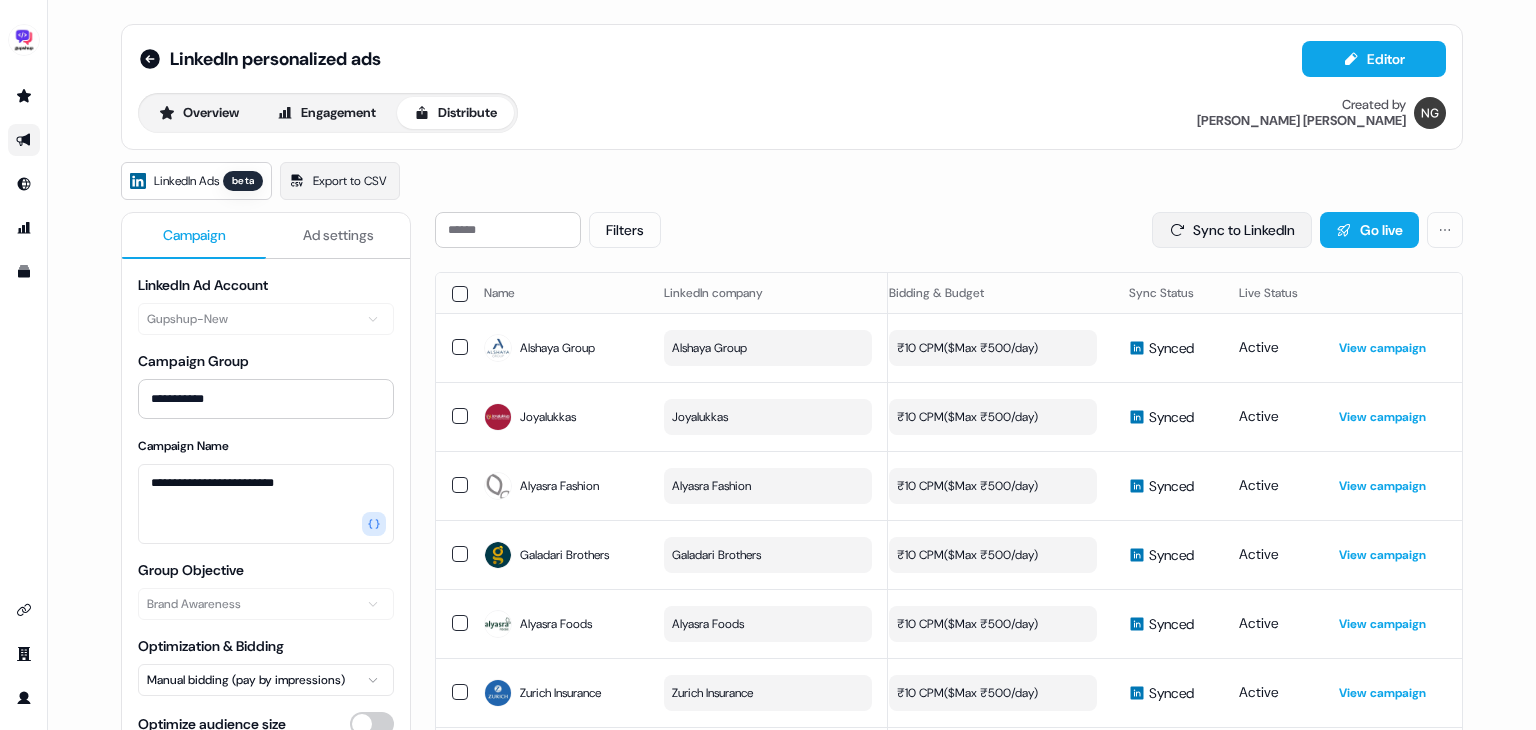 click on "Sync to LinkedIn" at bounding box center [1232, 230] 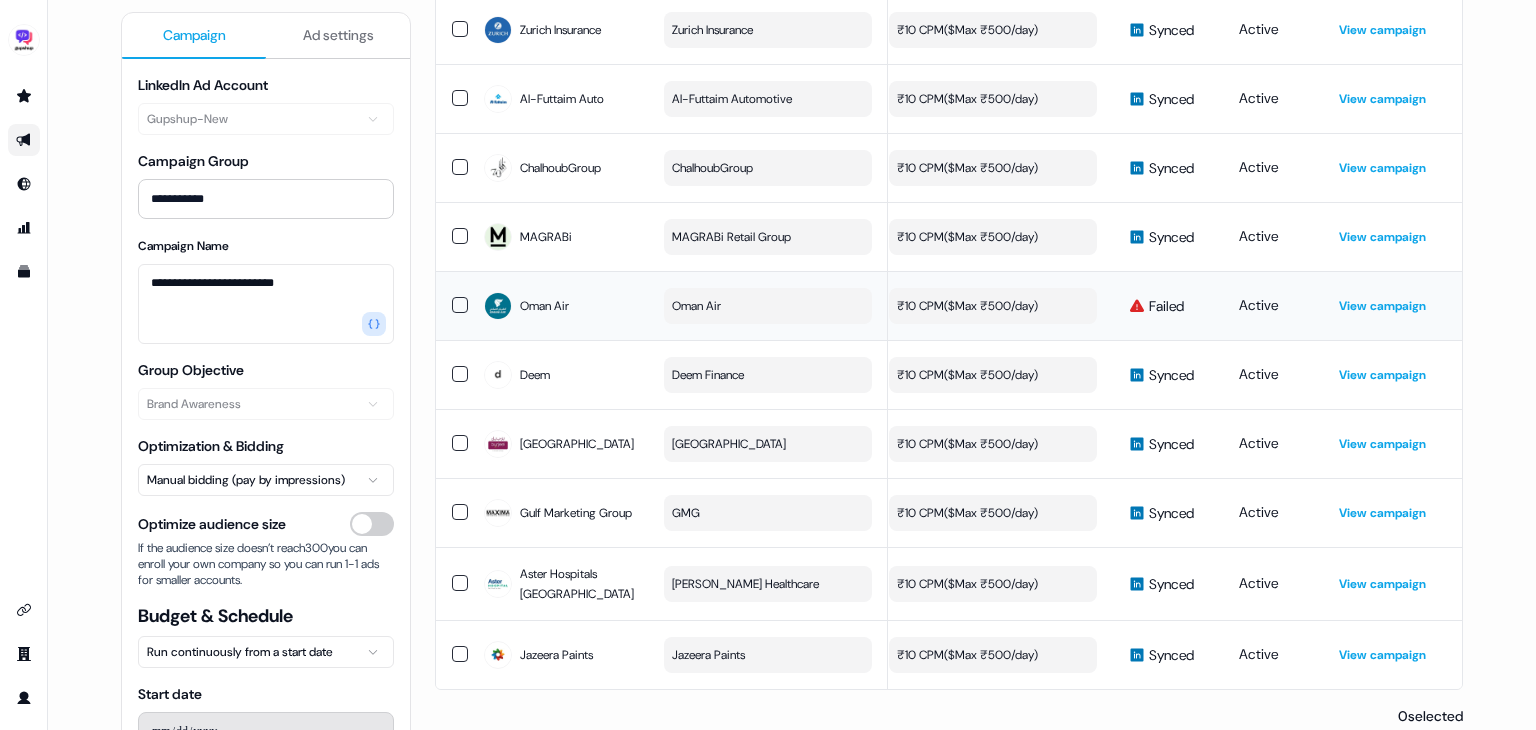 scroll, scrollTop: 0, scrollLeft: 0, axis: both 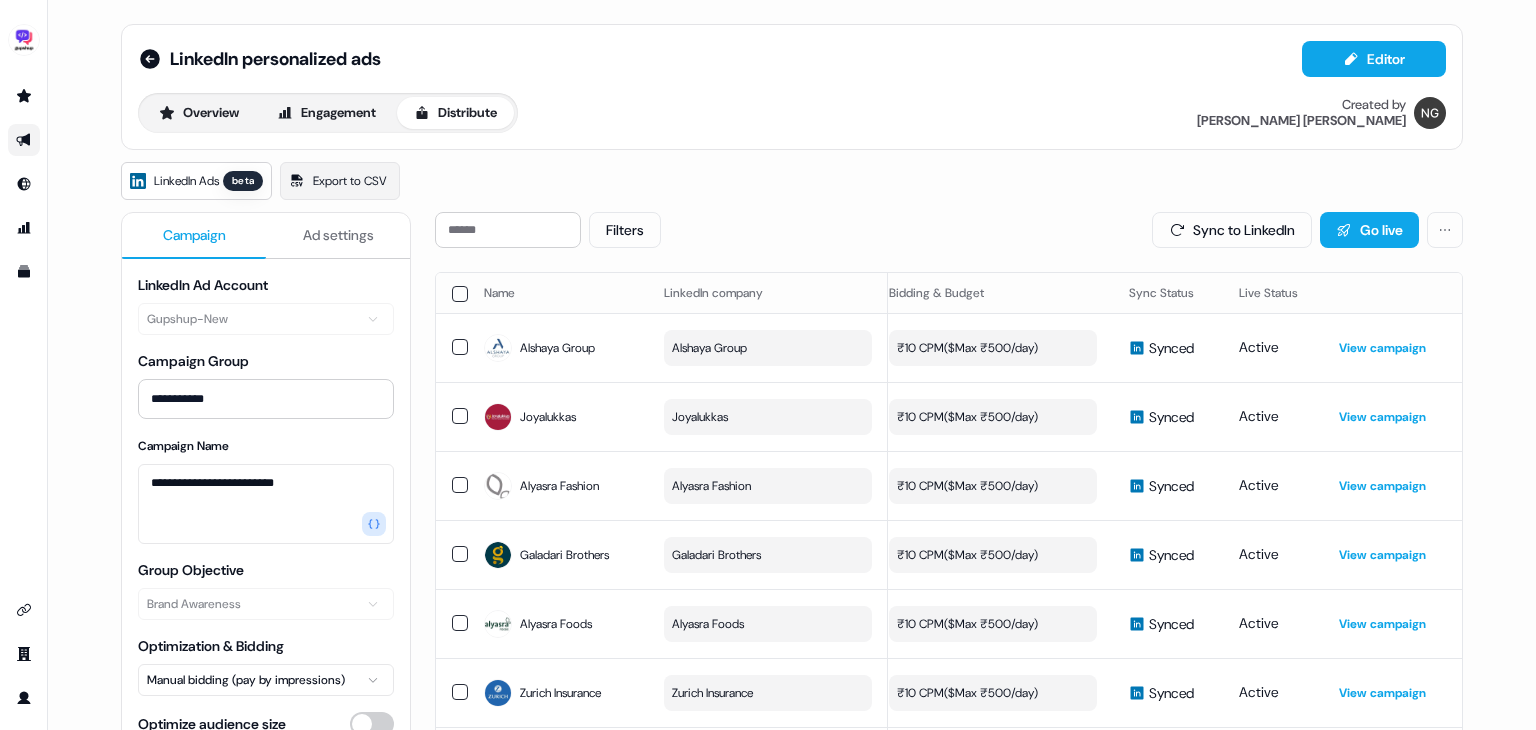 click on "LinkedIn personalized ads Editor Overview Engagement Distribute Created by [PERSON_NAME]" at bounding box center (792, 87) 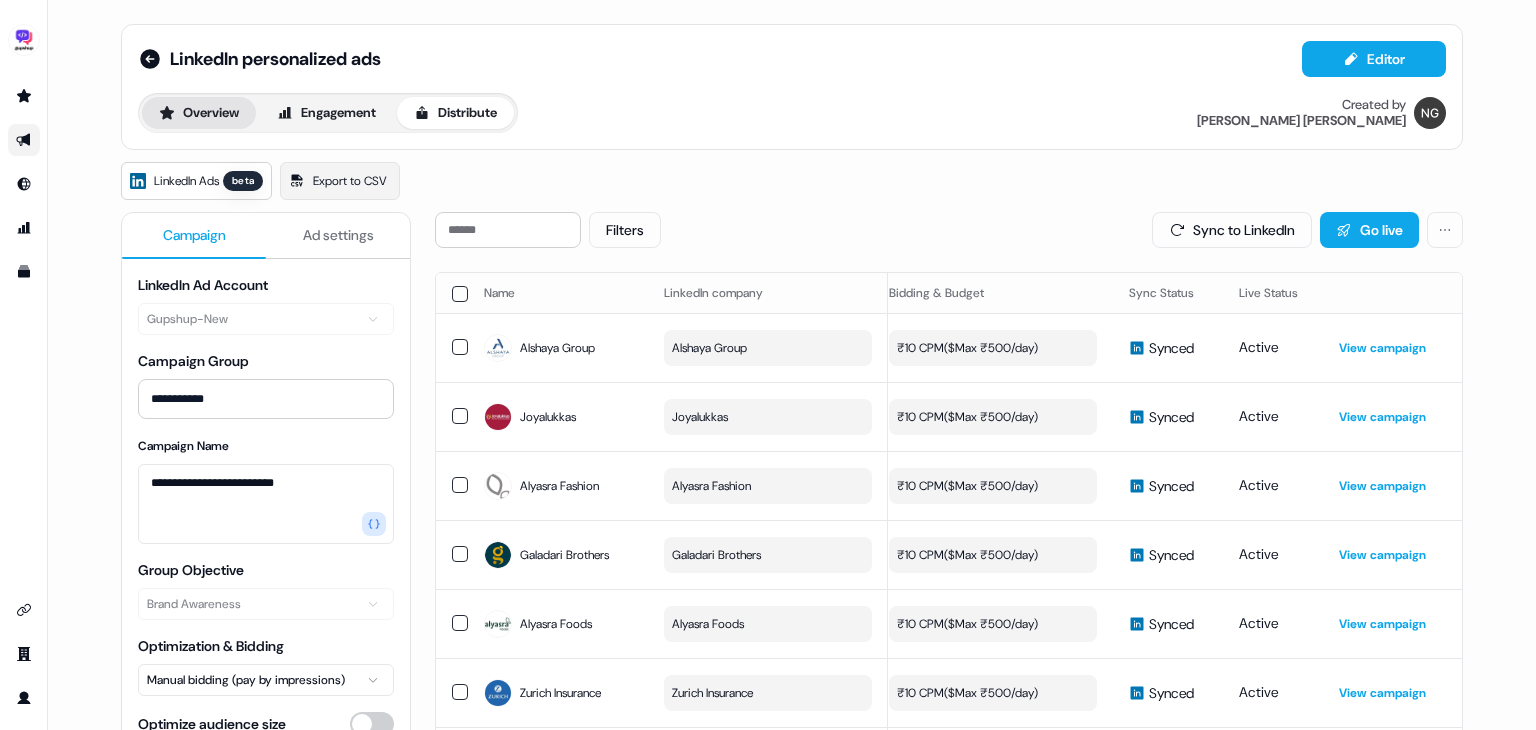 click on "Overview" at bounding box center [199, 113] 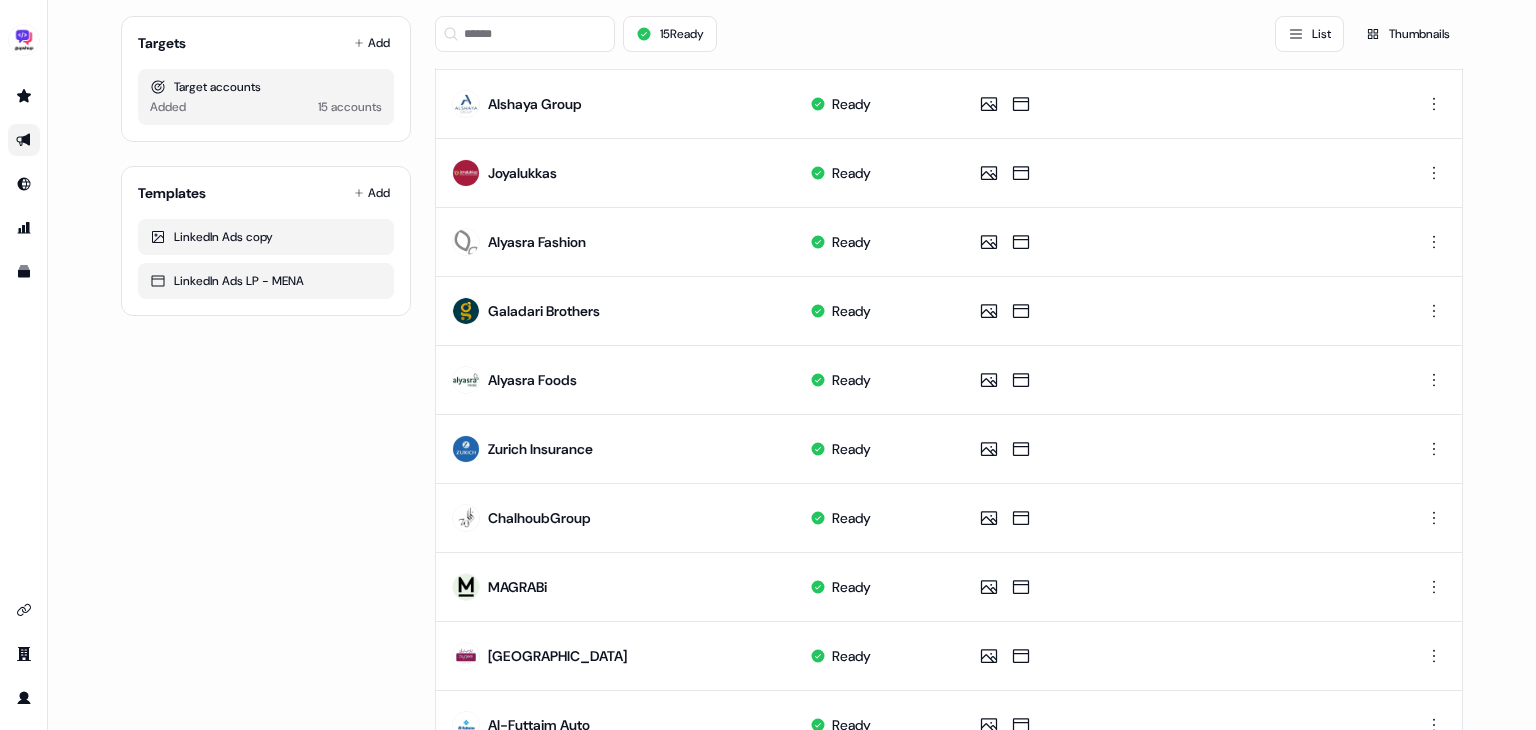 scroll, scrollTop: 633, scrollLeft: 0, axis: vertical 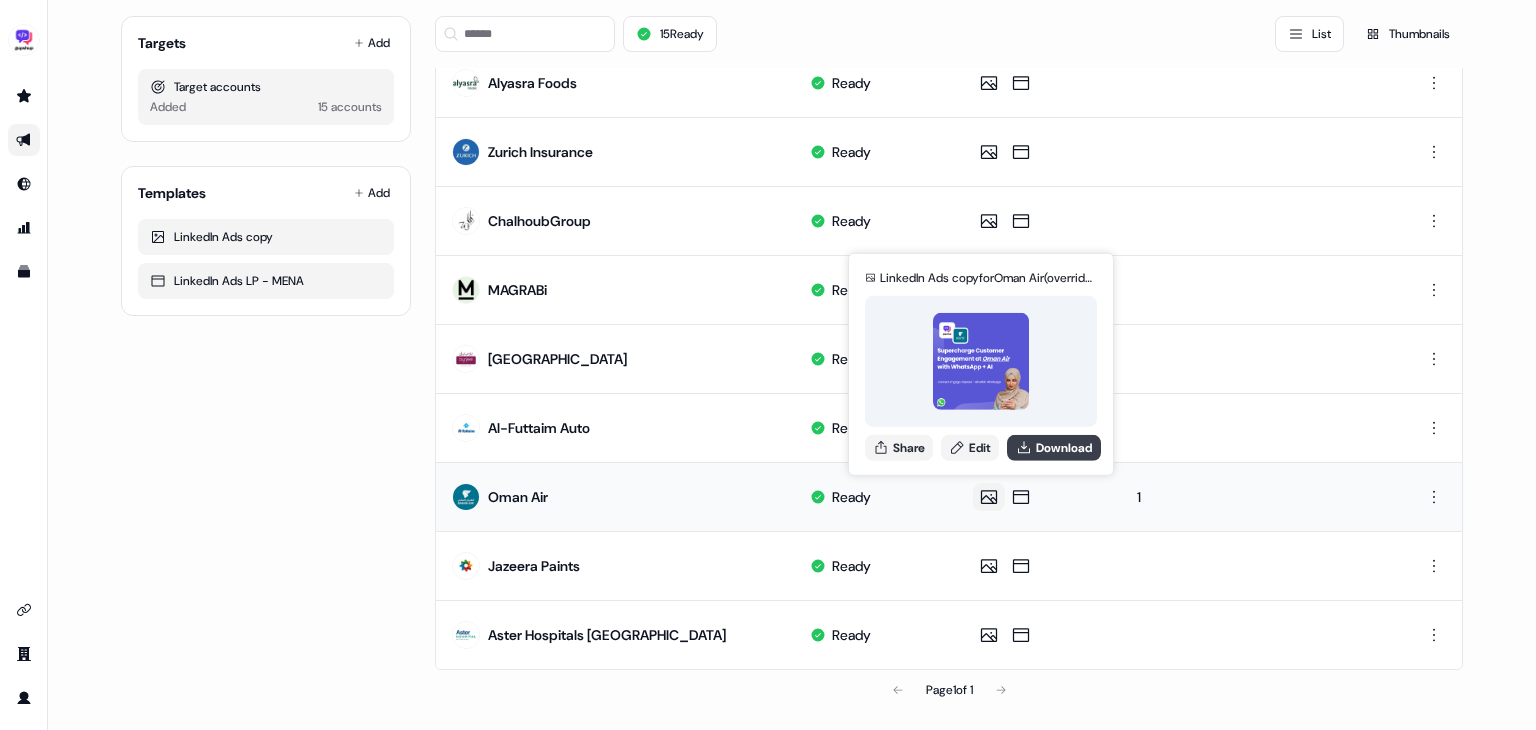 click on "Download" at bounding box center (1054, 447) 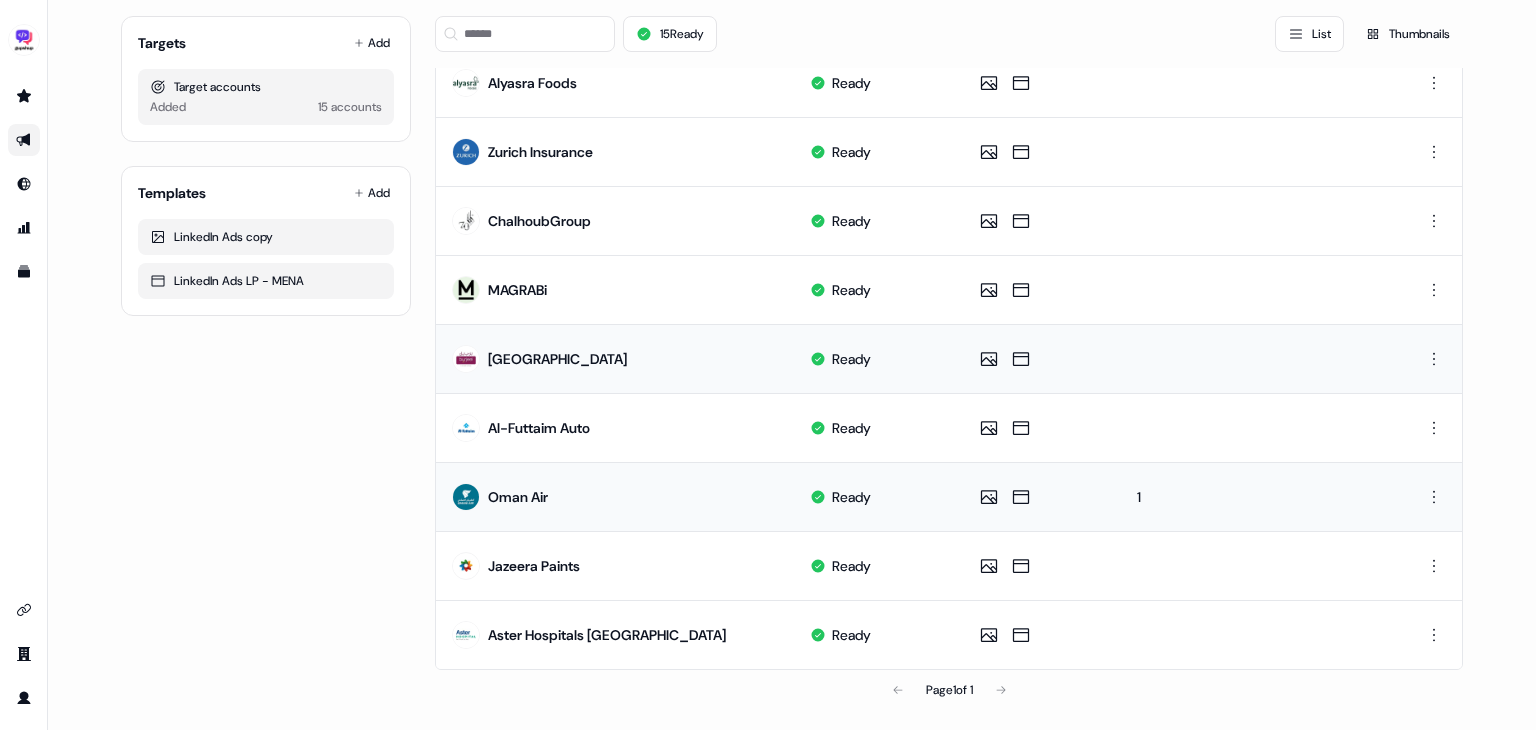 scroll, scrollTop: 0, scrollLeft: 0, axis: both 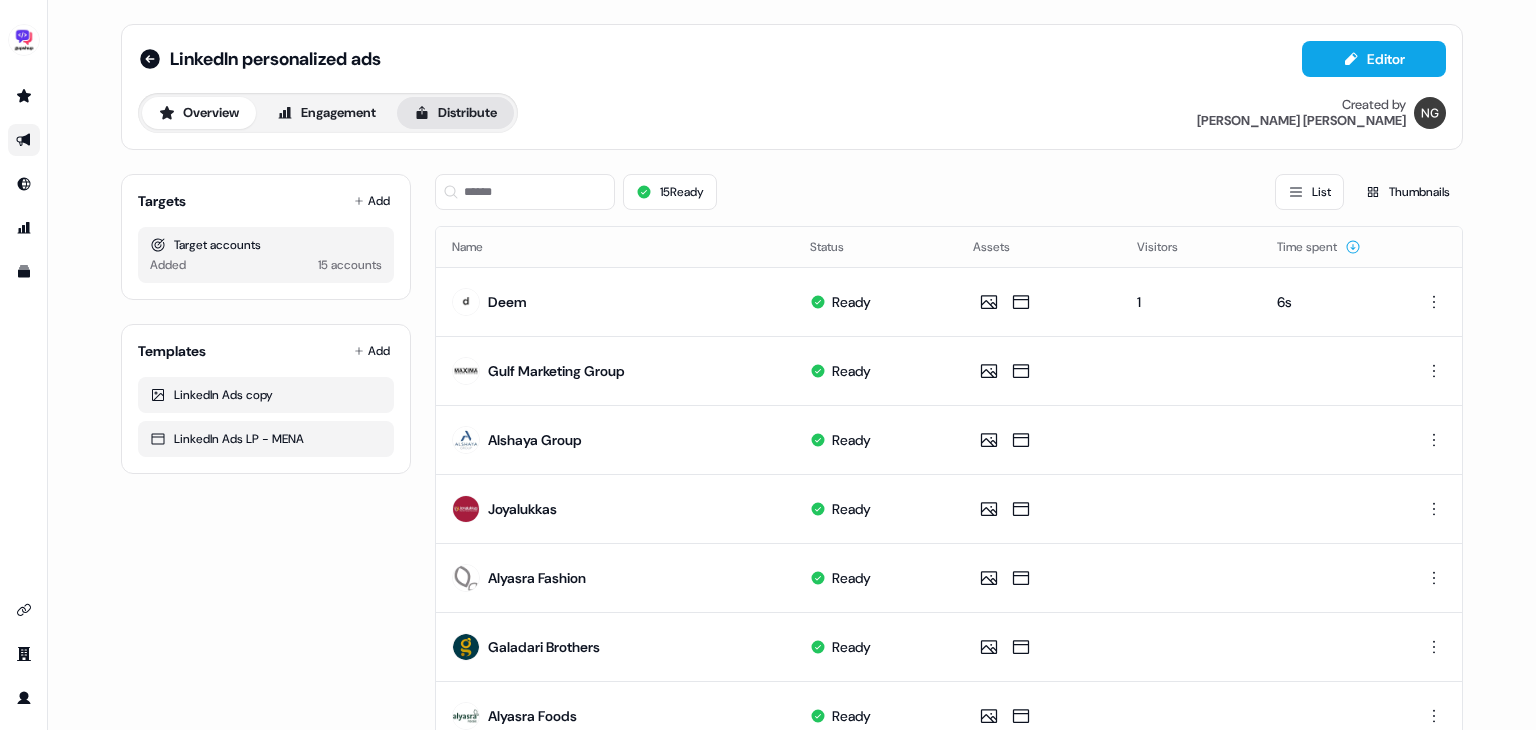 click 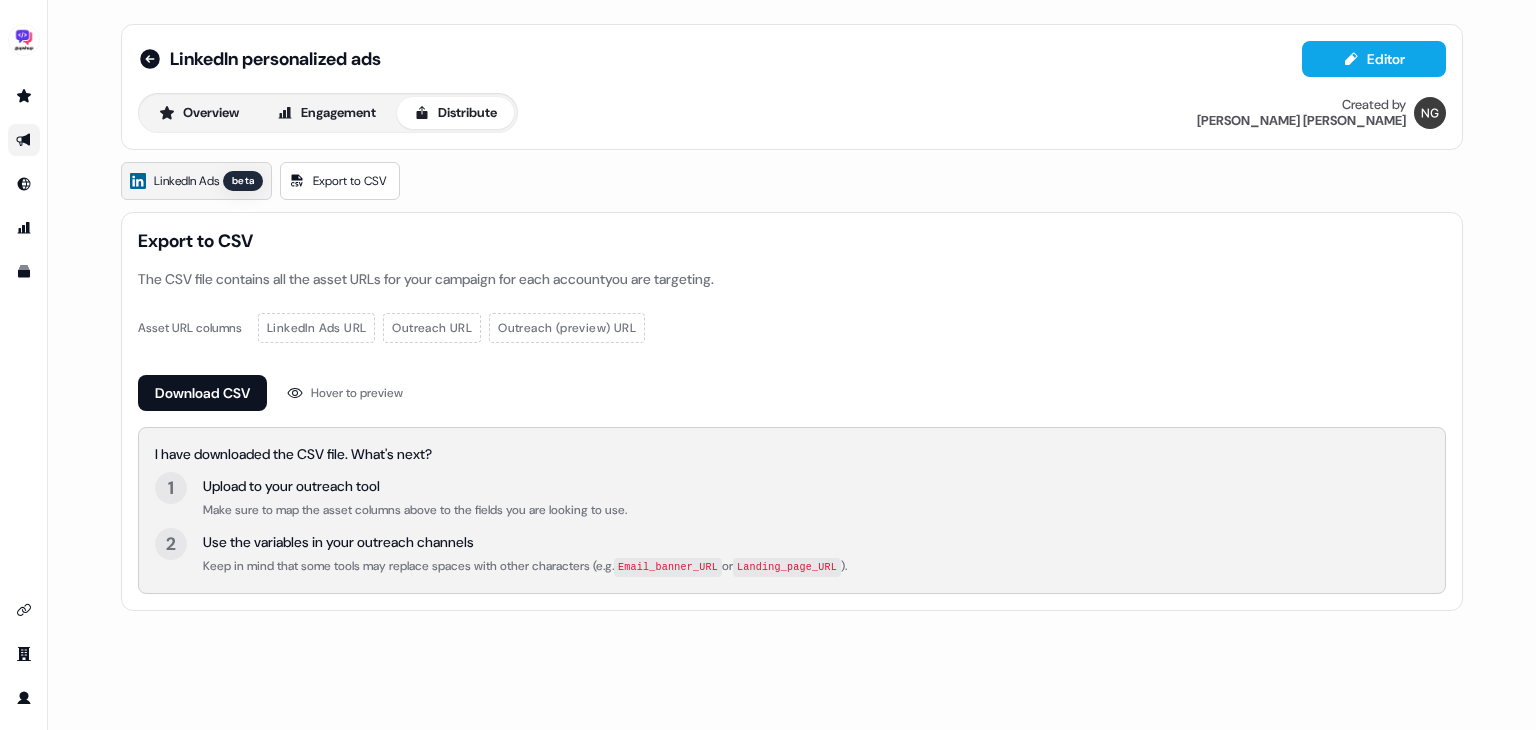 click on "LinkedIn Ads" at bounding box center (186, 181) 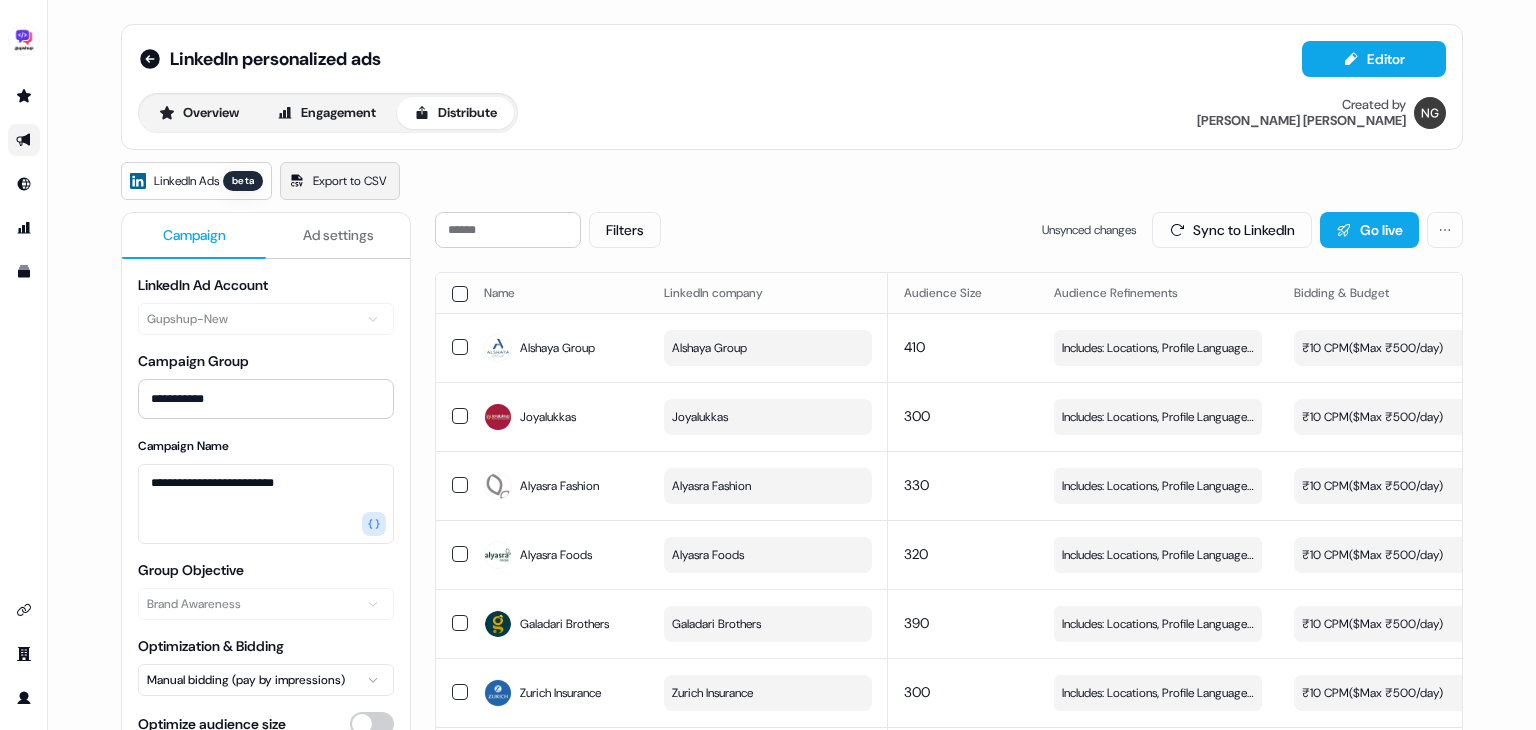 scroll, scrollTop: 0, scrollLeft: 0, axis: both 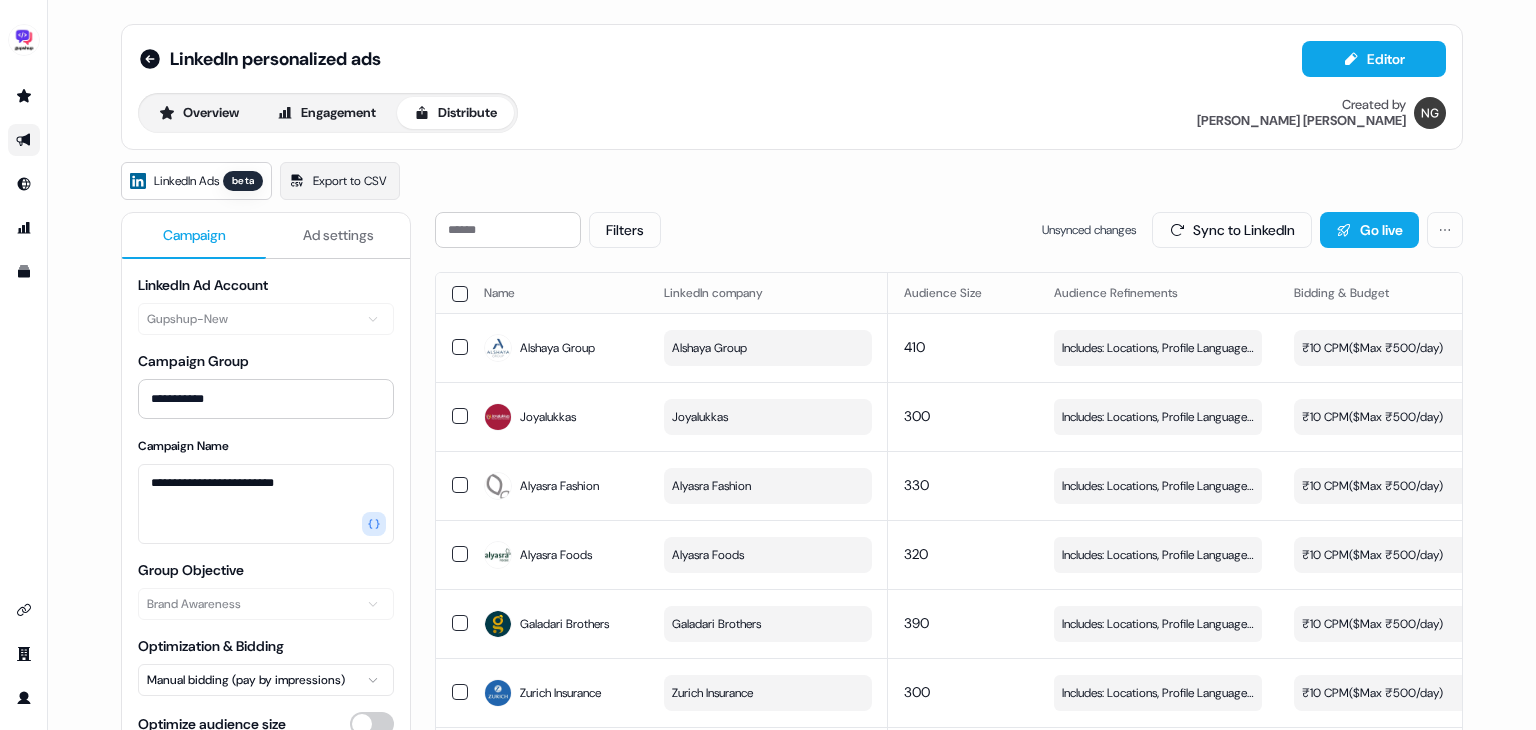 click on "Overview Engagement Distribute" at bounding box center (328, 113) 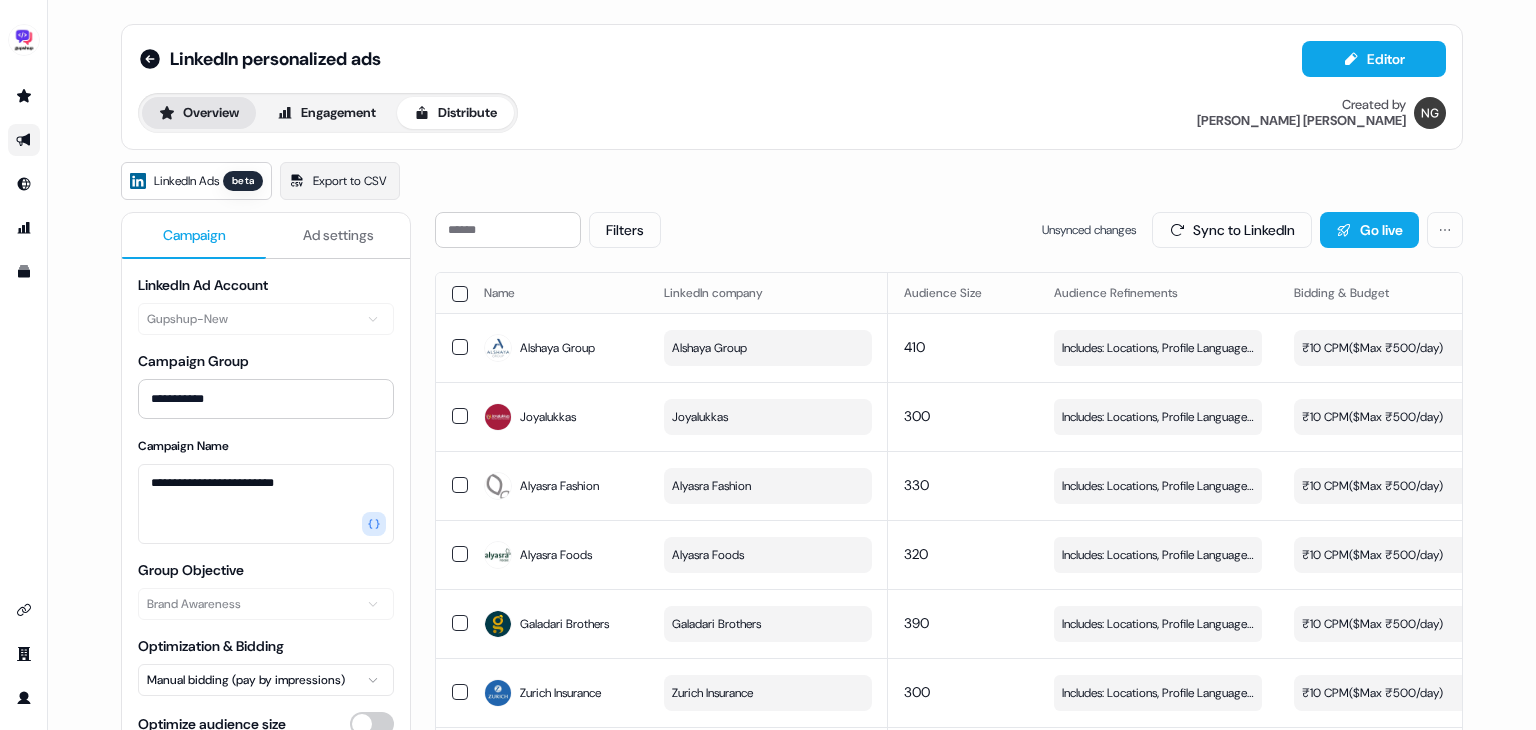 click on "Overview" at bounding box center (199, 113) 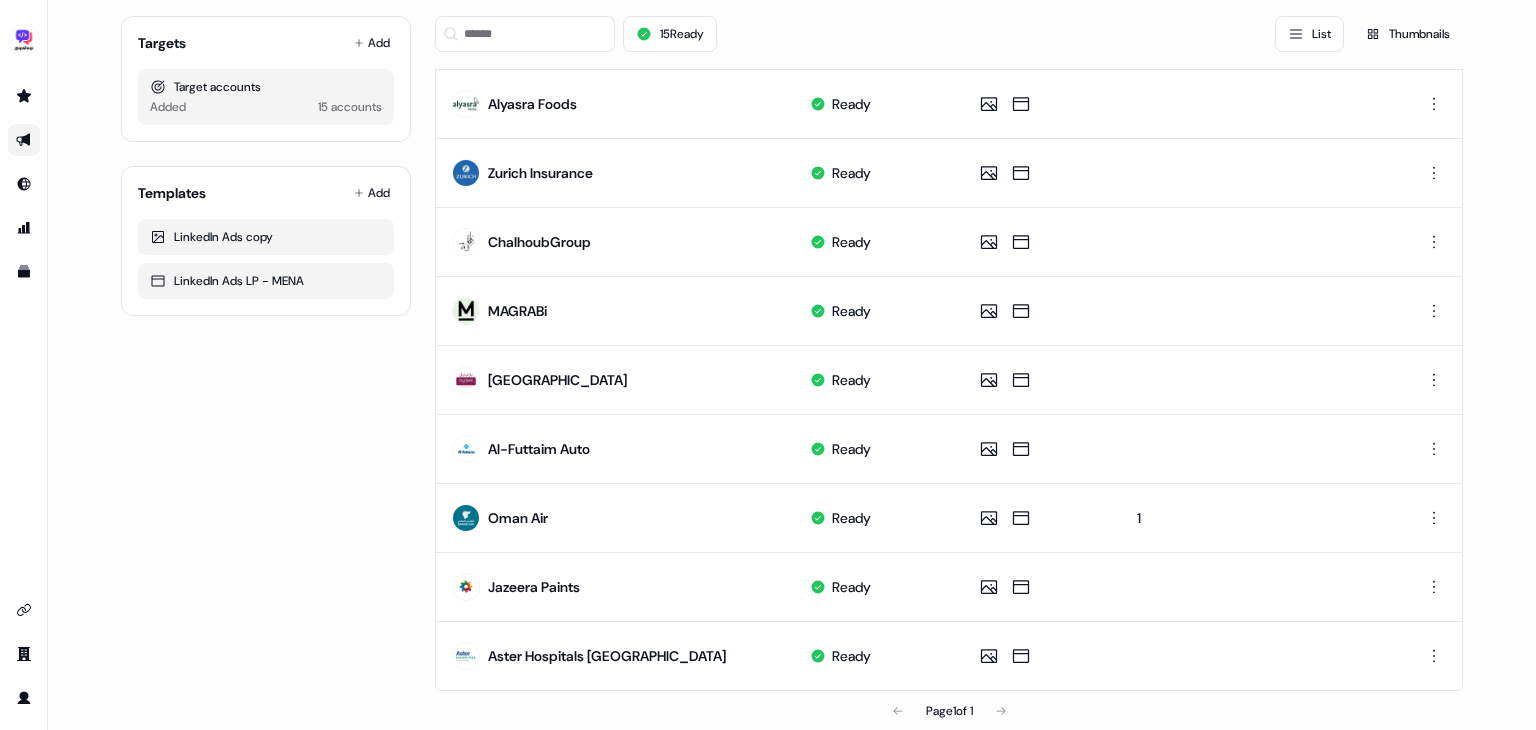 scroll, scrollTop: 633, scrollLeft: 0, axis: vertical 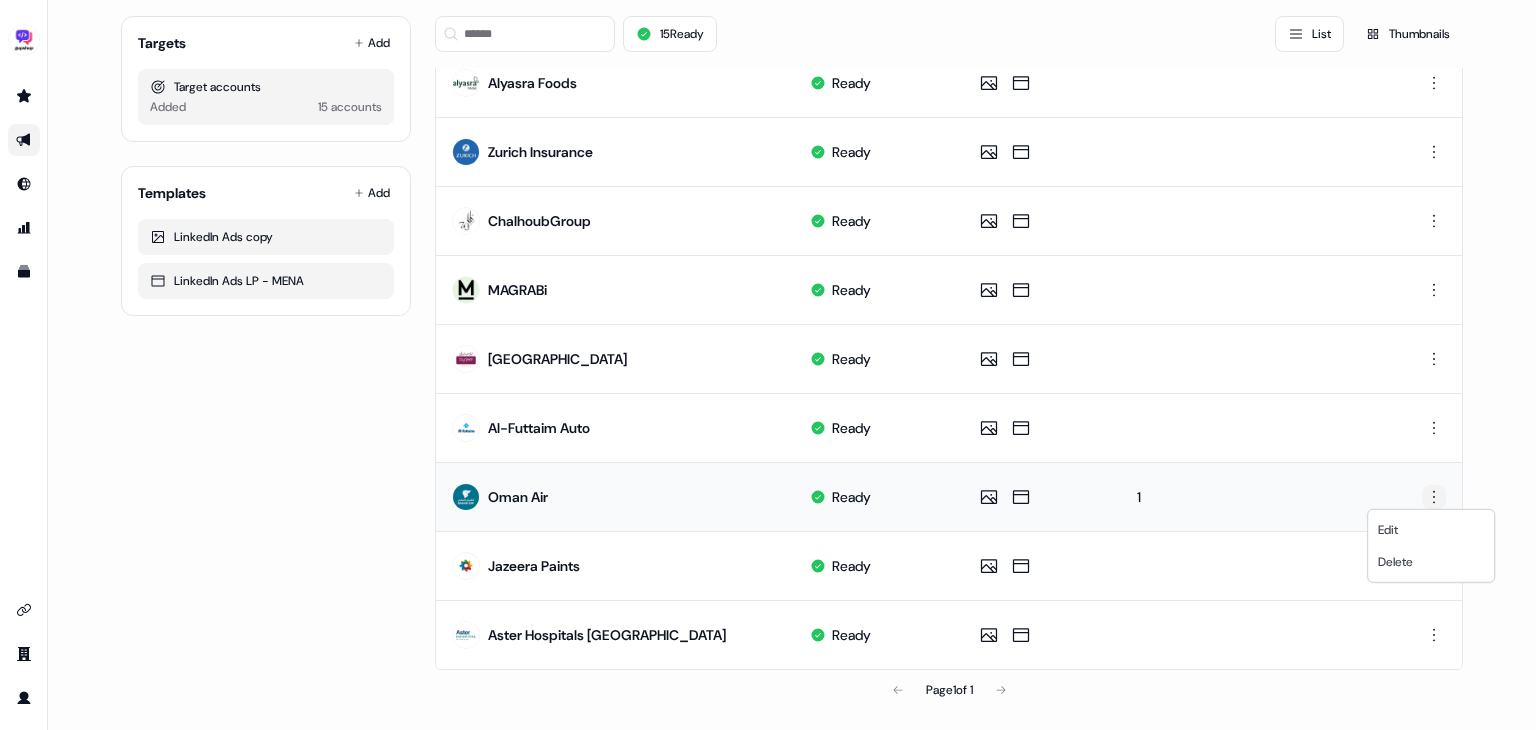 click on "For the best experience switch devices to a bigger screen. Go to [DOMAIN_NAME]   LinkedIn personalized ads Editor Overview Engagement Distribute Created by [PERSON_NAME] Targets Add Target   accounts Added 15   accounts Templates Add LinkedIn Ads copy LinkedIn Ads LP - MENA 15  Ready List Thumbnails Name Status Assets Visitors Time spent Deem Ready 1 6s Gulf Marketing Group Ready Alshaya Group Ready Joyalukkas Ready Alyasra Fashion Ready Galadari Brothers Ready Alyasra Foods Ready Zurich Insurance Ready ChalhoubGroup Ready MAGRABi Ready [GEOGRAPHIC_DATA] Ready Al-Futtaim Auto Ready Oman Air Ready 1 Jazeera Paints Ready Aster Hospitals [GEOGRAPHIC_DATA] Ready Page  1  of 1 Edit Delete" at bounding box center (768, 365) 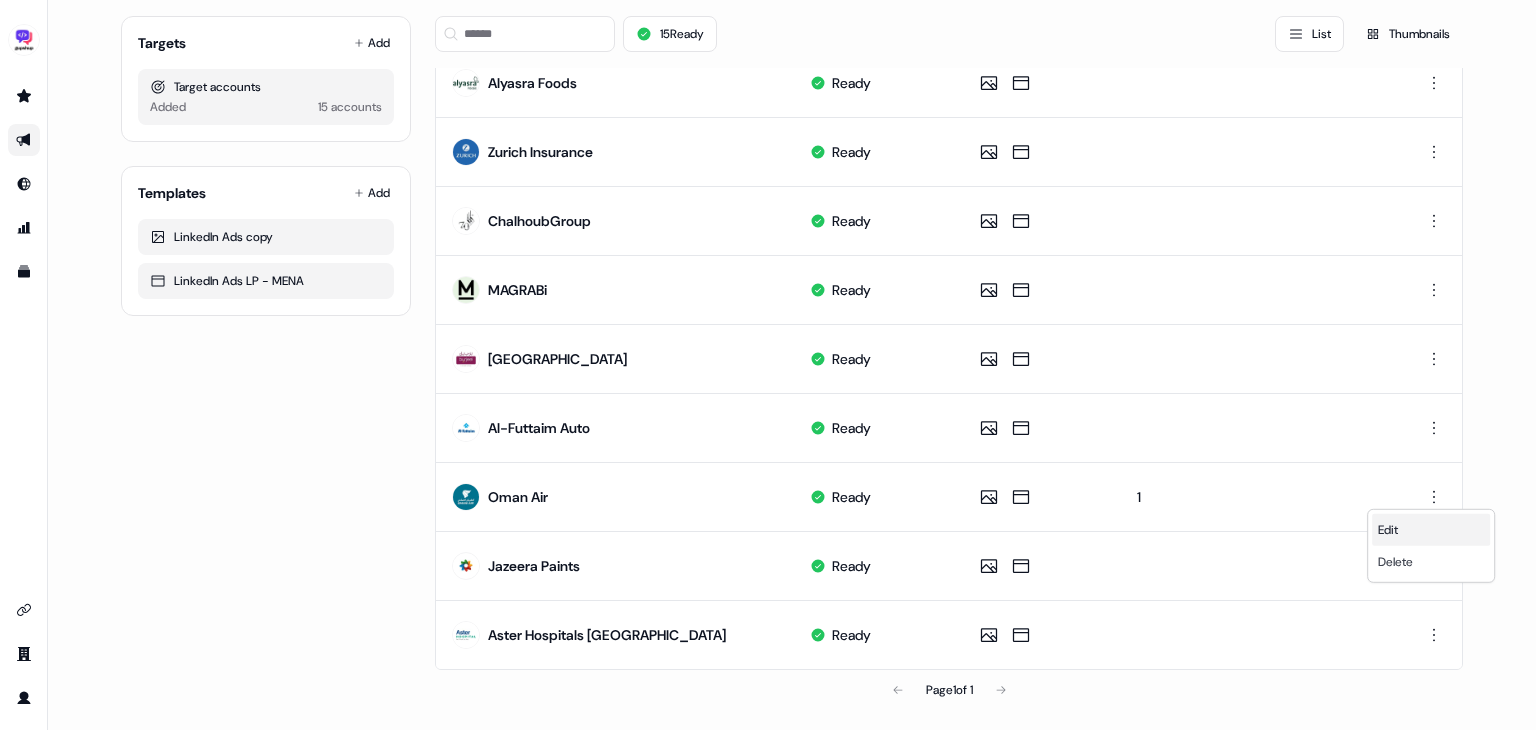 click on "Edit" at bounding box center [1431, 530] 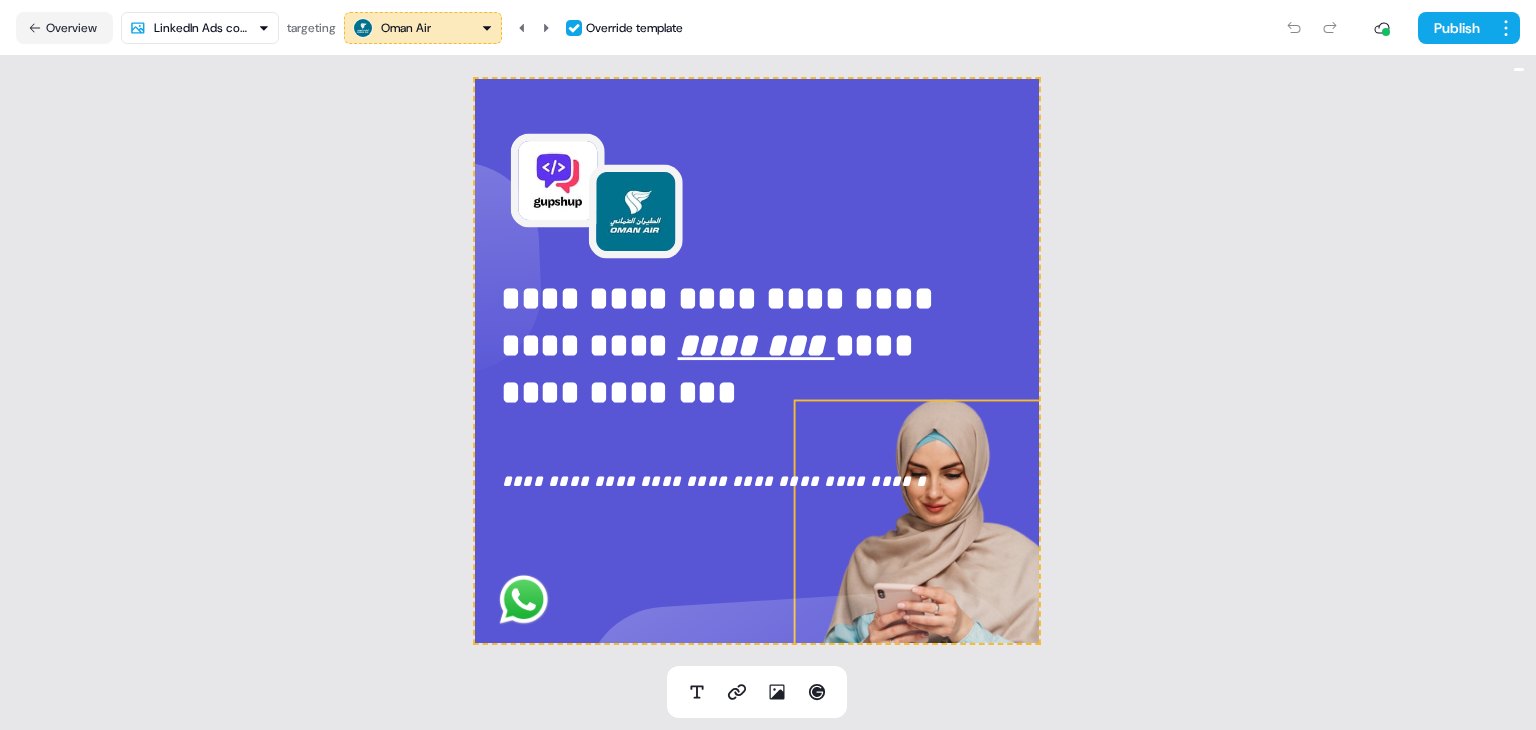 scroll, scrollTop: 0, scrollLeft: 0, axis: both 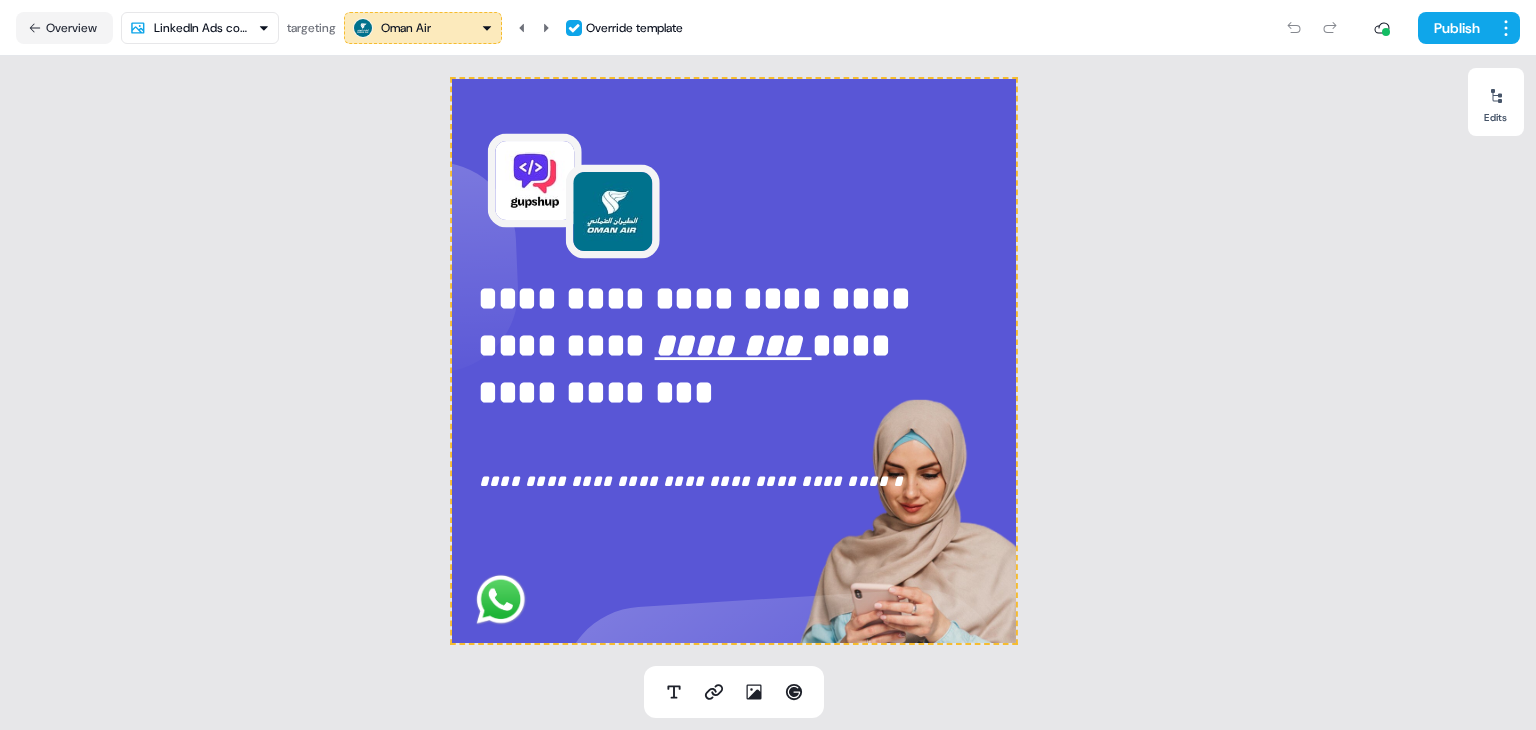 click on "**********" at bounding box center (768, 365) 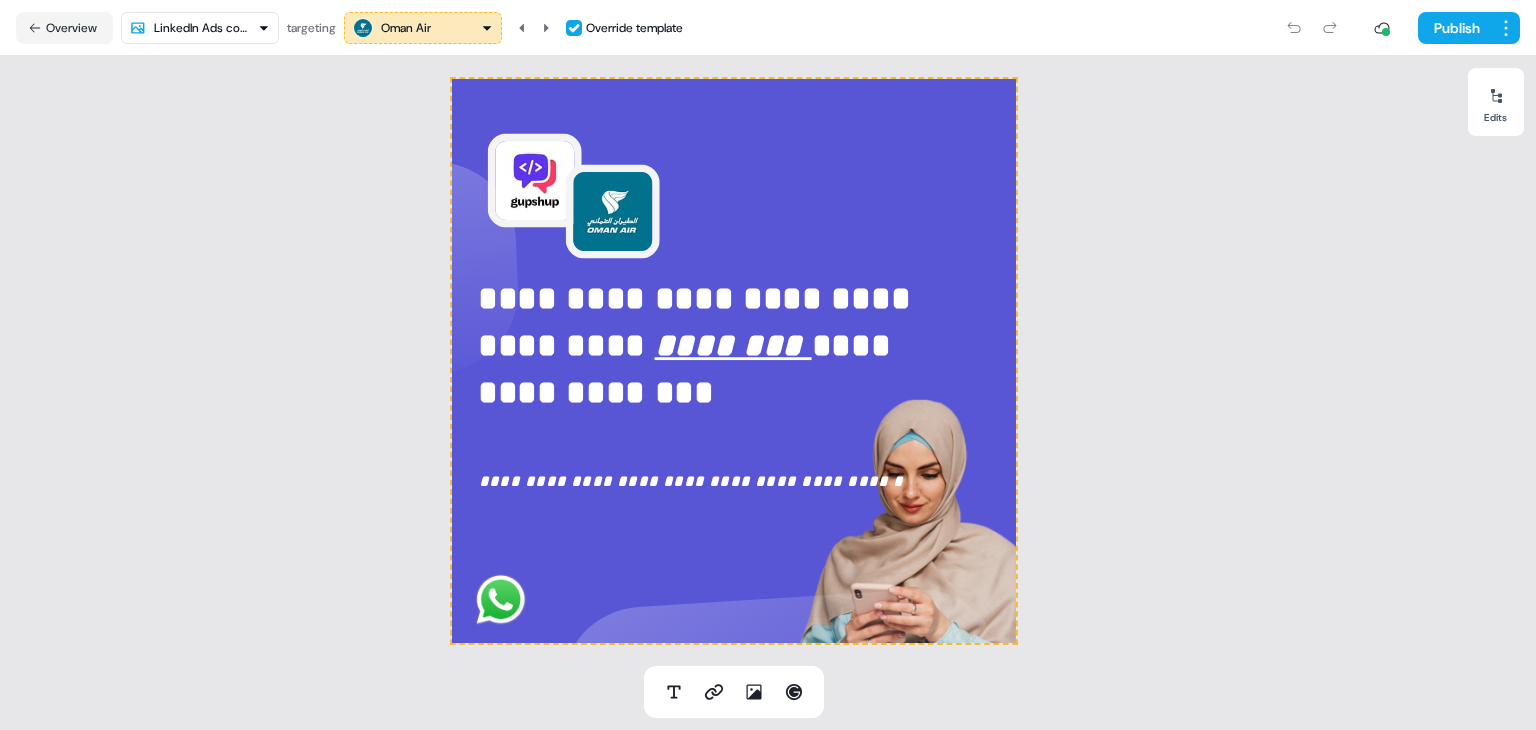 click on "**********" at bounding box center (768, 365) 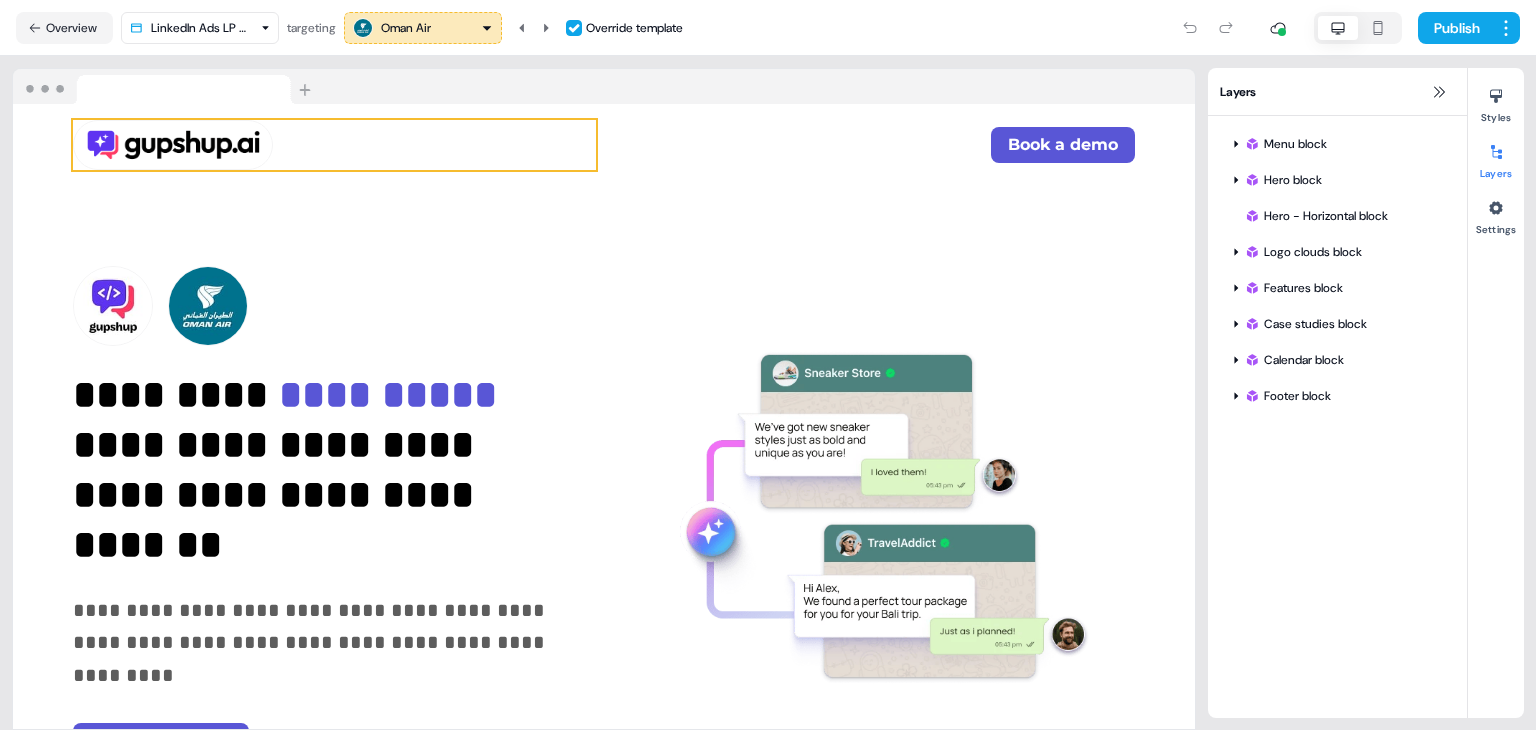 scroll, scrollTop: 0, scrollLeft: 0, axis: both 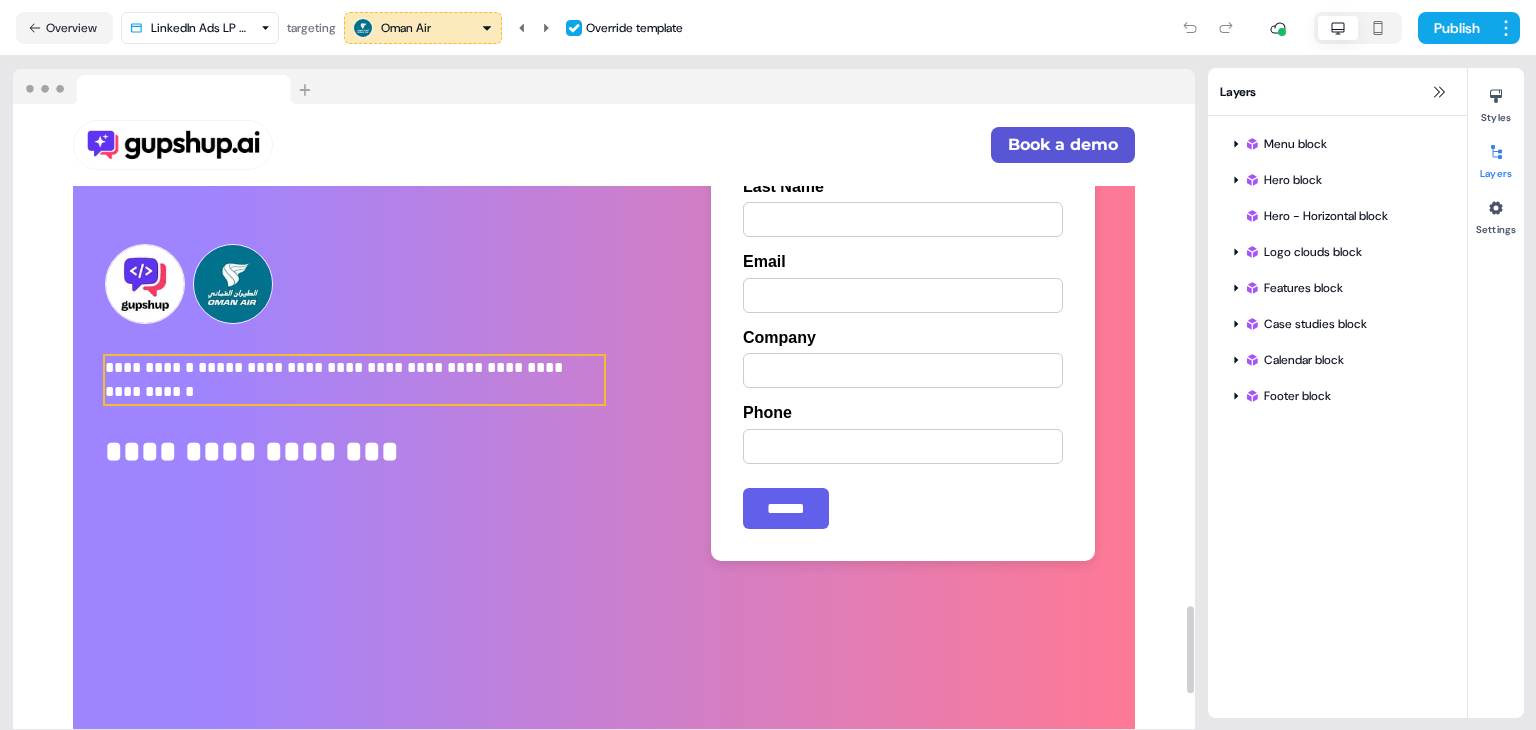 click on "*****" at bounding box center [222, 367] 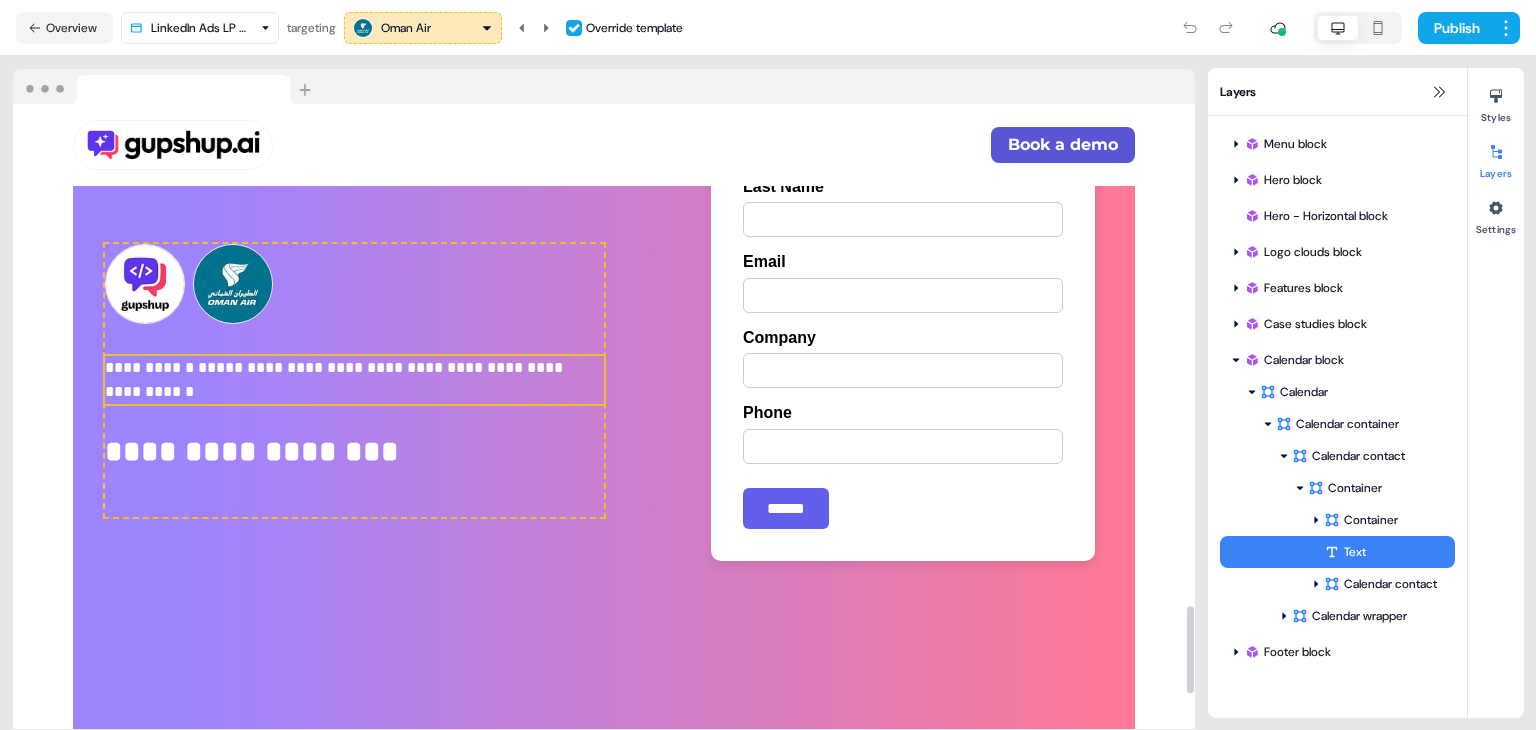 click on "*****" at bounding box center (222, 367) 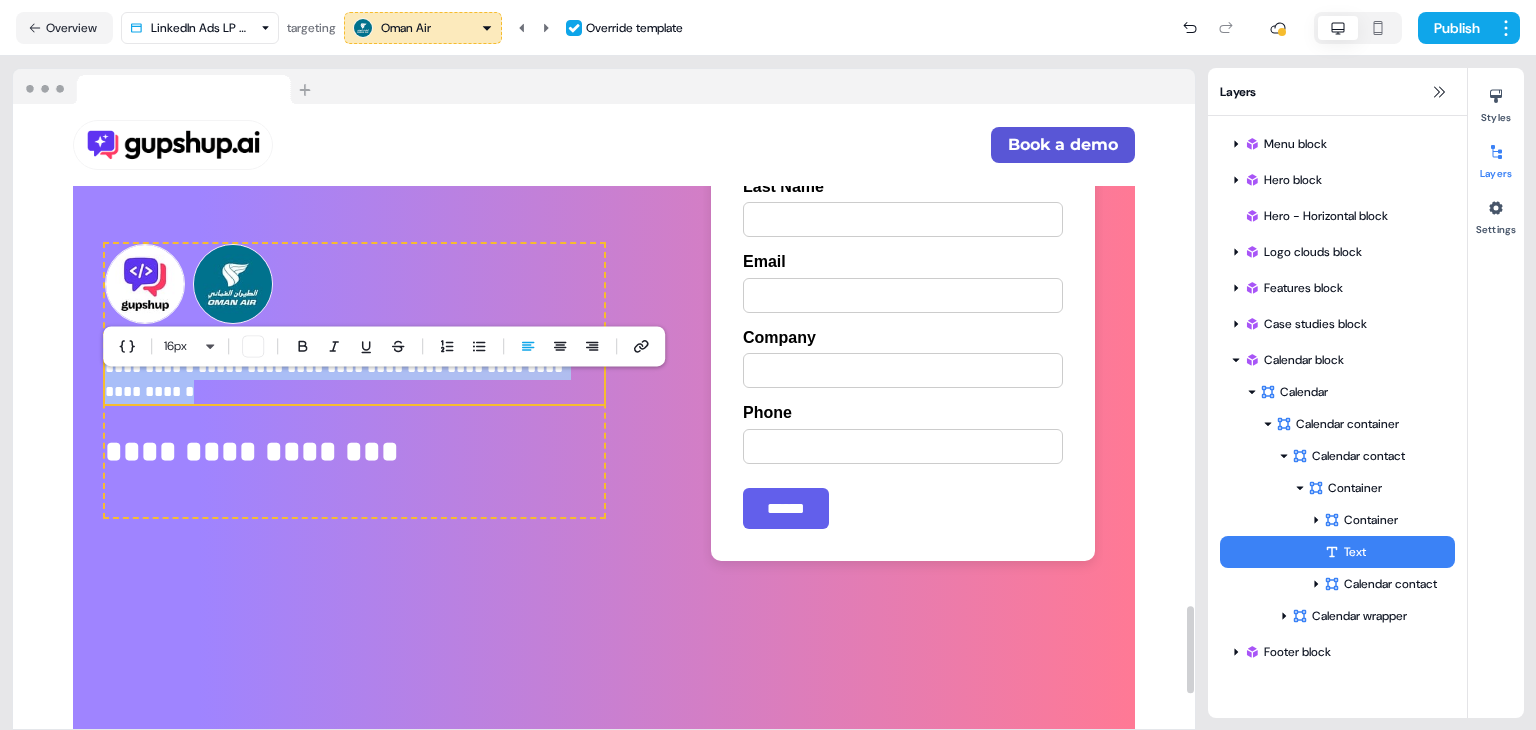click on "*****" at bounding box center (222, 367) 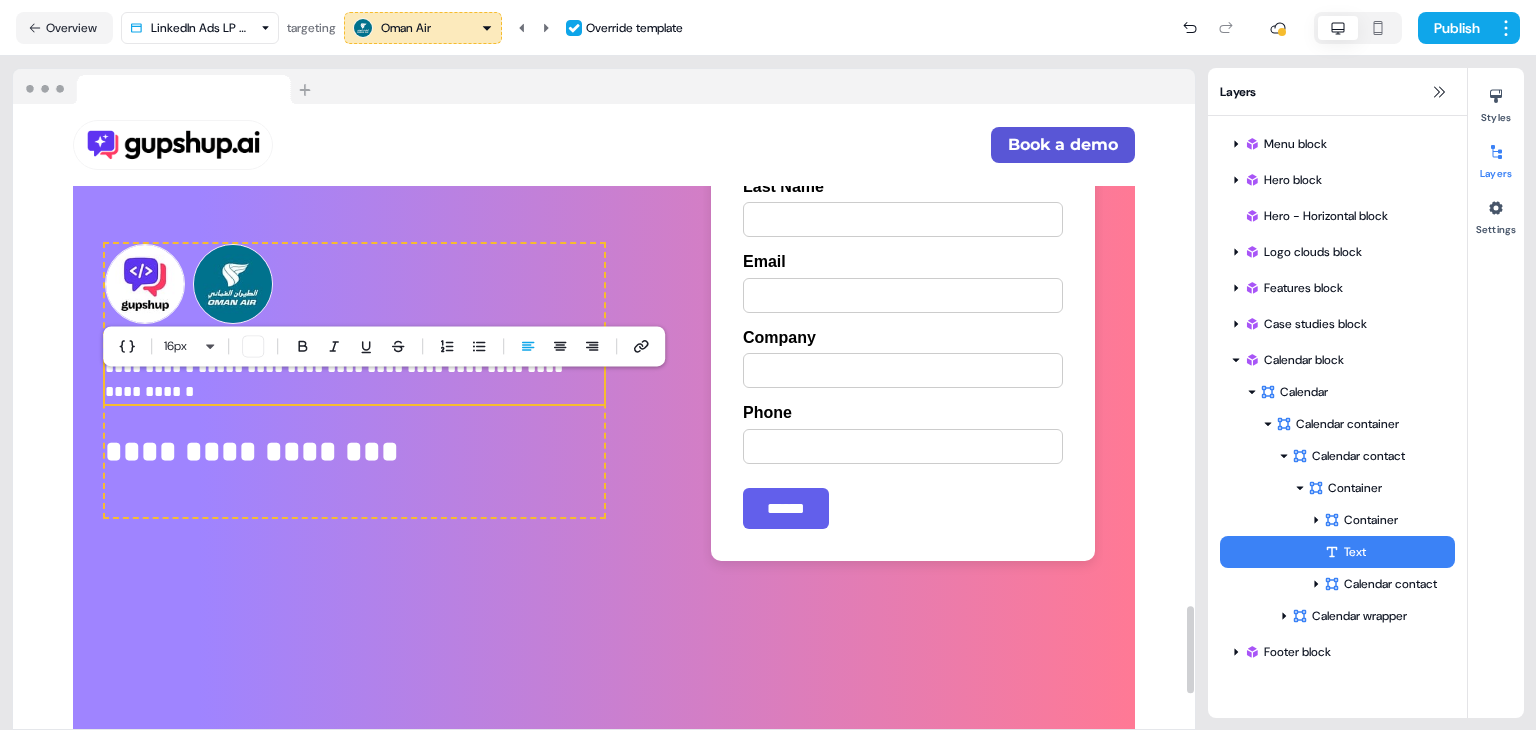 type 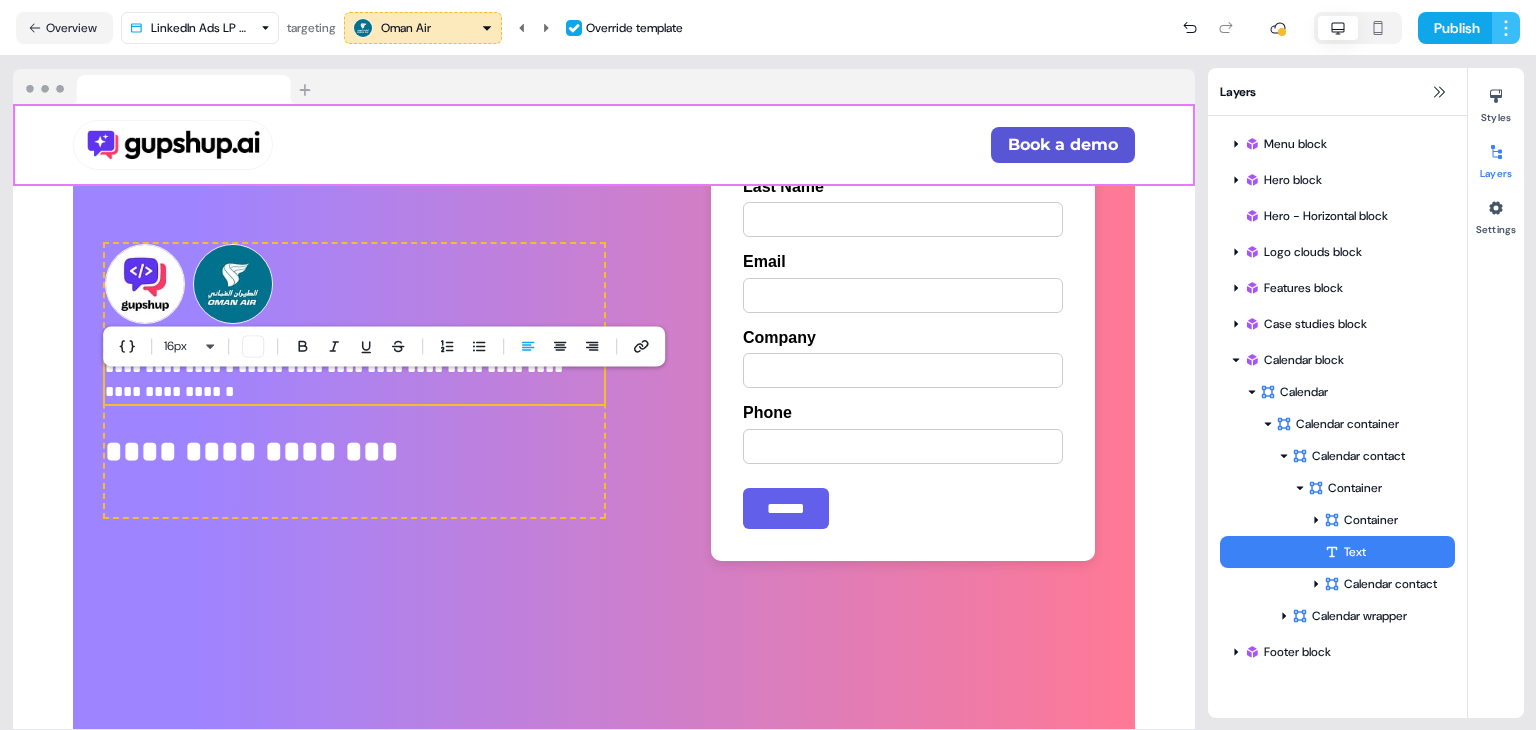 drag, startPoint x: 1458, startPoint y: 17, endPoint x: 1512, endPoint y: 31, distance: 55.7853 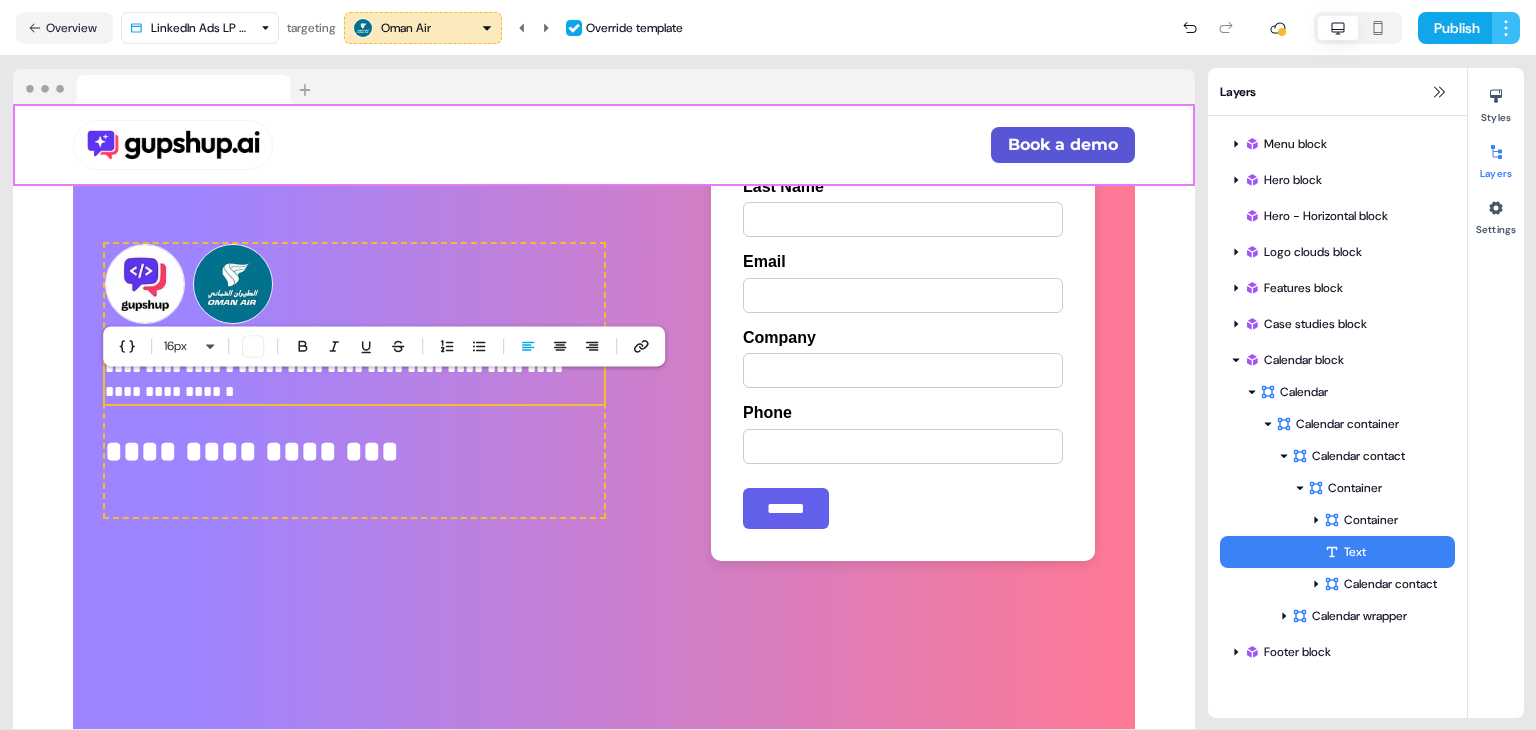 click on "Publish" at bounding box center [1469, 28] 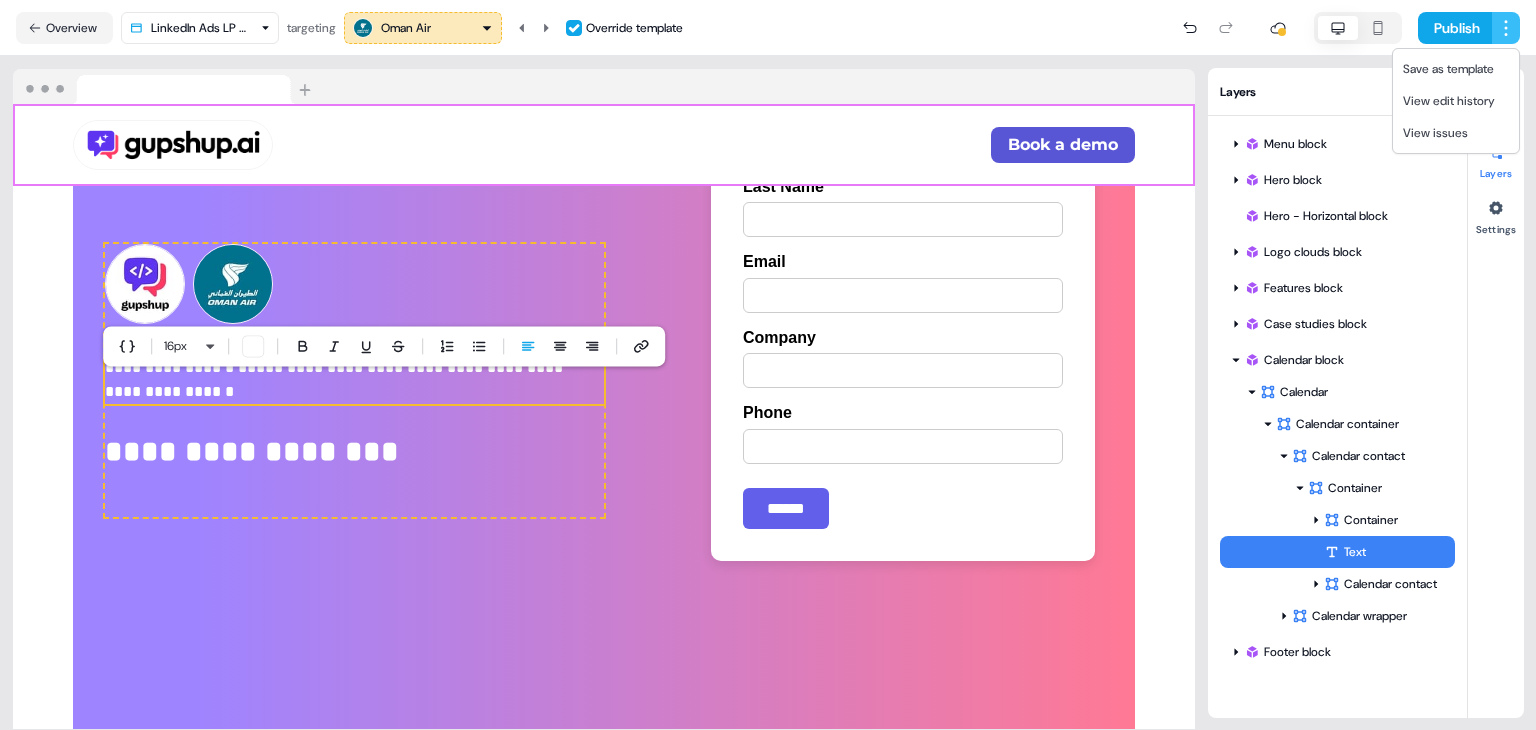 click on "**********" at bounding box center [768, 365] 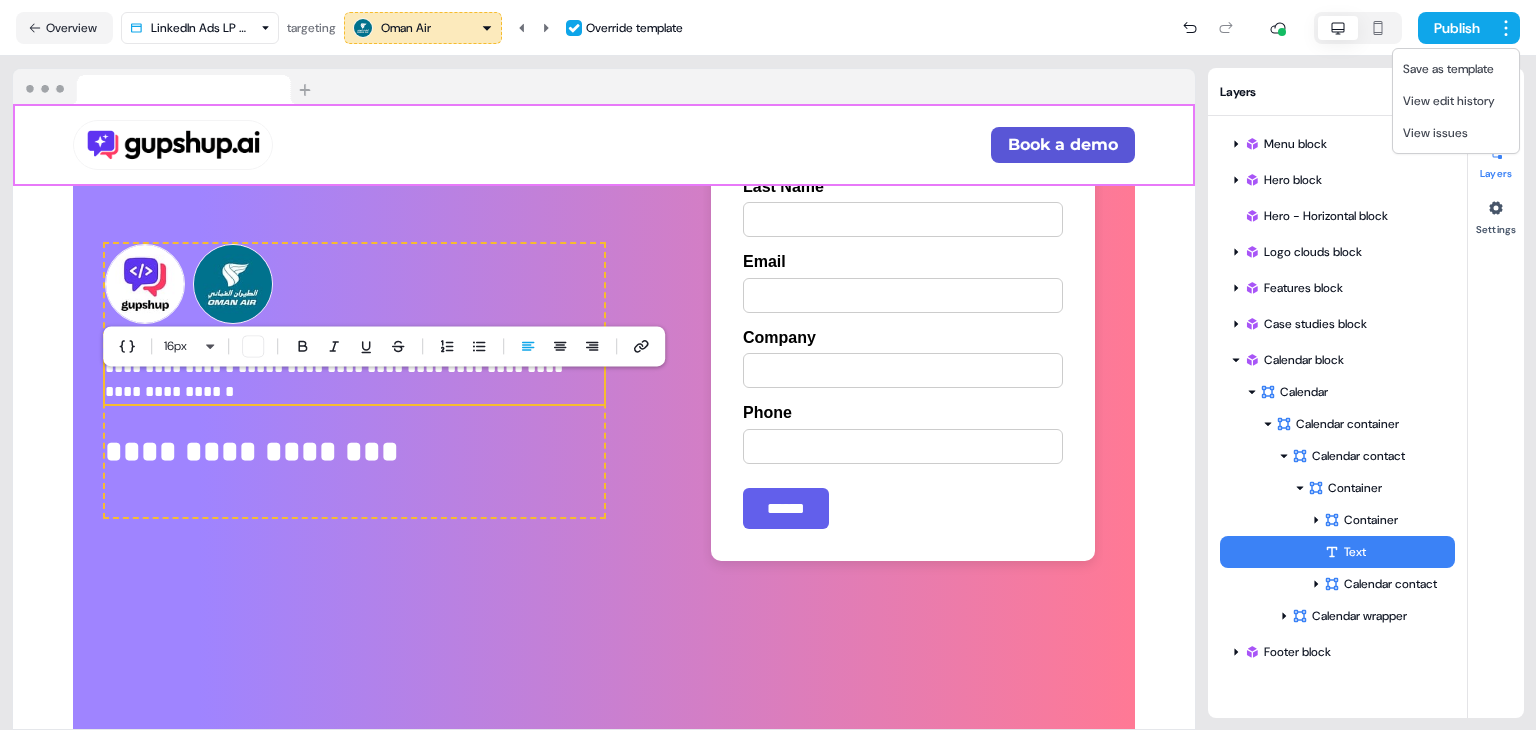 click on "**********" at bounding box center [768, 365] 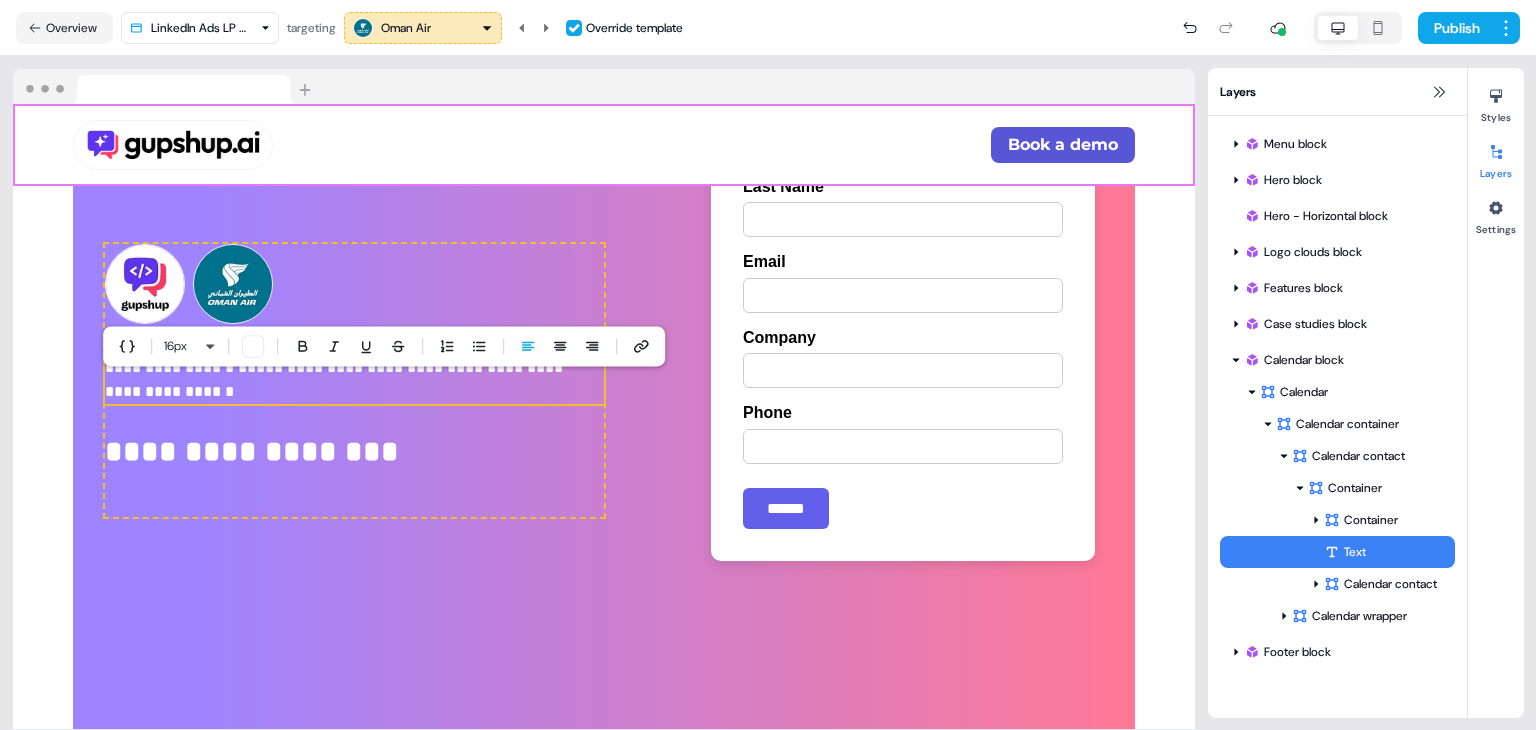click on "Publish" at bounding box center [1455, 28] 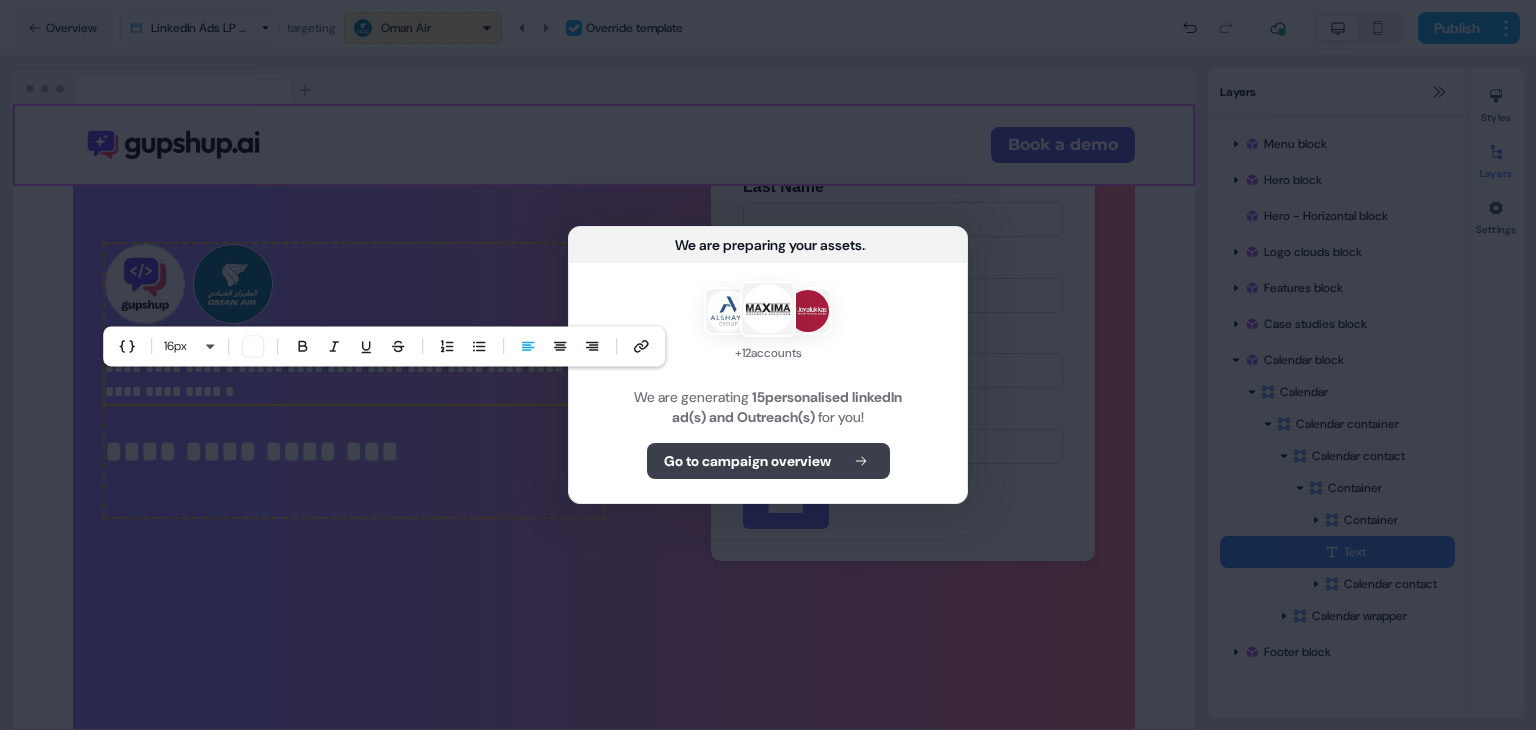 click on "Go to campaign overview" at bounding box center (747, 461) 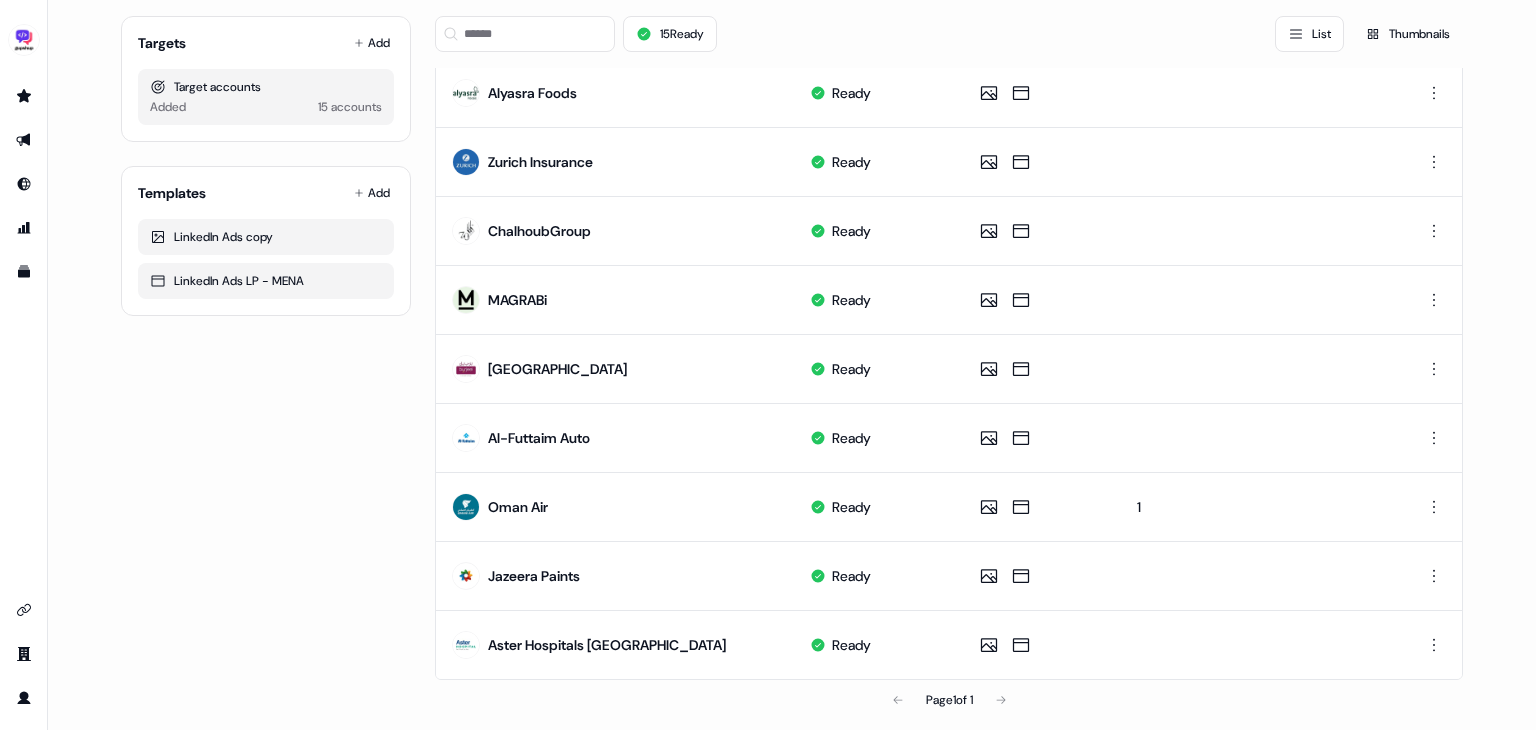 scroll, scrollTop: 633, scrollLeft: 0, axis: vertical 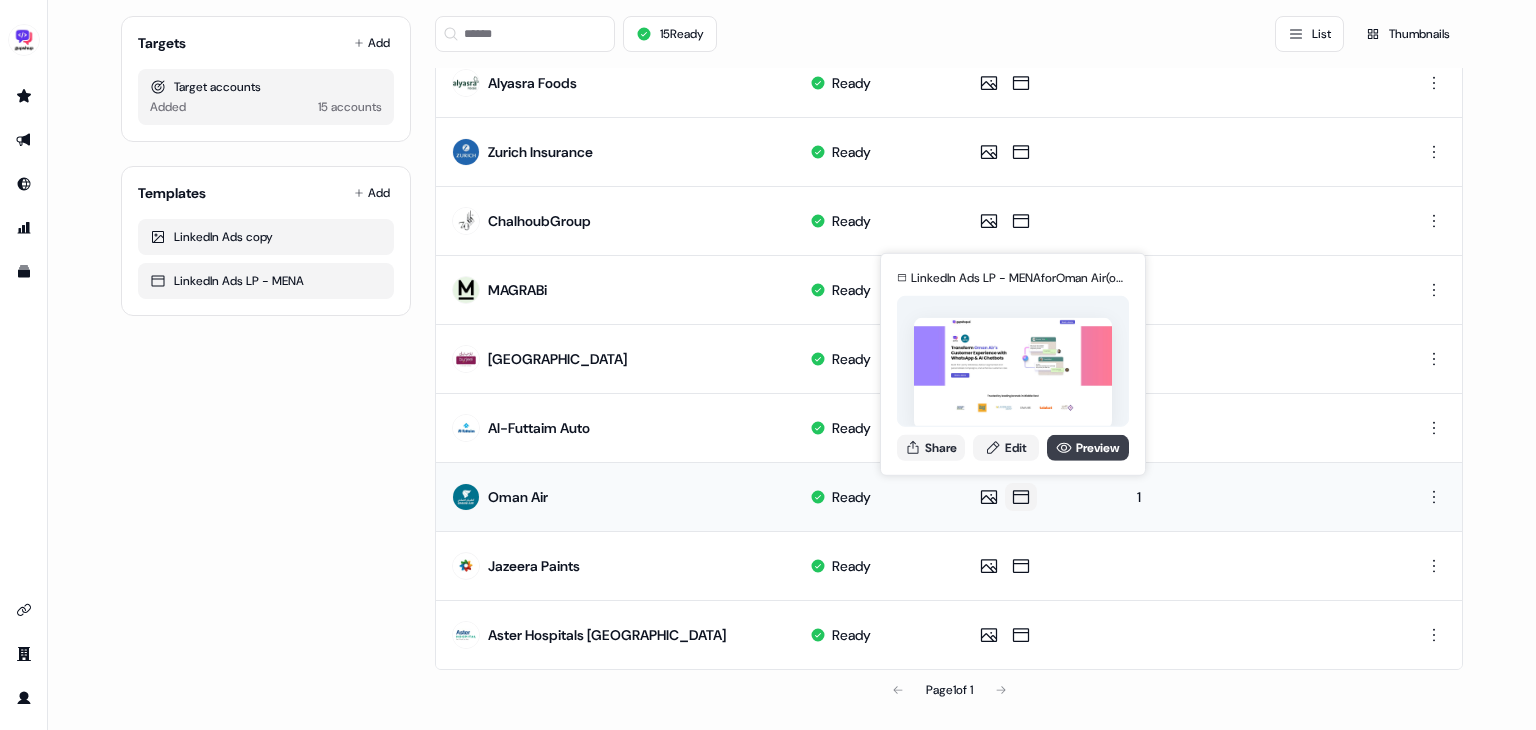 click on "Preview" at bounding box center (1088, 447) 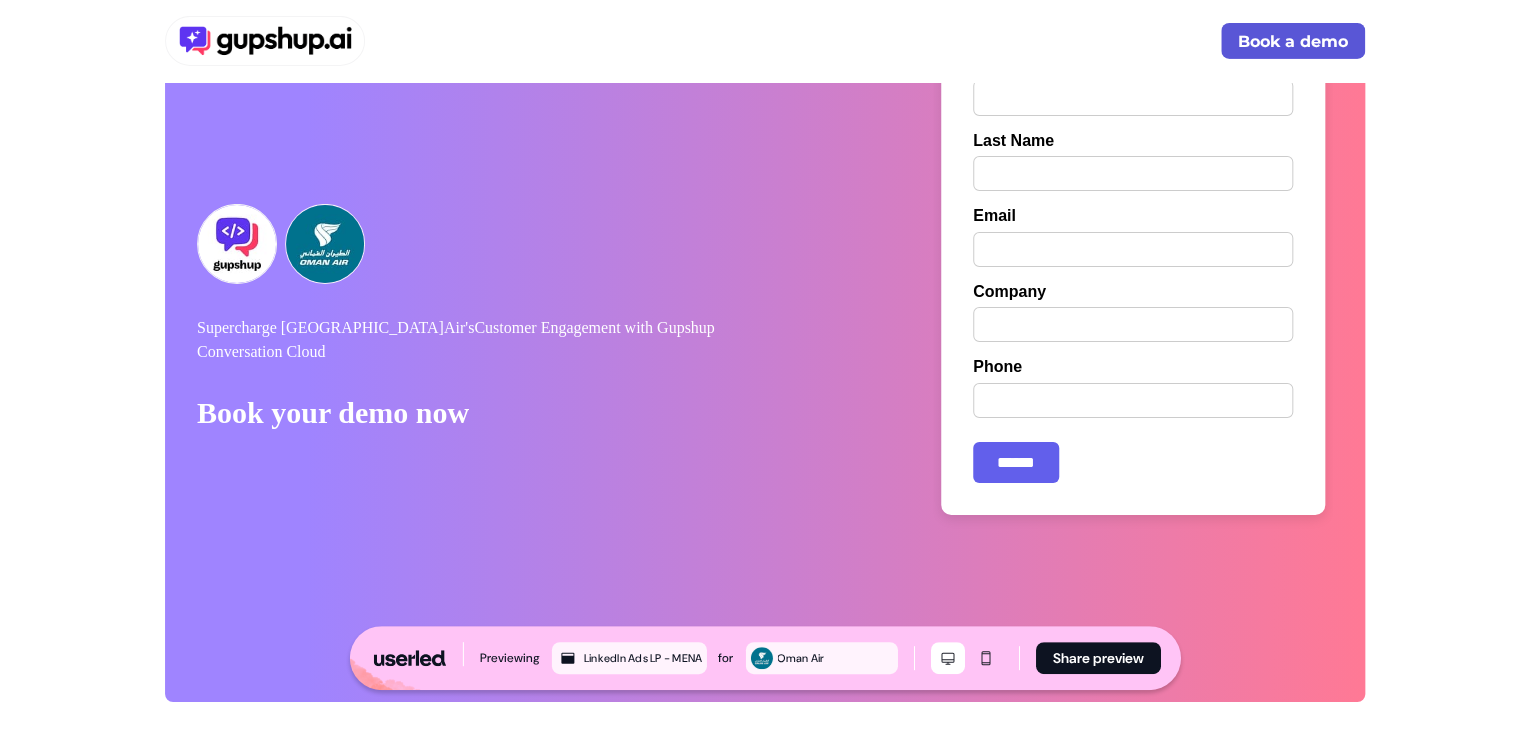 scroll, scrollTop: 3380, scrollLeft: 0, axis: vertical 